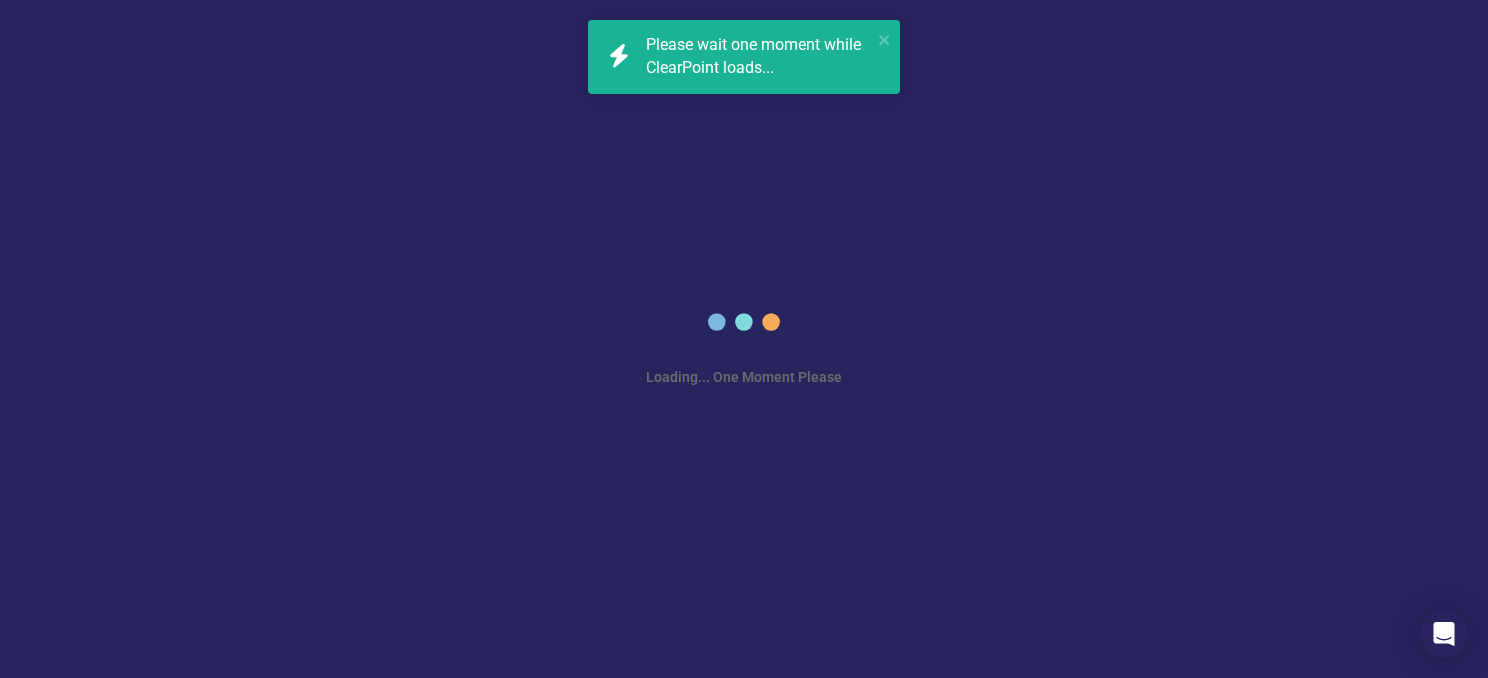 scroll, scrollTop: 0, scrollLeft: 0, axis: both 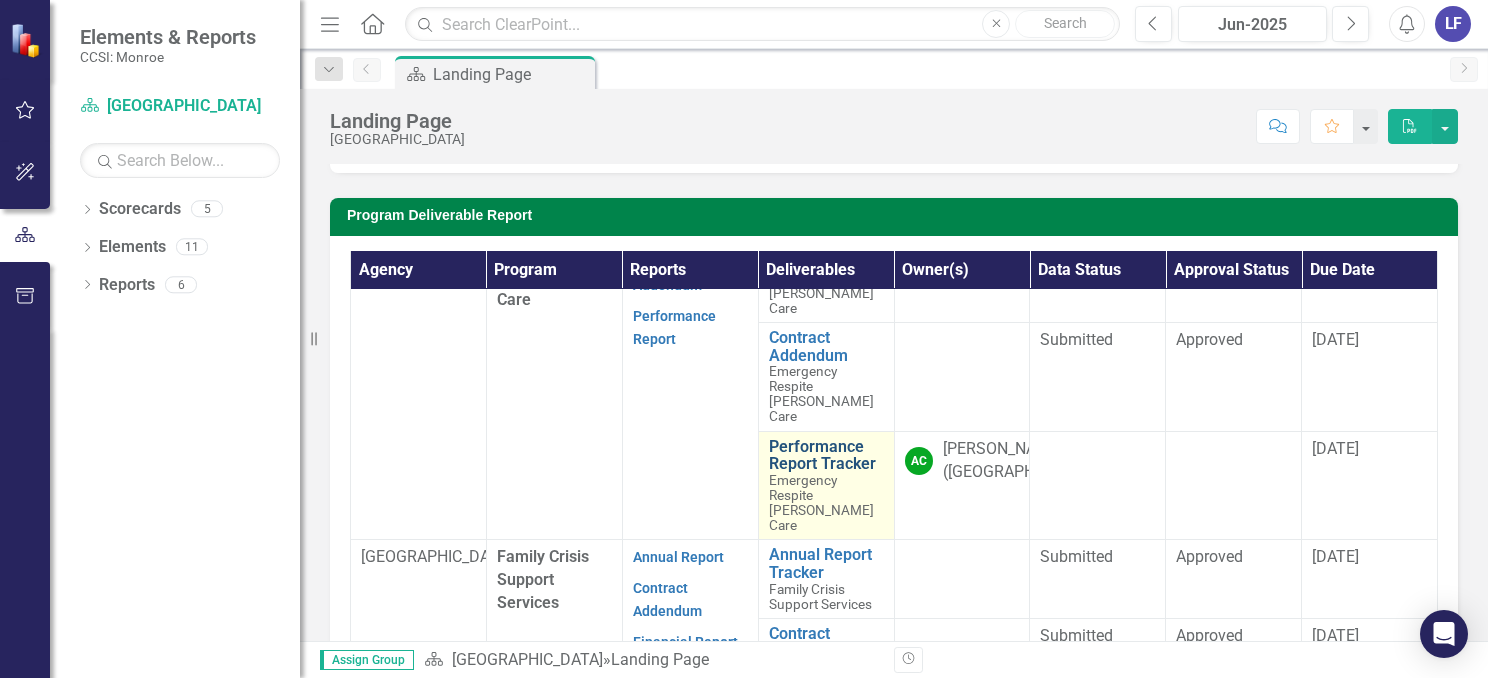 click on "Performance Report Tracker" at bounding box center (826, 455) 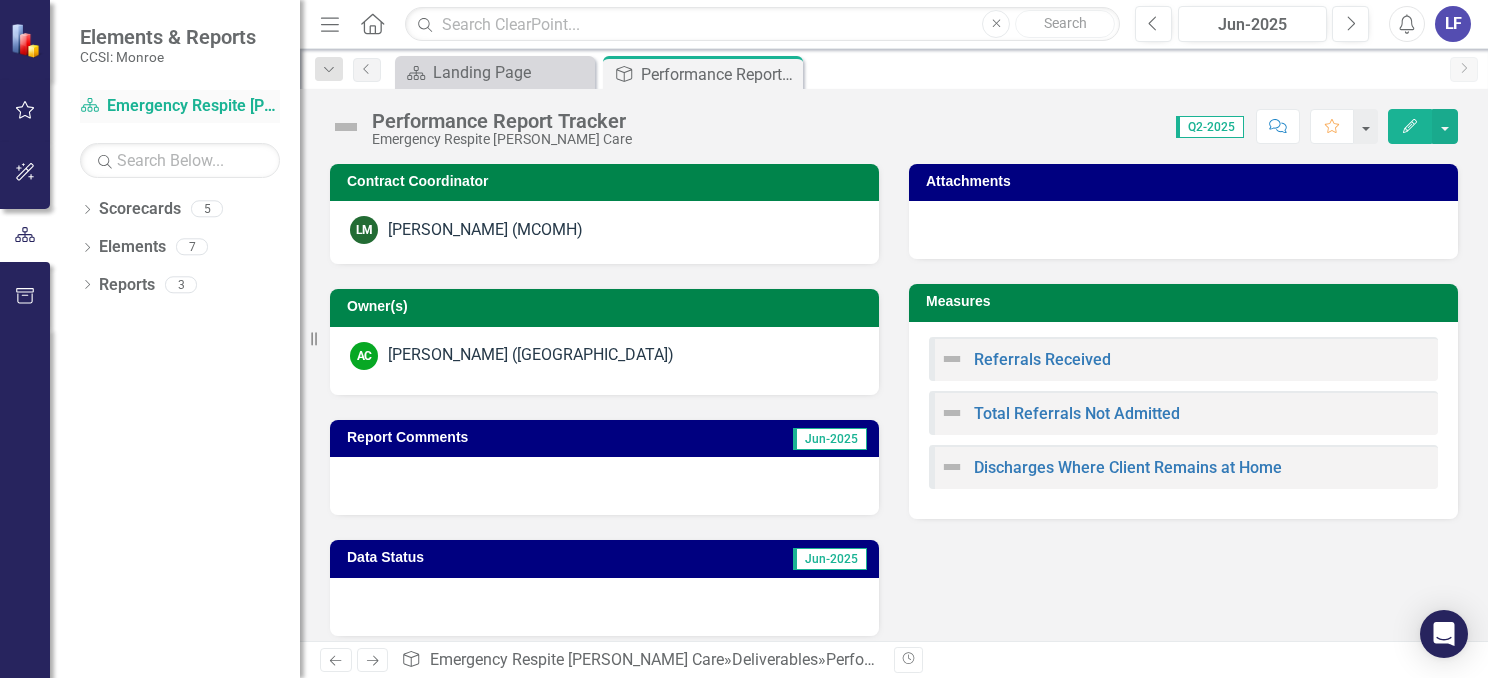 click on "Scorecard Emergency Respite [PERSON_NAME] Care" at bounding box center [180, 106] 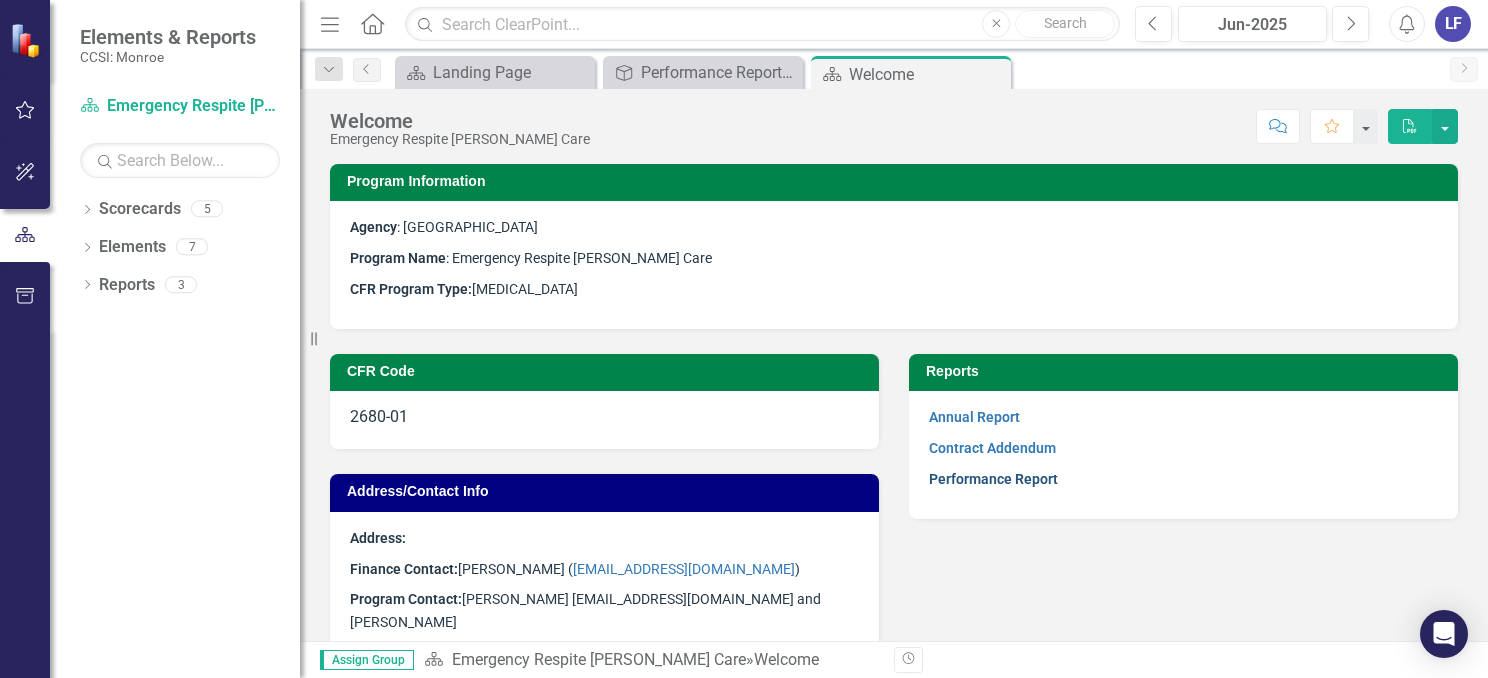 click on "Performance Report" at bounding box center (993, 479) 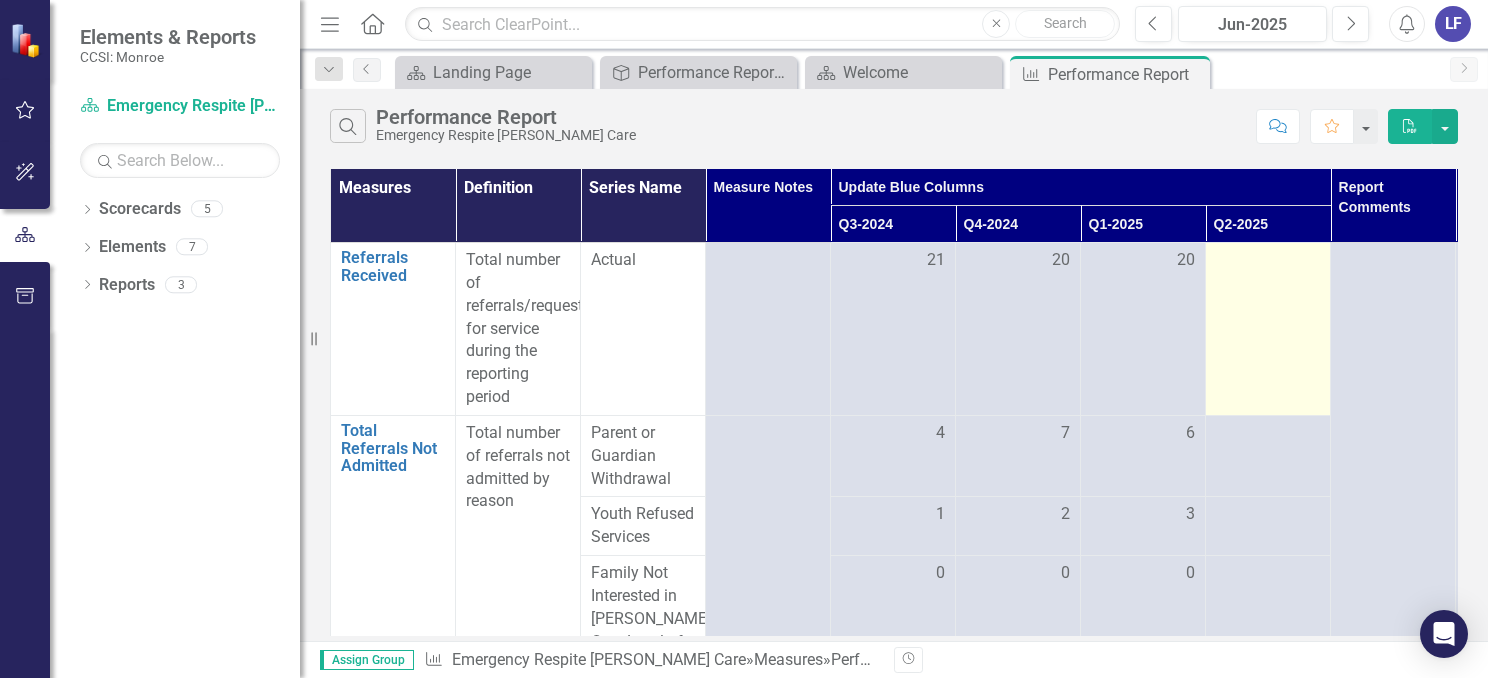click at bounding box center [1268, 329] 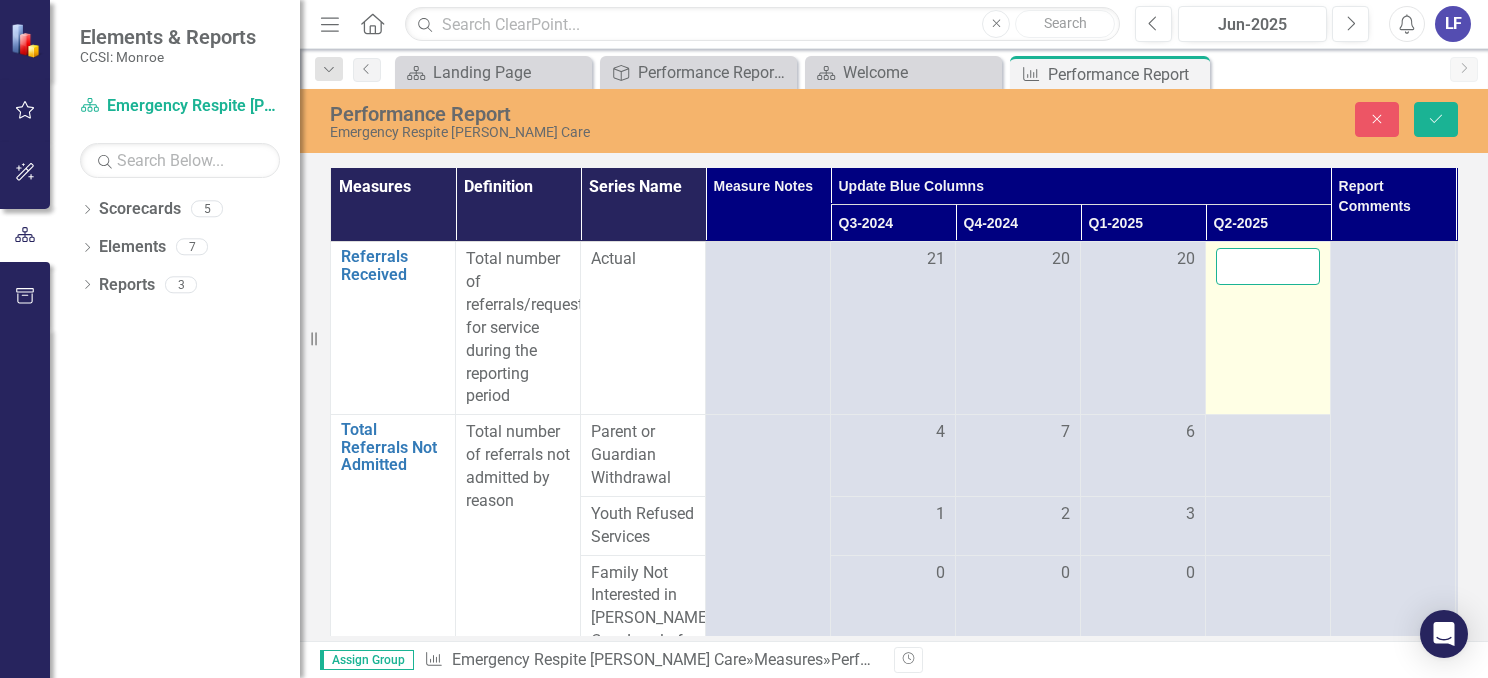 click at bounding box center [1268, 266] 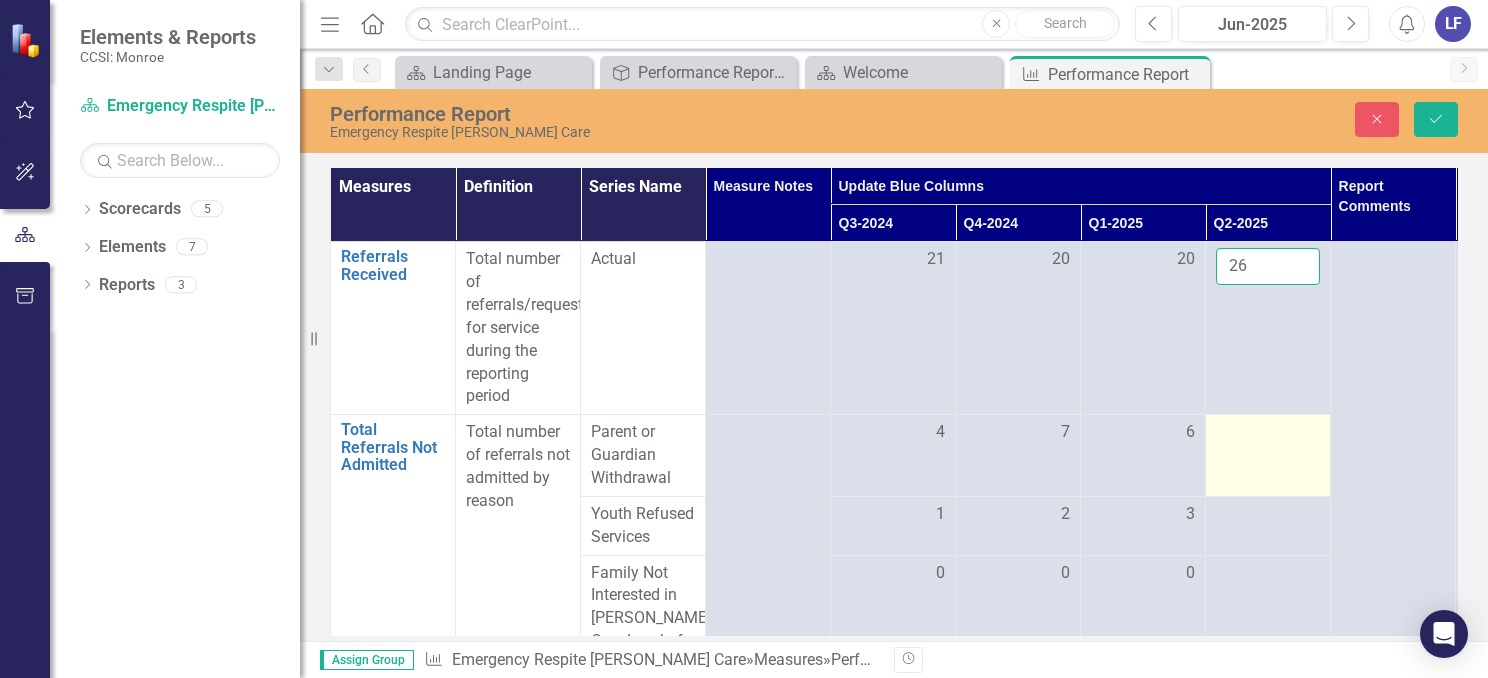 type on "26" 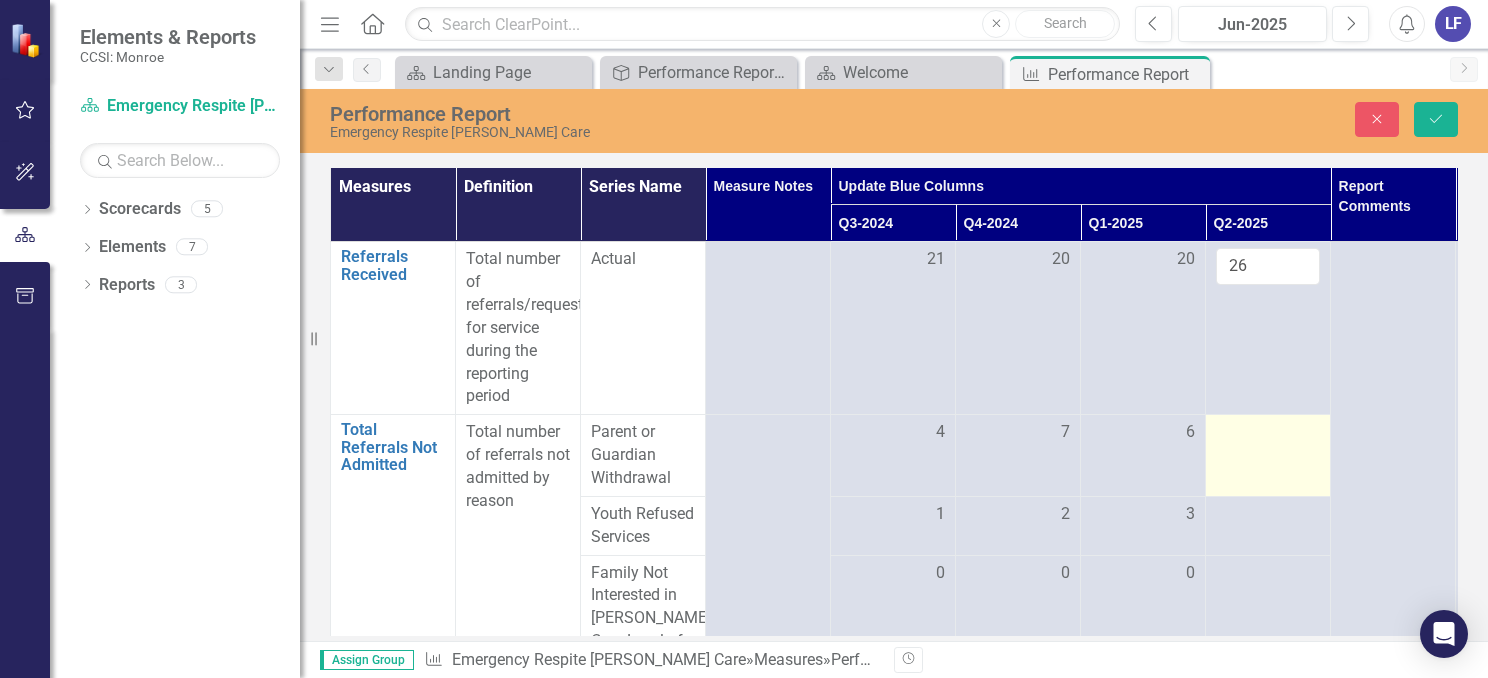 click at bounding box center (1268, 433) 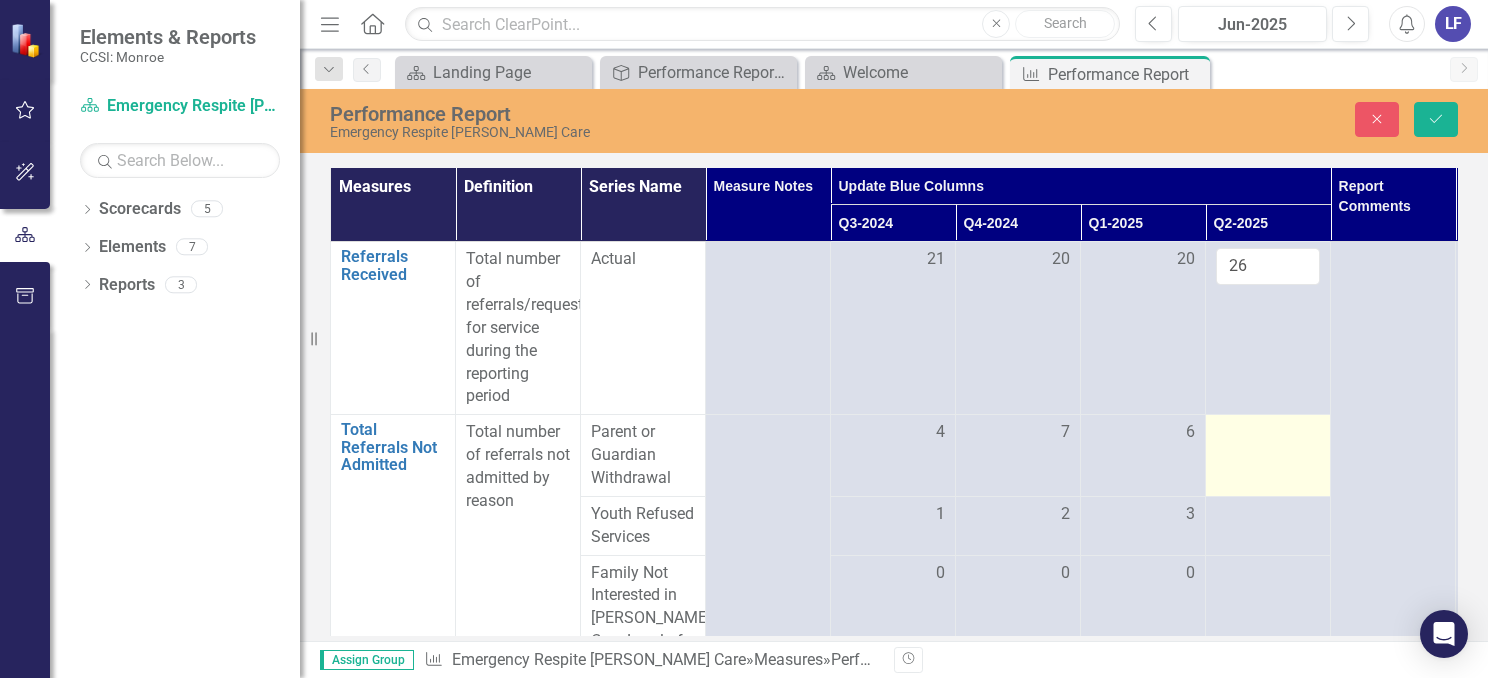 click at bounding box center (1268, 433) 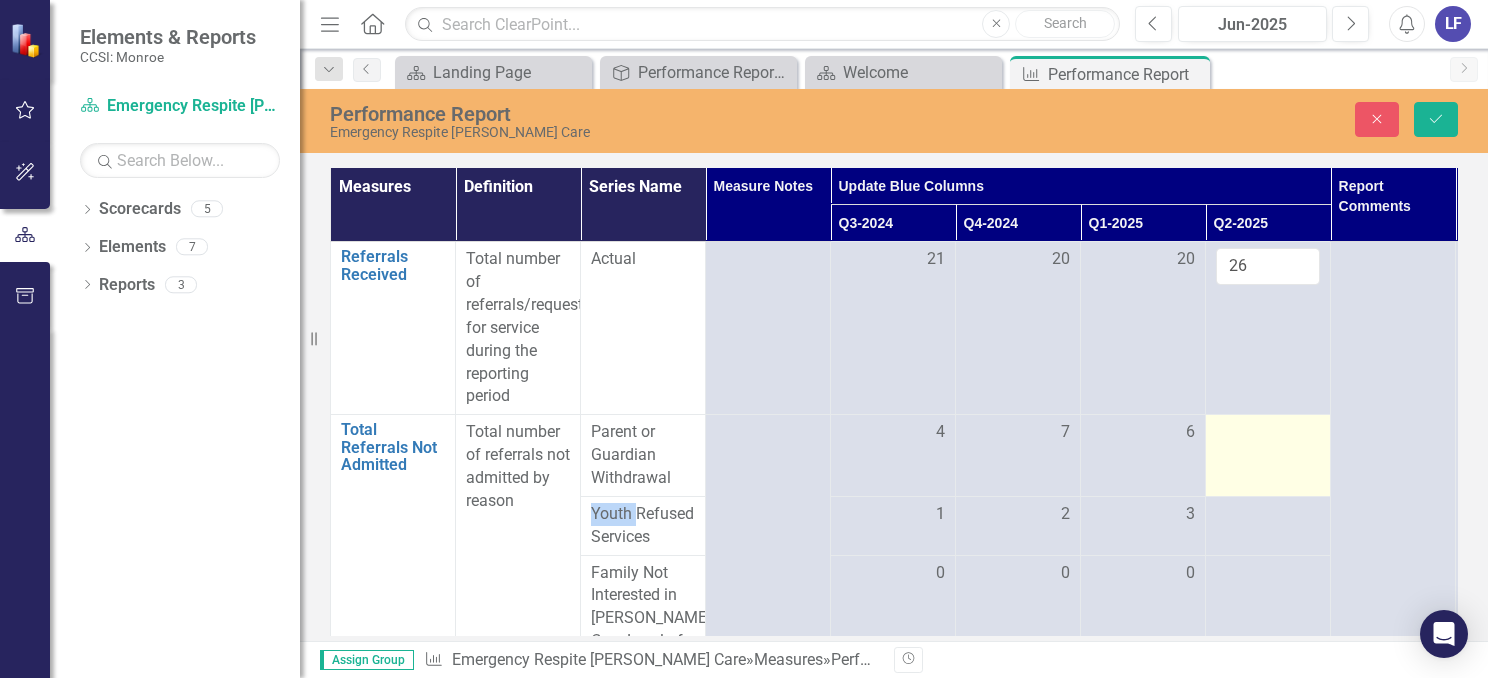 click at bounding box center [1268, 433] 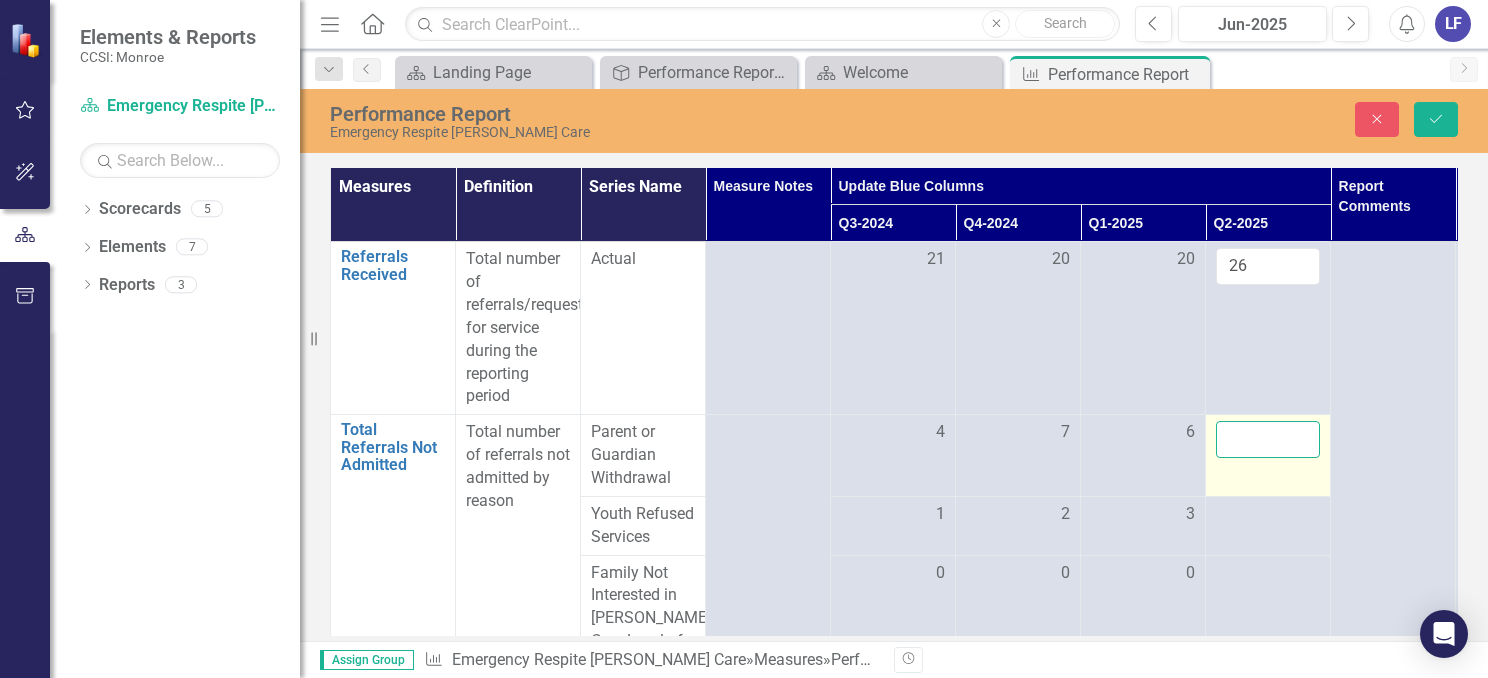 click at bounding box center [1268, 439] 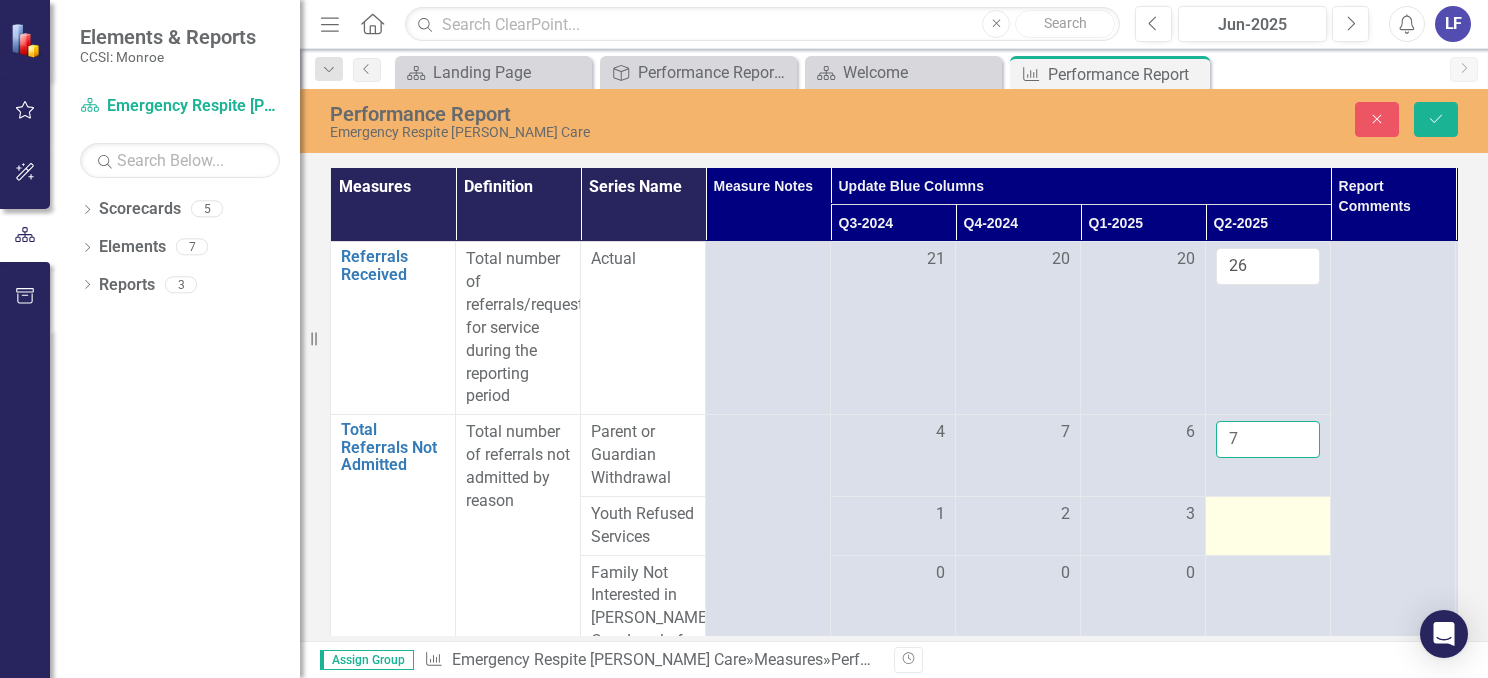 type on "7" 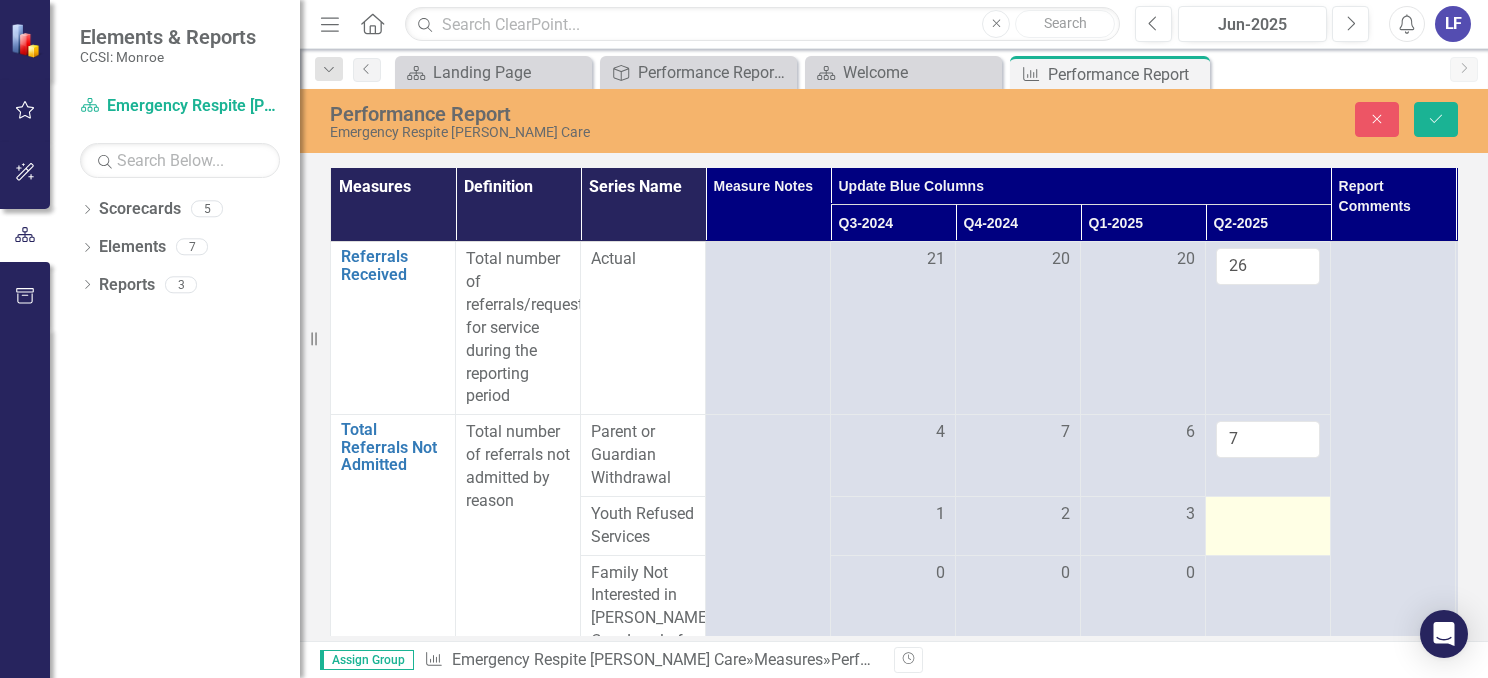 click at bounding box center (1268, 515) 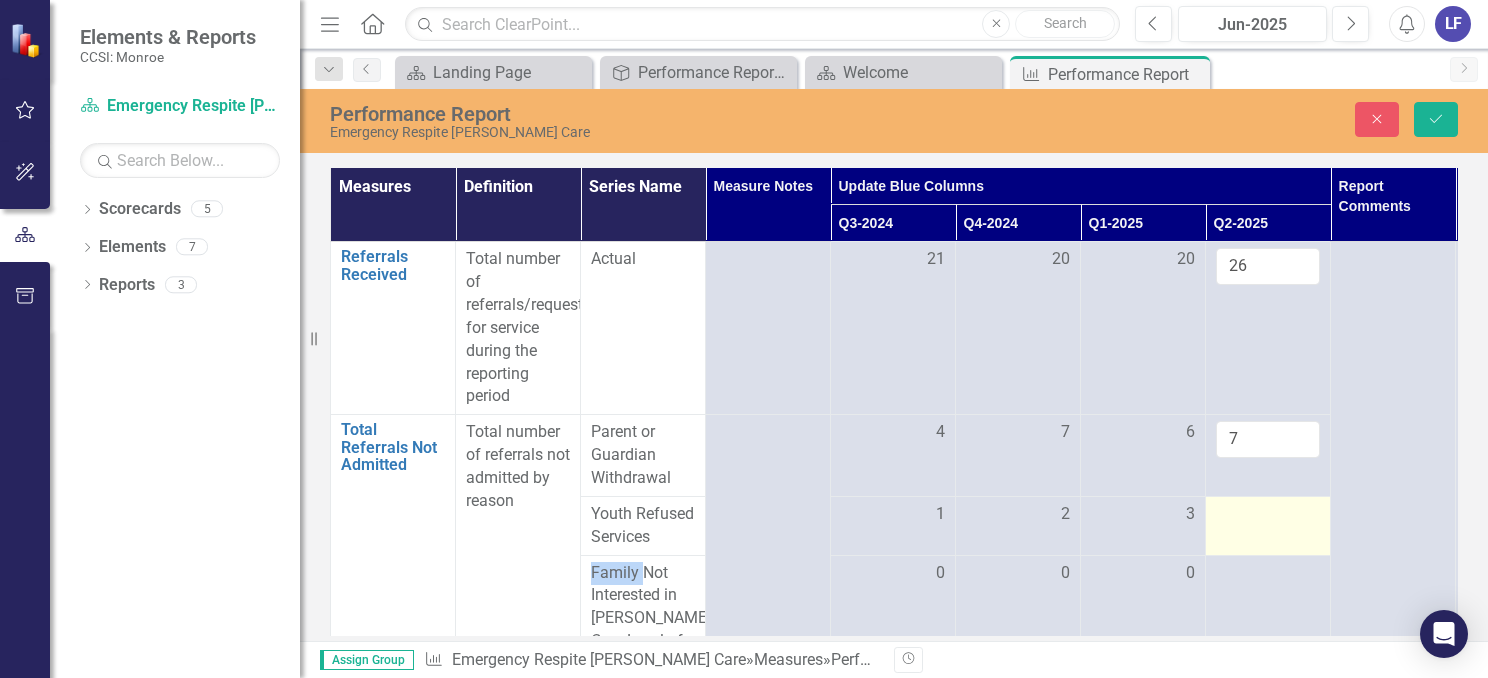 click at bounding box center (1268, 515) 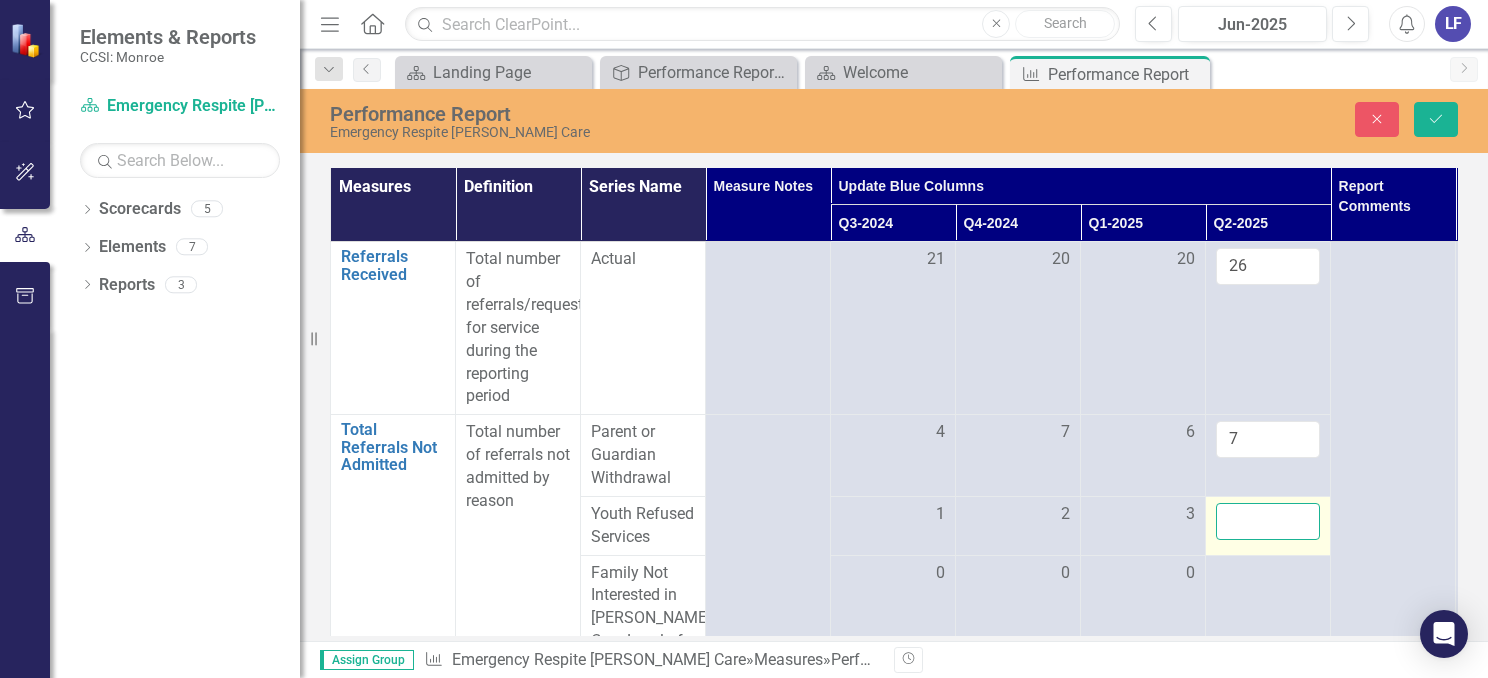 click at bounding box center (1268, 521) 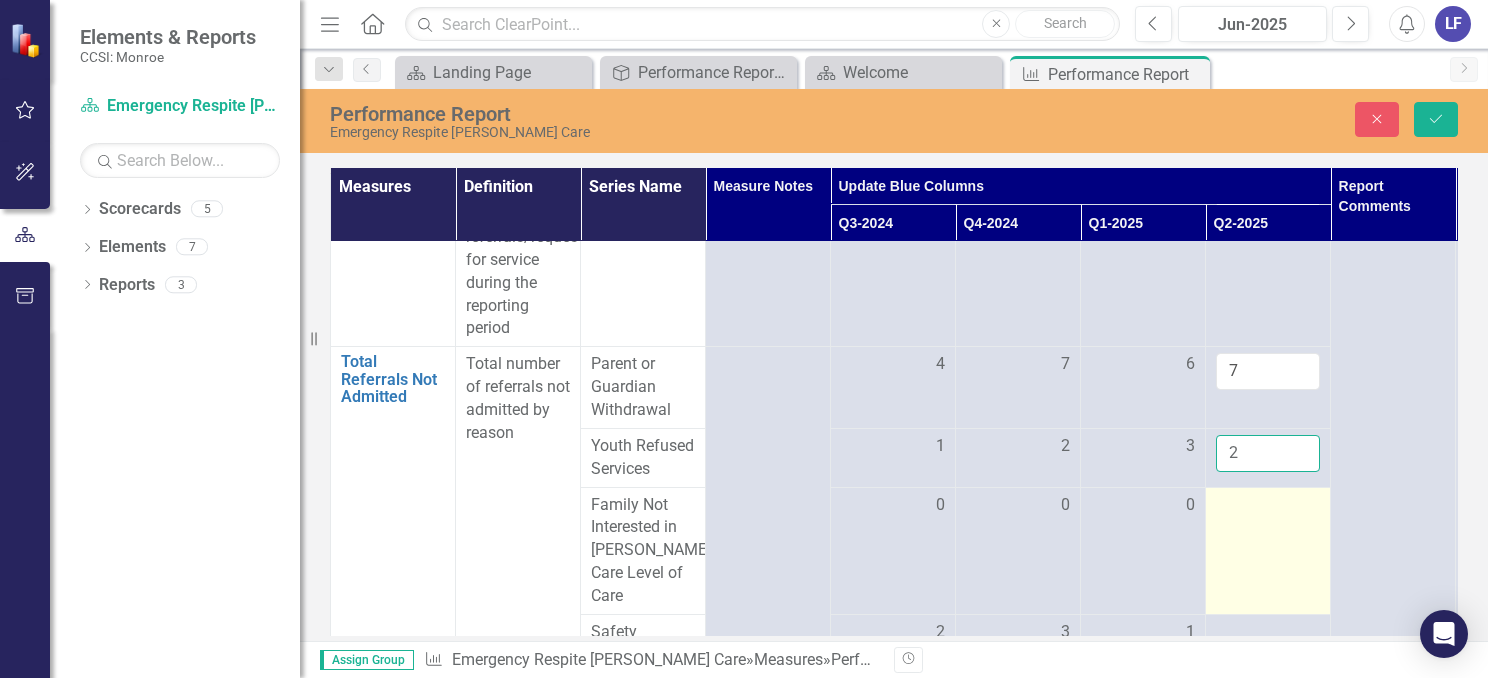 scroll, scrollTop: 136, scrollLeft: 0, axis: vertical 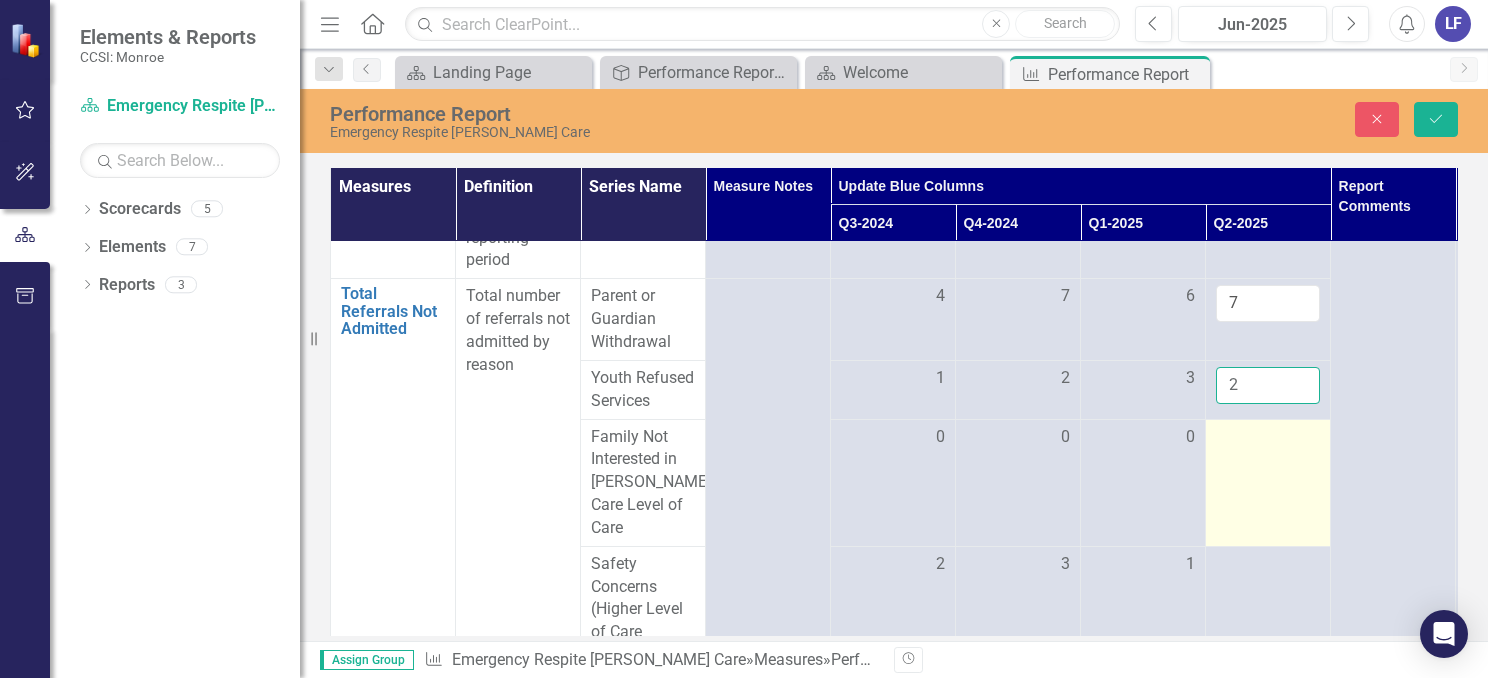 type on "2" 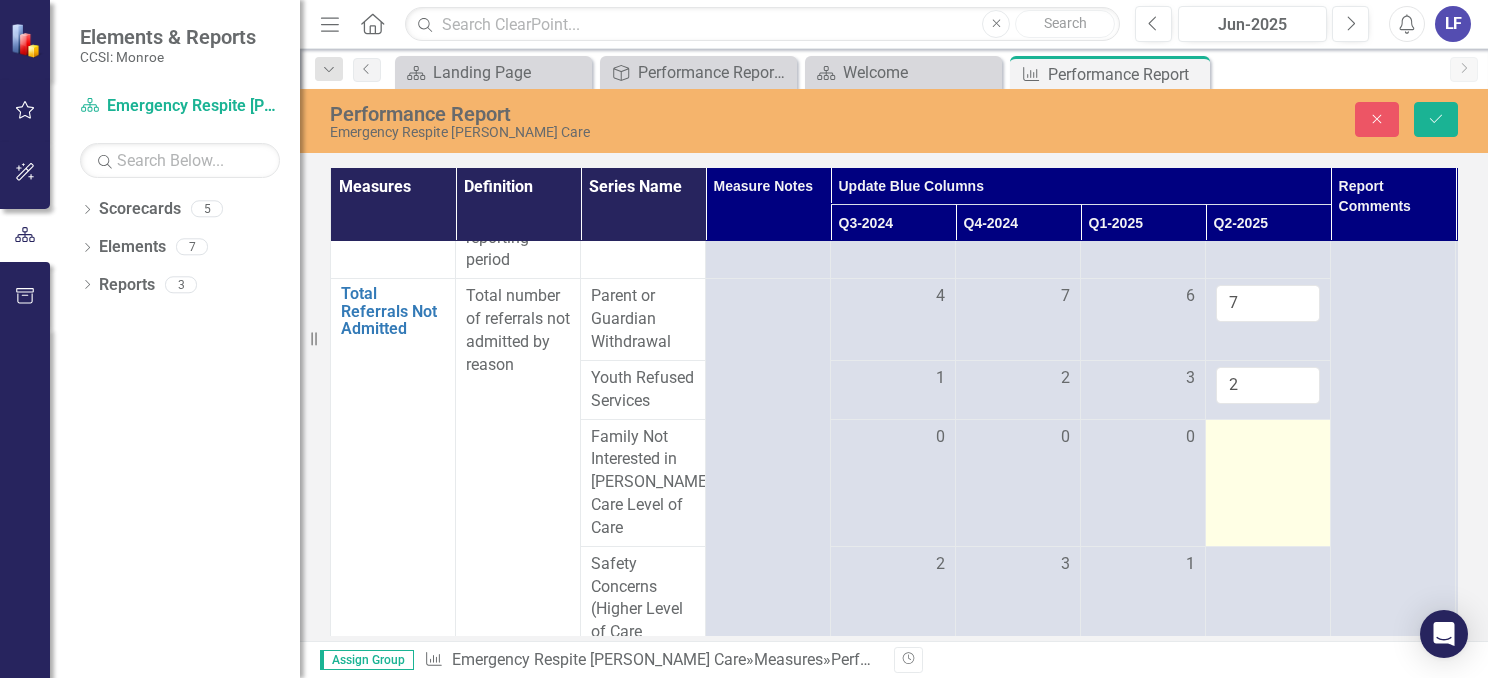 click at bounding box center (1268, 482) 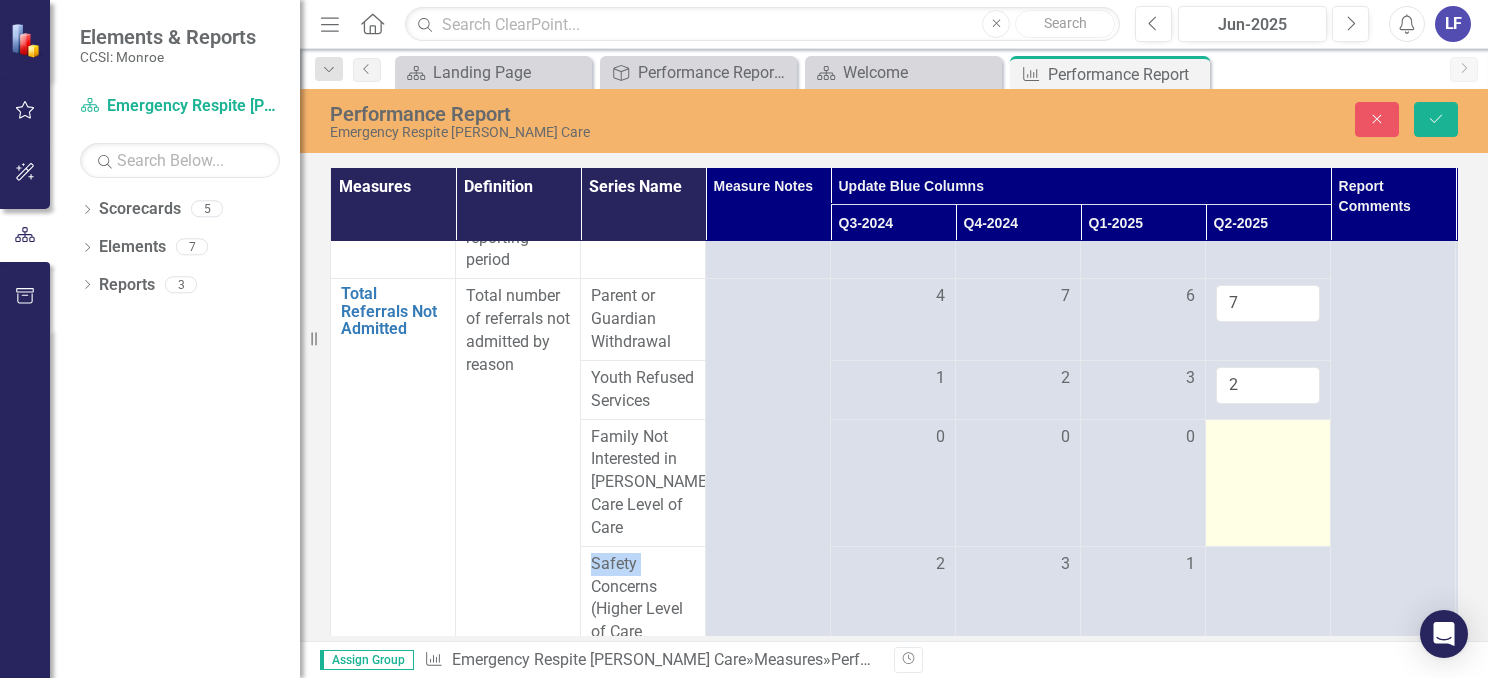 click at bounding box center (1268, 482) 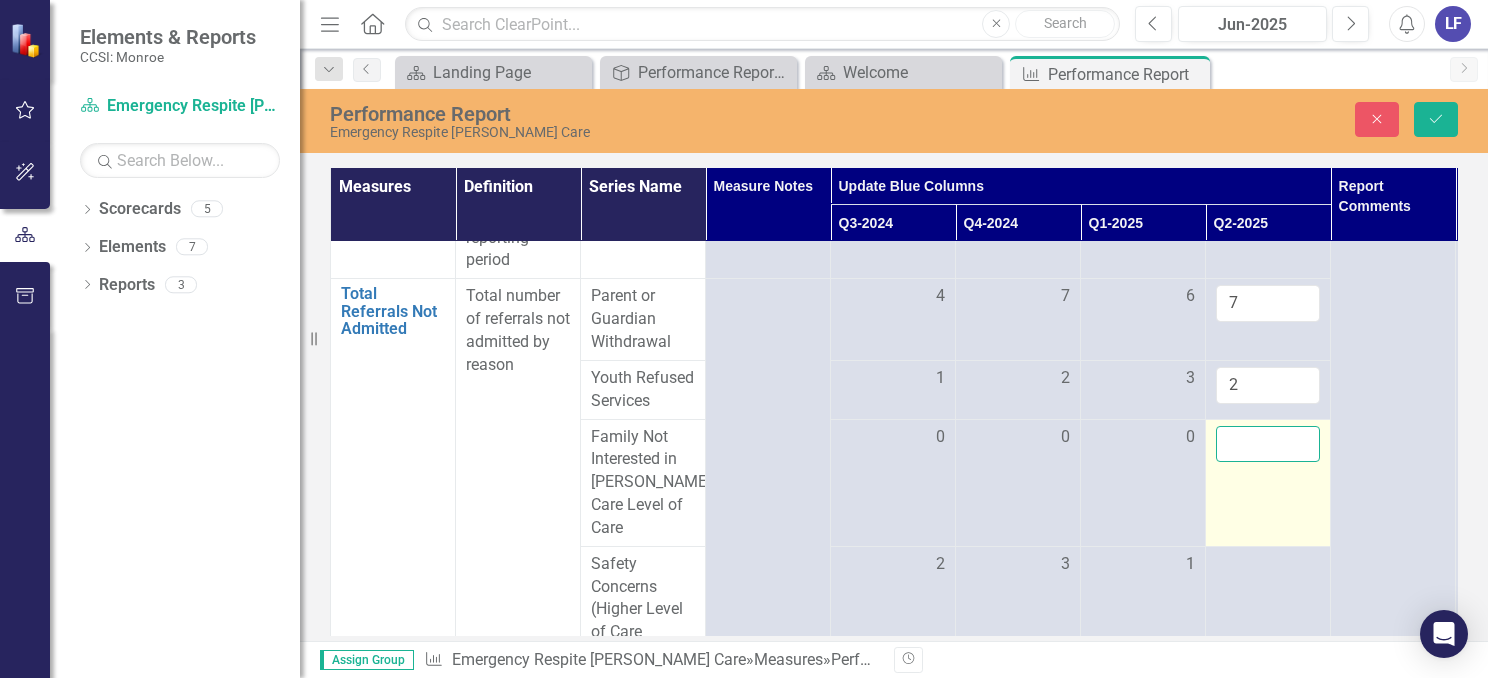 drag, startPoint x: 1258, startPoint y: 487, endPoint x: 1245, endPoint y: 441, distance: 47.801674 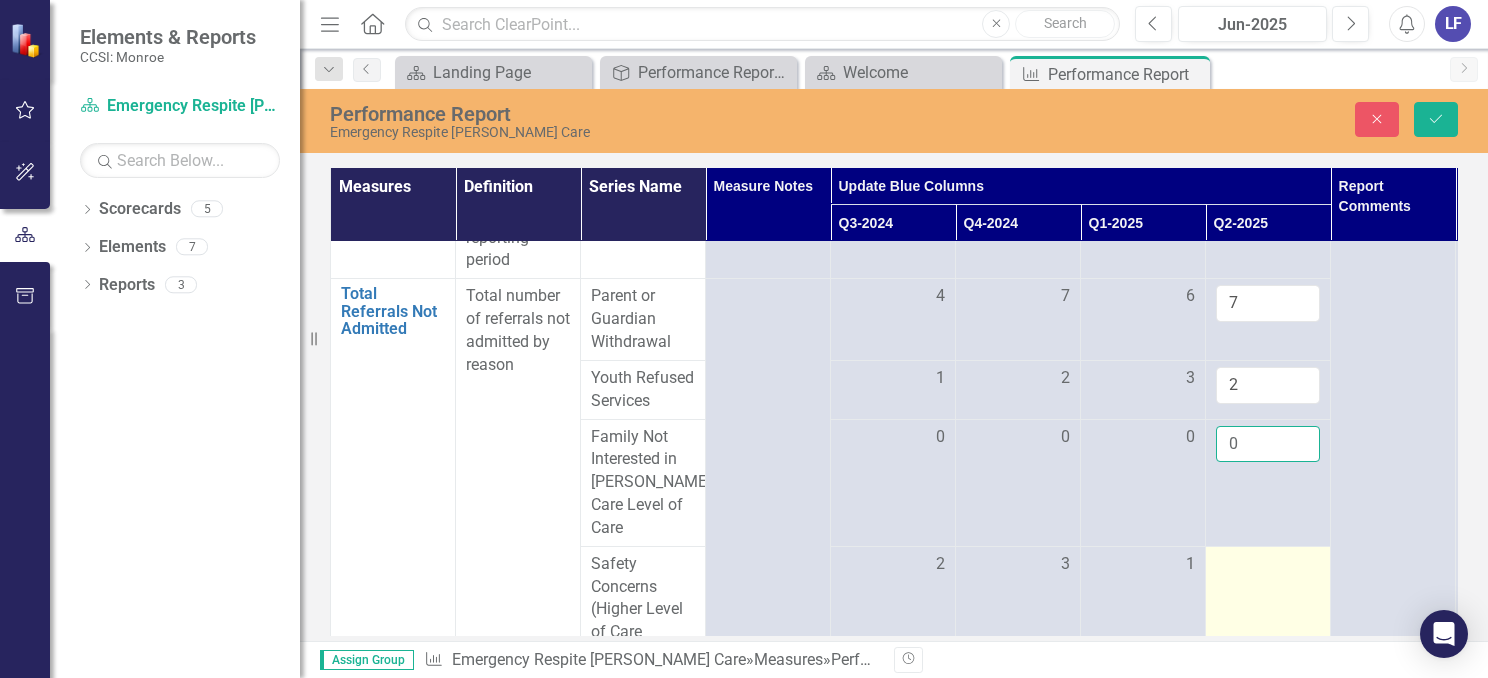 type on "0" 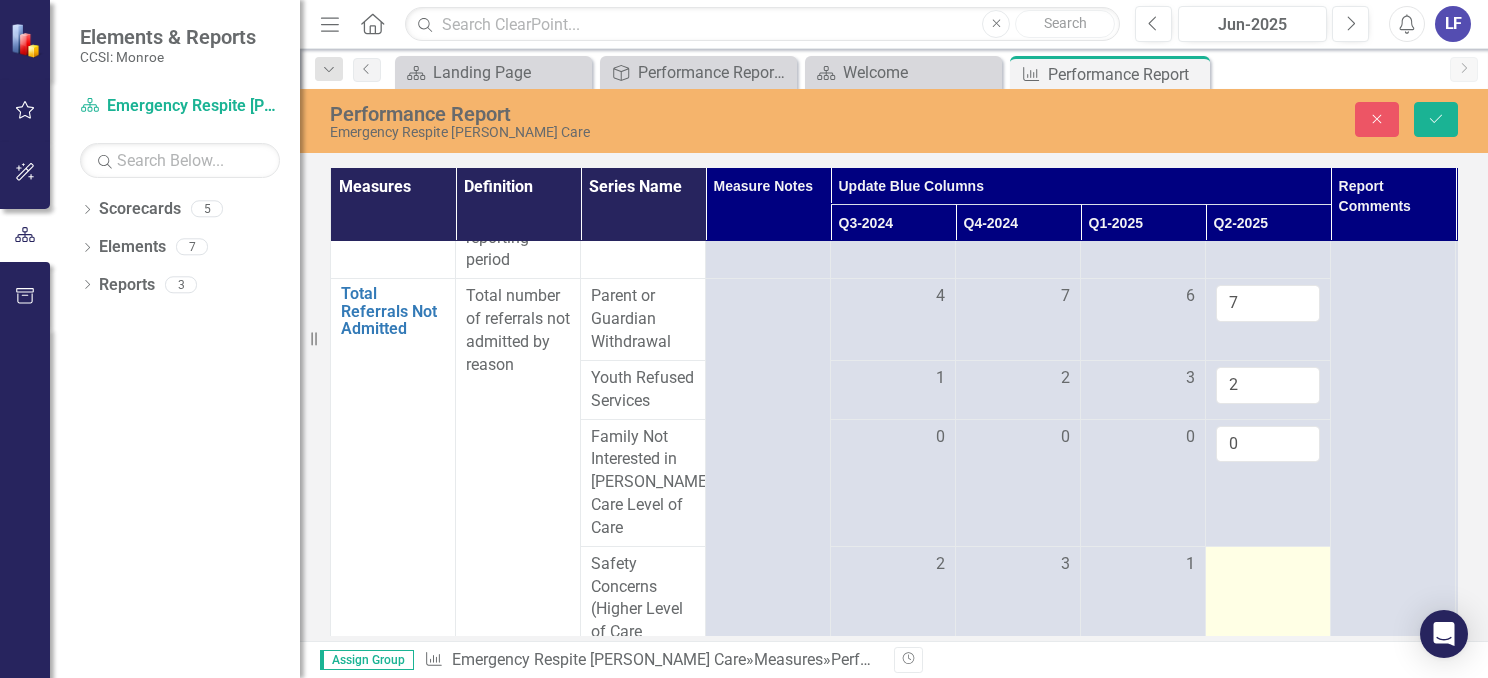 click at bounding box center [1268, 609] 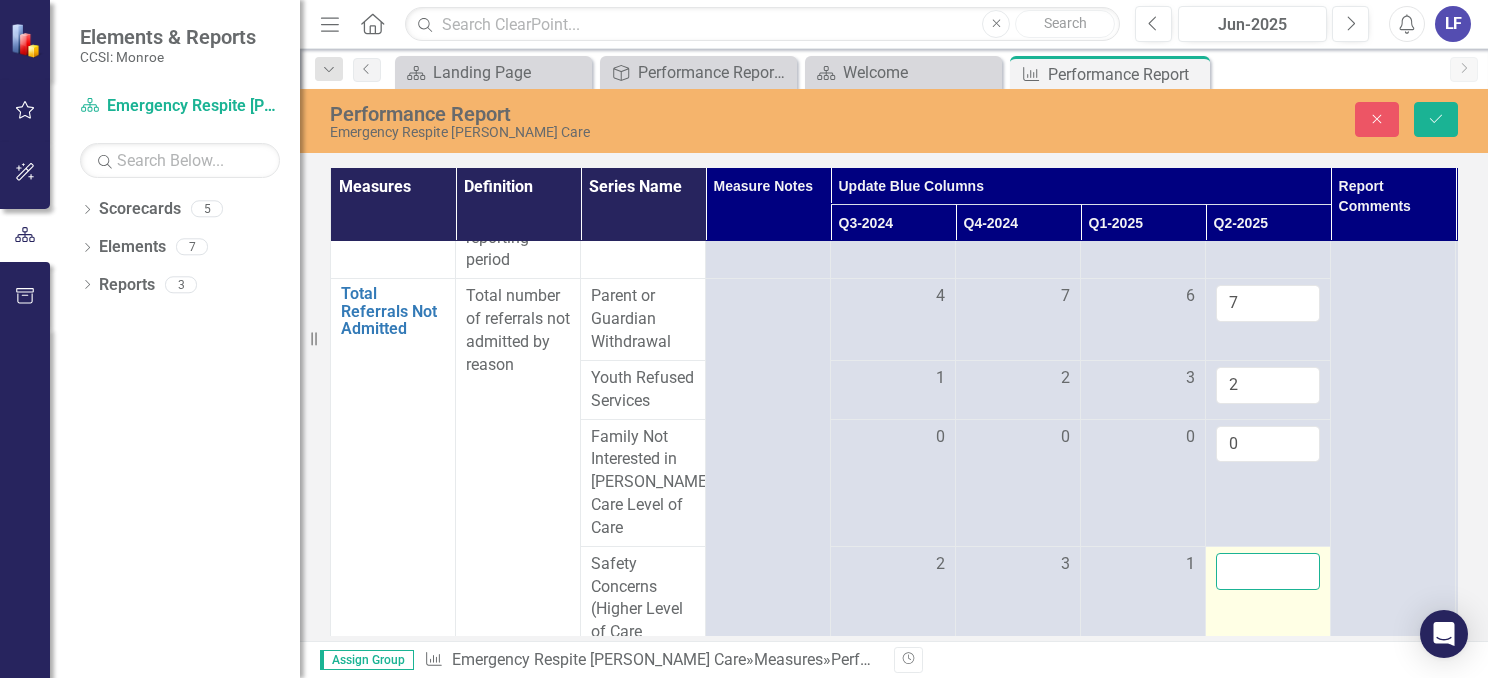 drag, startPoint x: 1254, startPoint y: 565, endPoint x: 1238, endPoint y: 555, distance: 18.867962 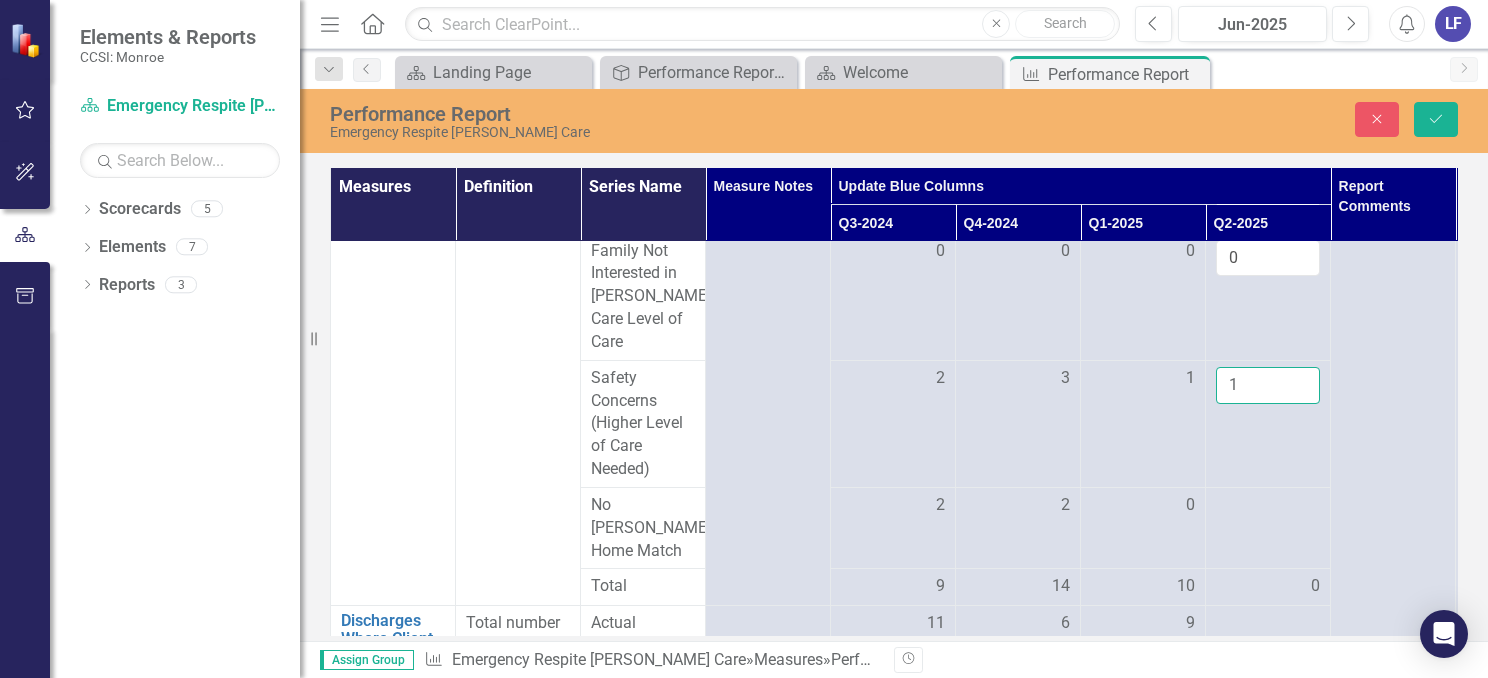 scroll, scrollTop: 326, scrollLeft: 0, axis: vertical 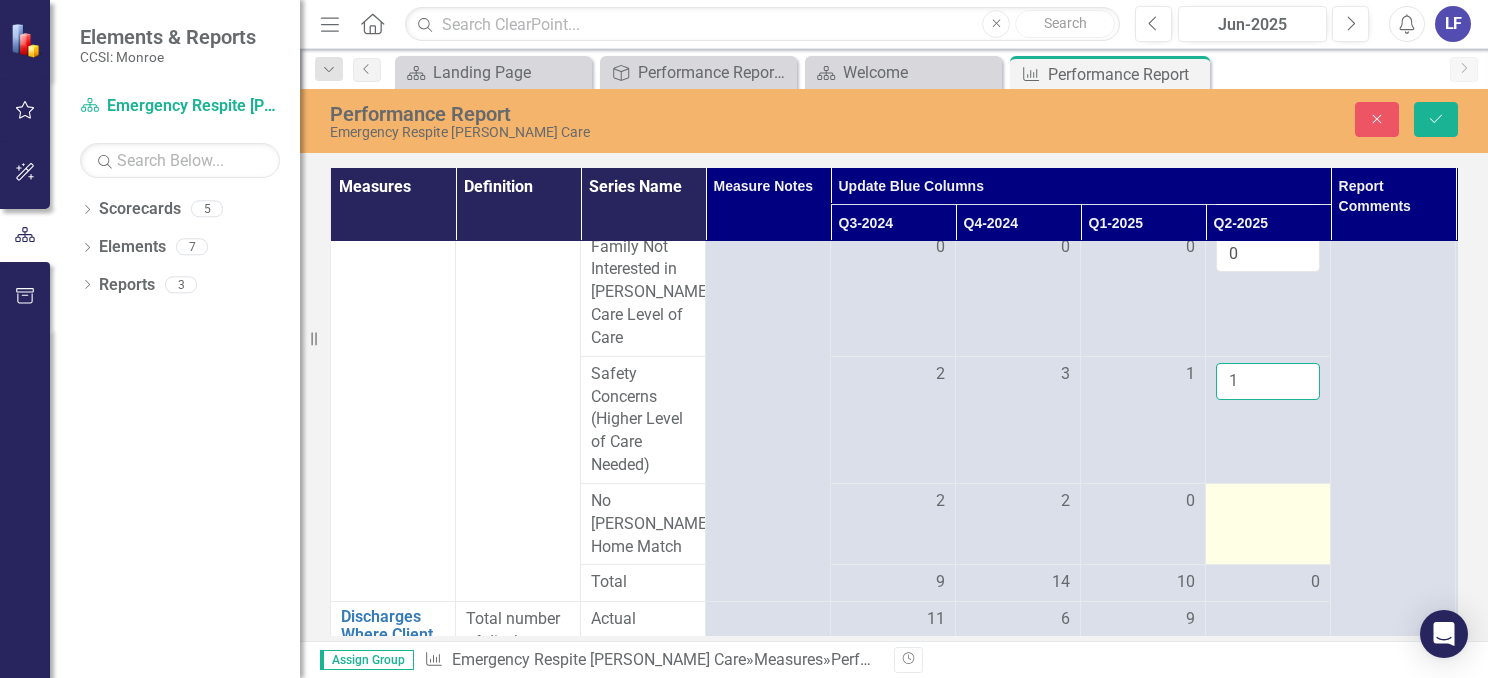 type on "1" 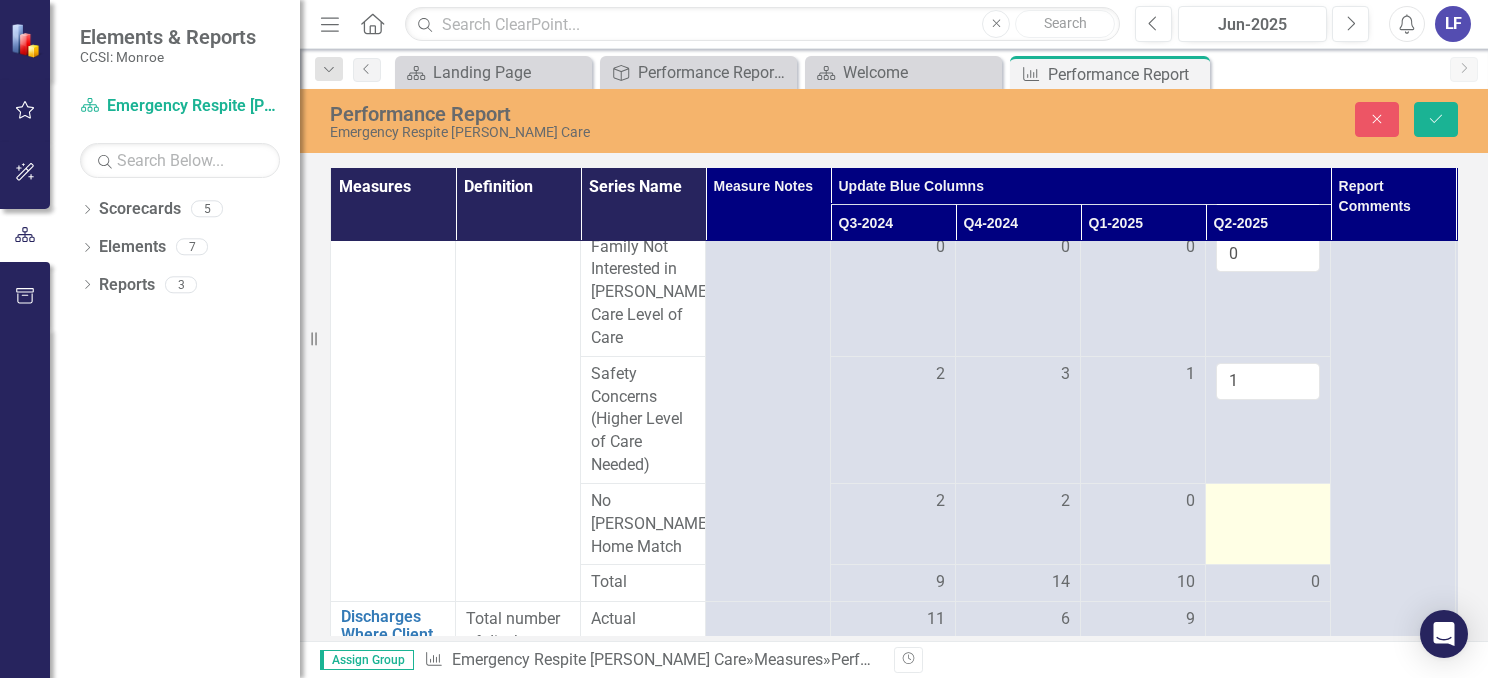 click at bounding box center (1268, 502) 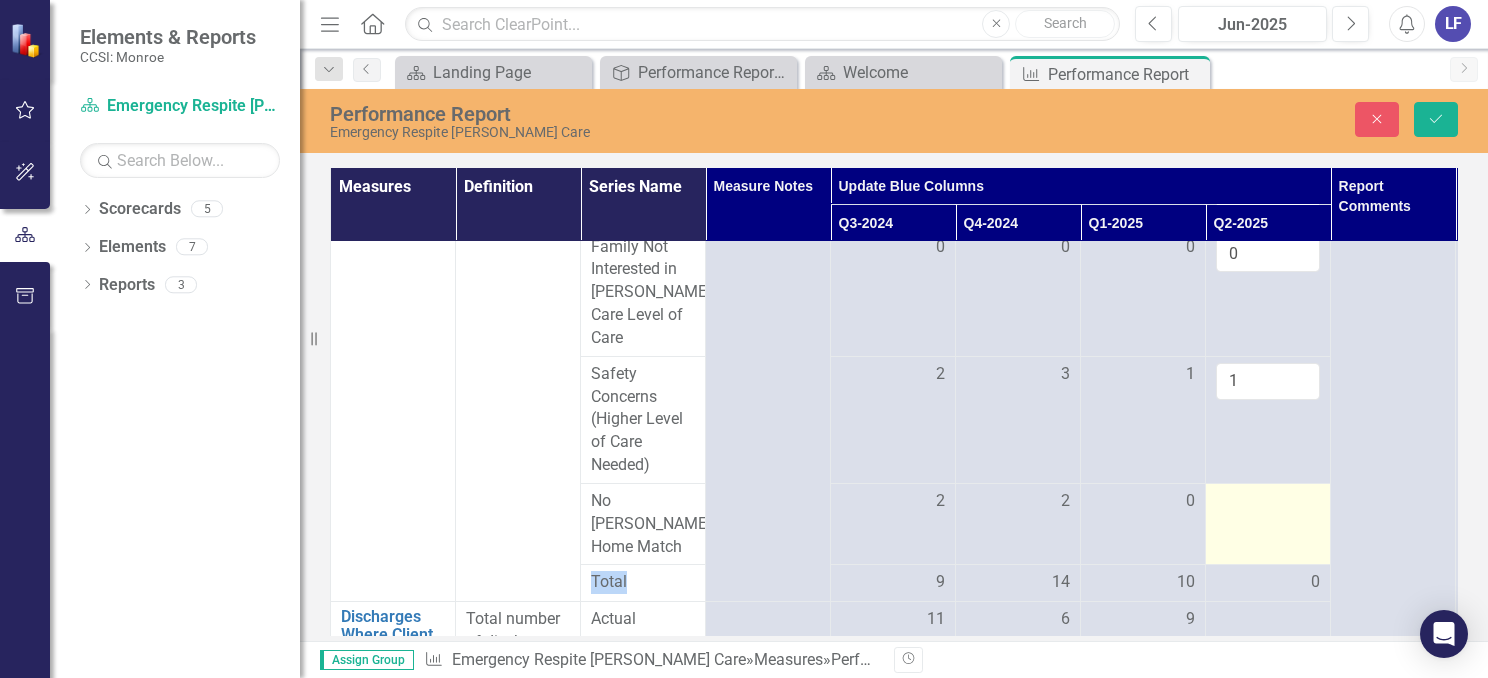 click at bounding box center [1268, 502] 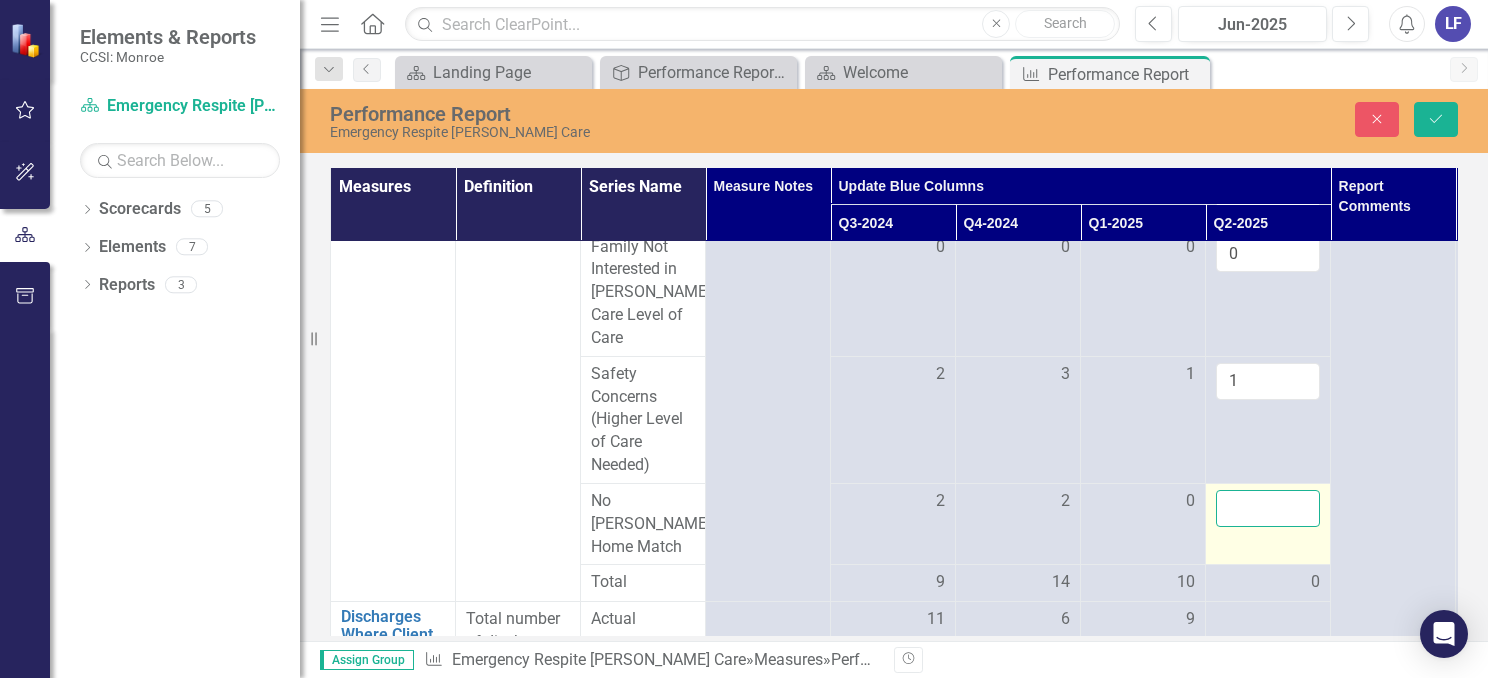 drag, startPoint x: 1264, startPoint y: 477, endPoint x: 1240, endPoint y: 483, distance: 24.738634 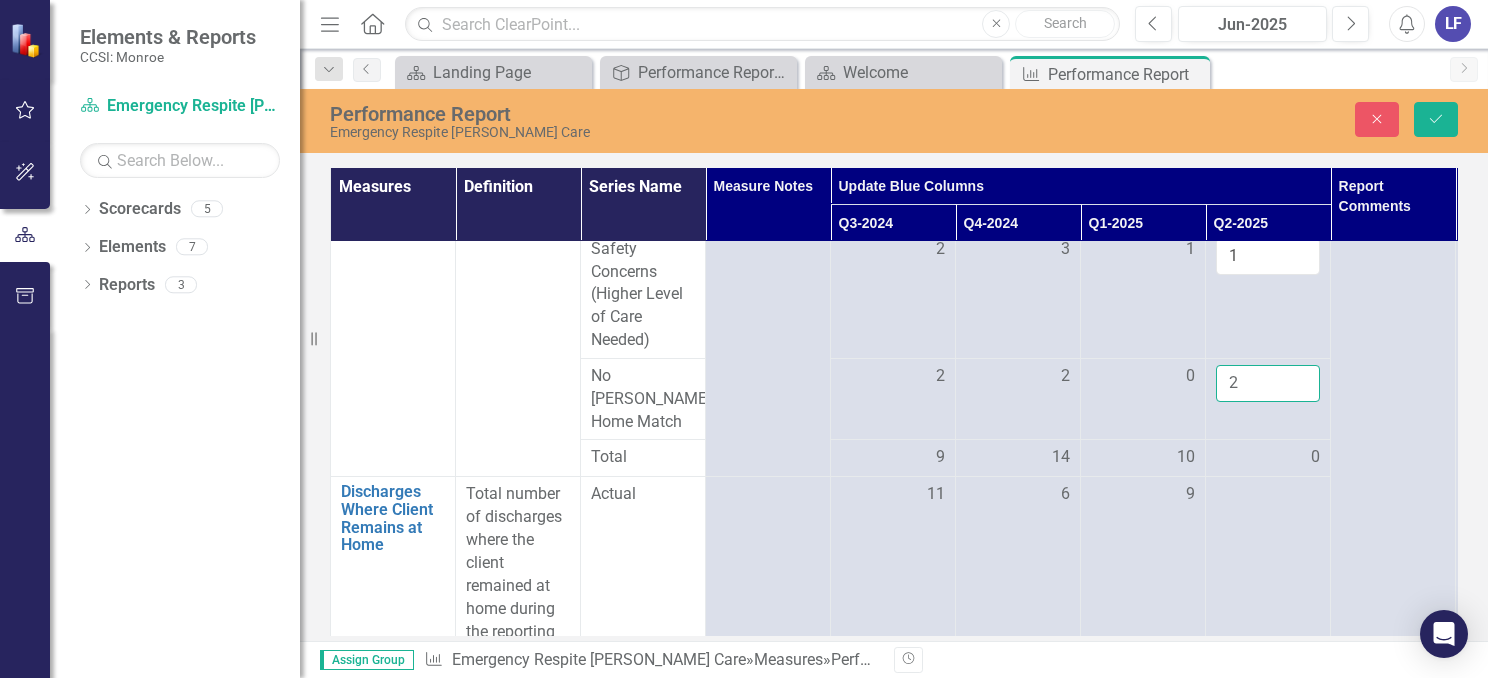 scroll, scrollTop: 457, scrollLeft: 0, axis: vertical 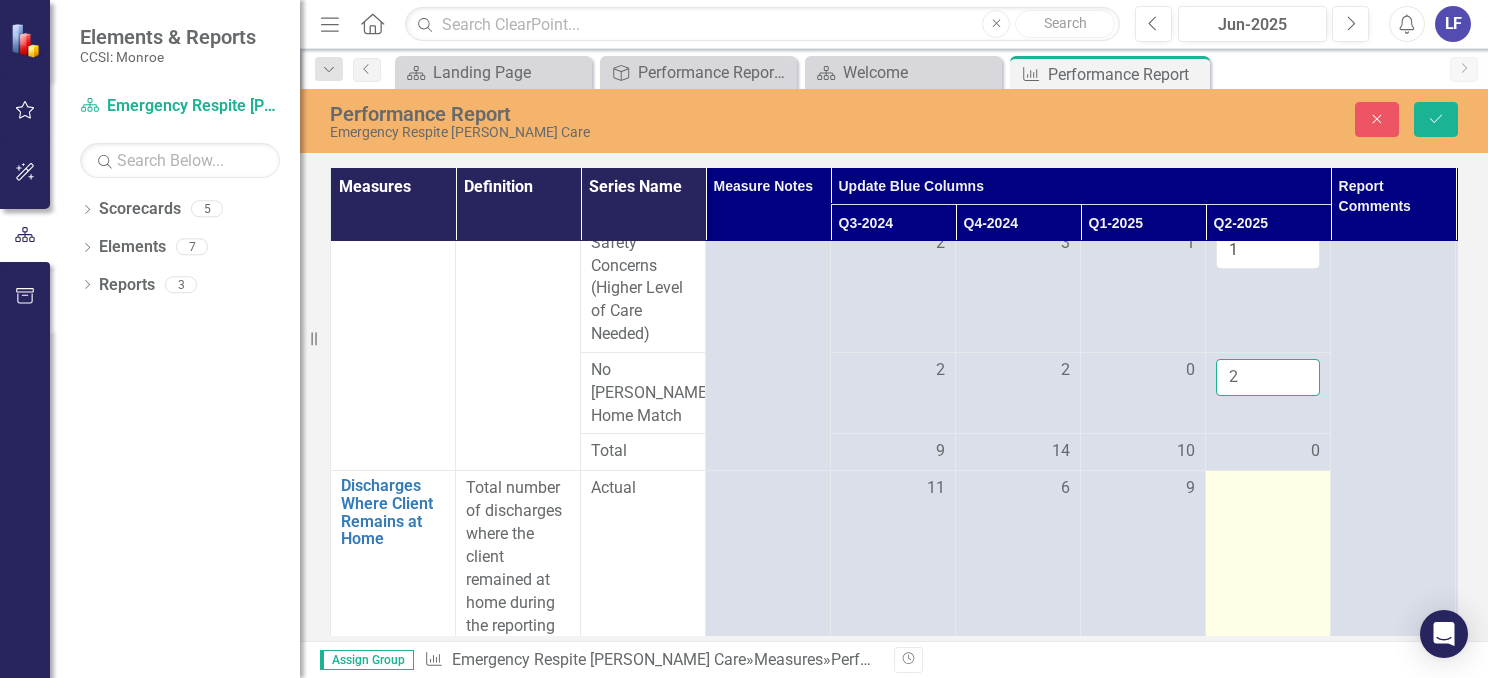 type on "2" 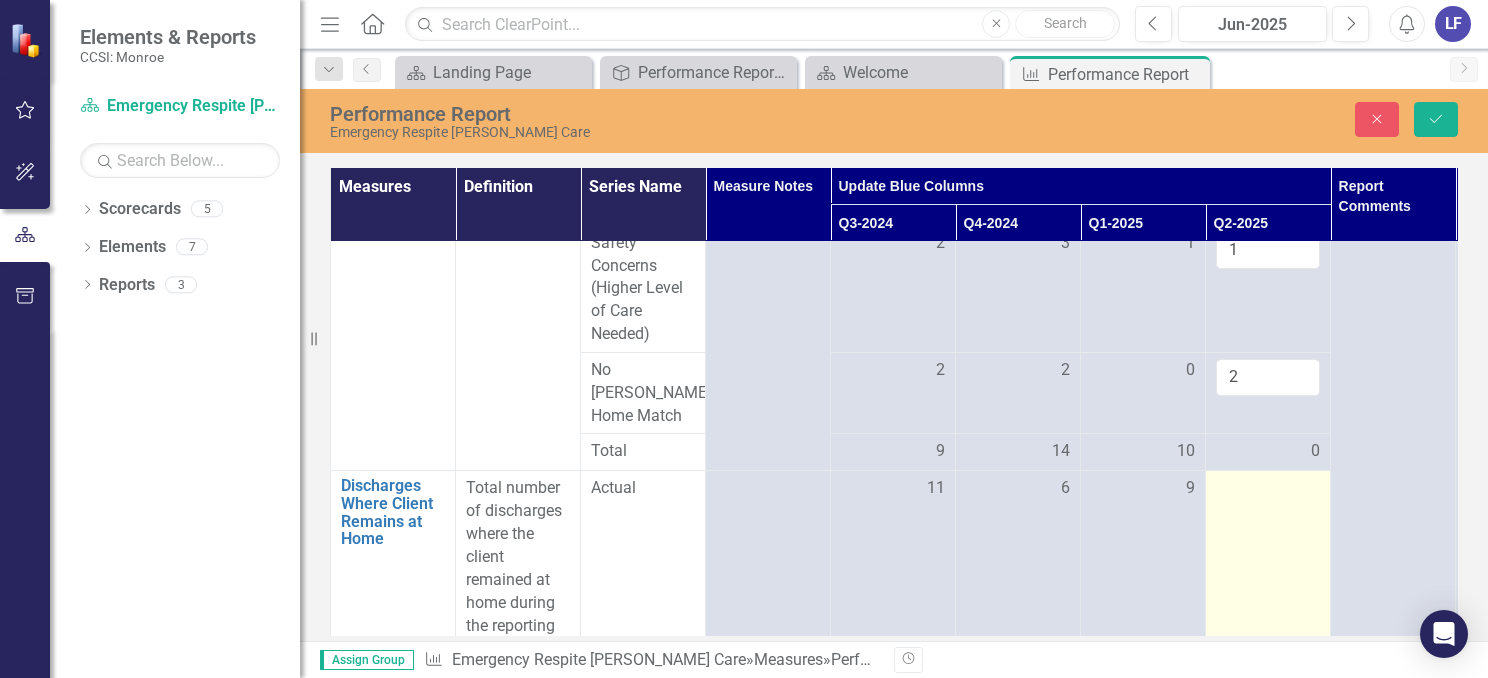 click at bounding box center (1268, 569) 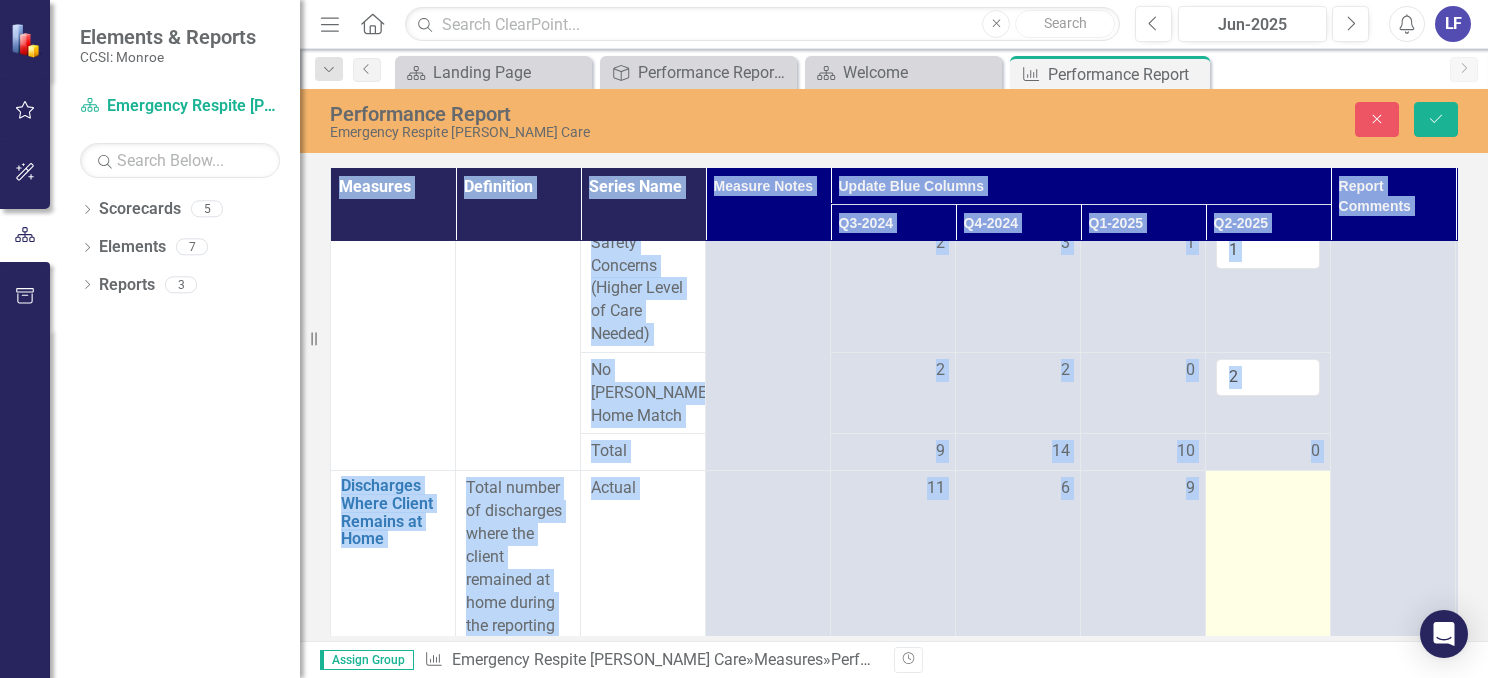 click at bounding box center [1268, 569] 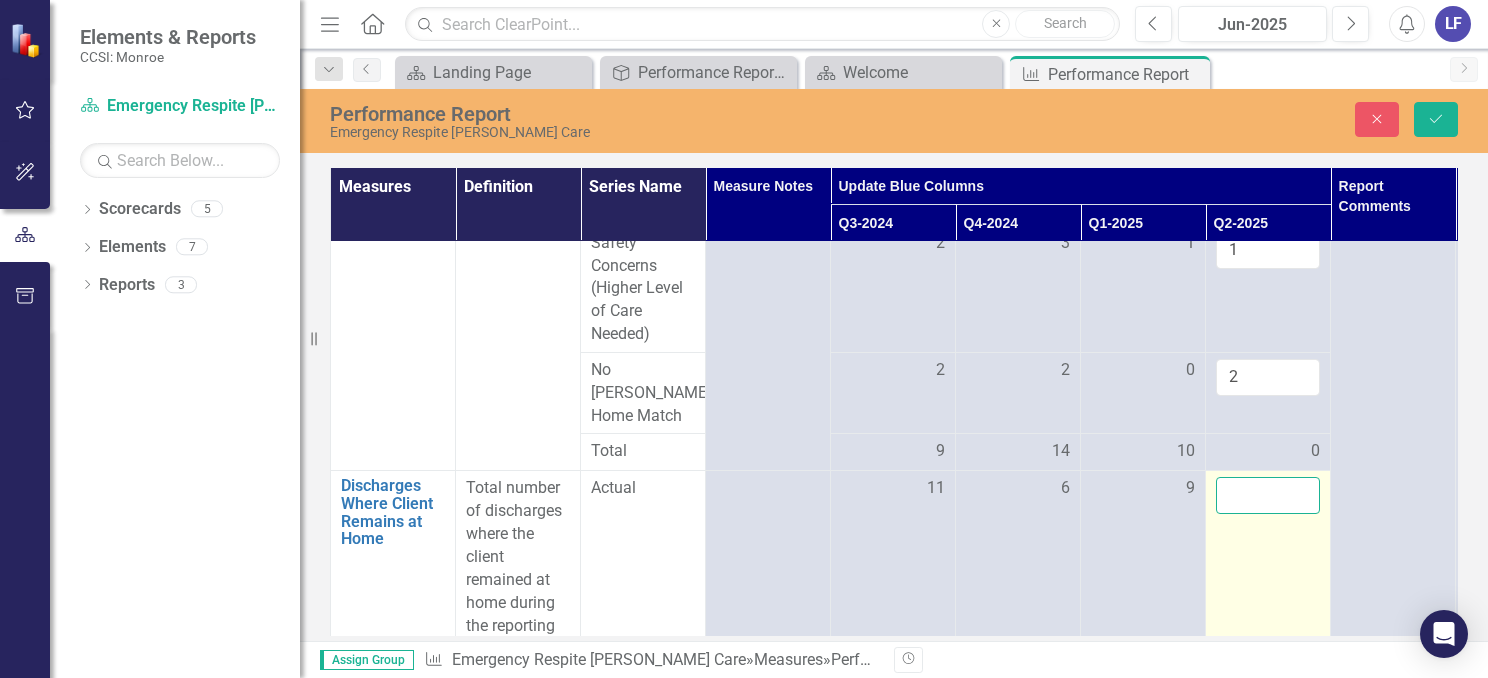 click at bounding box center (1268, 495) 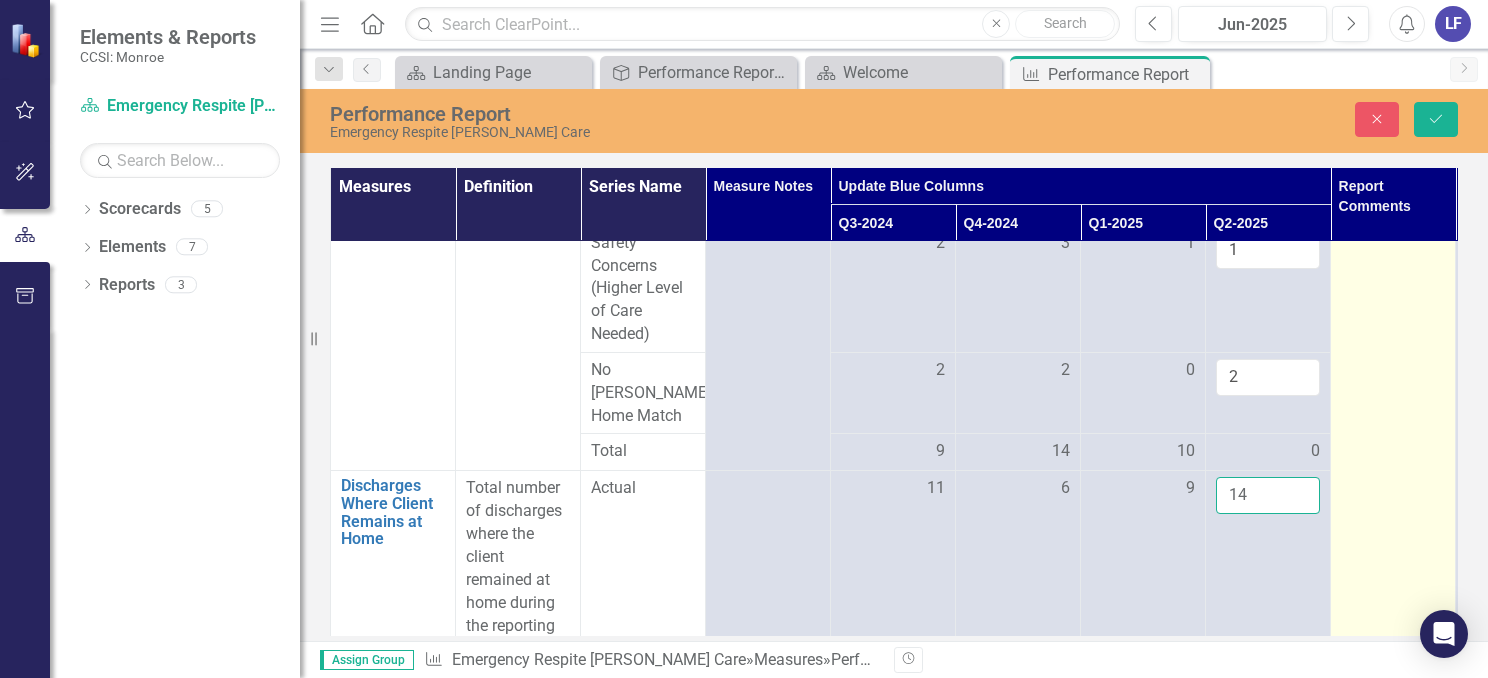 type on "14" 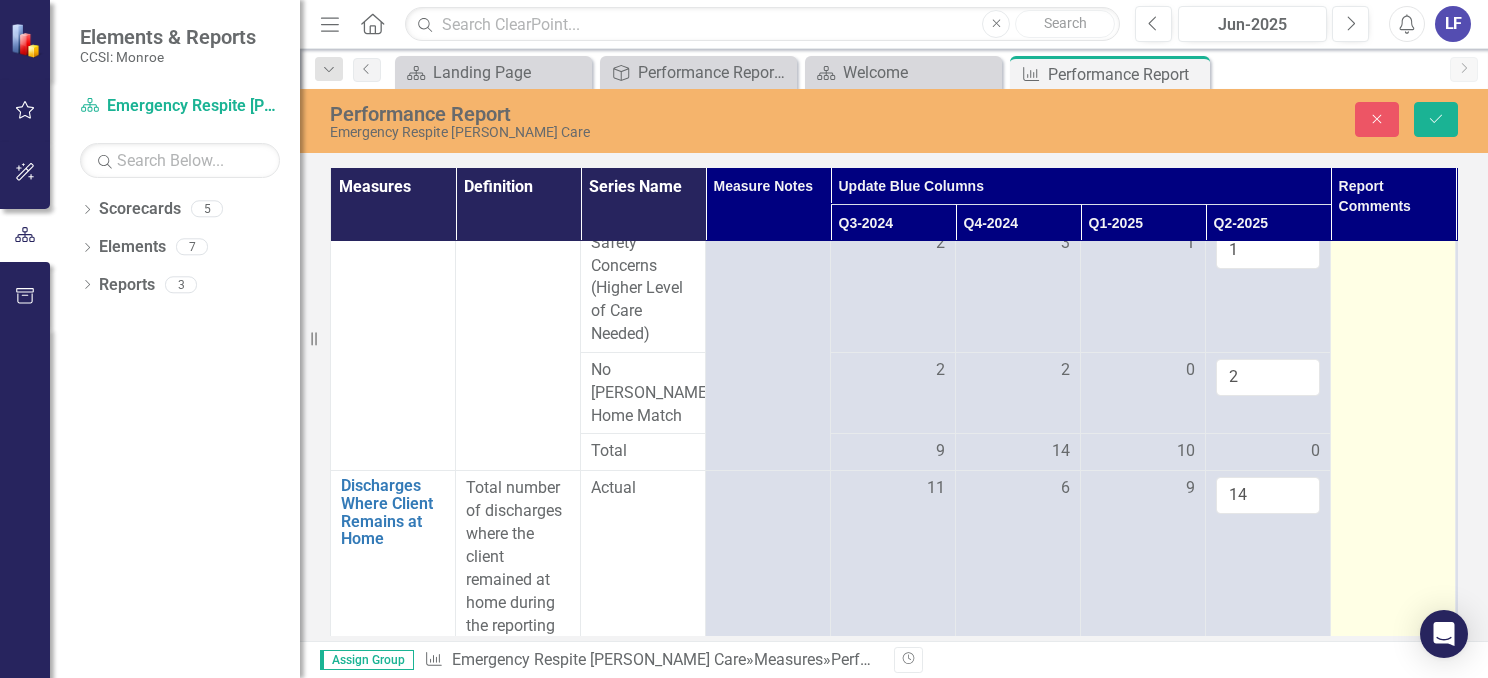 click at bounding box center (1393, 226) 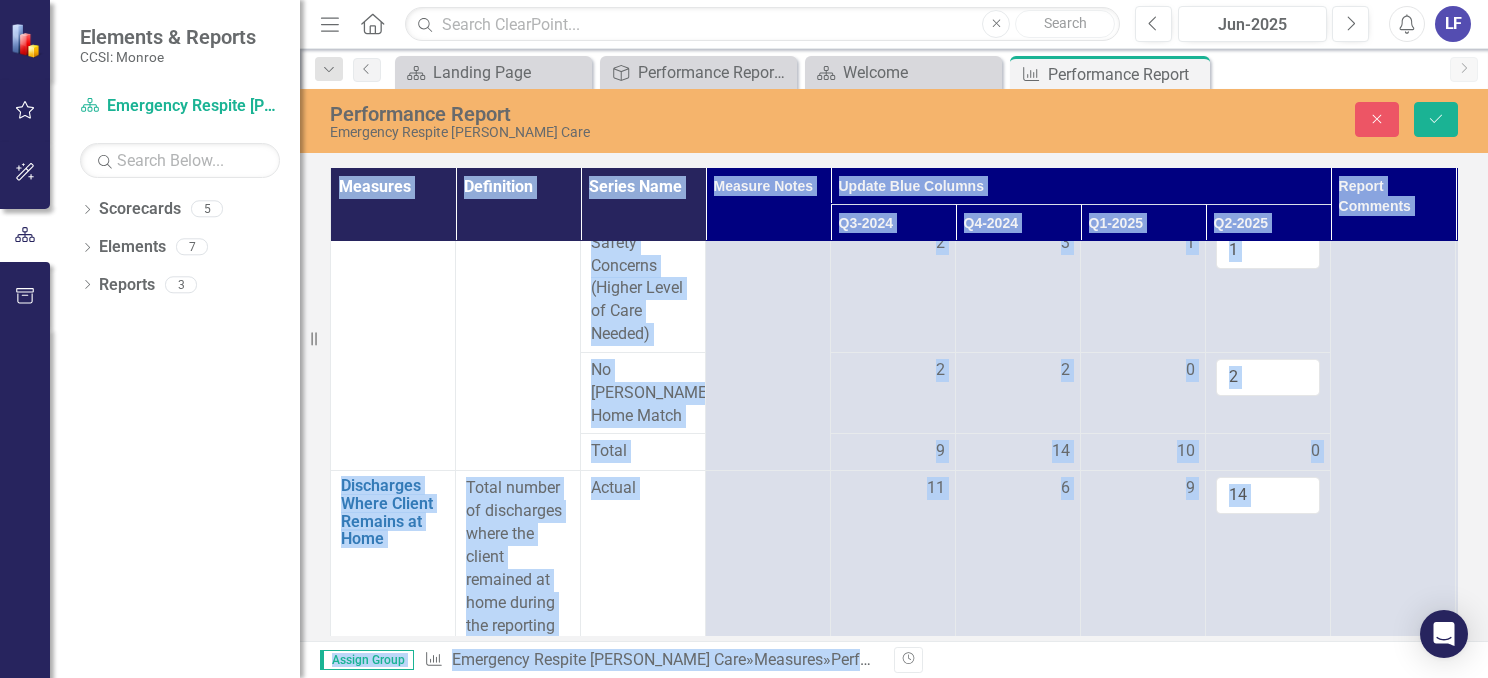 drag, startPoint x: 1158, startPoint y: 637, endPoint x: 1228, endPoint y: 645, distance: 70.45566 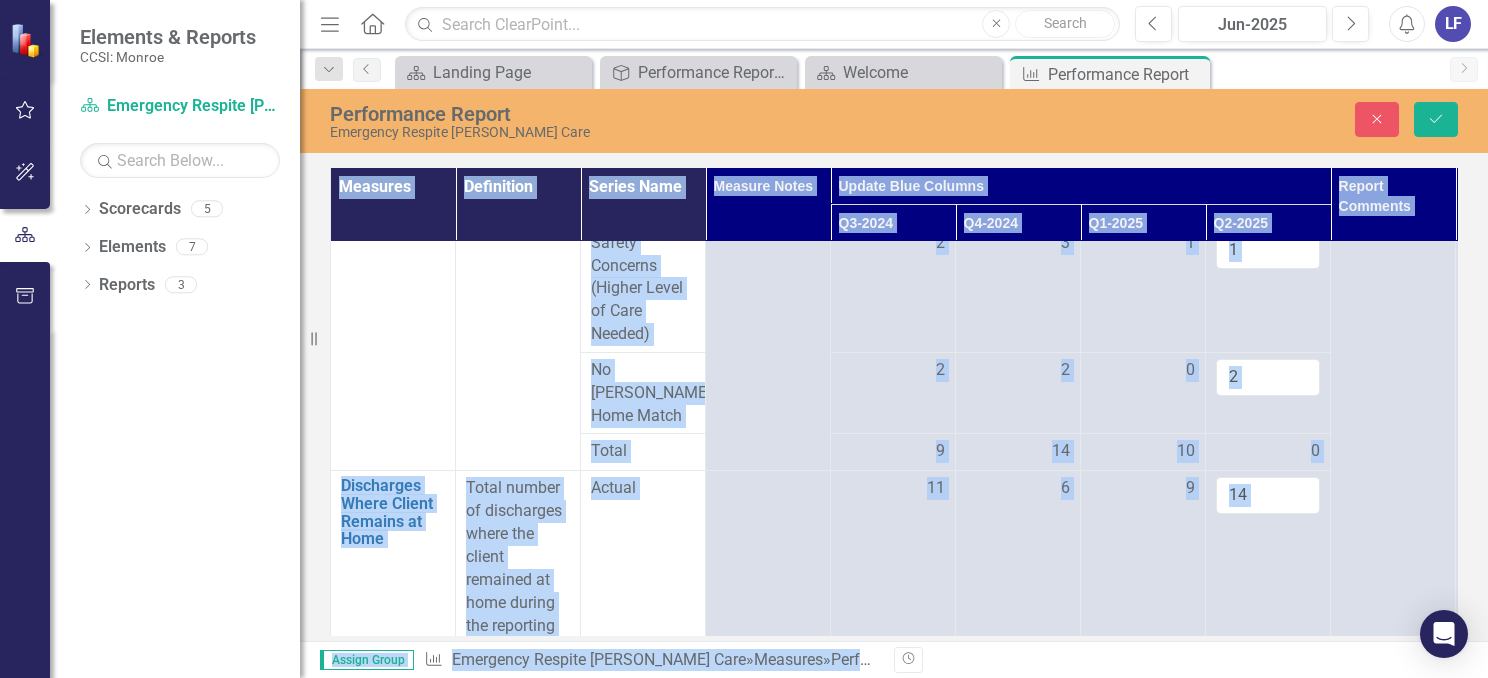 click on "Menu Home Search Close Search Previous Jun-2025 Next Alerts LF User Edit Profile Disable Sound Silence Alerts Help Support Center icon.tutorial Show Tutorials icon.portal Success Portal Logout Log Out Dropdown Search Scorecard Landing Page Close Deliverable Performance Report Tracker Close Scorecard Welcome Close Measure Performance Report Pin Previous Scorecard Landing Page Close Deliverable Performance Report Tracker Close Scorecard Welcome Close Measure Performance Report Pin Close Next Performance Report Emergency Respite [PERSON_NAME] Care Close Save Measures Definition Series Name Measure Notes Update Blue Columns Report Comments Deliverable  Attachments Data Status Q3-2024 Q4-2024 Q1-2025 Q2-2025 Referrals Received Link Open Element Total number of referrals/requests for service during the reporting period Actual 21 20 20 26 Drop pdfs, images, or office documents here or click to upload Close Total Referrals Not Admitted Link Open Element Total number of referrals not admitted by reason 4 7 6 7 1 2 3 2 0 0 0" at bounding box center (894, 339) 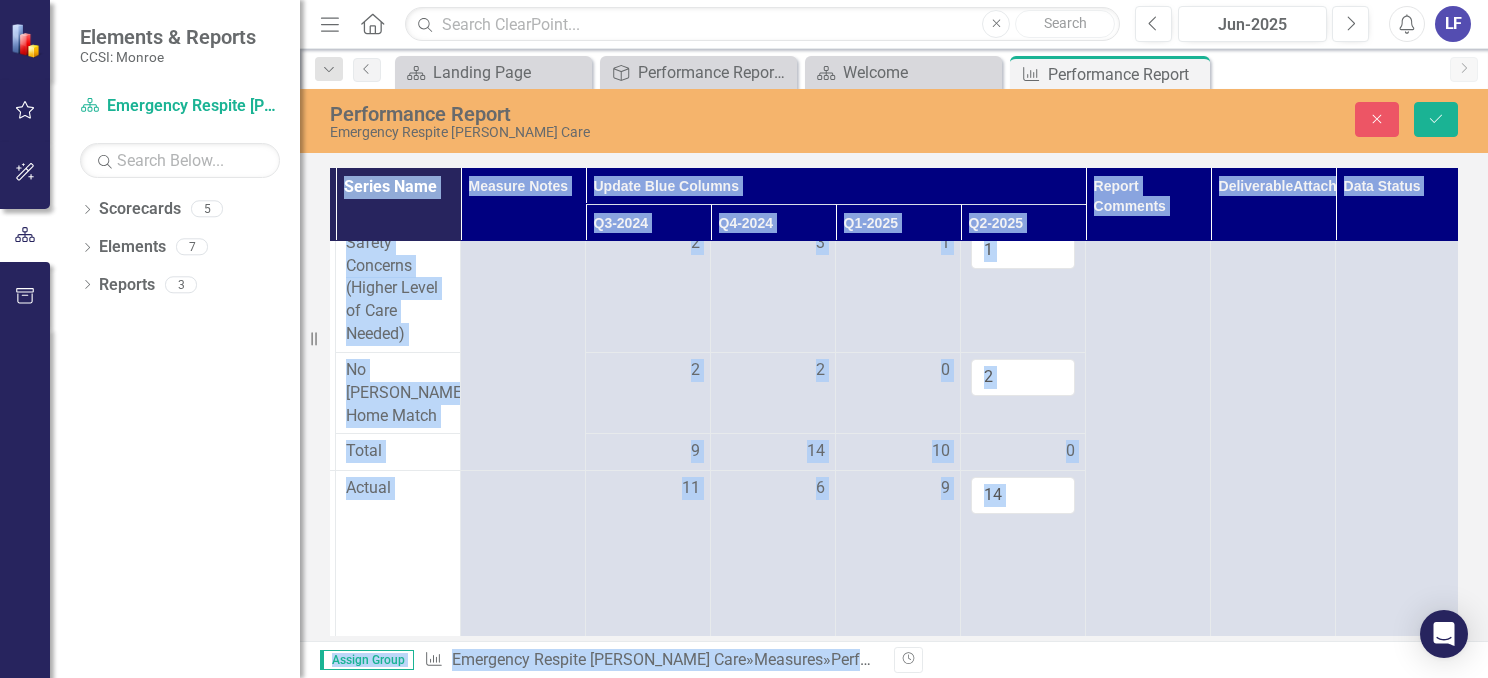 scroll, scrollTop: 457, scrollLeft: 263, axis: both 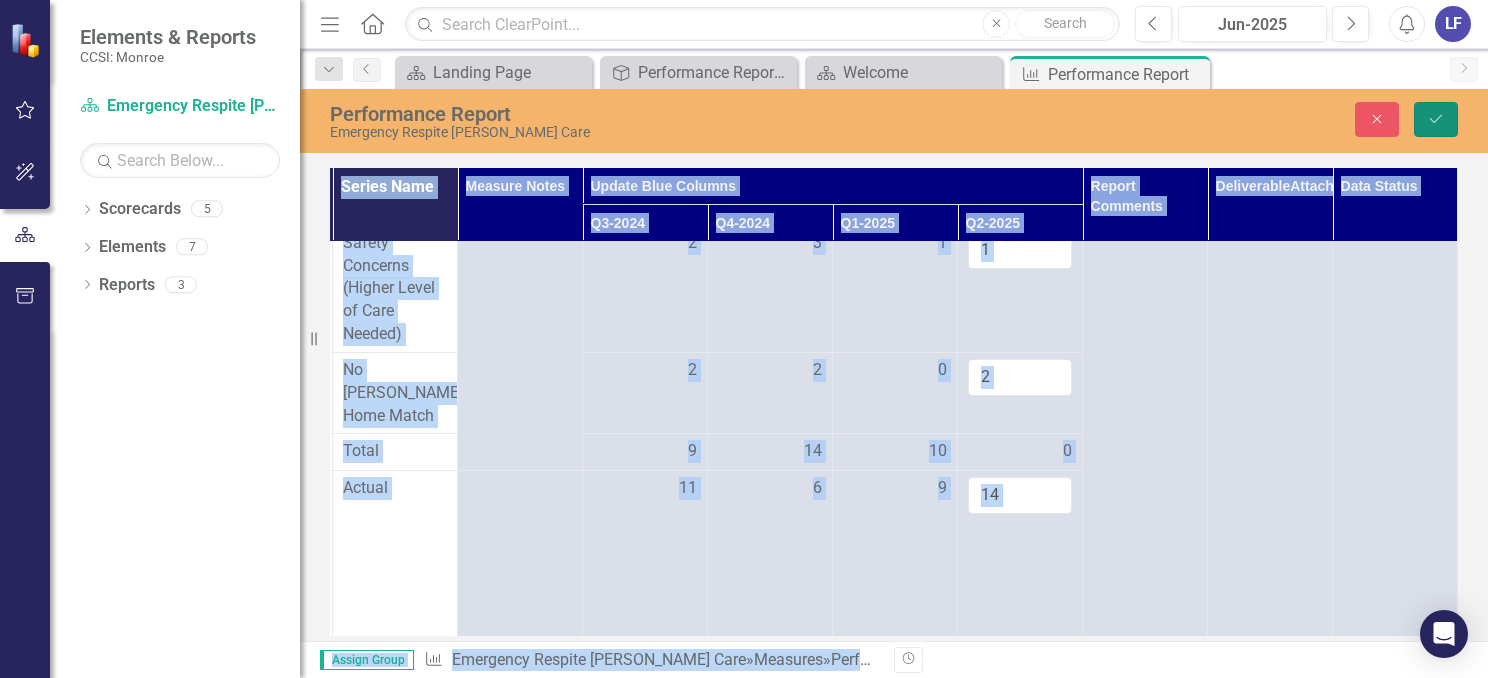 click on "Save" at bounding box center (1436, 119) 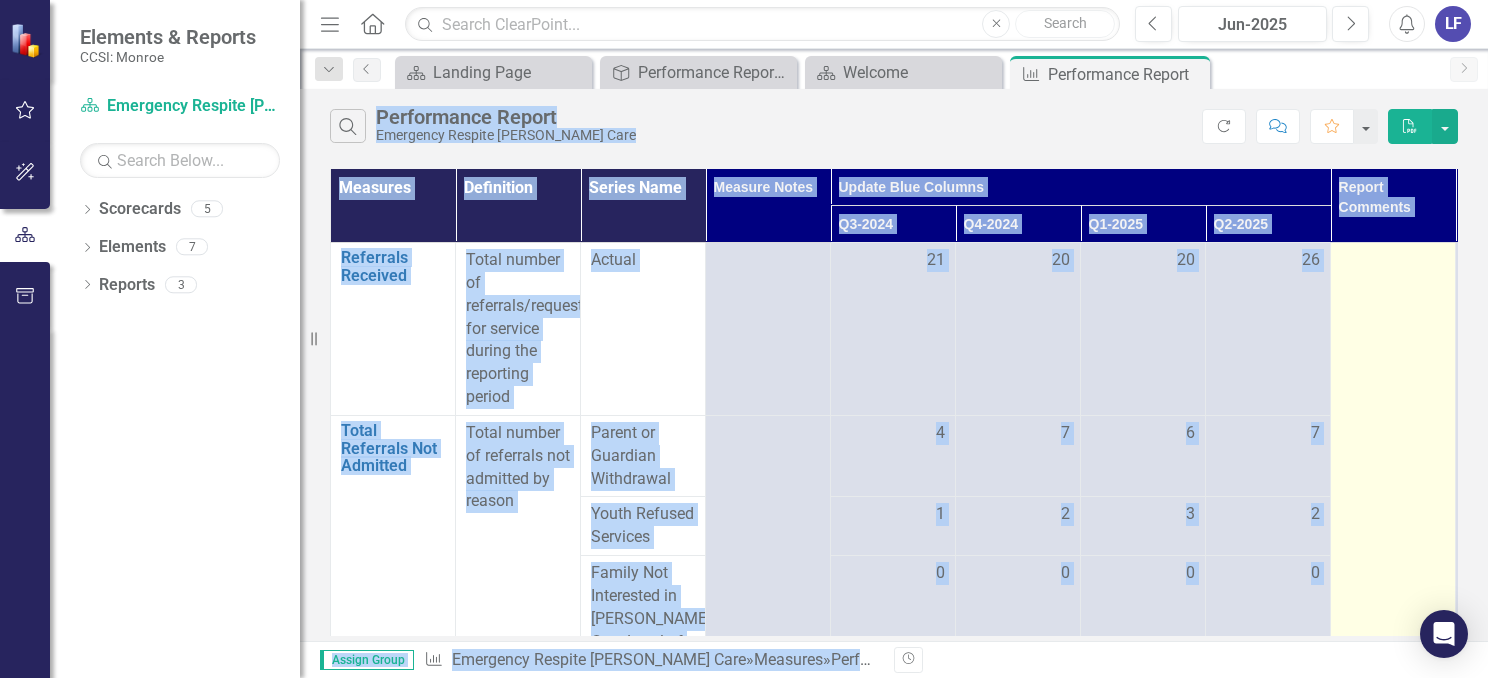 click at bounding box center (1393, 684) 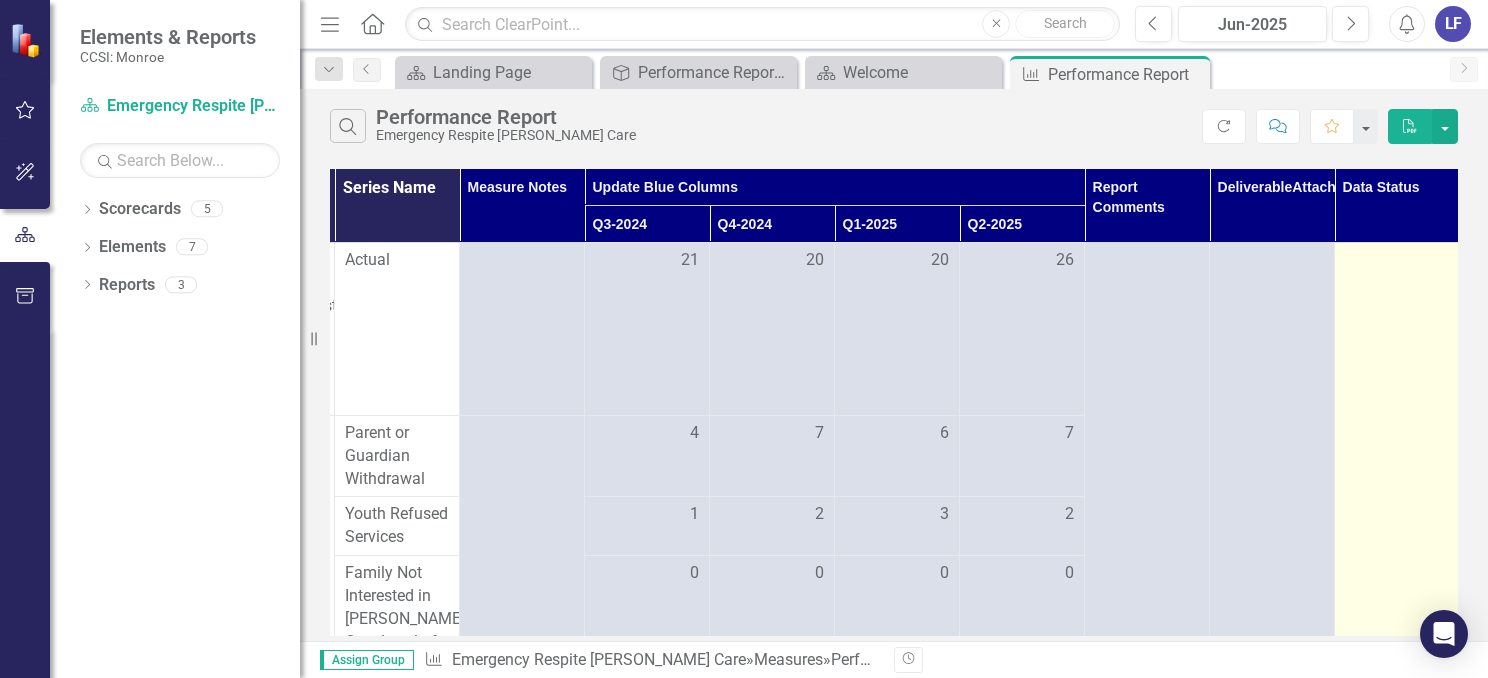 scroll, scrollTop: 0, scrollLeft: 244, axis: horizontal 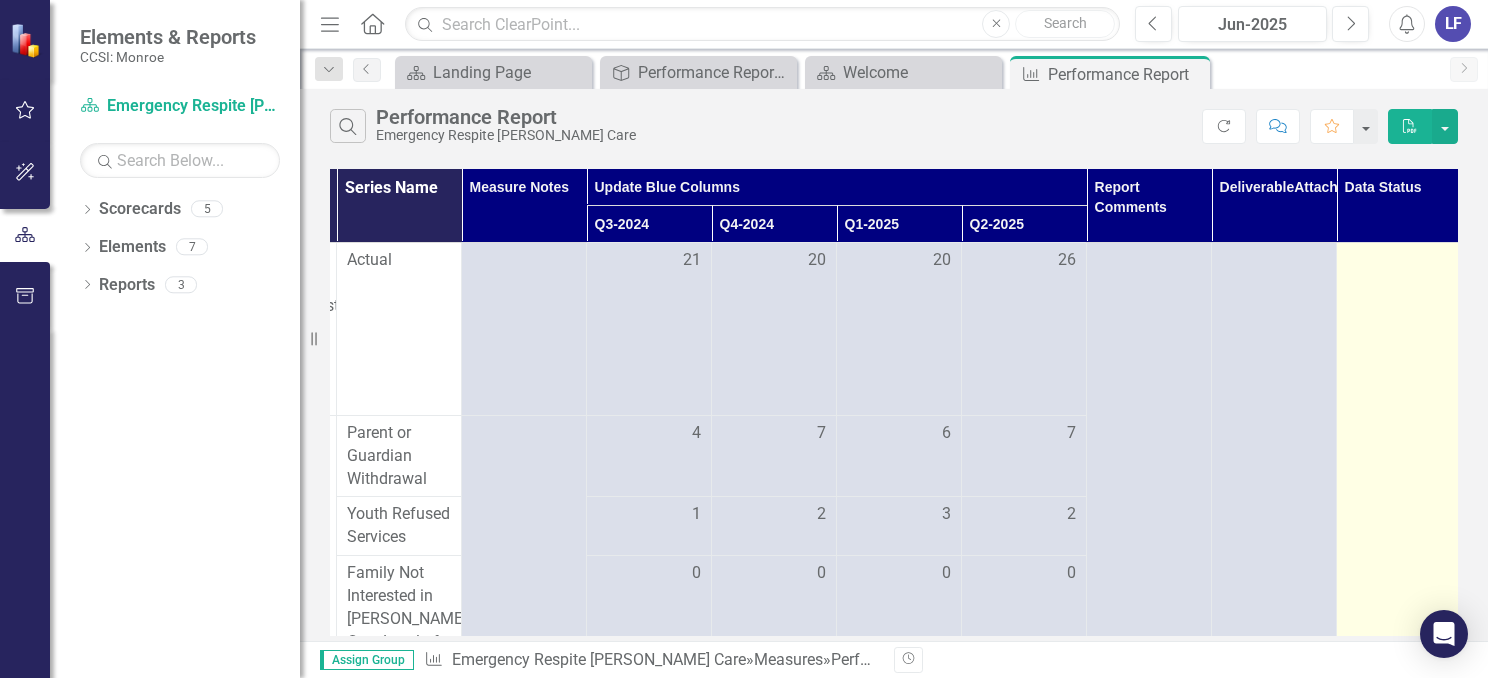 click at bounding box center (1399, 261) 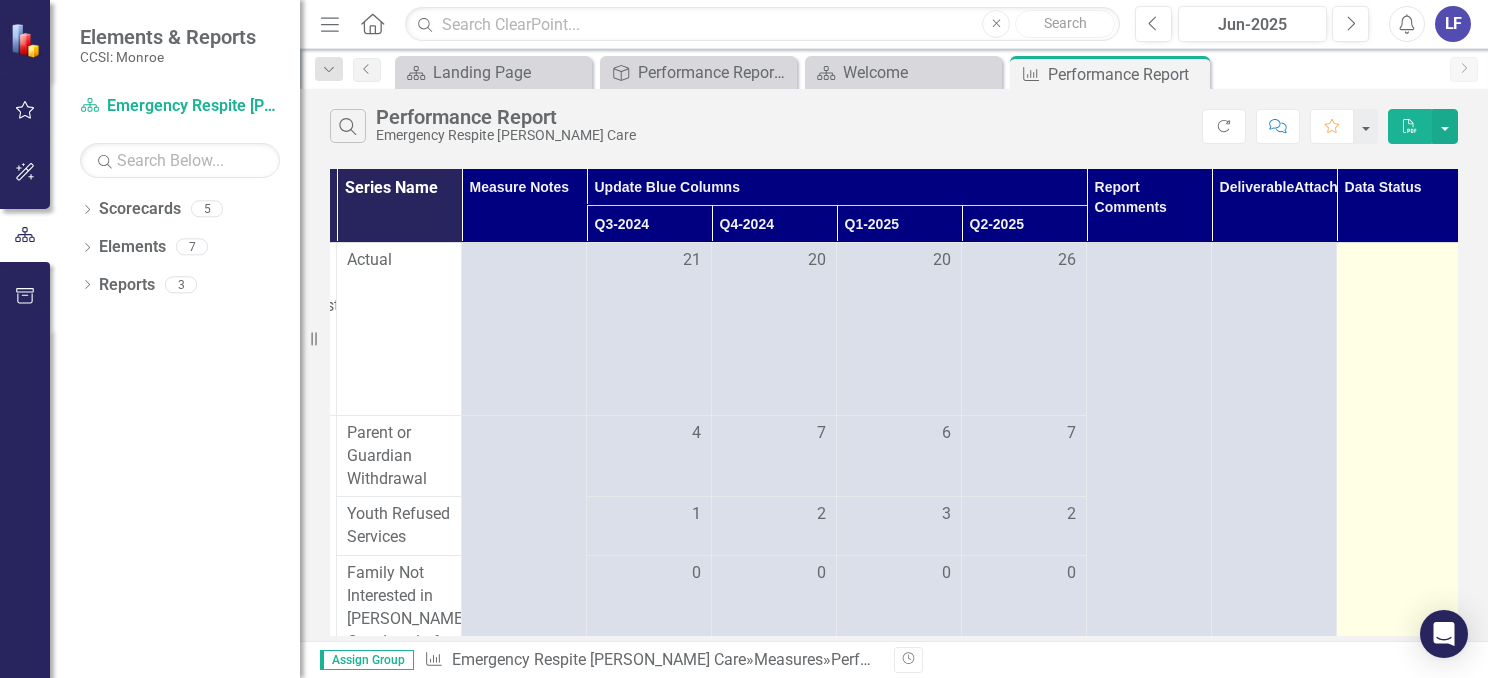 click at bounding box center [1399, 261] 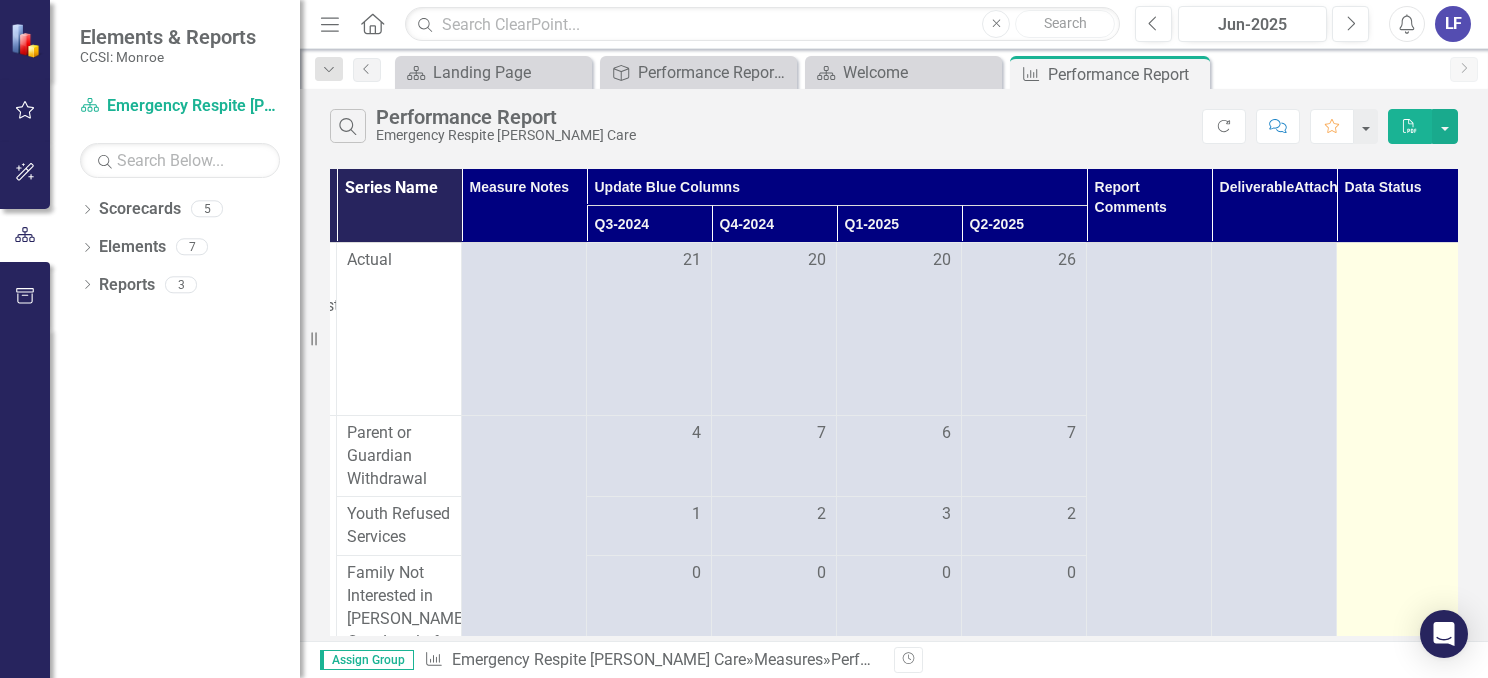 click at bounding box center [1399, 261] 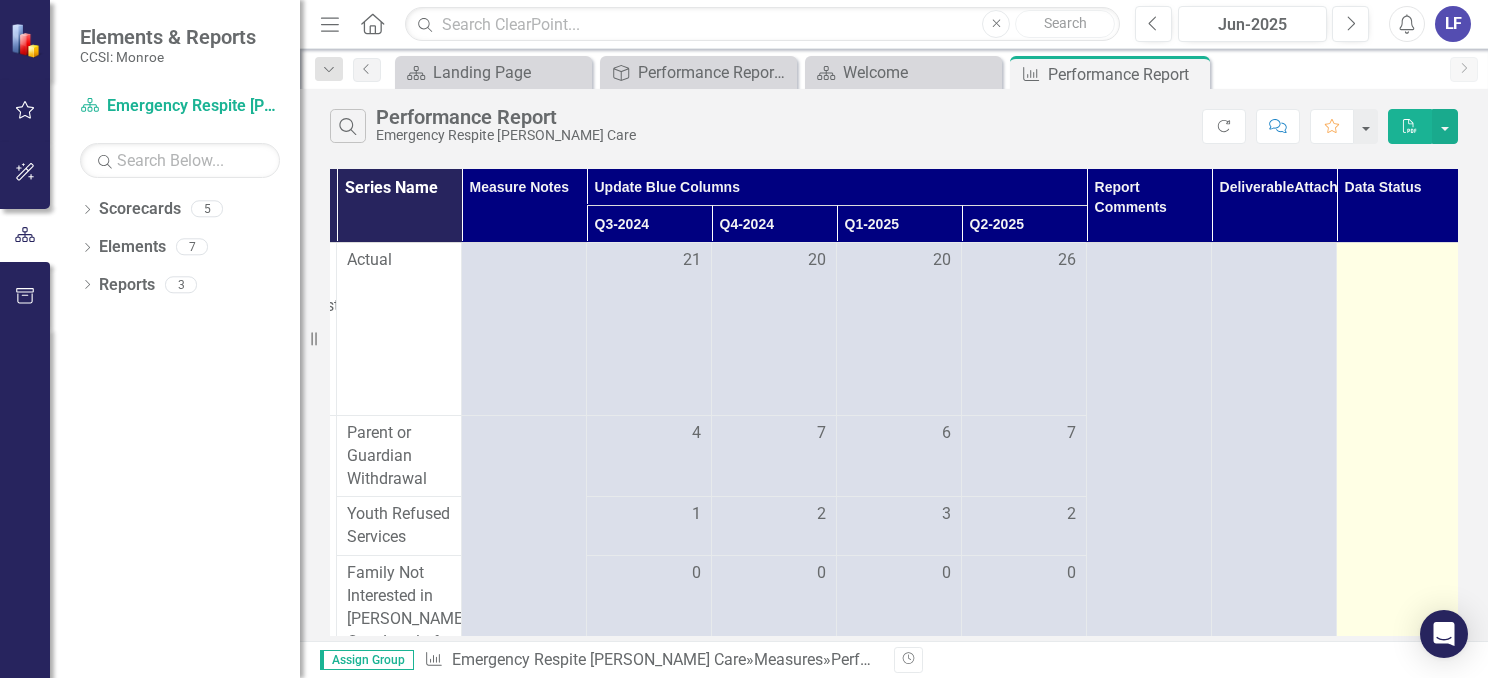 click at bounding box center [1399, 261] 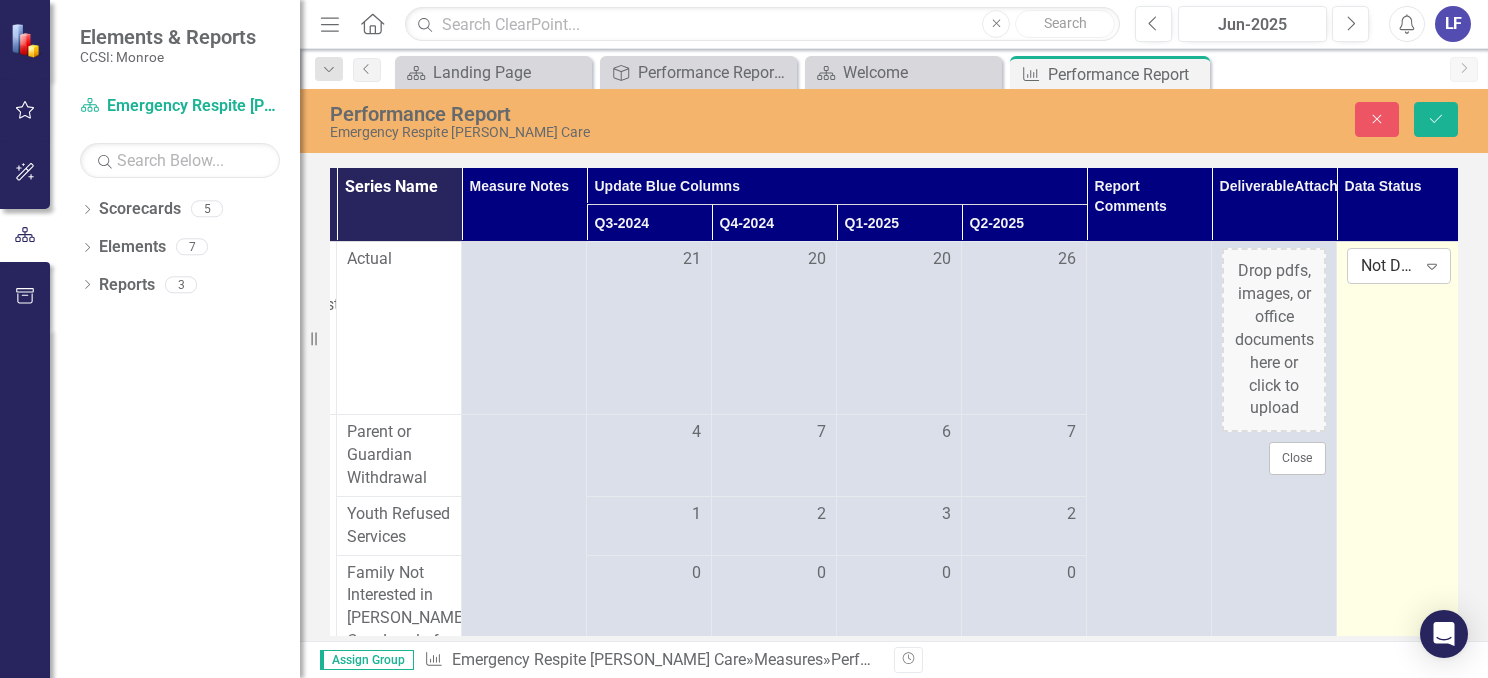drag, startPoint x: 1402, startPoint y: 259, endPoint x: 1428, endPoint y: 268, distance: 27.513634 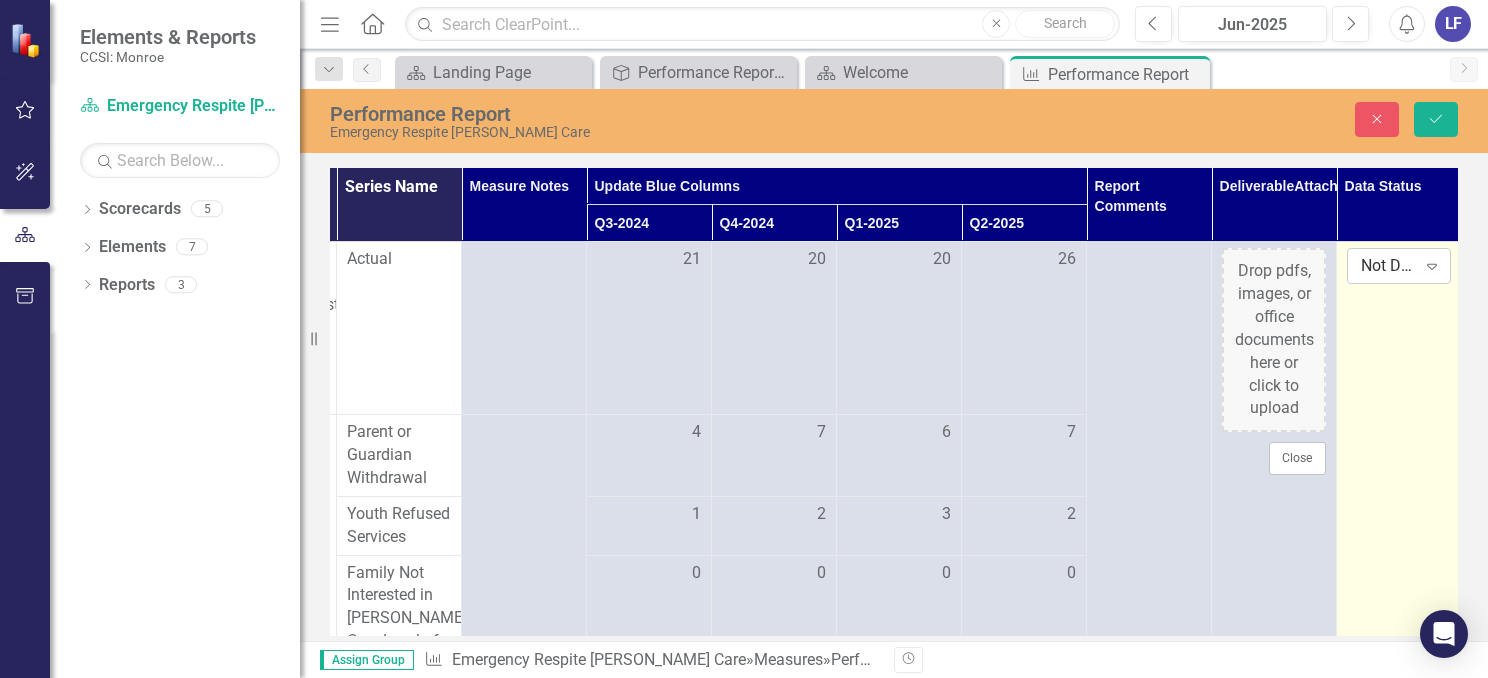 click on "Expand" 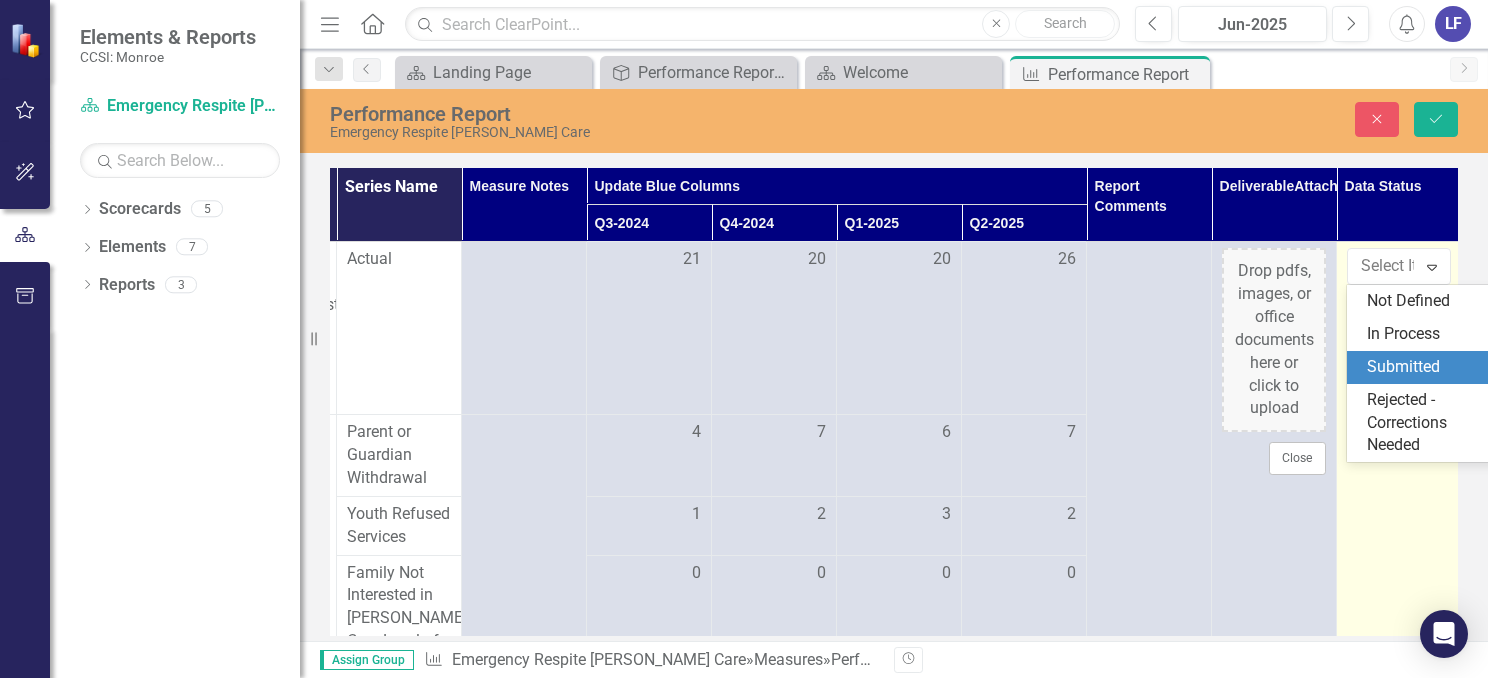 click on "Submitted" at bounding box center (1431, 367) 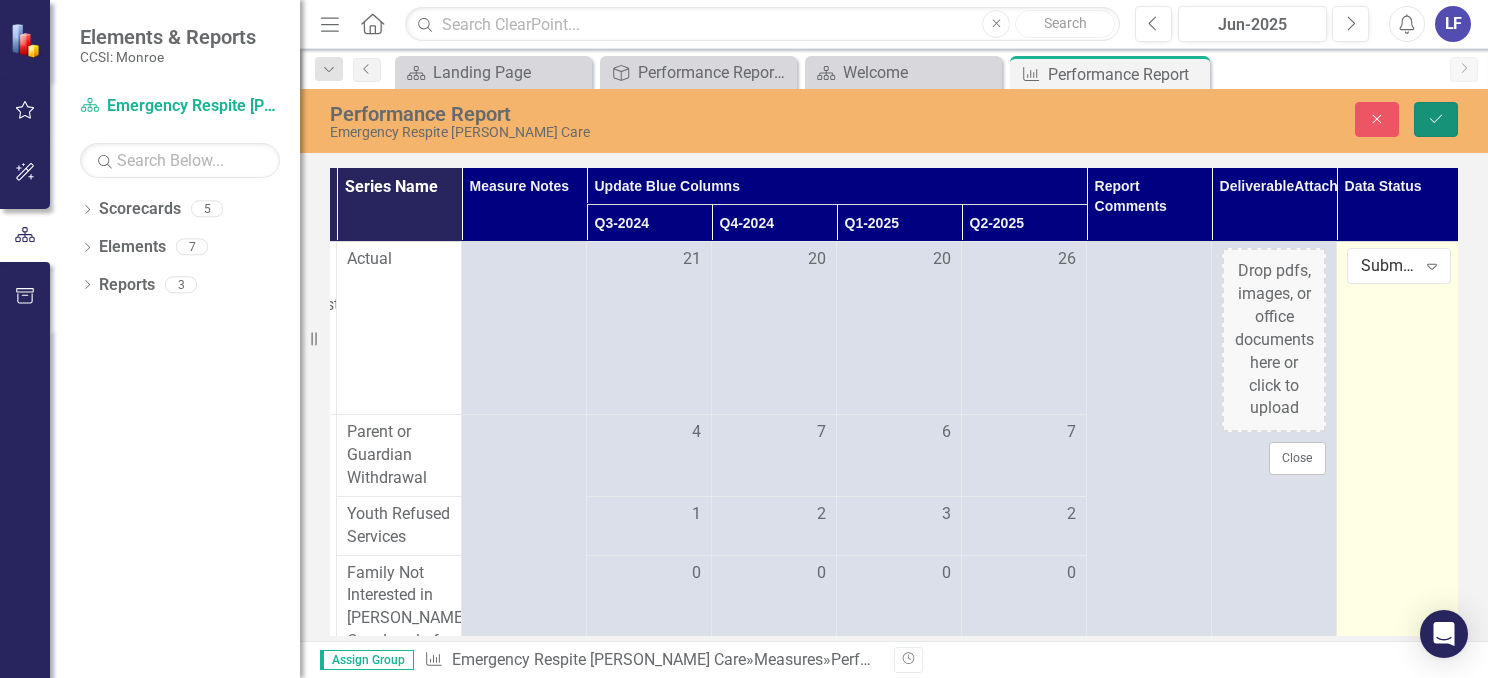 click on "Save" 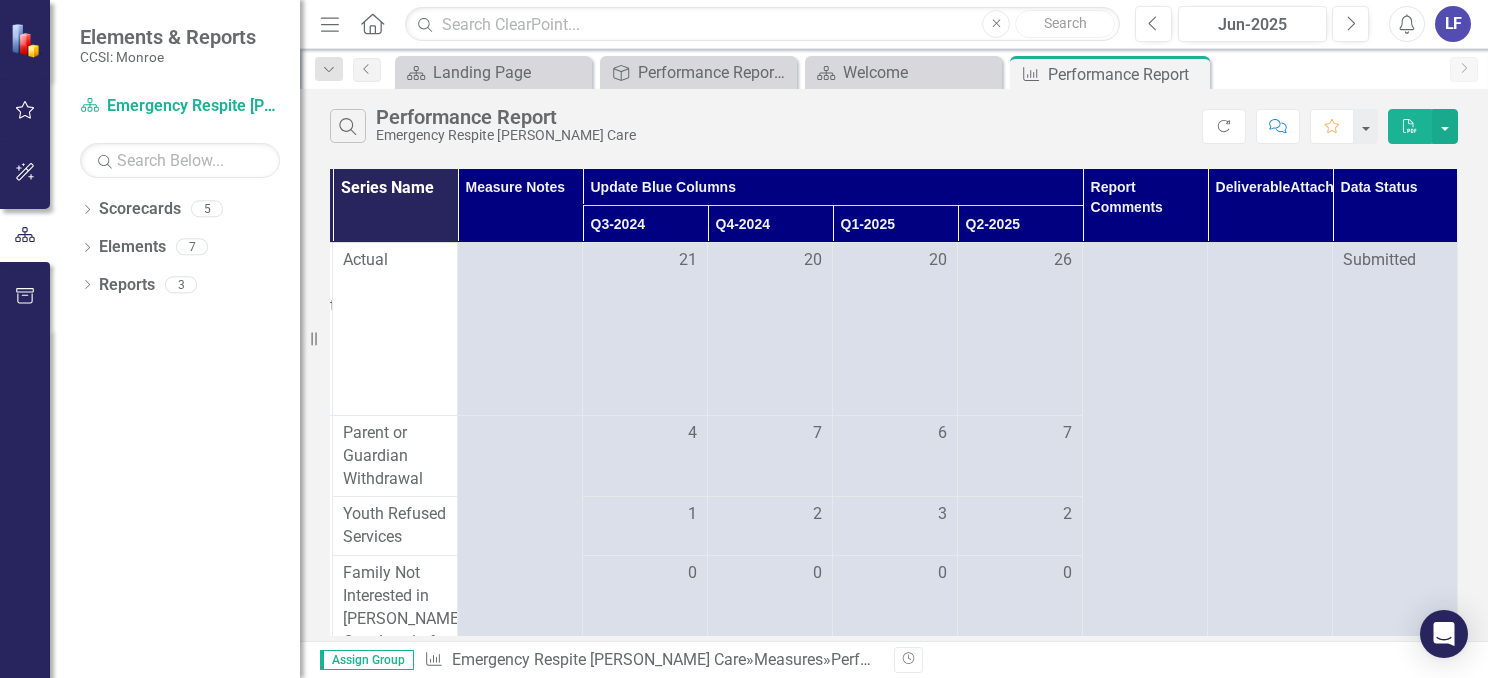 scroll, scrollTop: 0, scrollLeft: 263, axis: horizontal 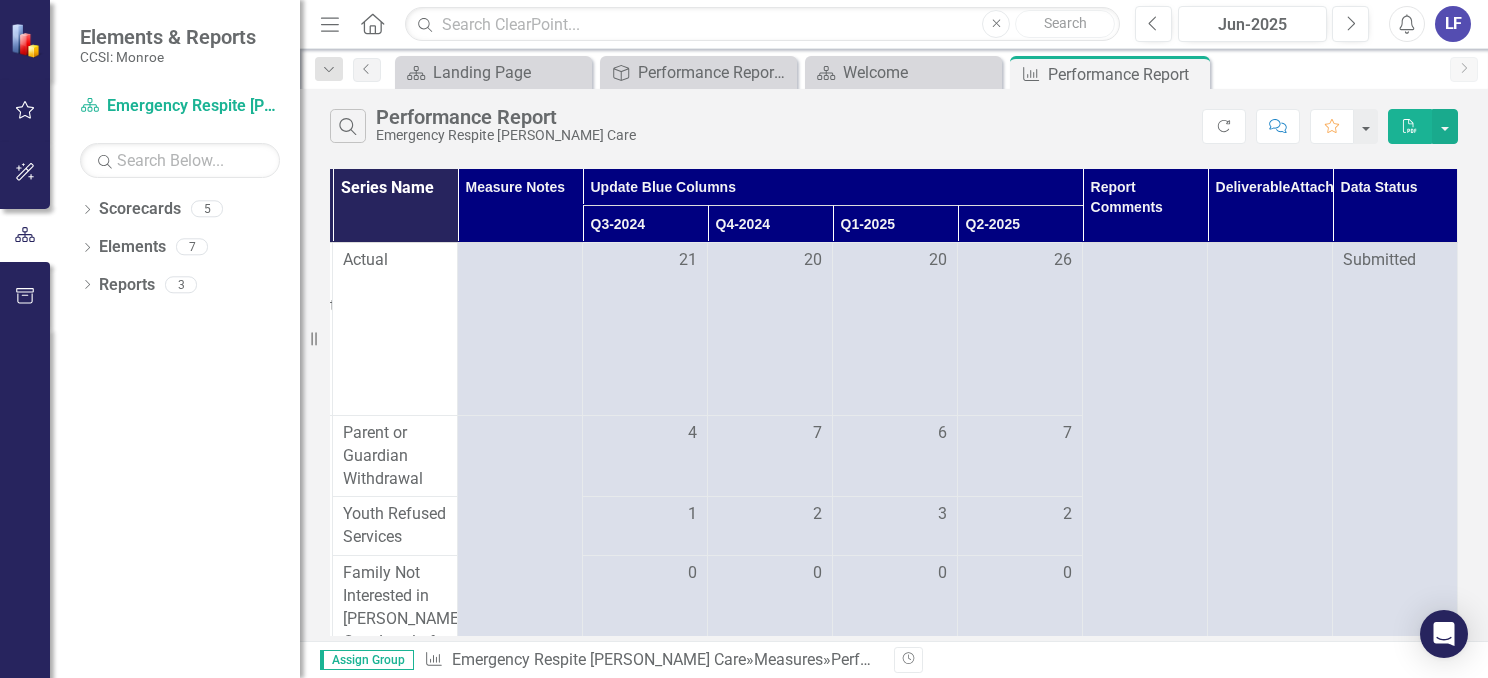 drag, startPoint x: 371, startPoint y: 20, endPoint x: 375, endPoint y: 33, distance: 13.601471 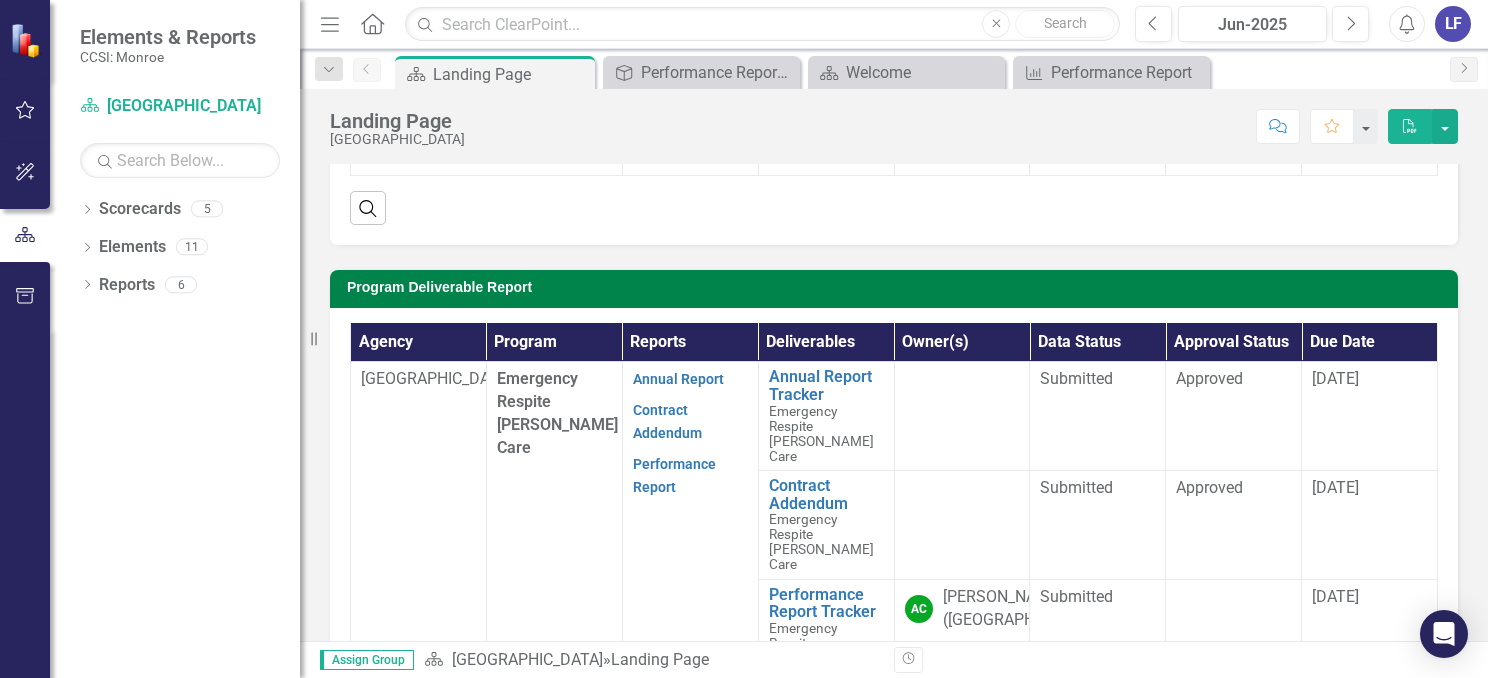 scroll, scrollTop: 501, scrollLeft: 0, axis: vertical 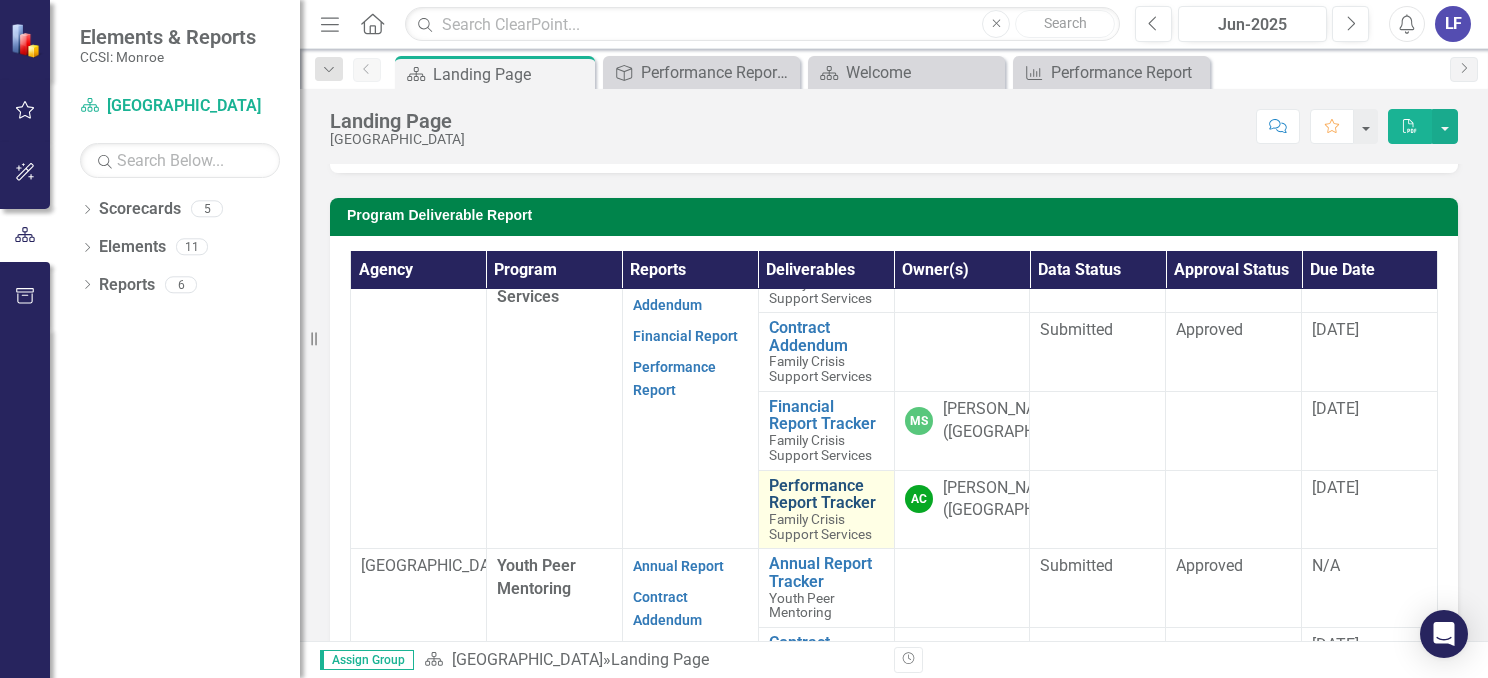 click on "Performance Report Tracker" at bounding box center (826, 494) 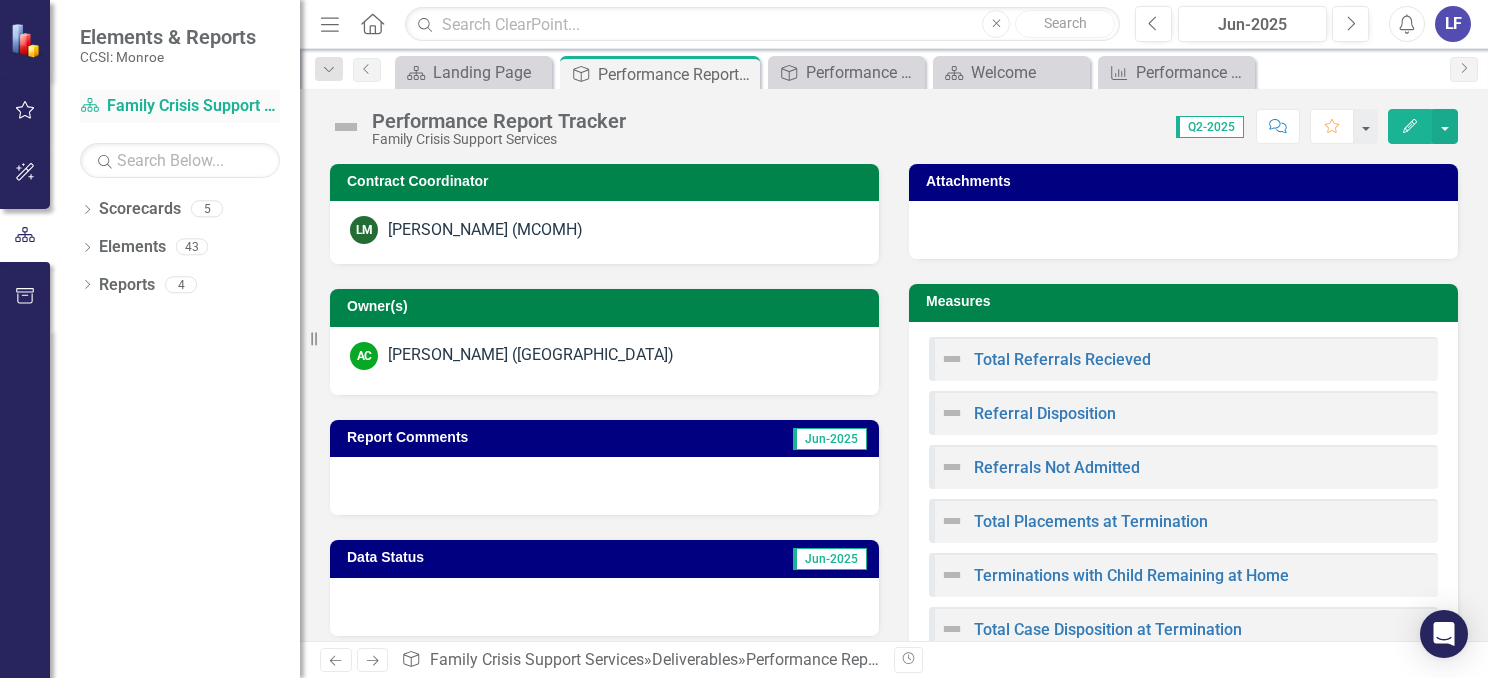 click on "Scorecard Family Crisis Support Services" at bounding box center [180, 106] 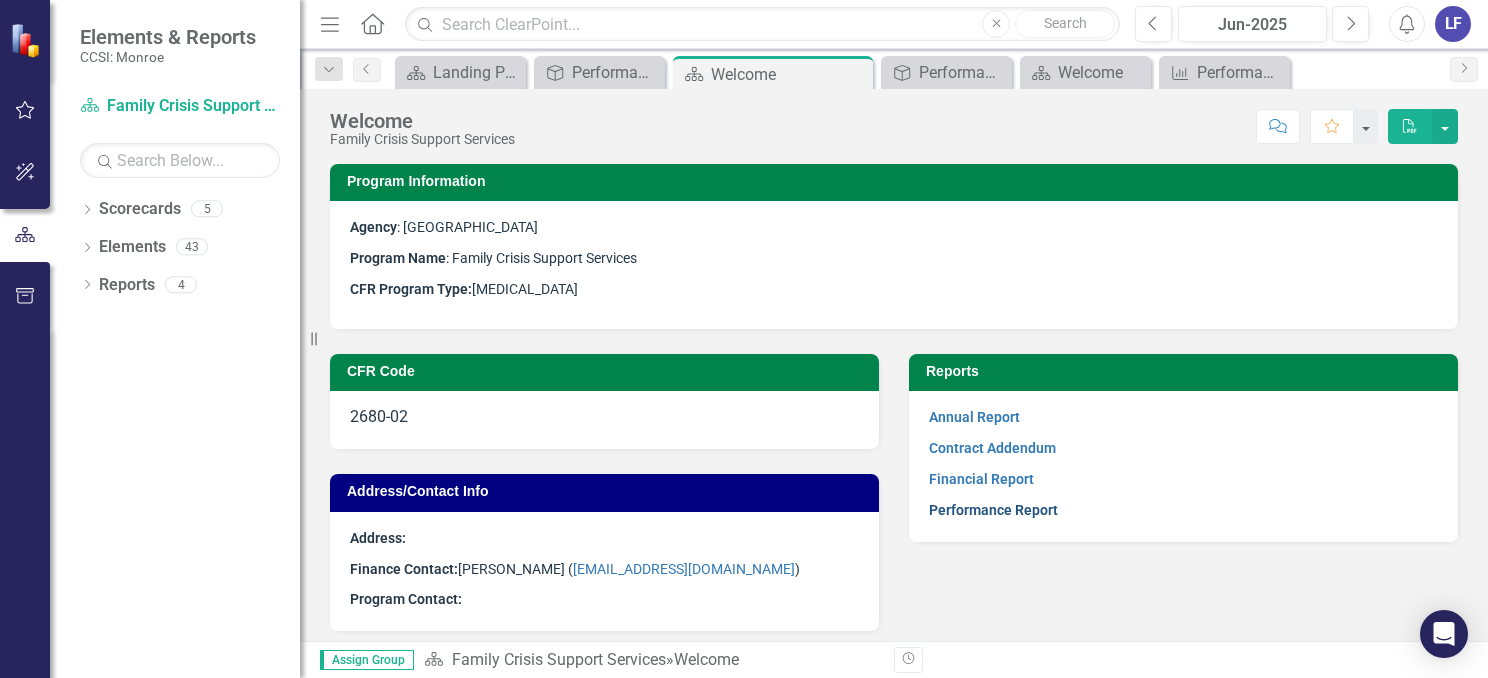 click on "Performance Report" at bounding box center [993, 510] 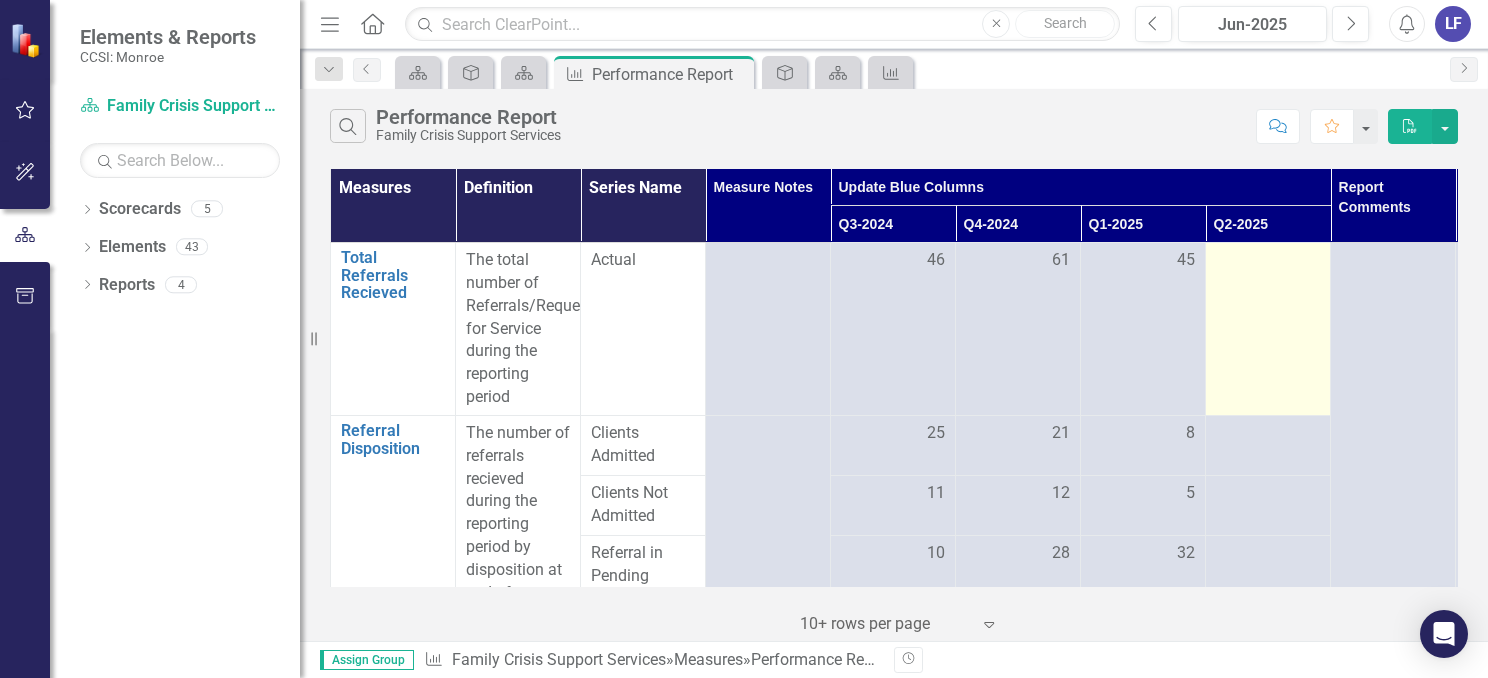 click at bounding box center [1268, 261] 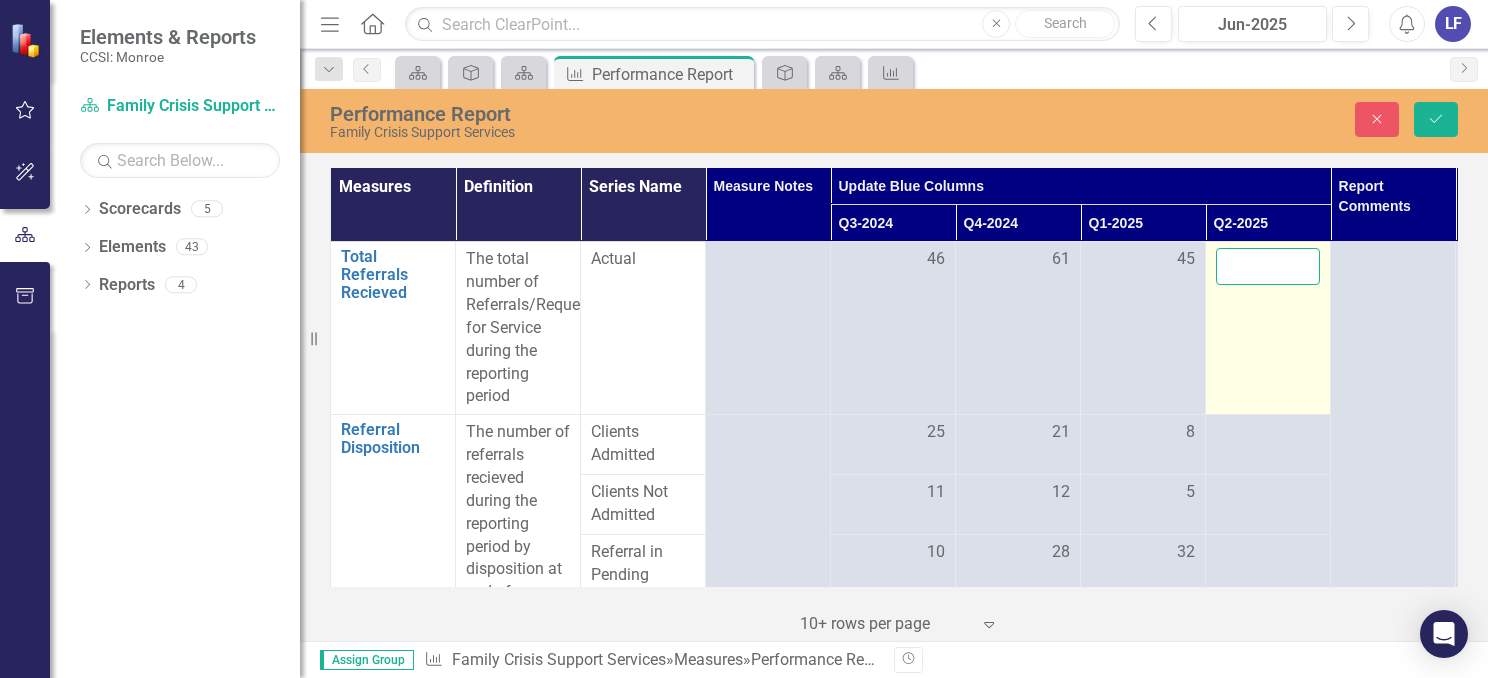 click at bounding box center [1268, 266] 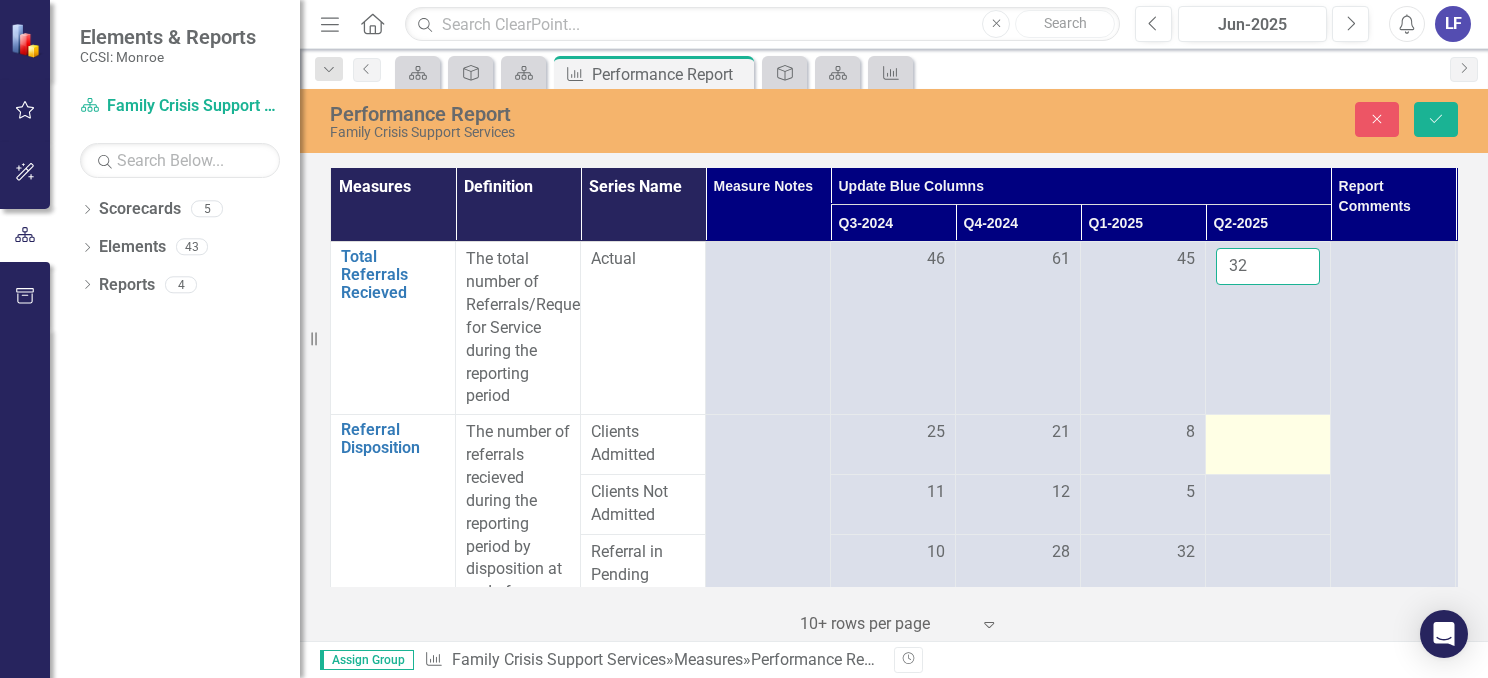 type on "32" 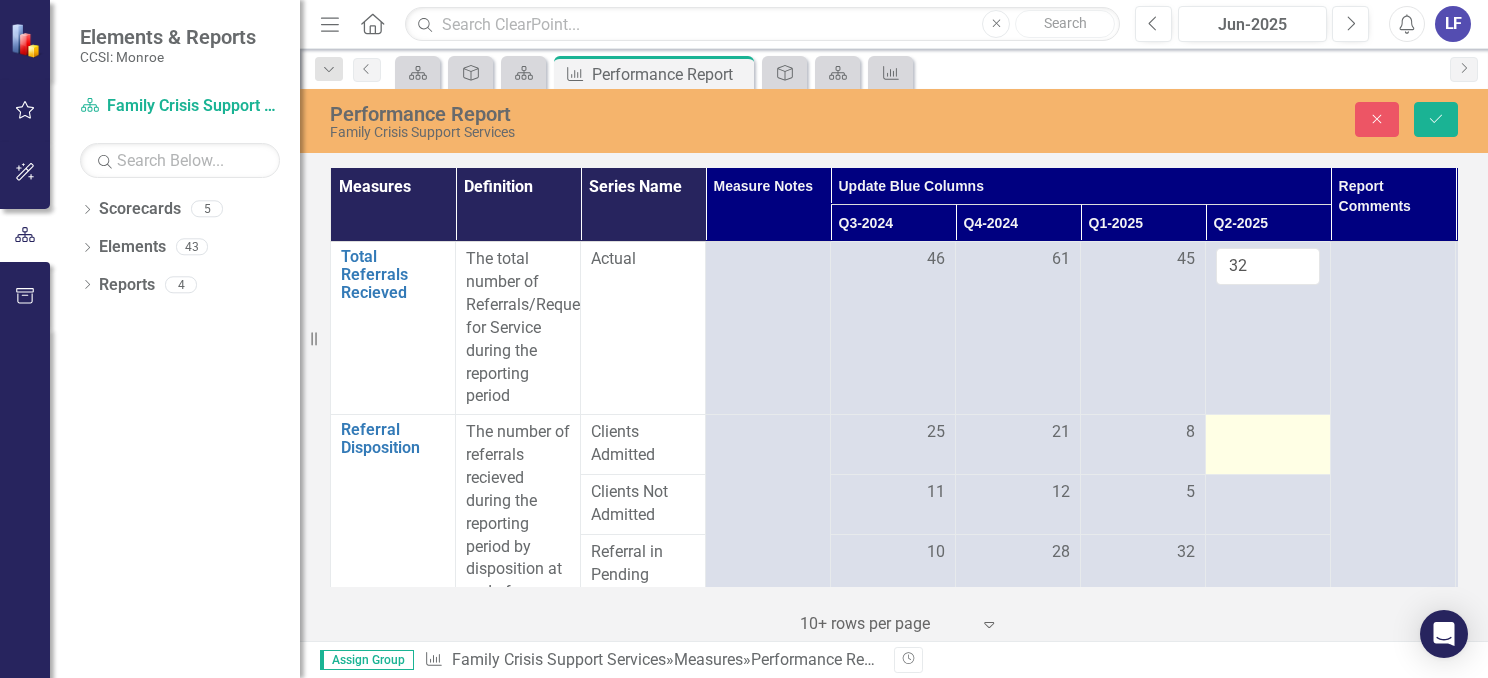 click at bounding box center [1268, 445] 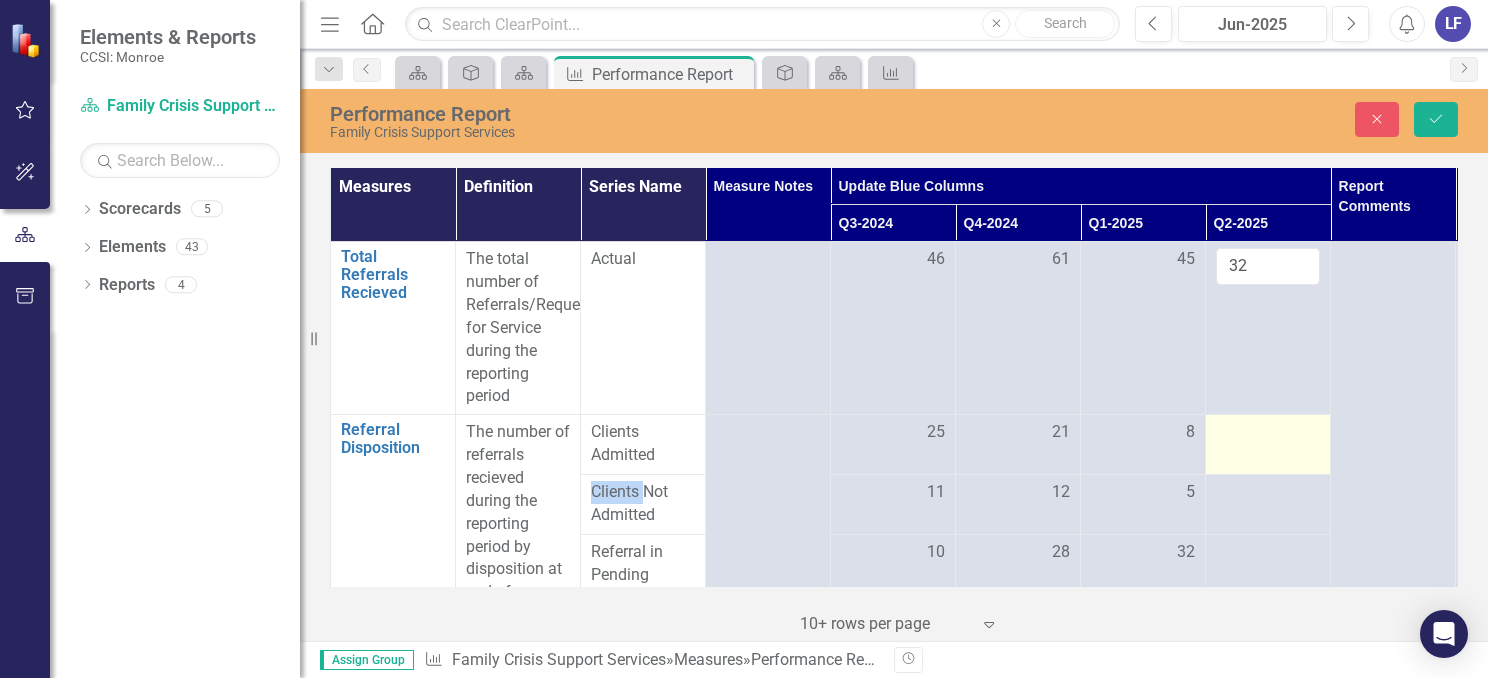 click at bounding box center (1268, 445) 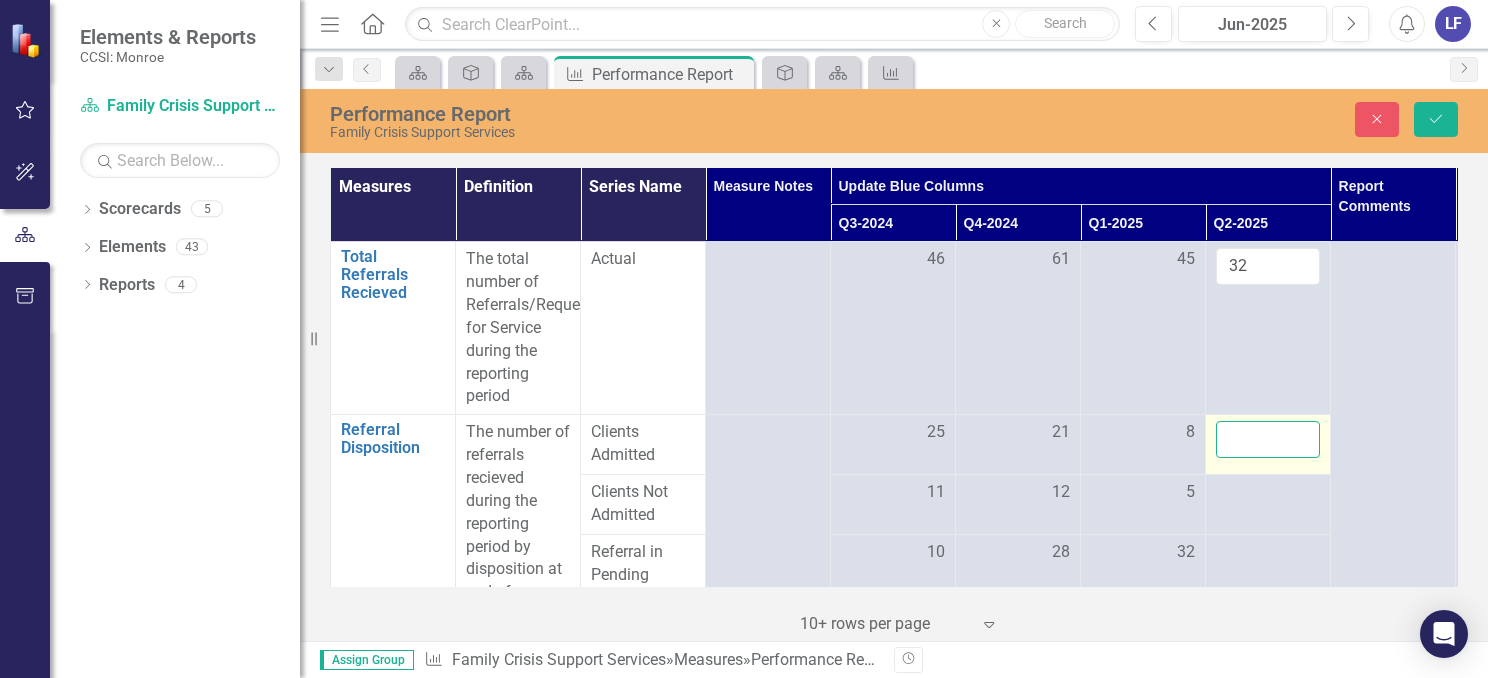 drag, startPoint x: 1279, startPoint y: 446, endPoint x: 1255, endPoint y: 444, distance: 24.083189 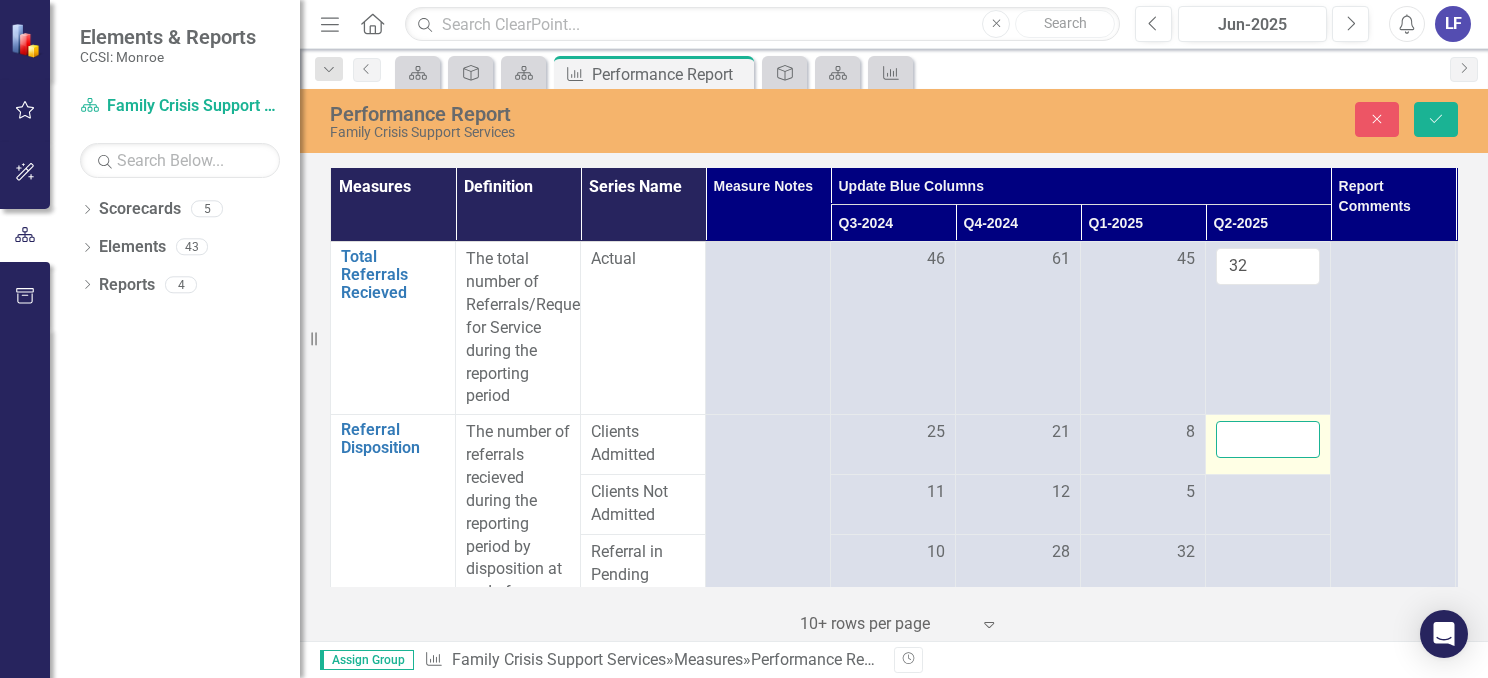 click at bounding box center (1268, 439) 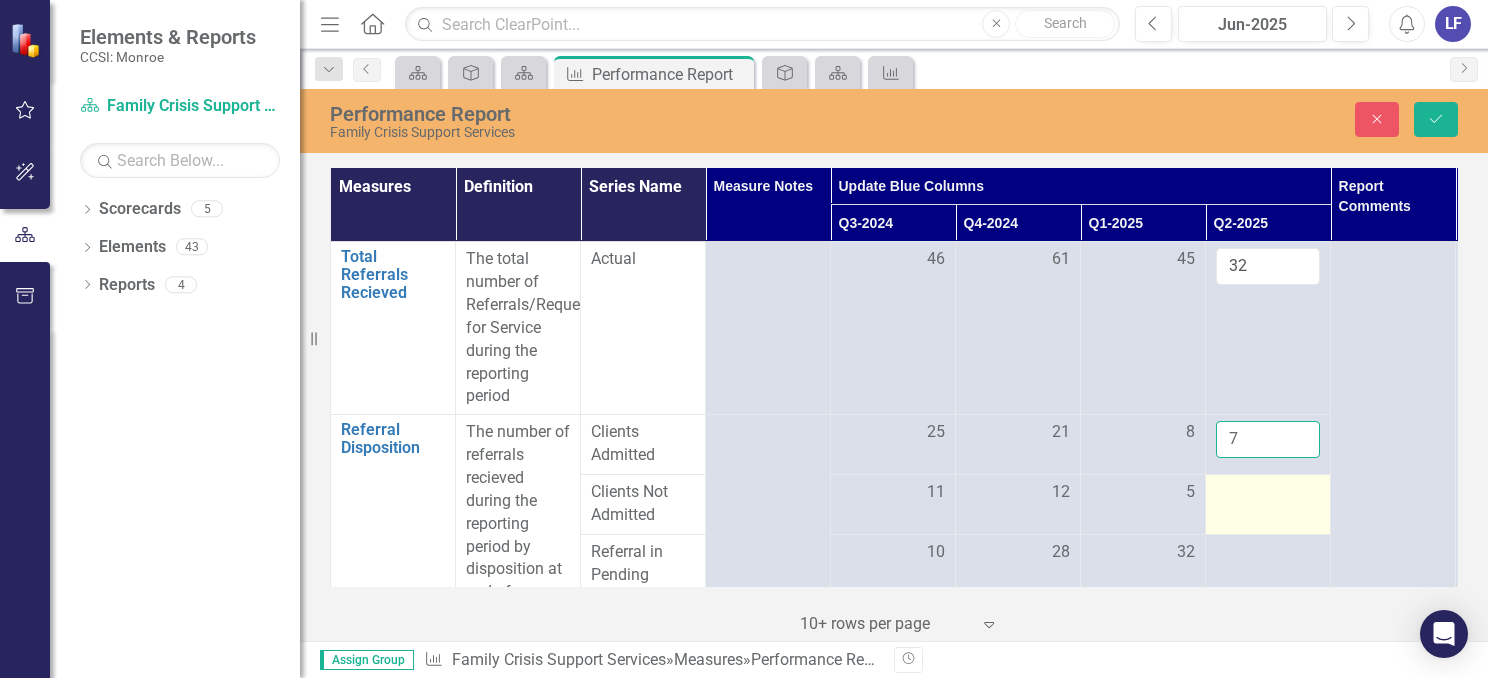 type on "7" 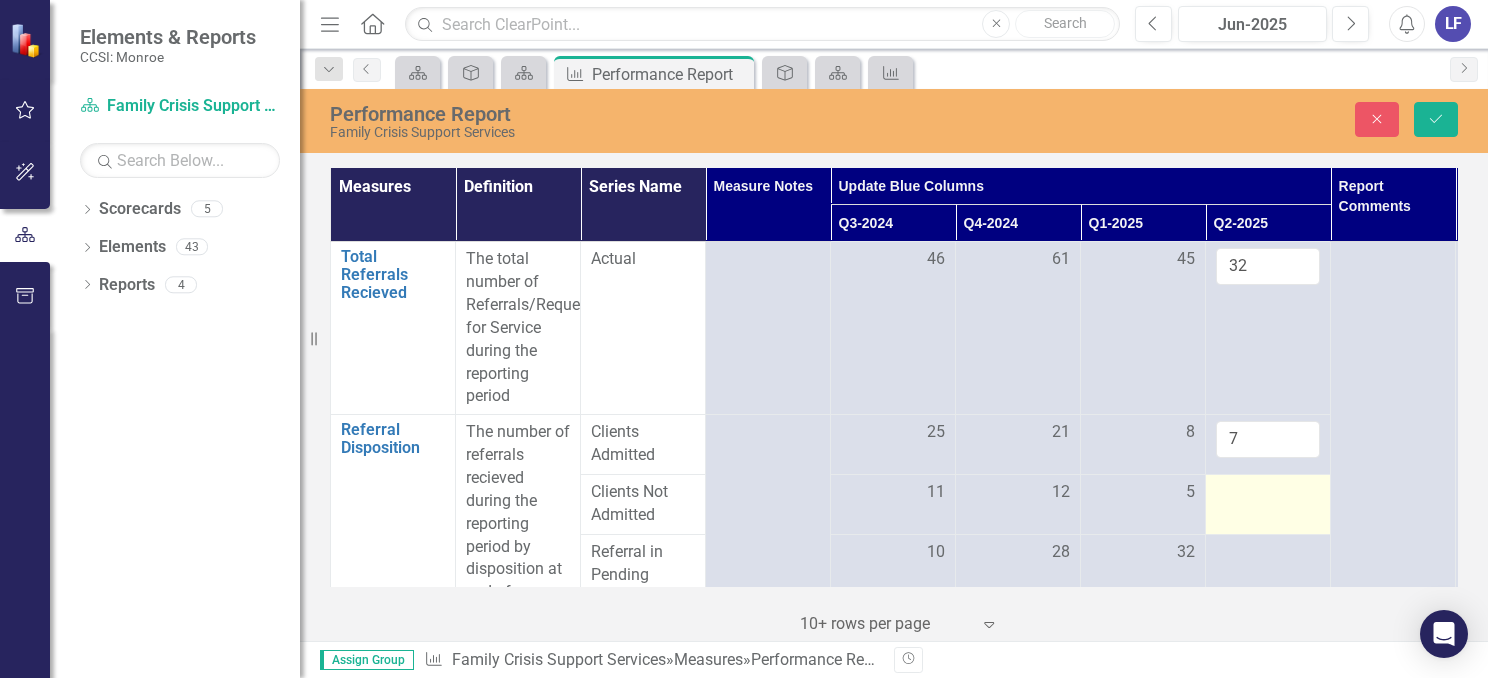 click at bounding box center (1268, 493) 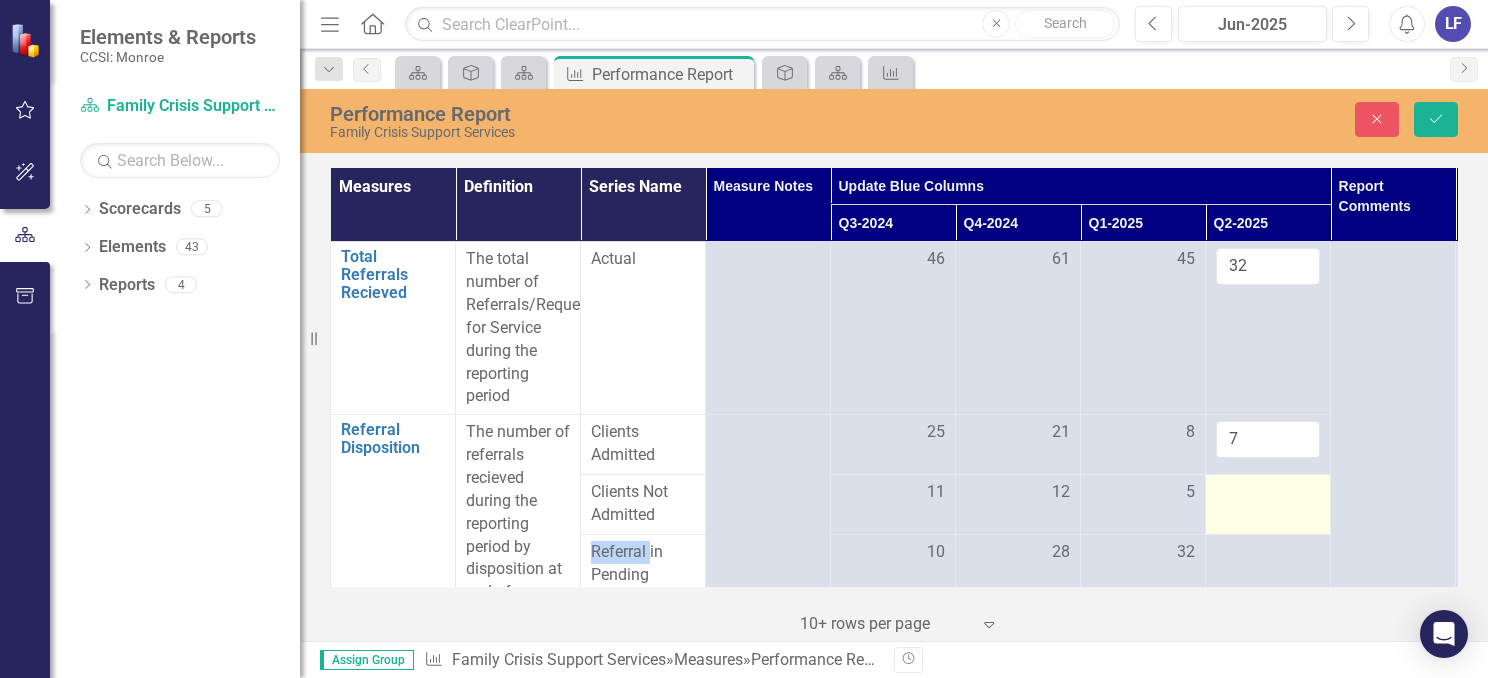 click at bounding box center (1268, 493) 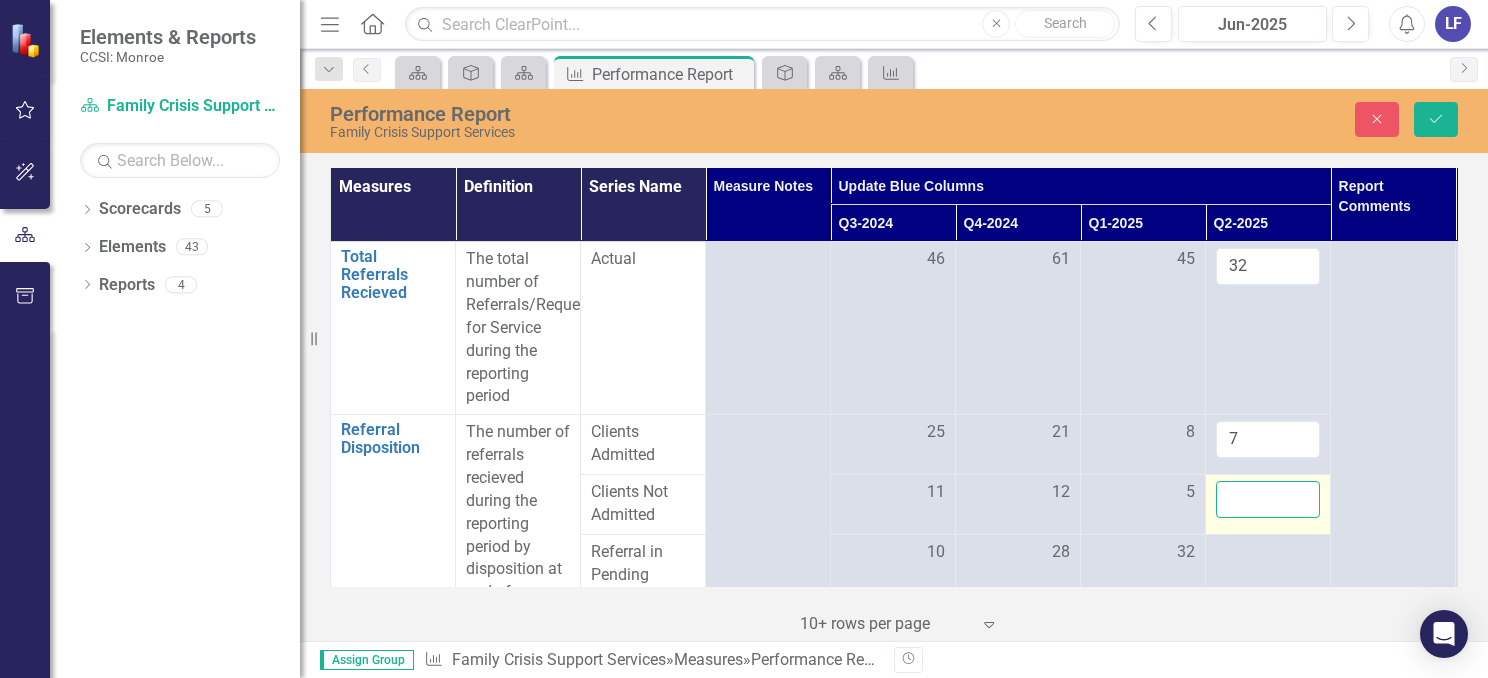 drag, startPoint x: 1254, startPoint y: 497, endPoint x: 1244, endPoint y: 501, distance: 10.770329 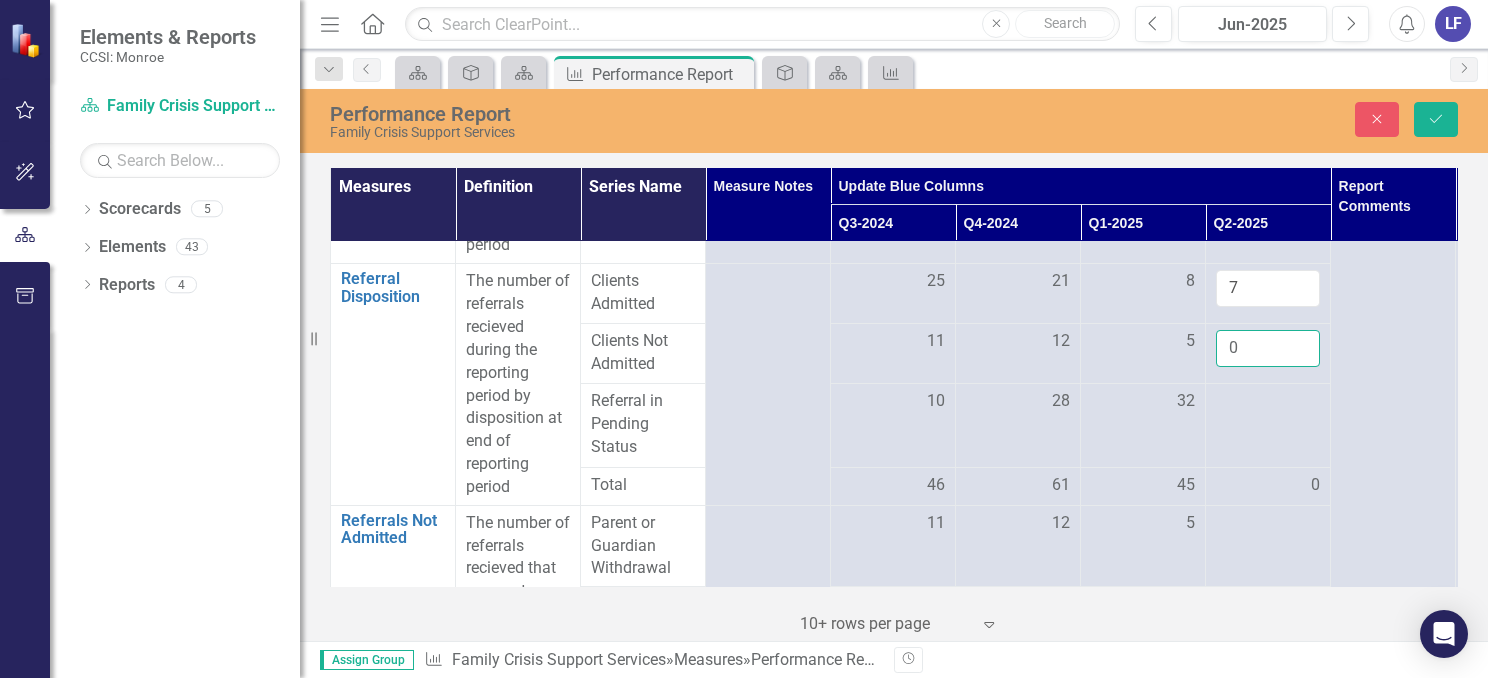 scroll, scrollTop: 182, scrollLeft: 0, axis: vertical 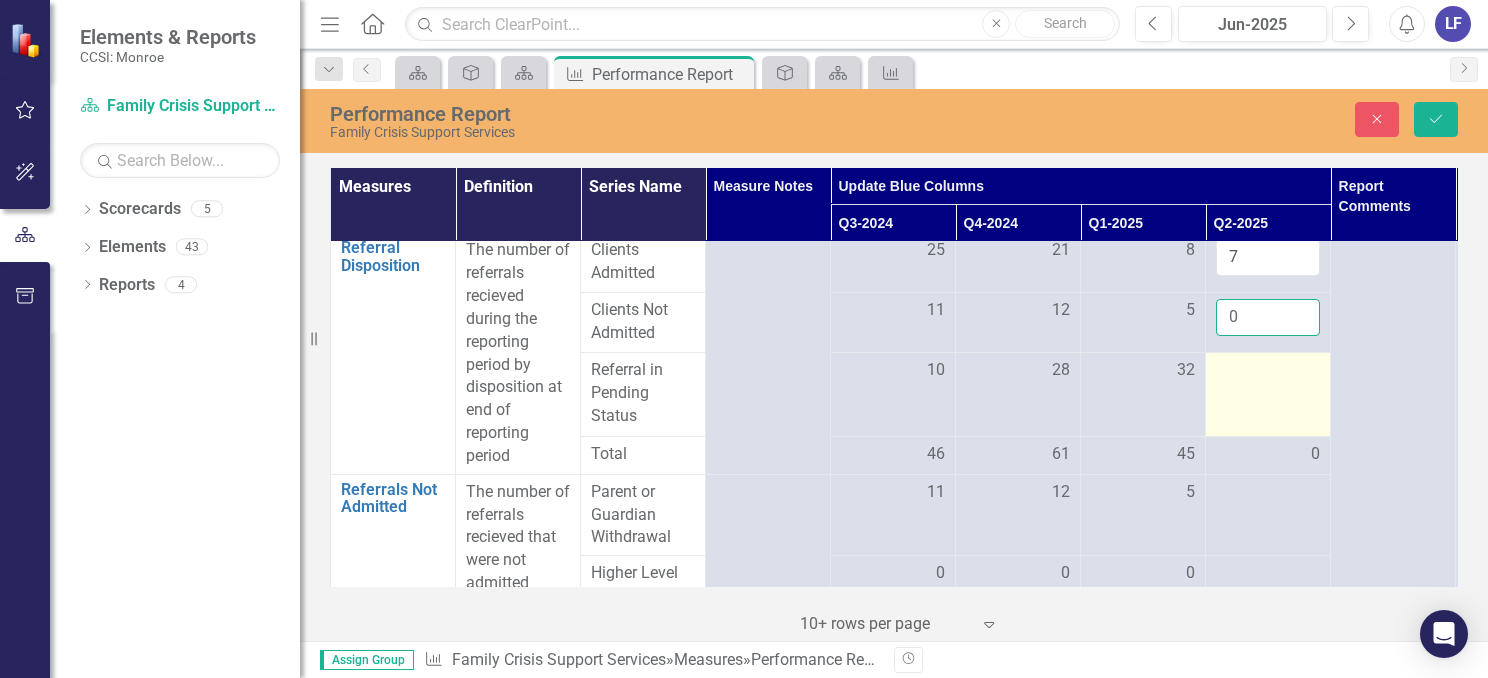 type on "0" 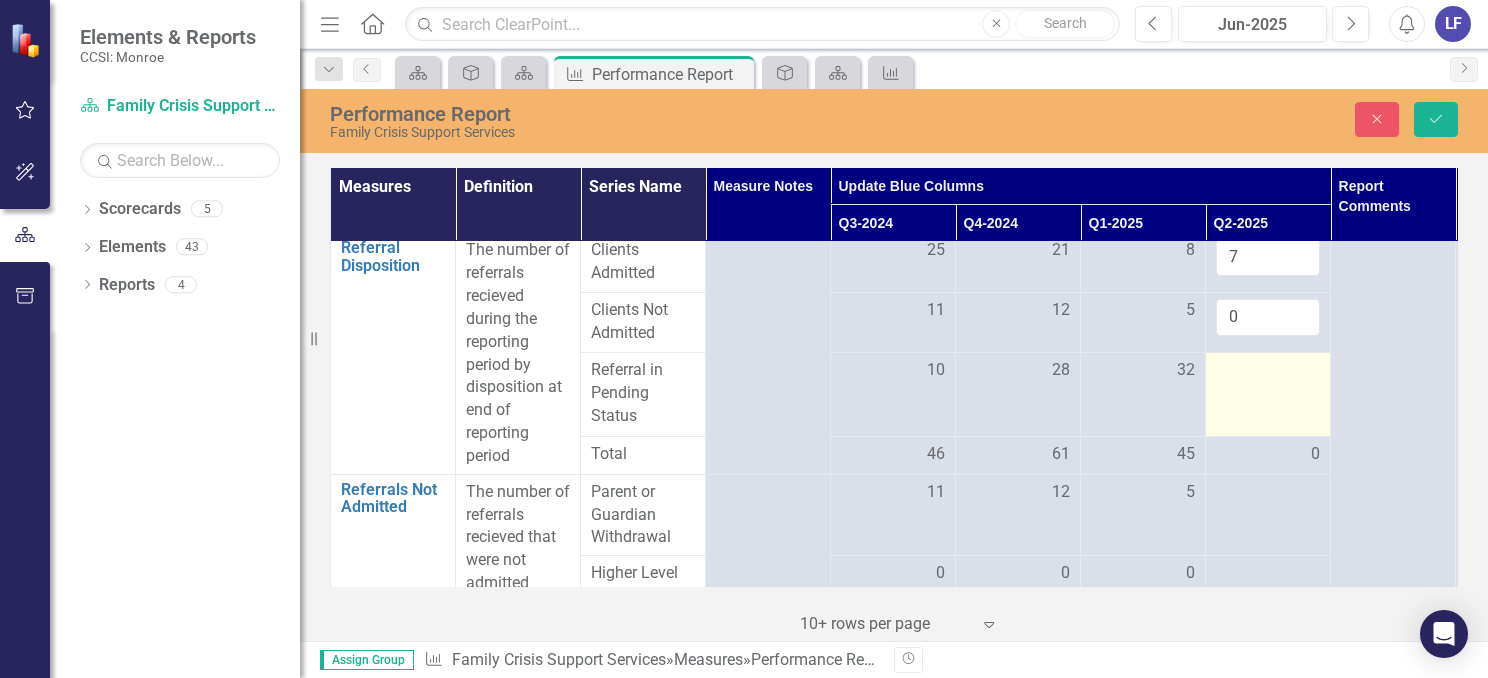 click at bounding box center [1268, 394] 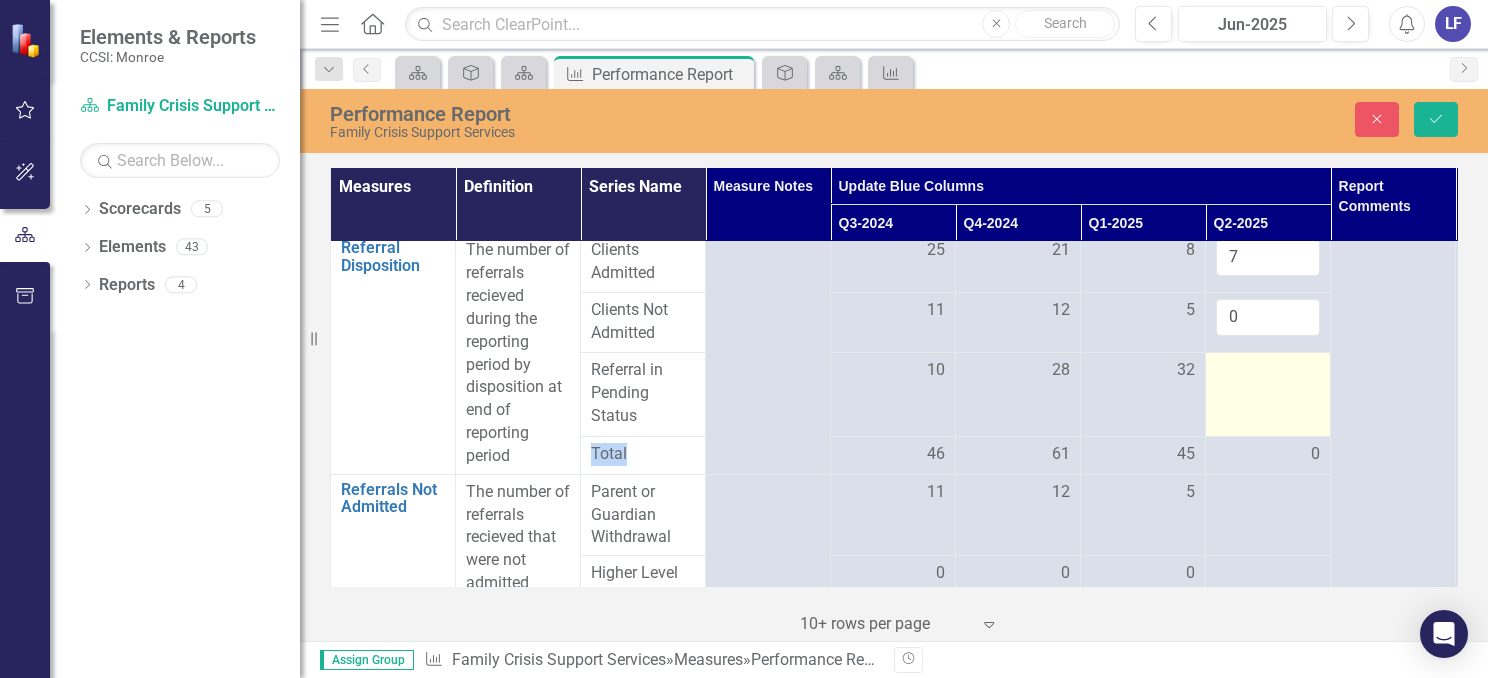 click at bounding box center (1268, 394) 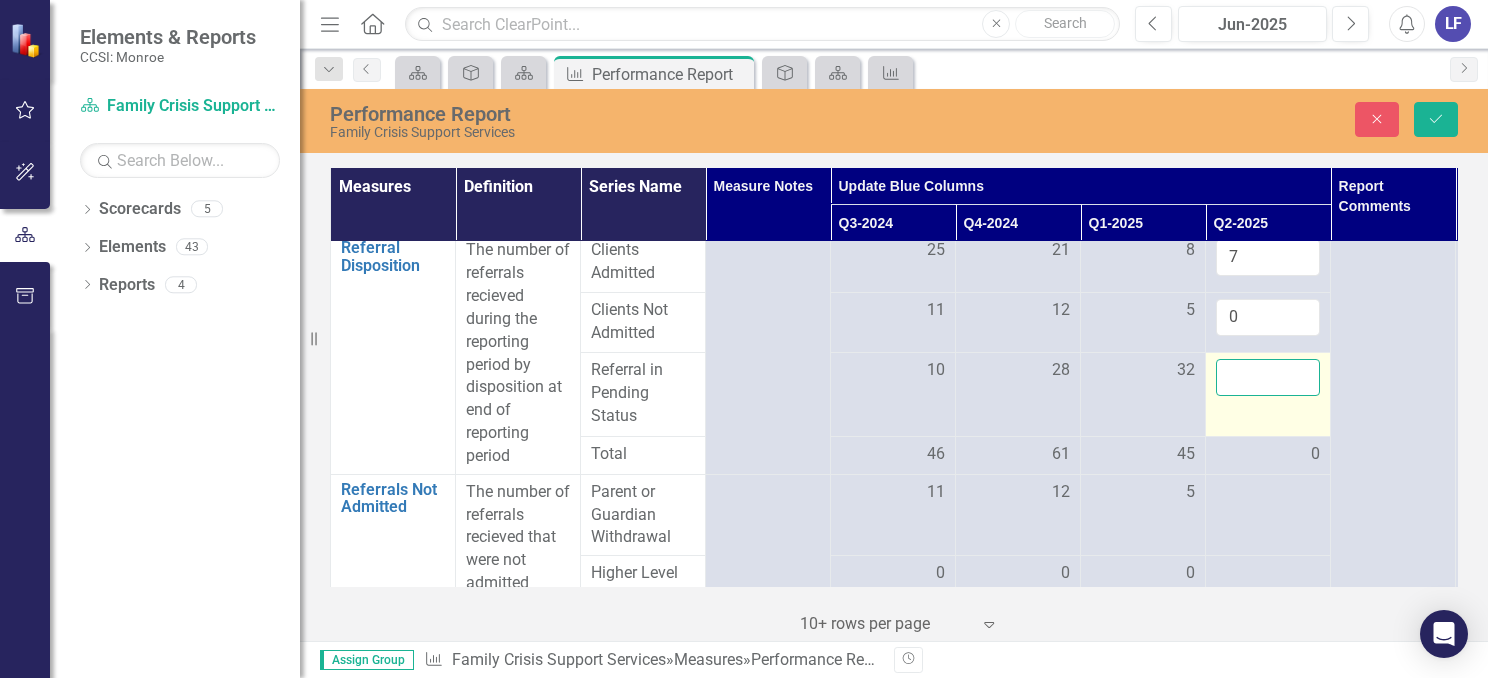 drag, startPoint x: 1283, startPoint y: 398, endPoint x: 1242, endPoint y: 381, distance: 44.38468 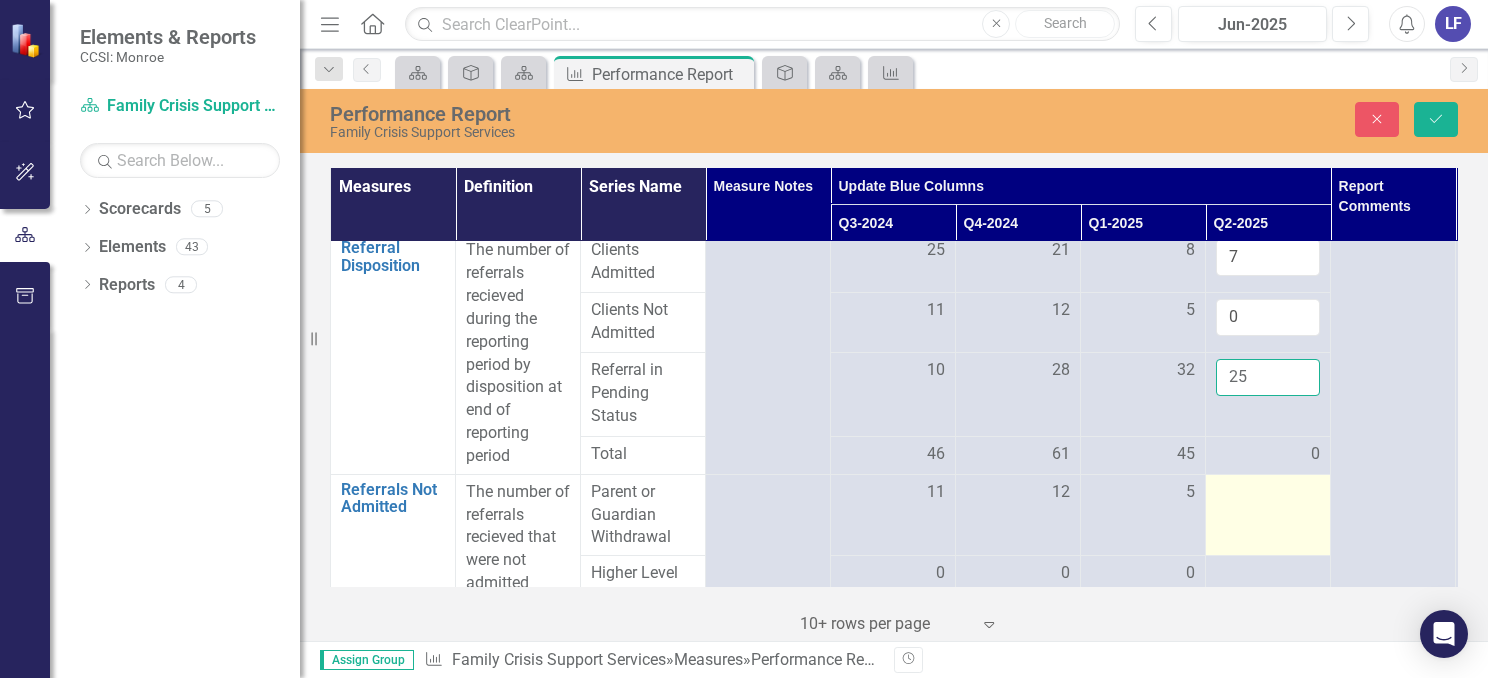 type on "25" 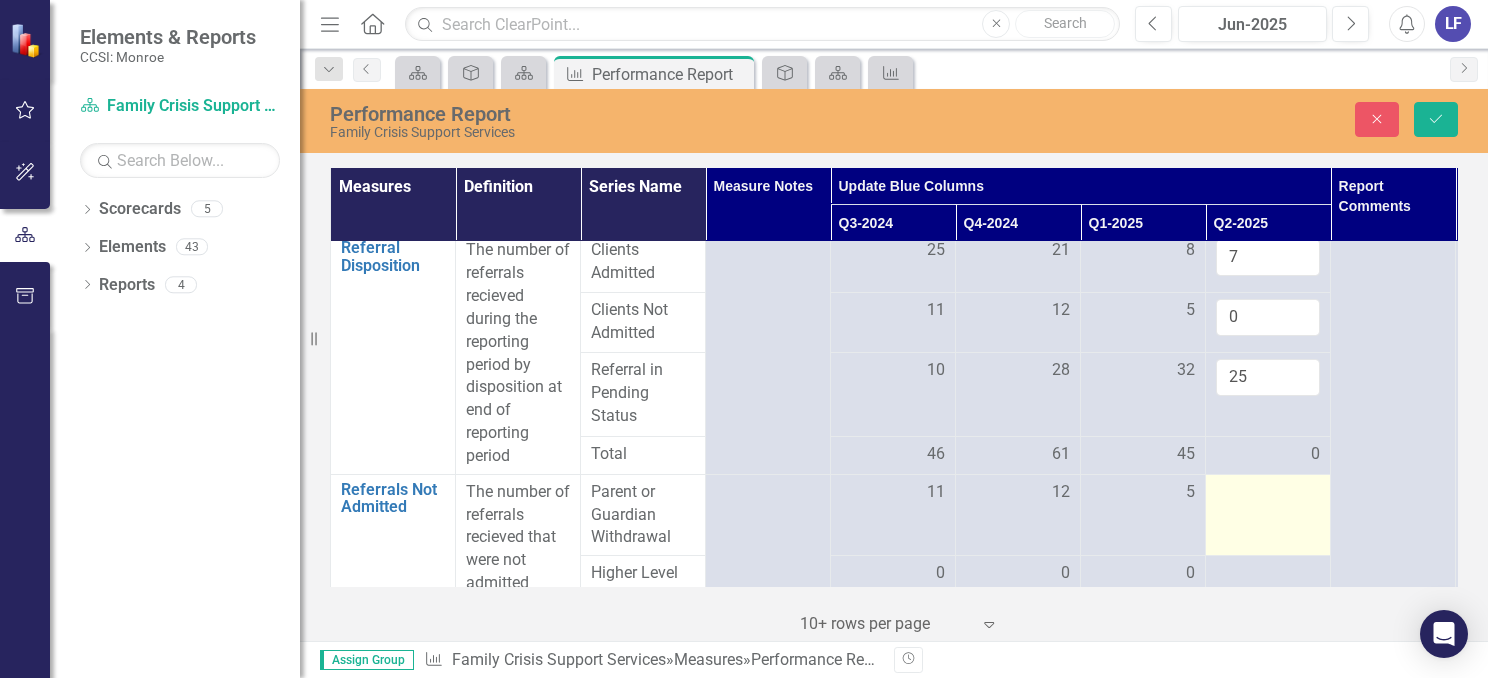 click at bounding box center [1268, 493] 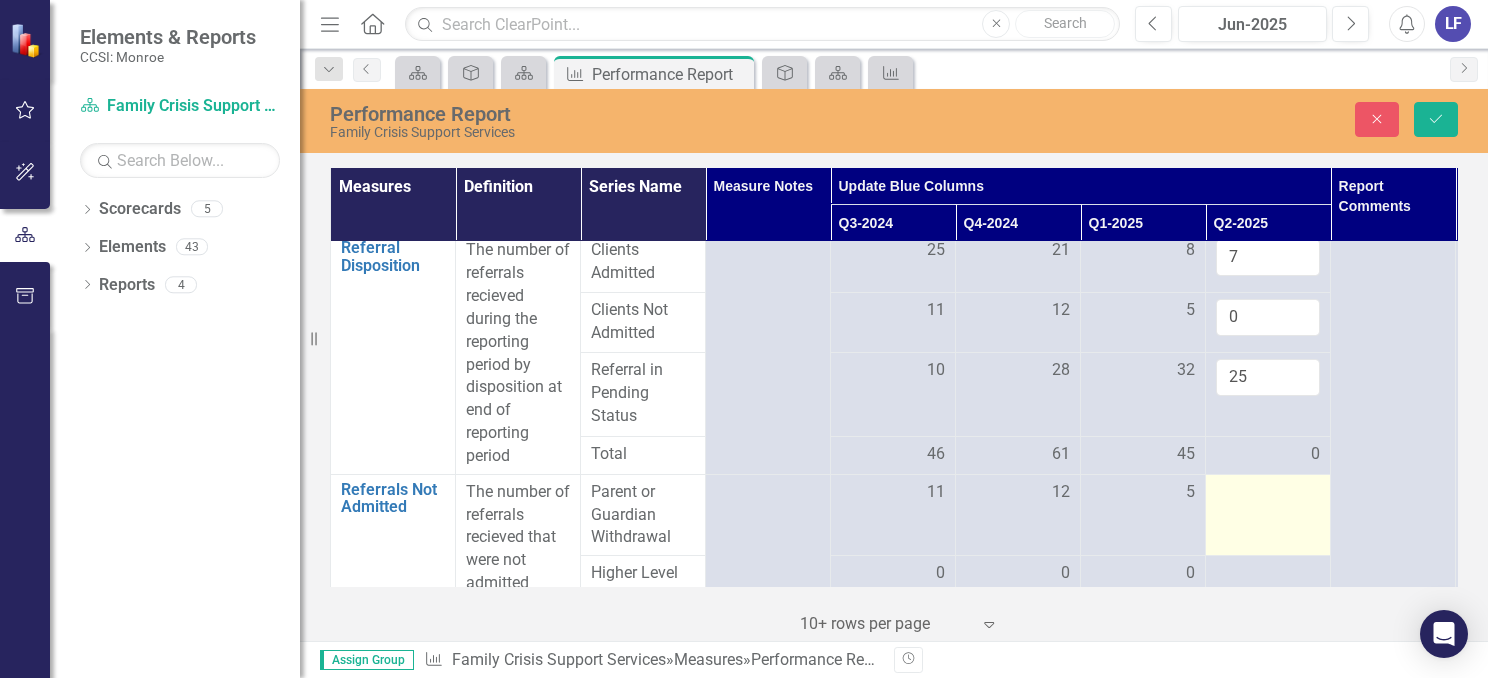 scroll, scrollTop: 242, scrollLeft: 0, axis: vertical 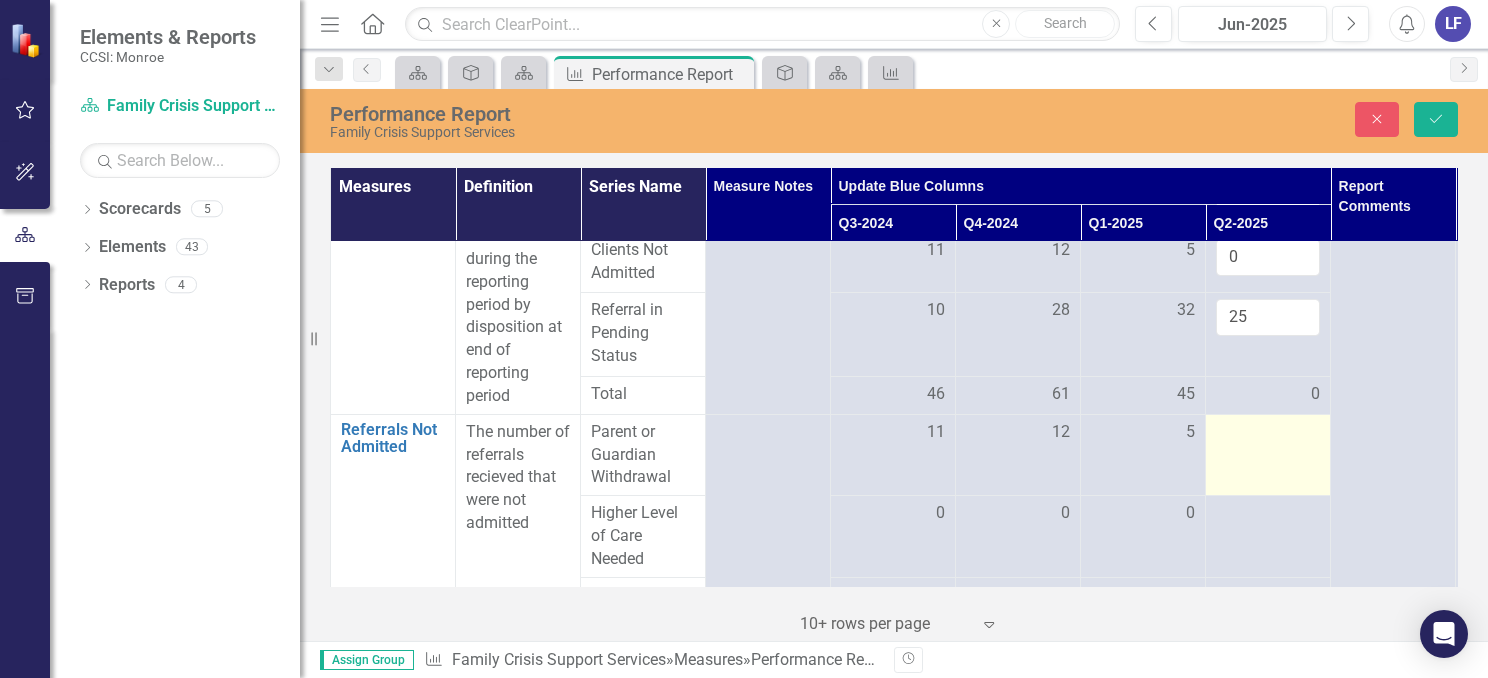 click at bounding box center [1268, 455] 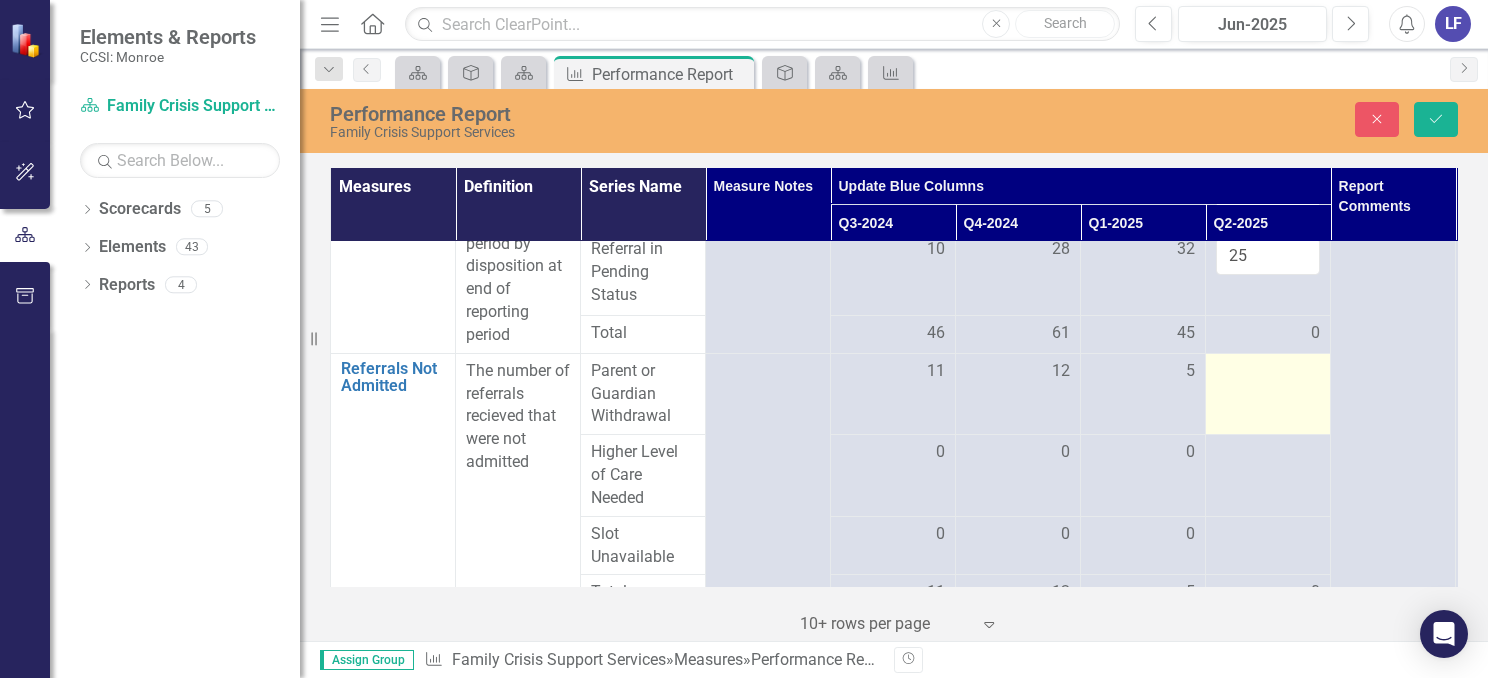 click at bounding box center (1268, 394) 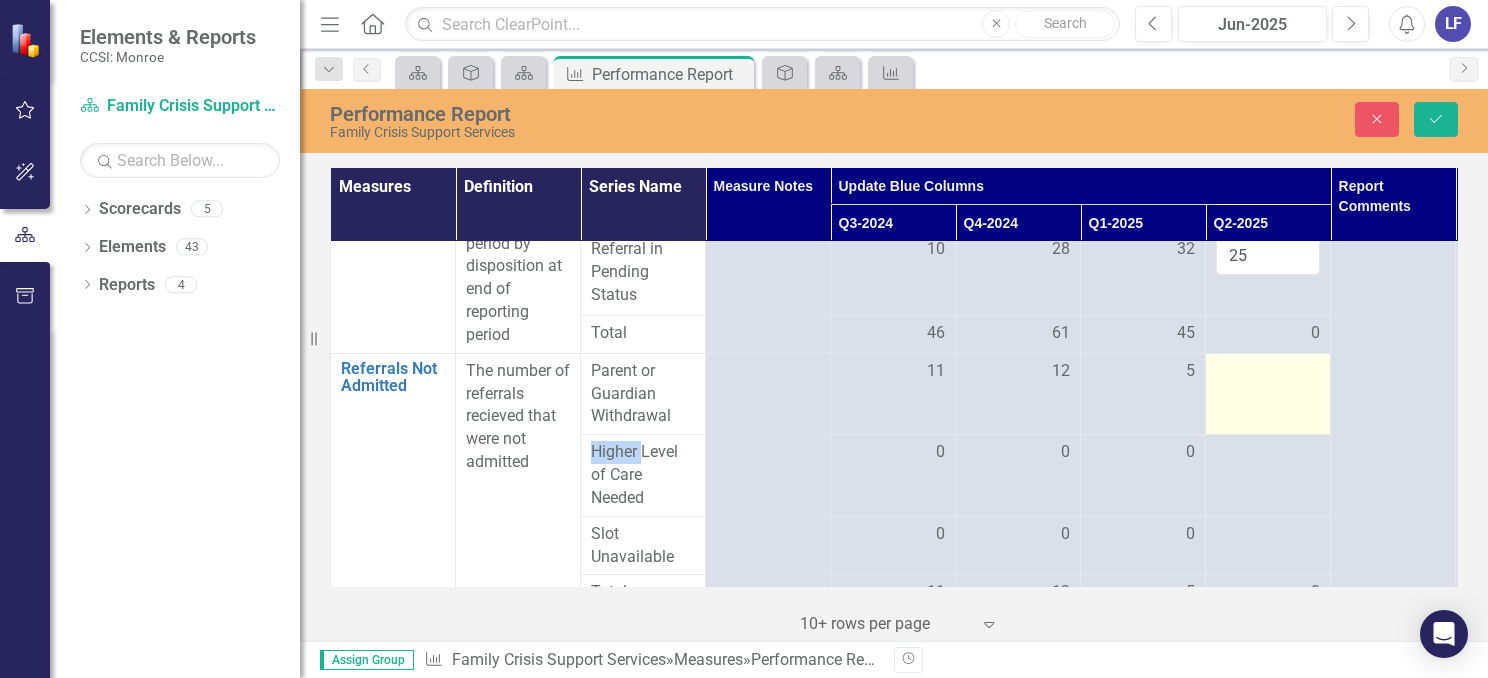 click at bounding box center [1268, 394] 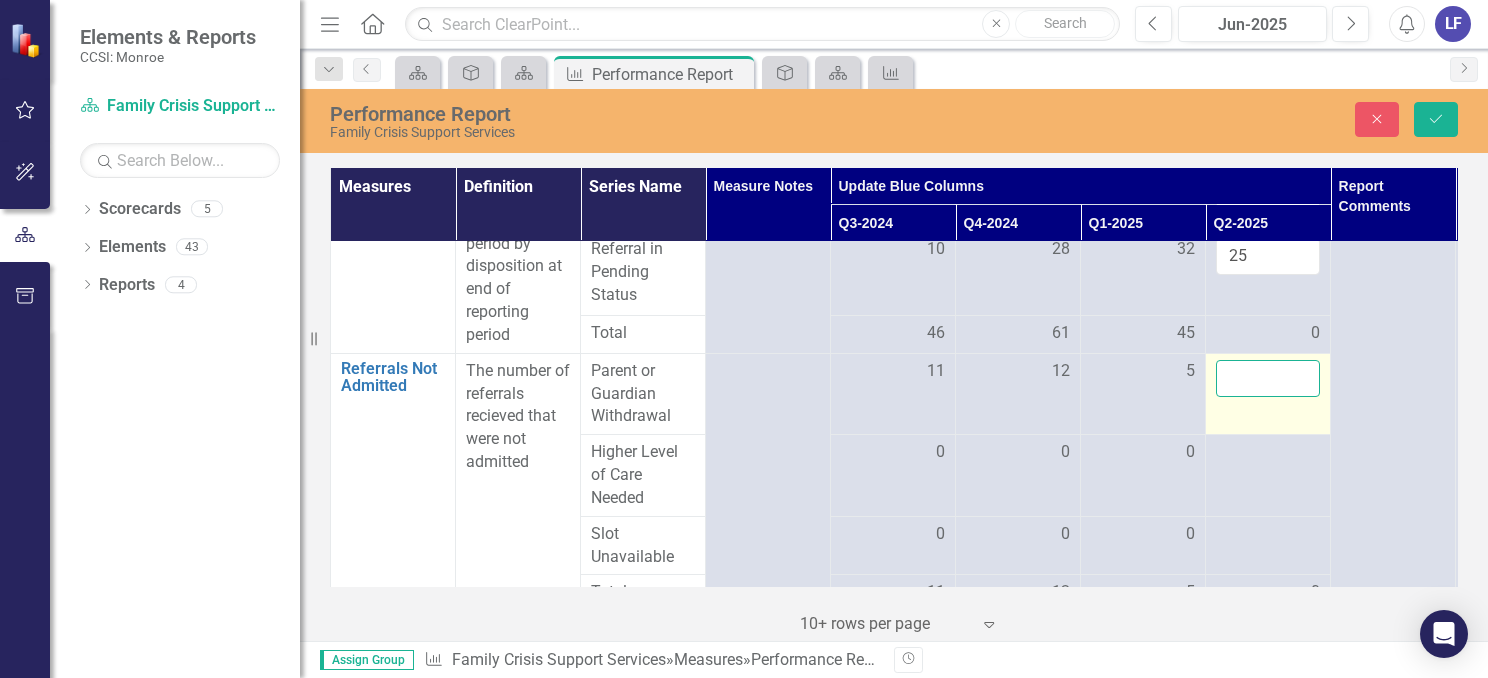 drag, startPoint x: 1279, startPoint y: 407, endPoint x: 1221, endPoint y: 380, distance: 63.97656 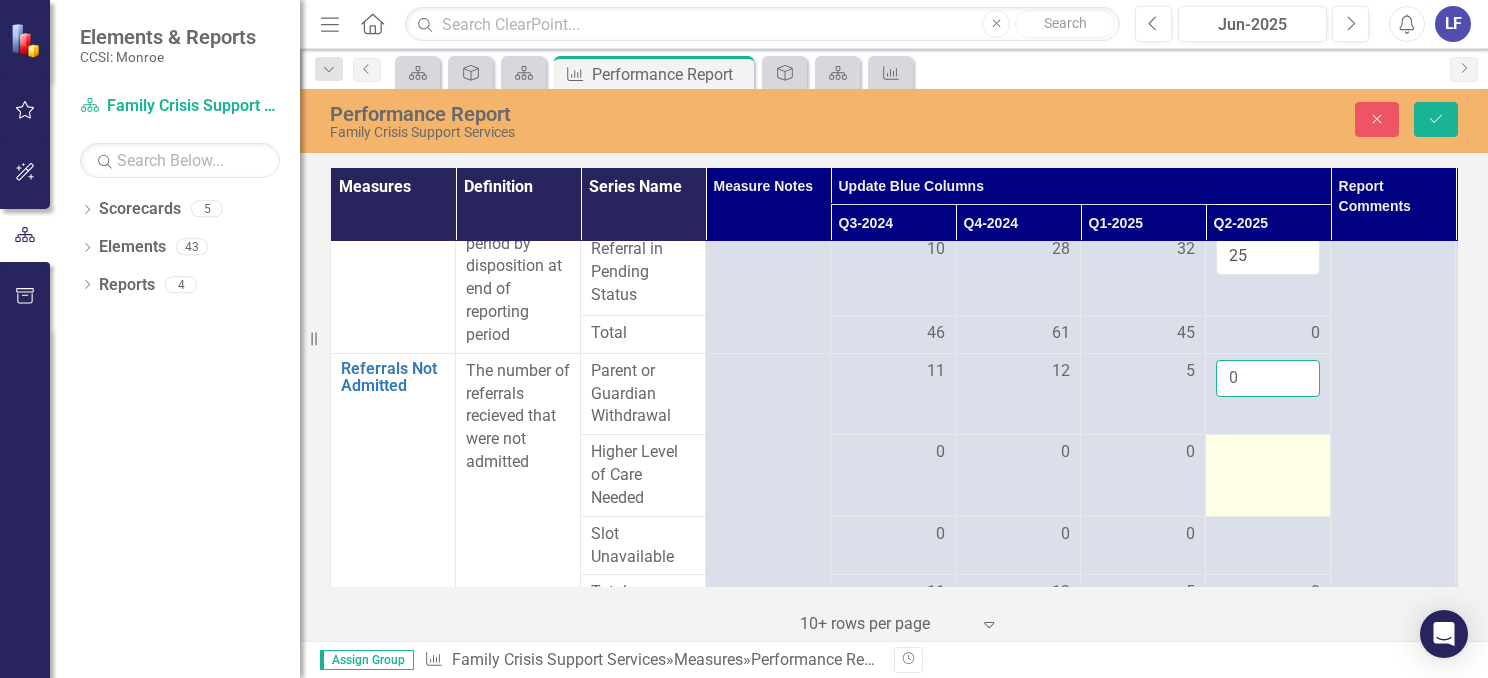 type on "0" 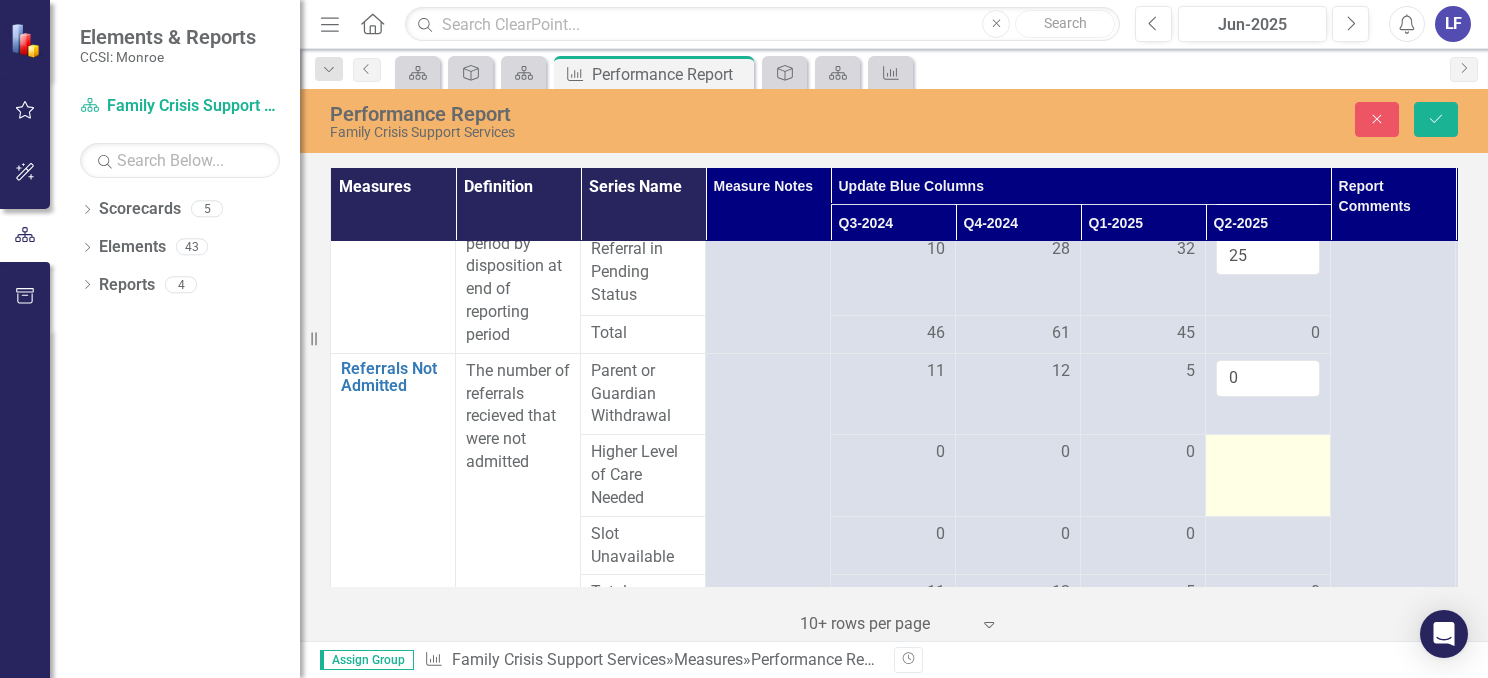 click at bounding box center [1268, 476] 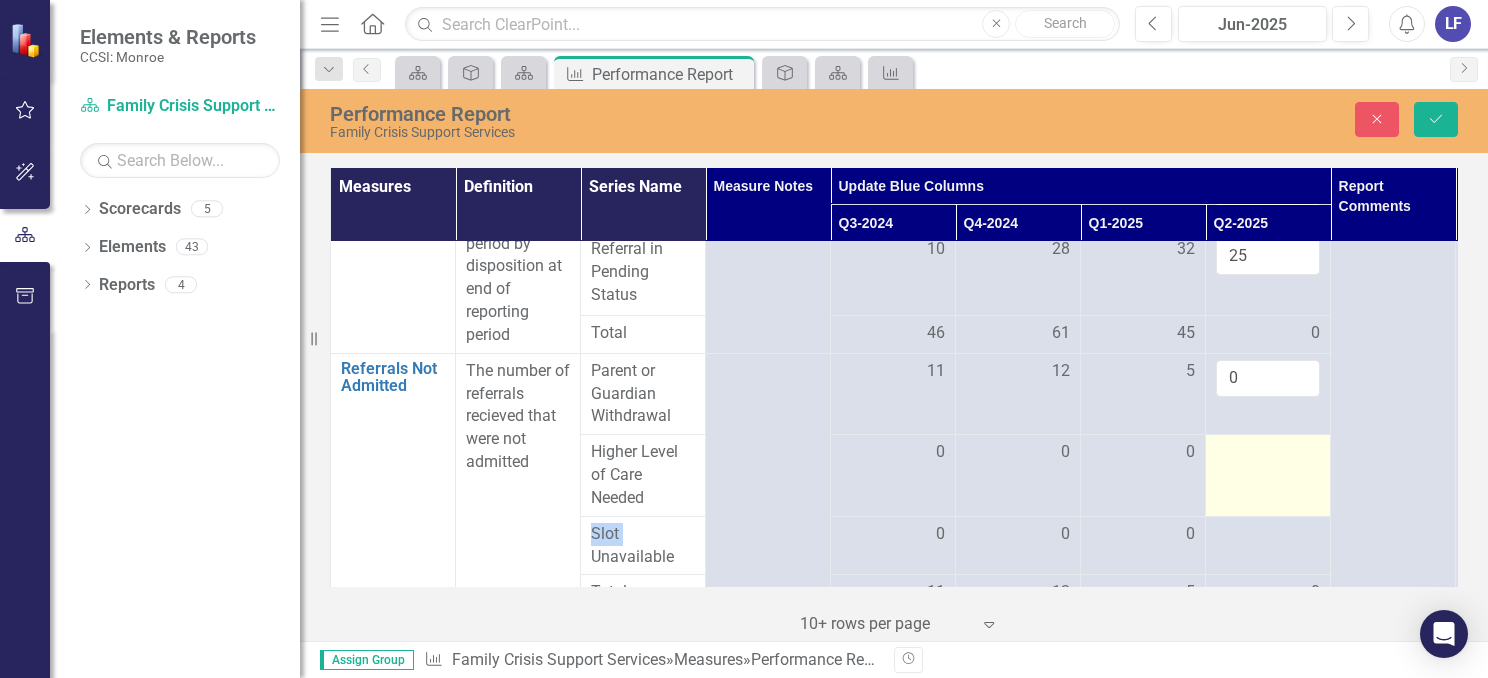 click at bounding box center (1268, 476) 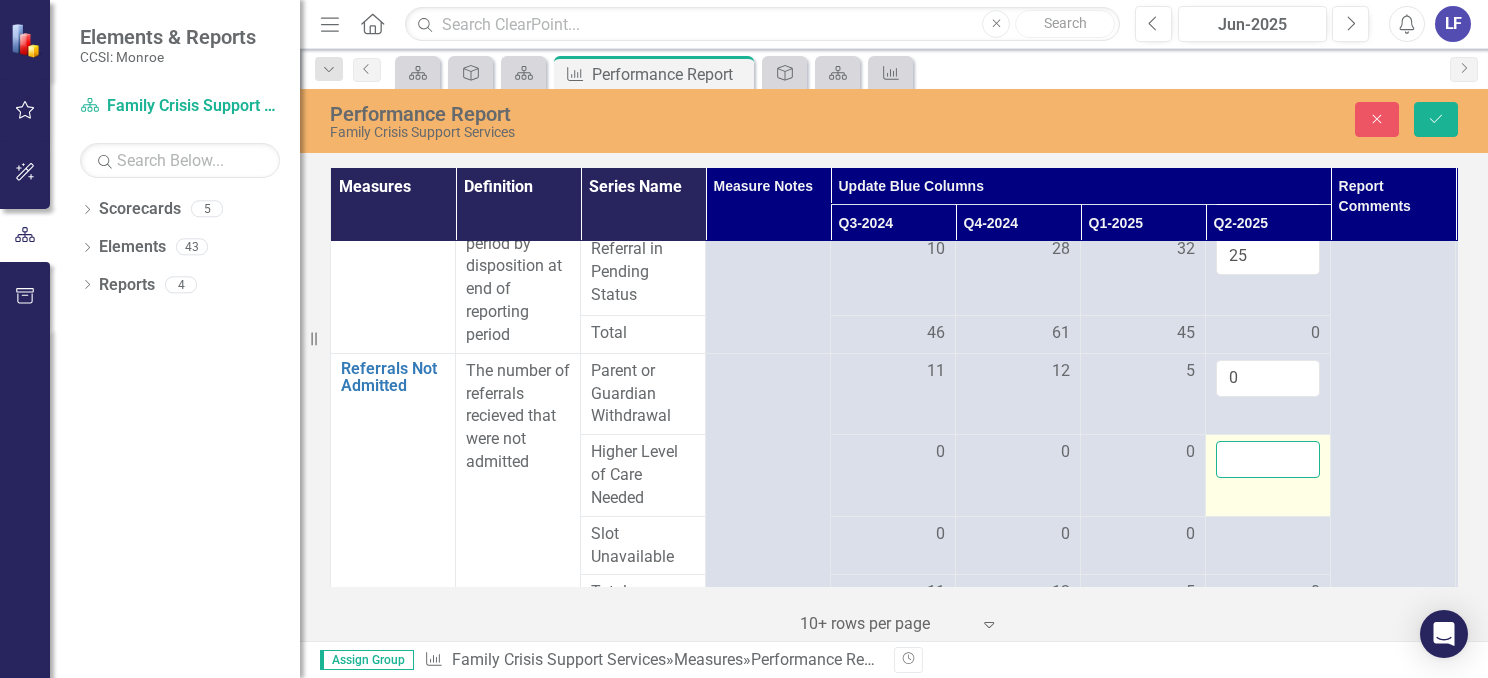 drag, startPoint x: 1233, startPoint y: 474, endPoint x: 1241, endPoint y: 466, distance: 11.313708 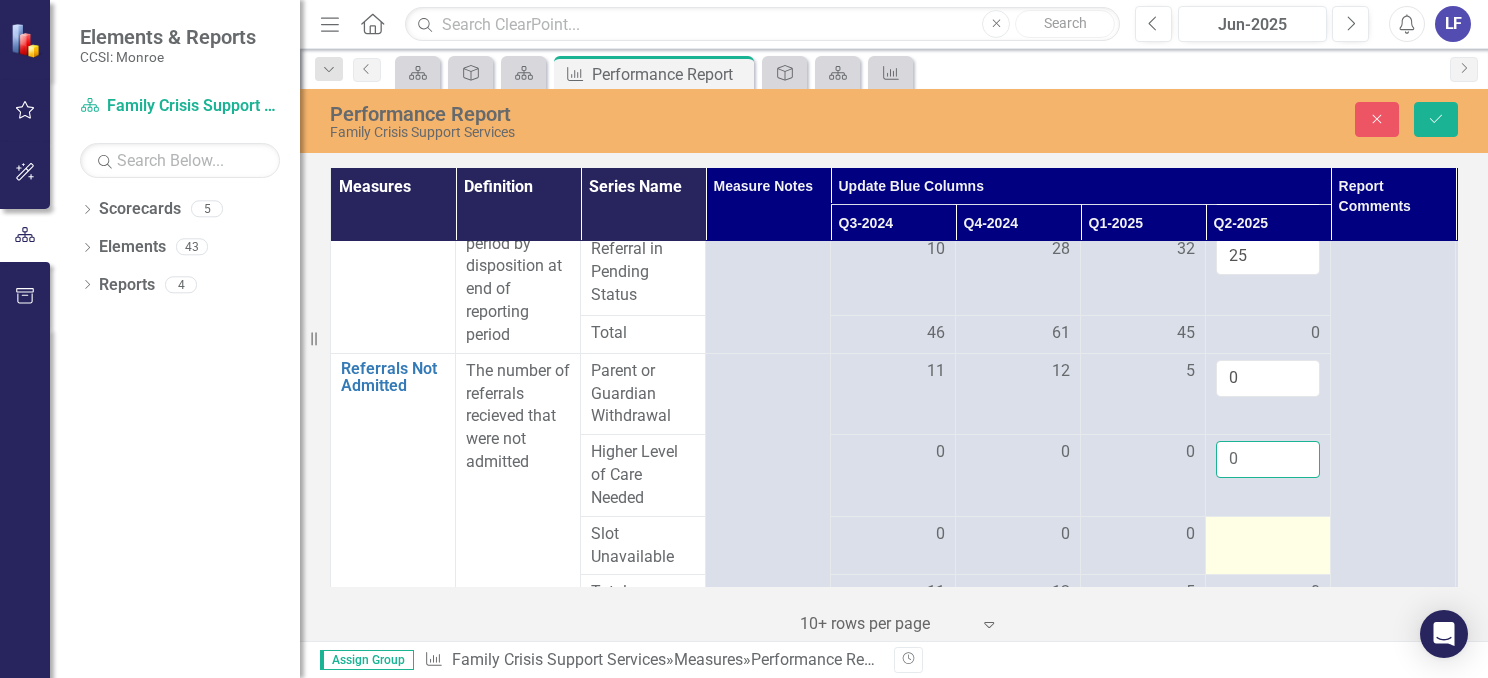 type on "0" 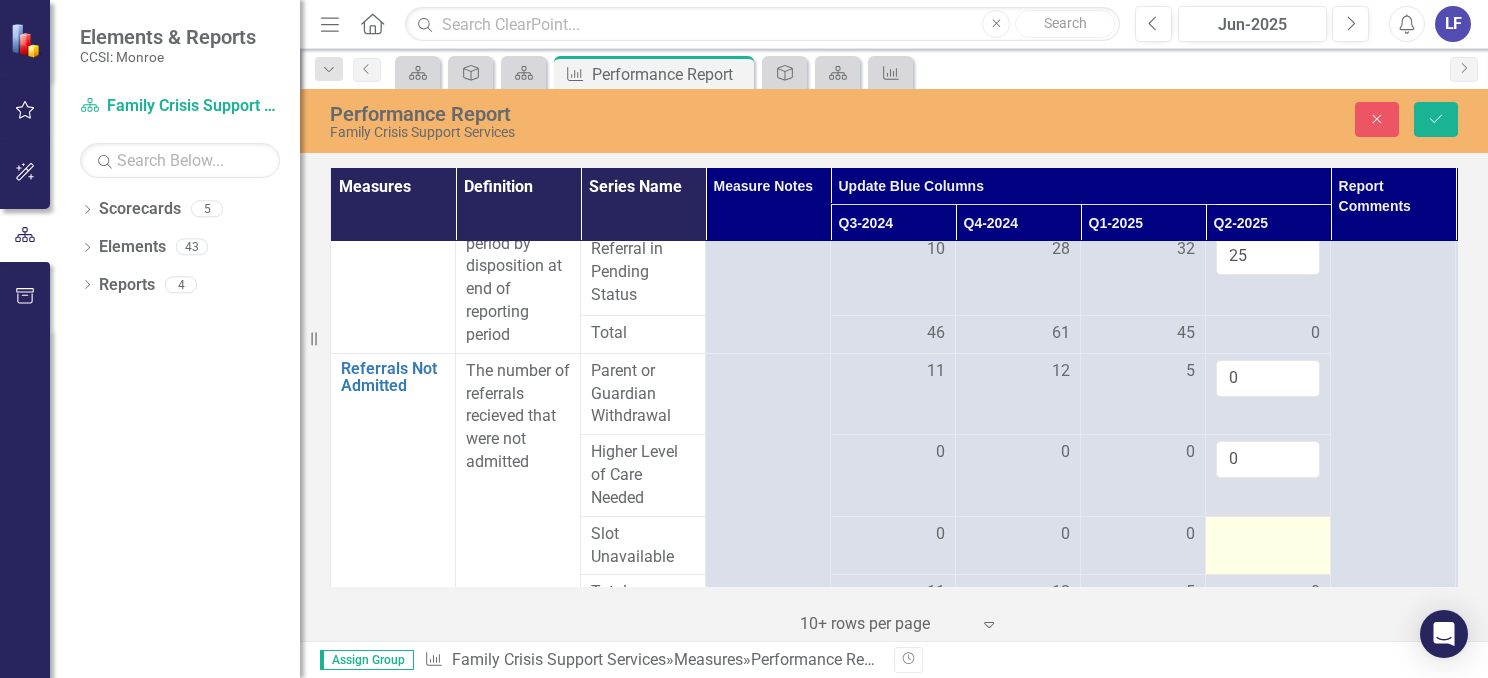 click at bounding box center (1268, 535) 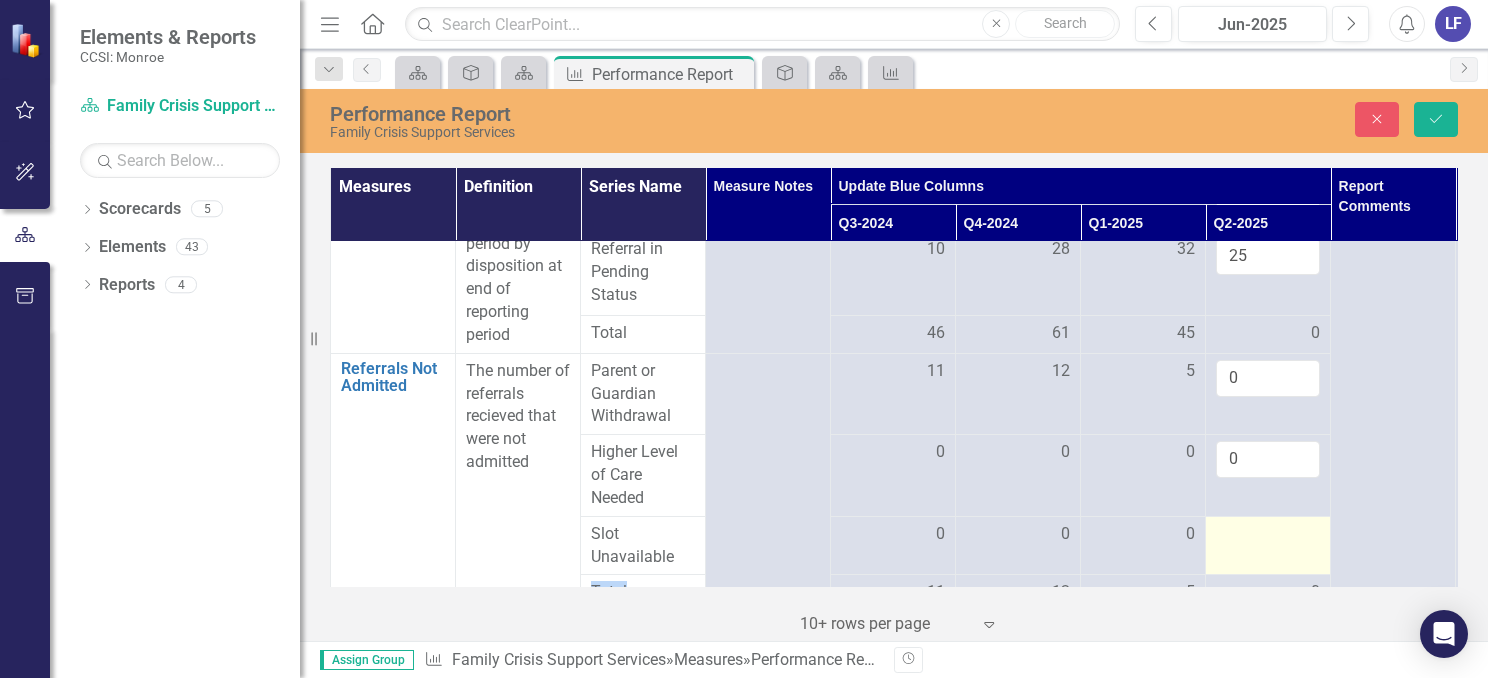 click at bounding box center (1268, 535) 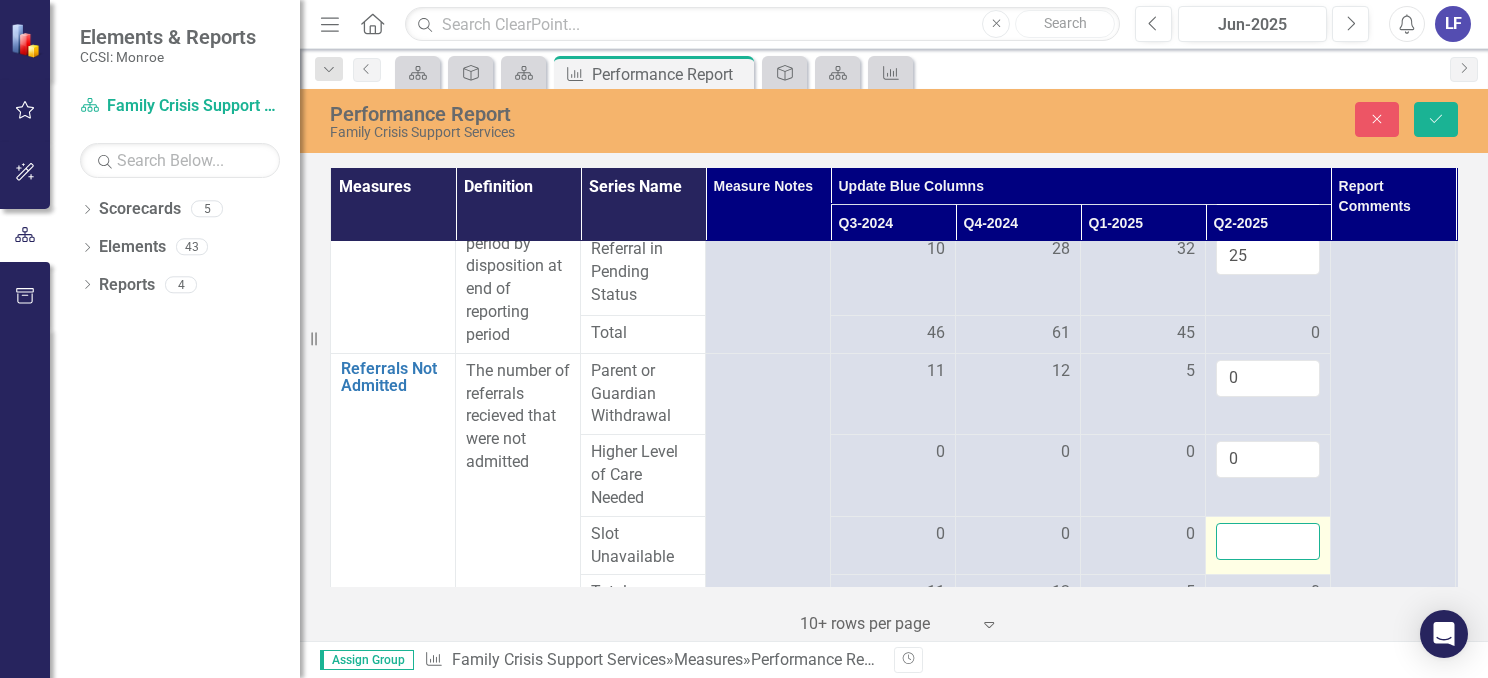 click at bounding box center (1268, 541) 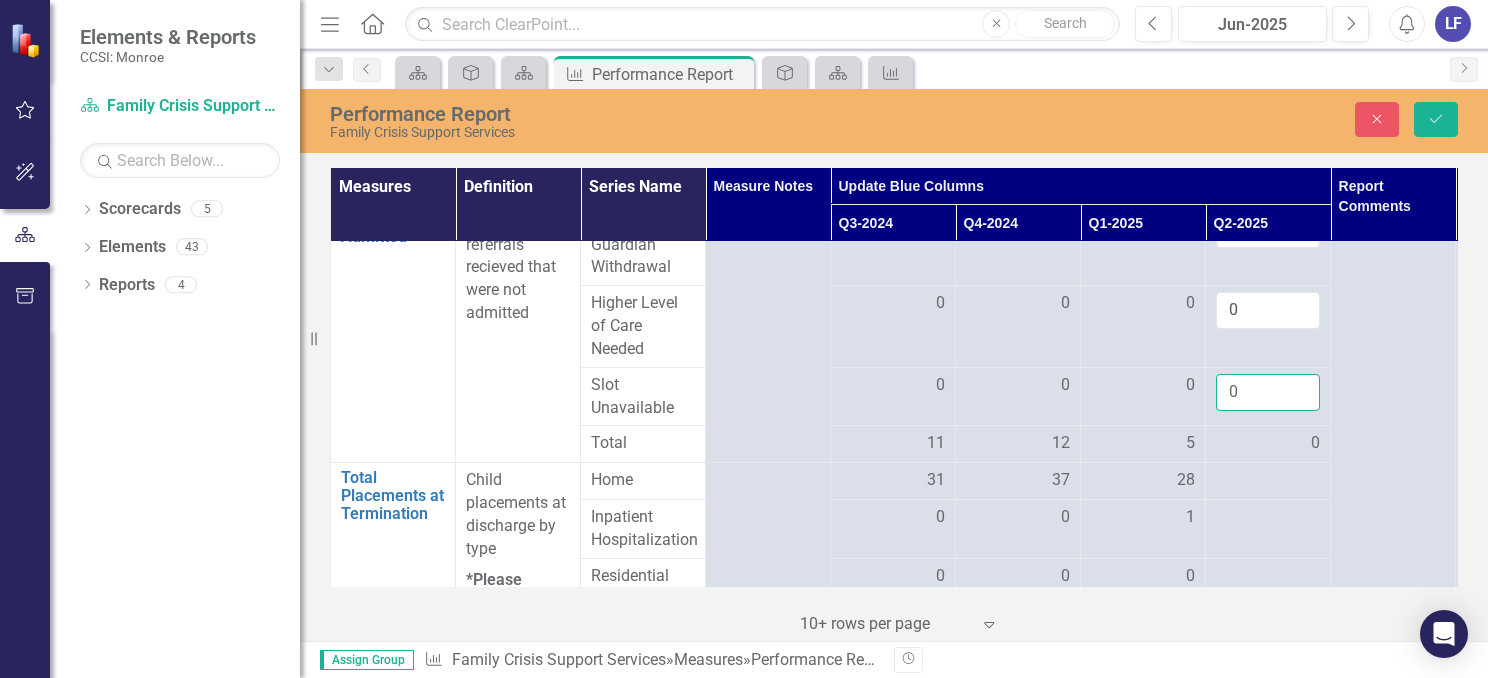 scroll, scrollTop: 457, scrollLeft: 0, axis: vertical 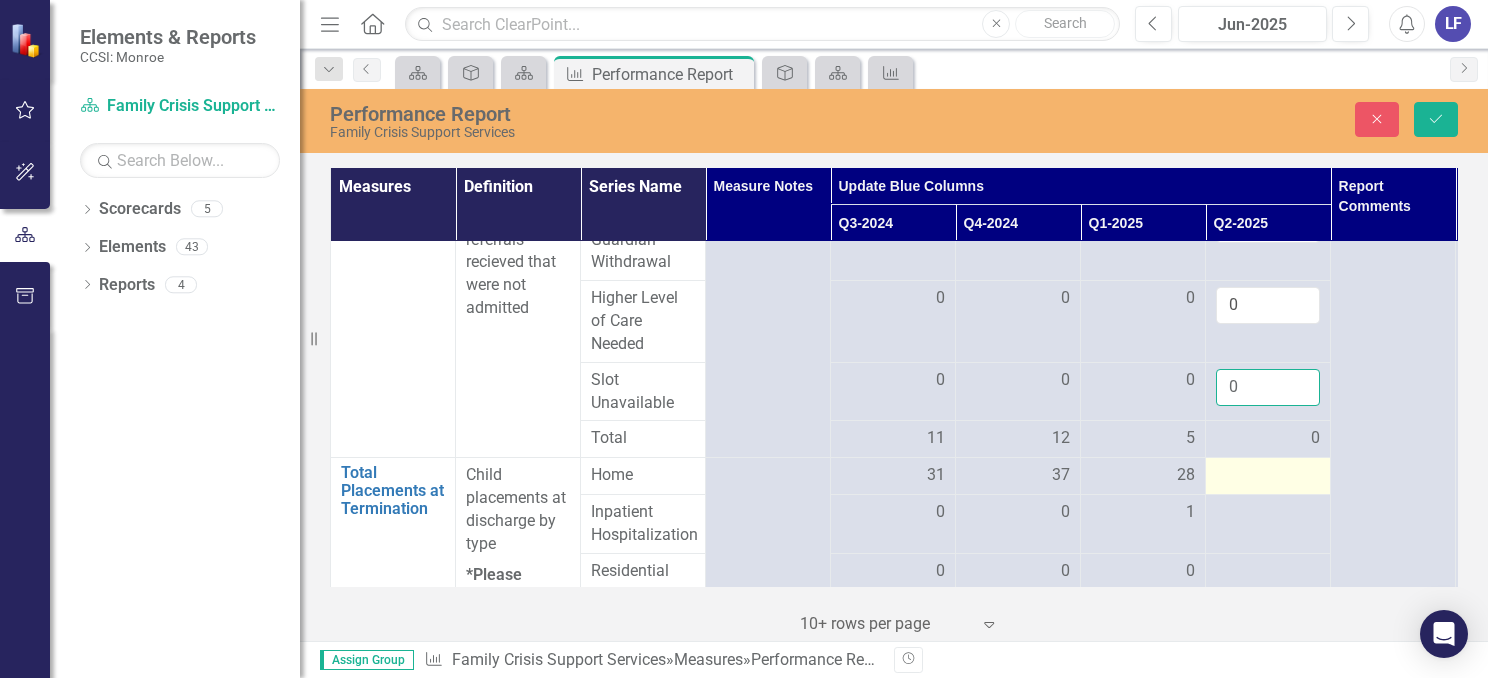 type on "0" 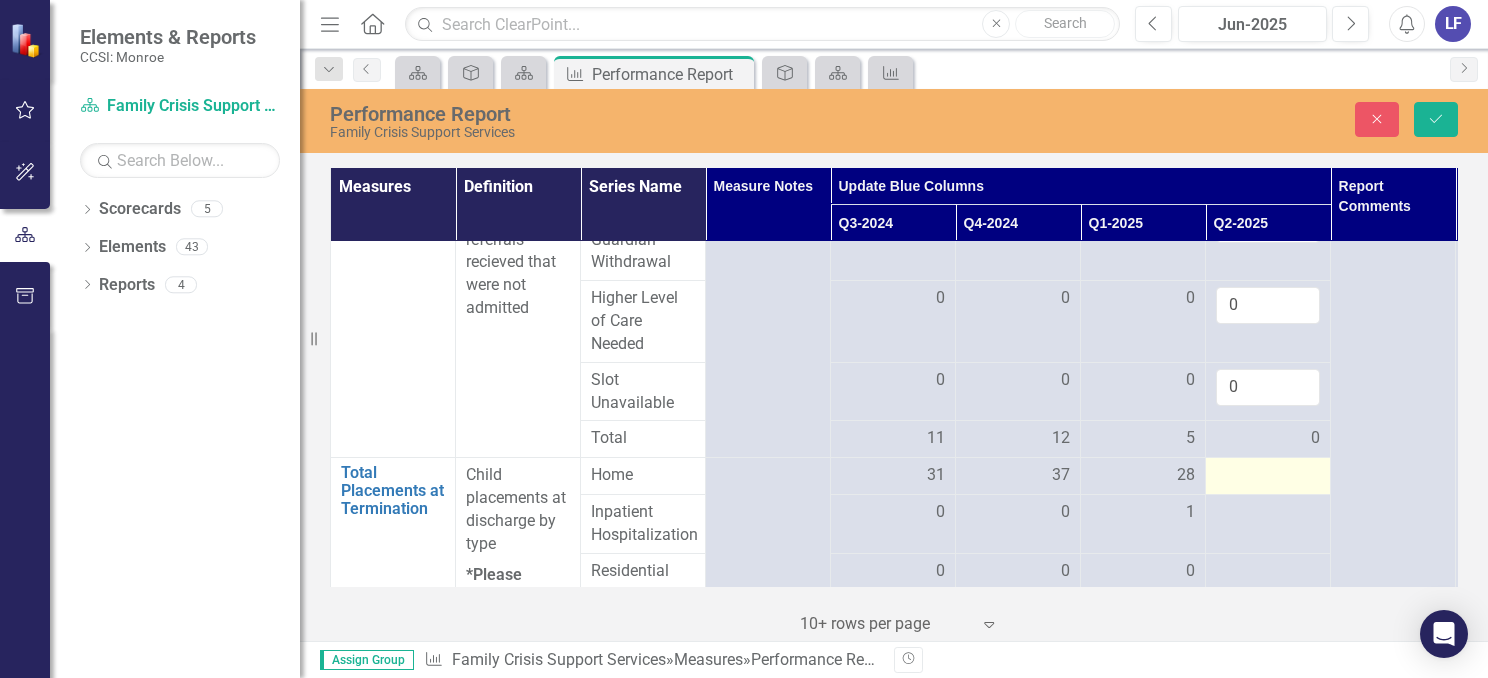 click at bounding box center (1268, 476) 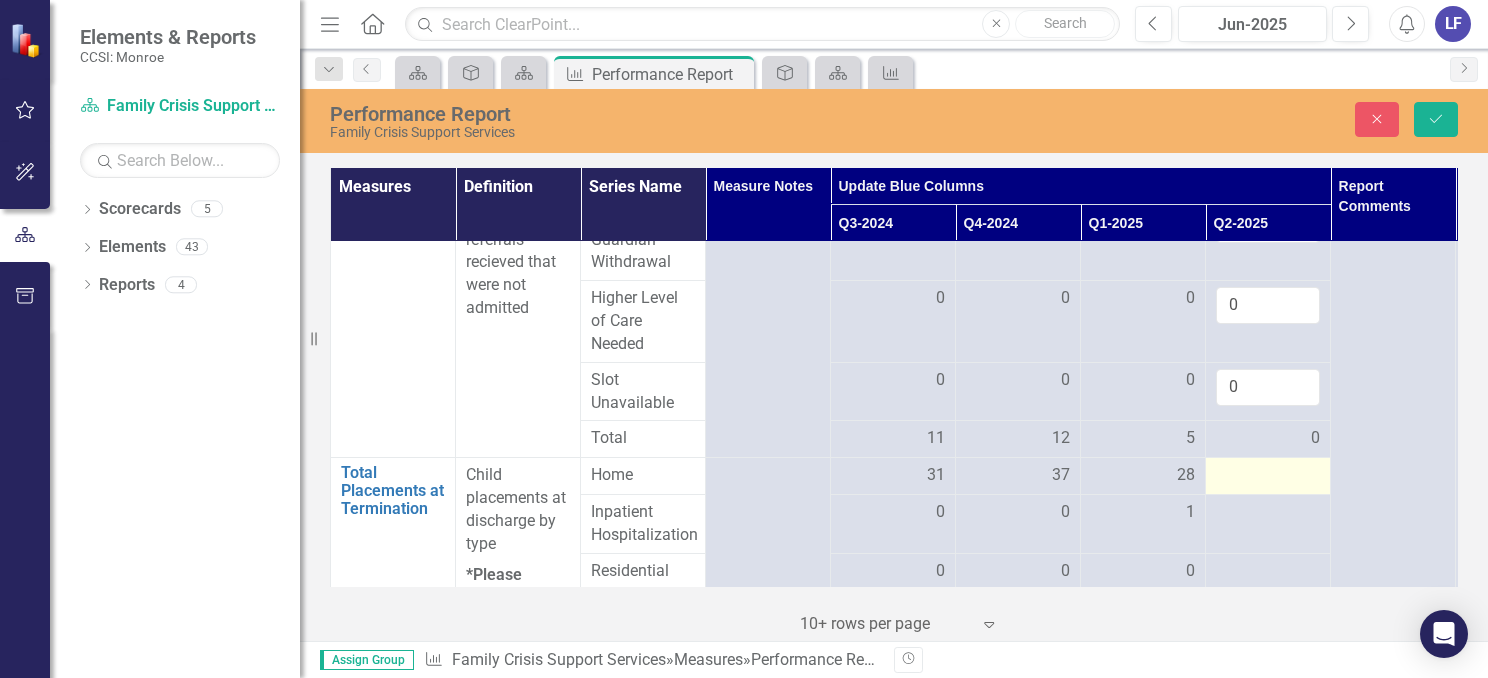 click at bounding box center [1268, 476] 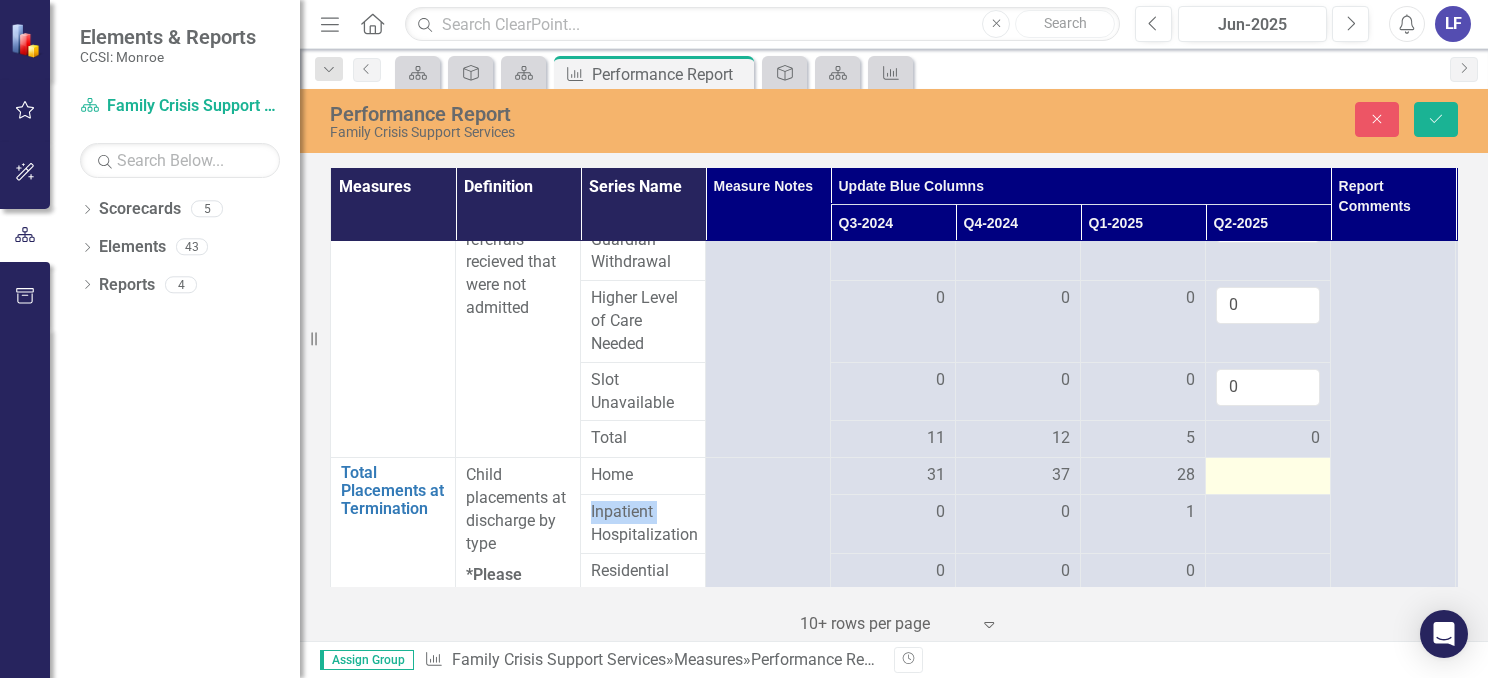 click at bounding box center [1268, 476] 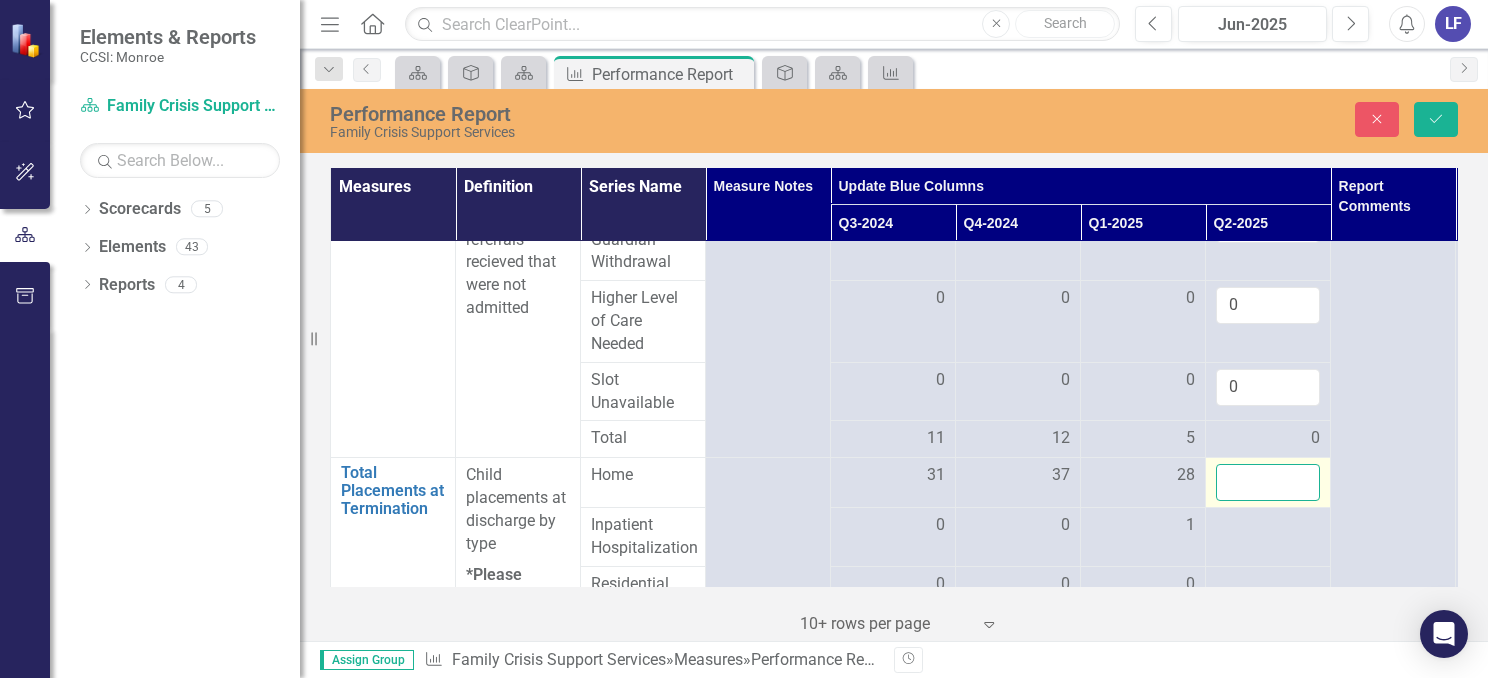 drag, startPoint x: 1245, startPoint y: 480, endPoint x: 1235, endPoint y: 482, distance: 10.198039 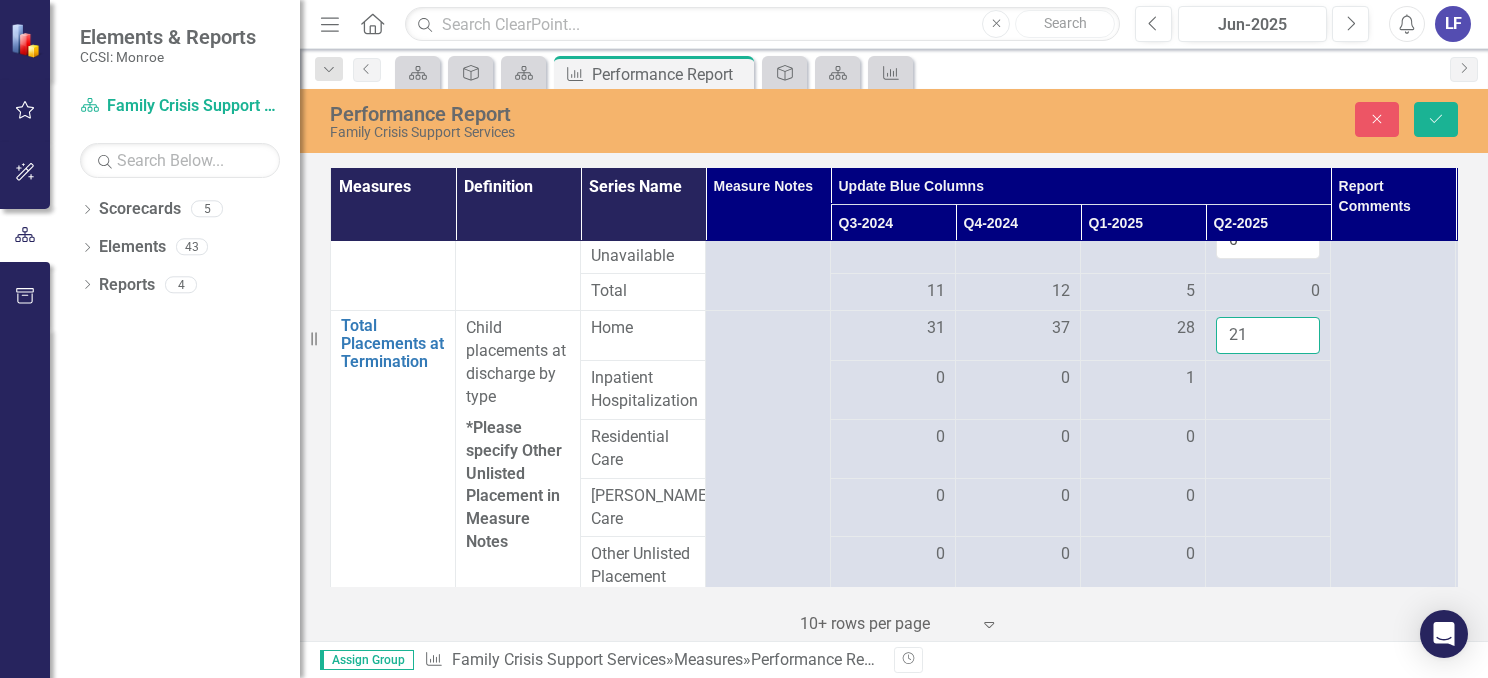 scroll, scrollTop: 609, scrollLeft: 0, axis: vertical 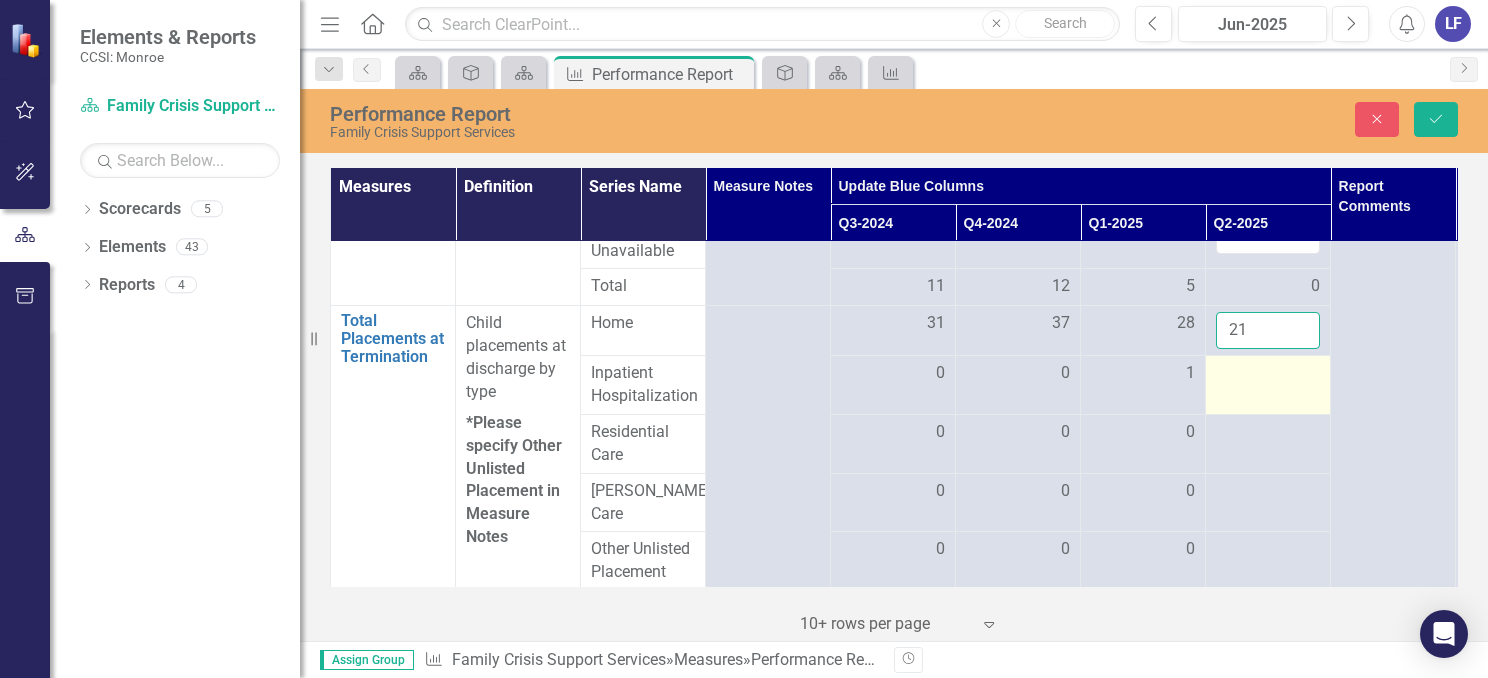 type on "21" 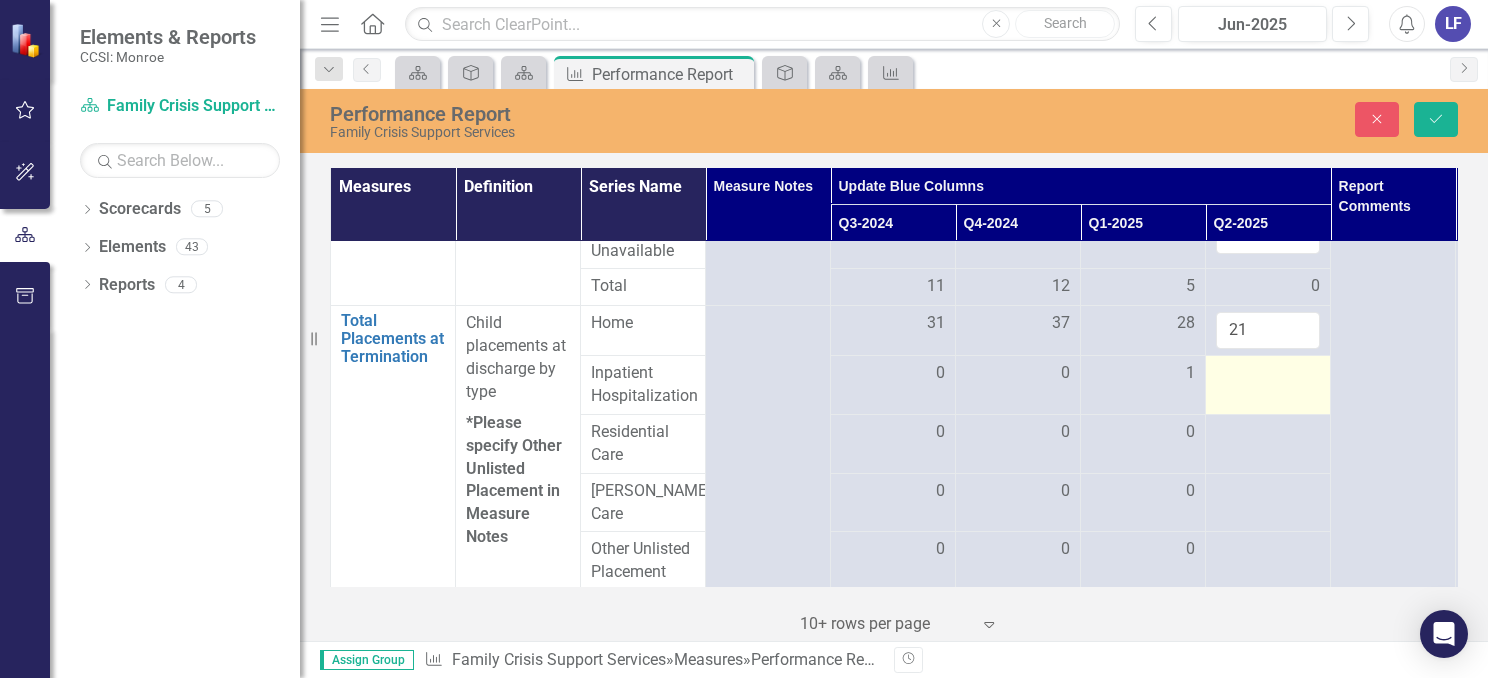 click at bounding box center [1268, 374] 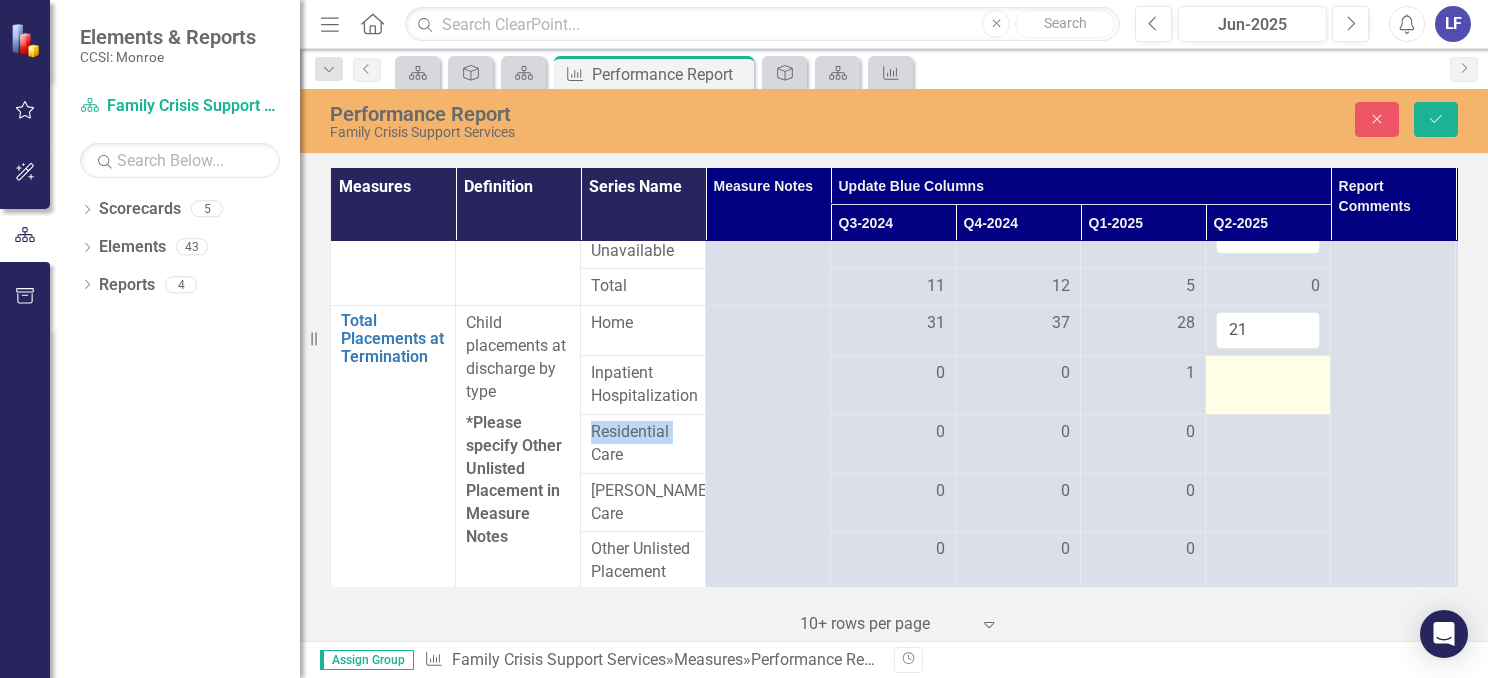 click at bounding box center (1268, 374) 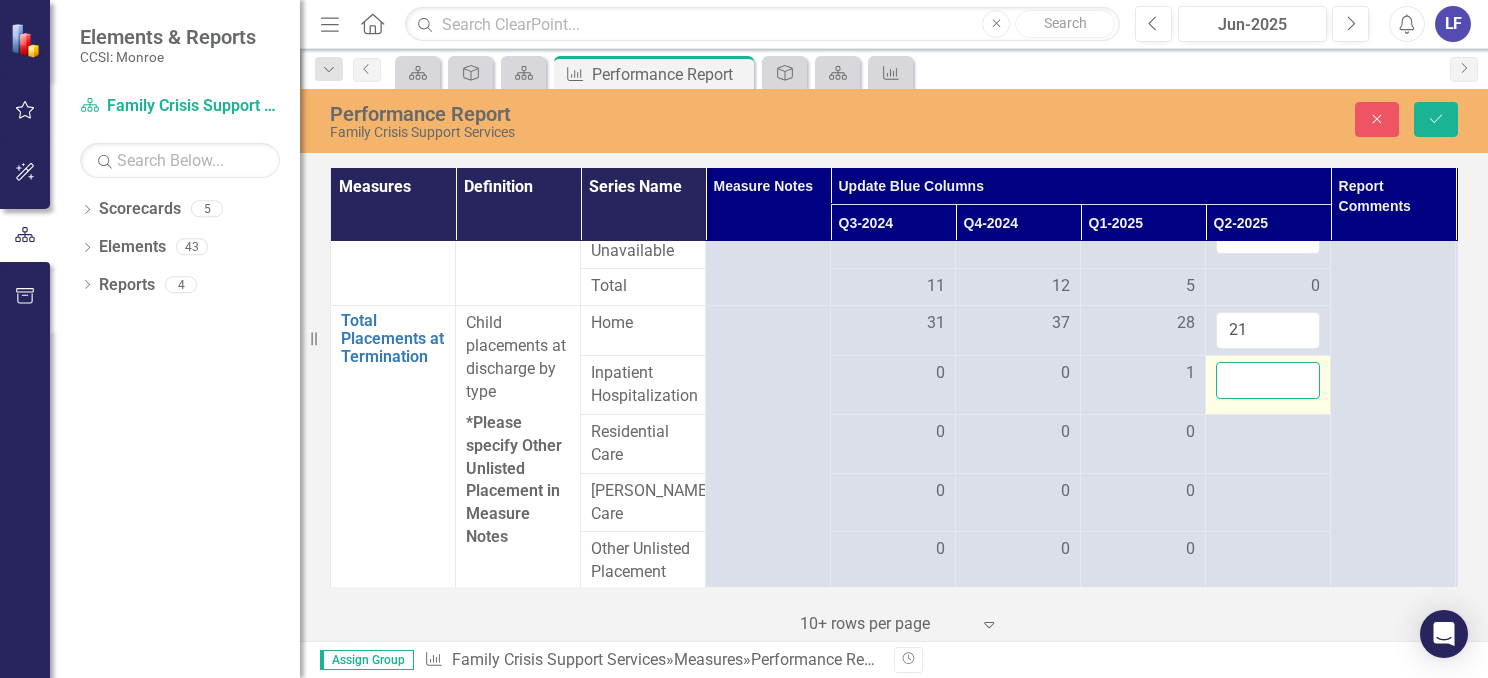 drag, startPoint x: 1258, startPoint y: 377, endPoint x: 1229, endPoint y: 385, distance: 30.083218 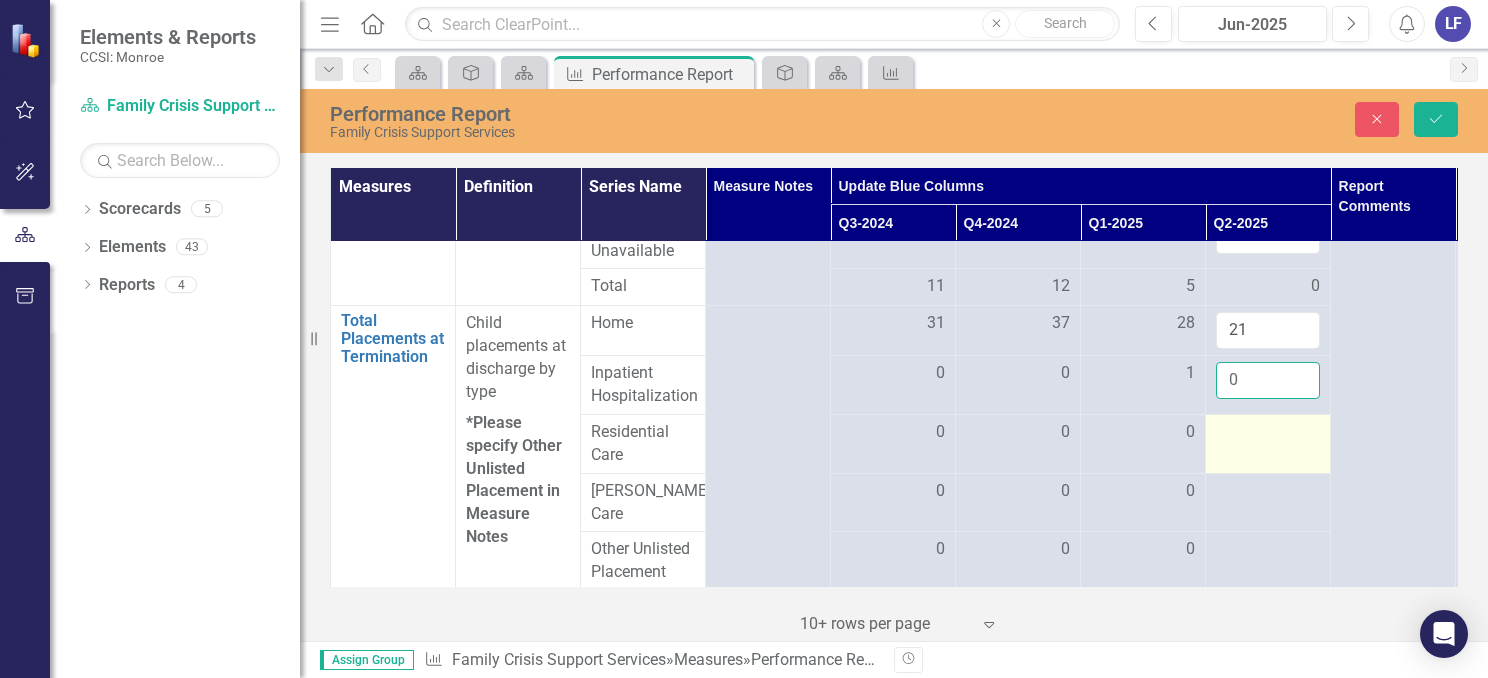 type on "0" 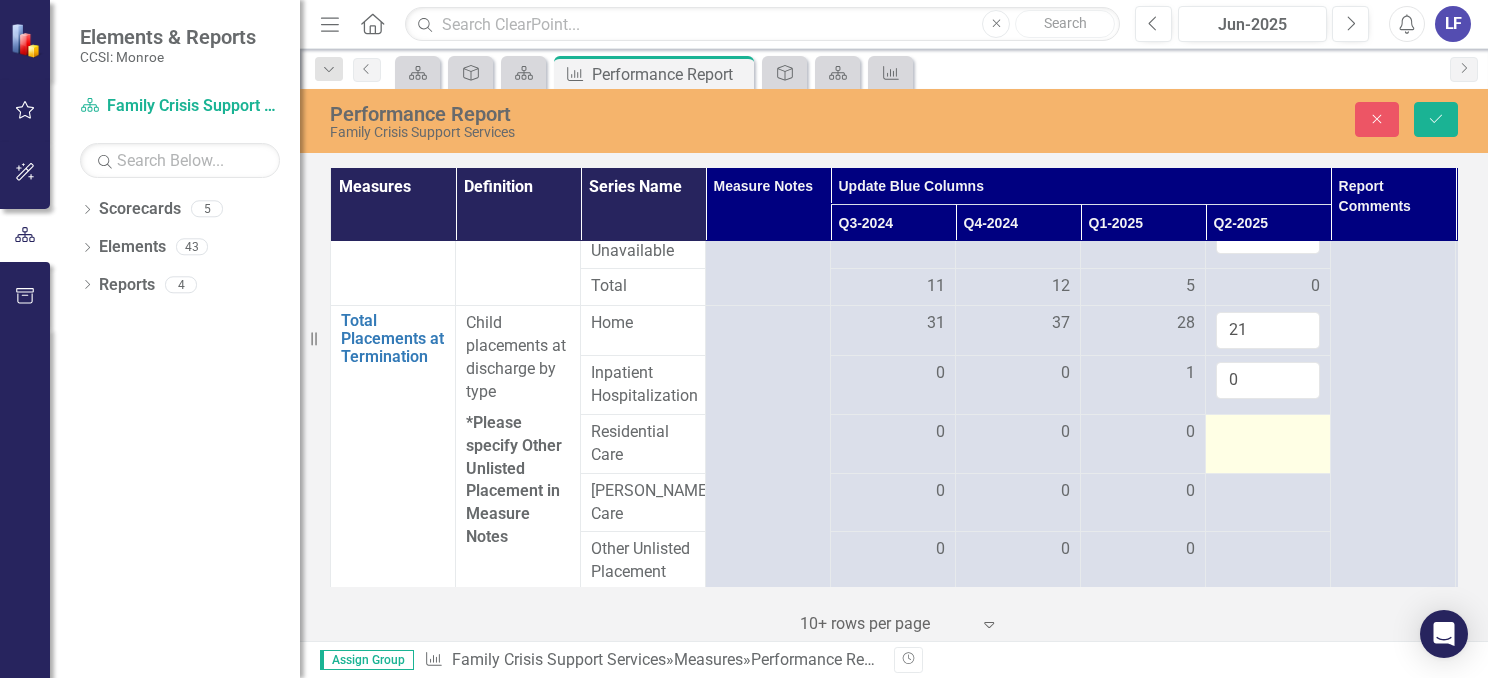 click at bounding box center [1268, 444] 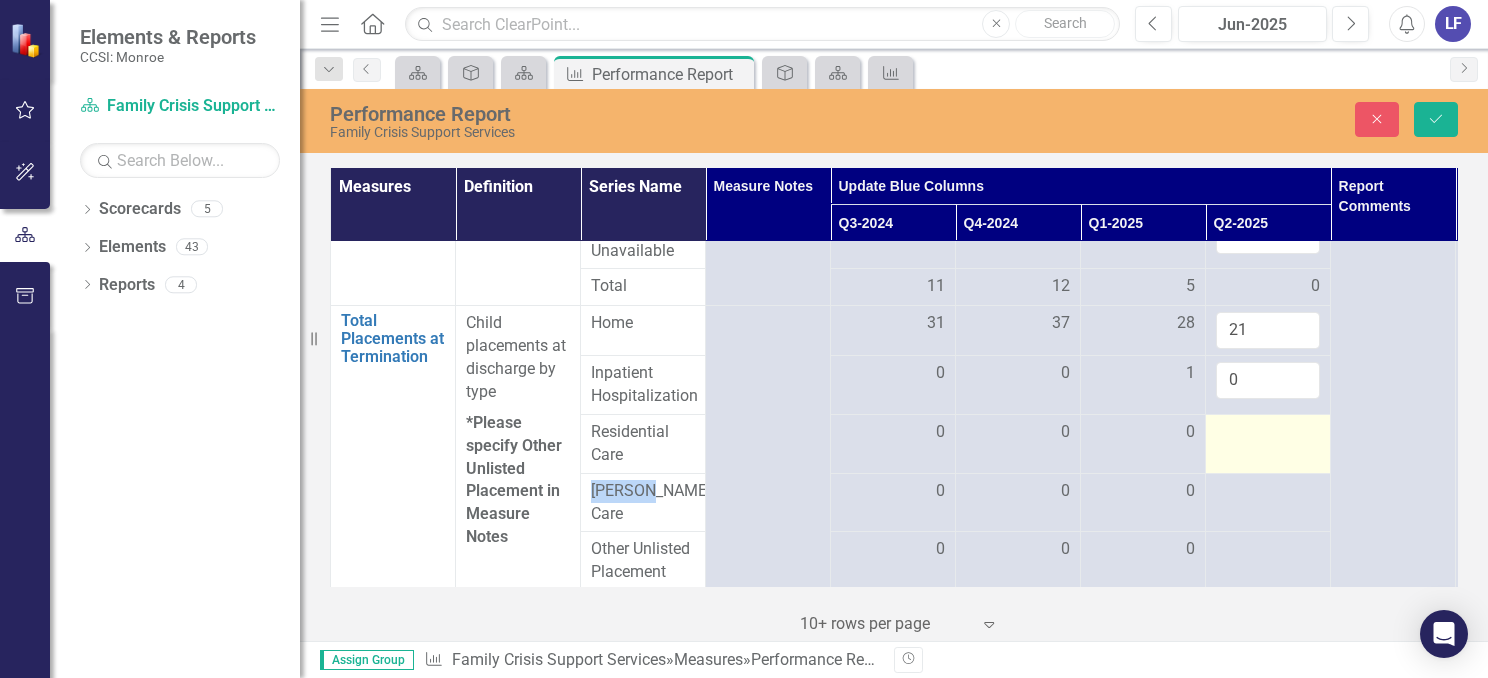 click at bounding box center [1268, 444] 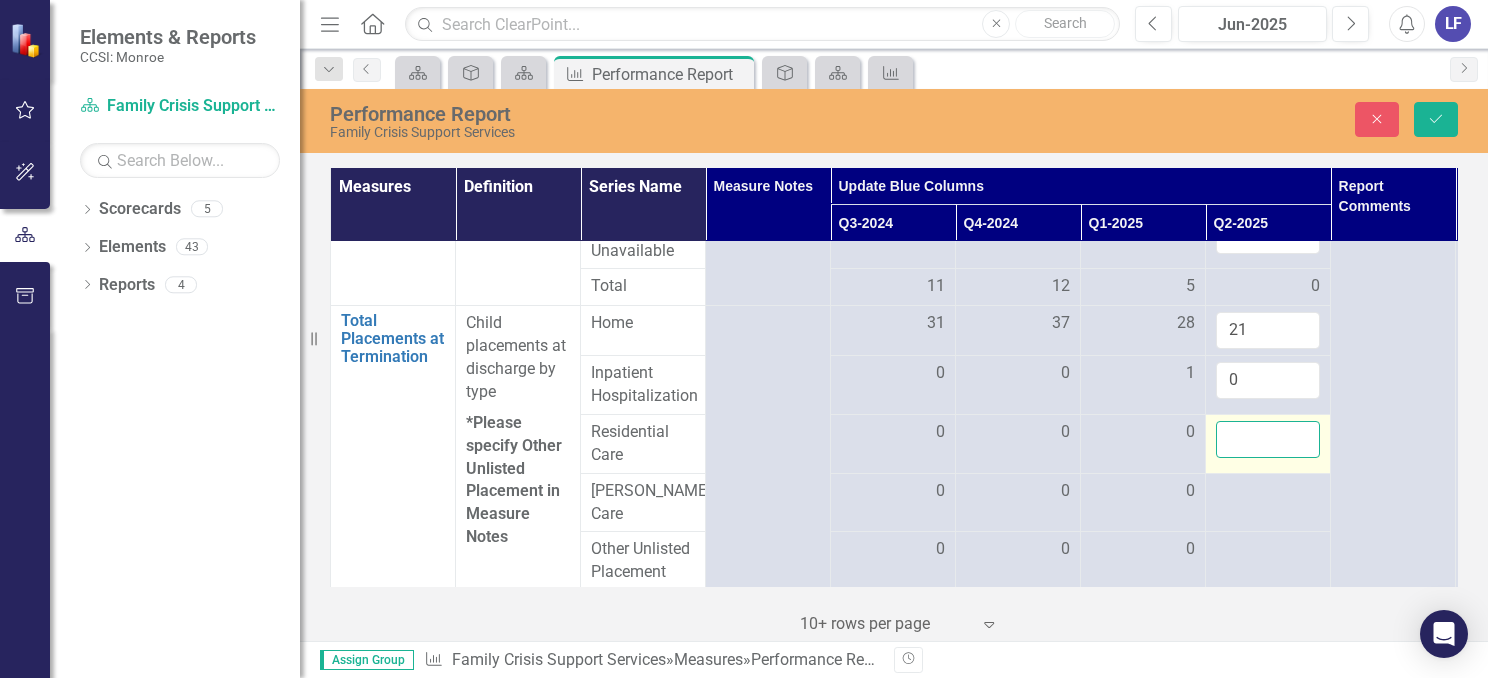 drag, startPoint x: 1235, startPoint y: 453, endPoint x: 1243, endPoint y: 438, distance: 17 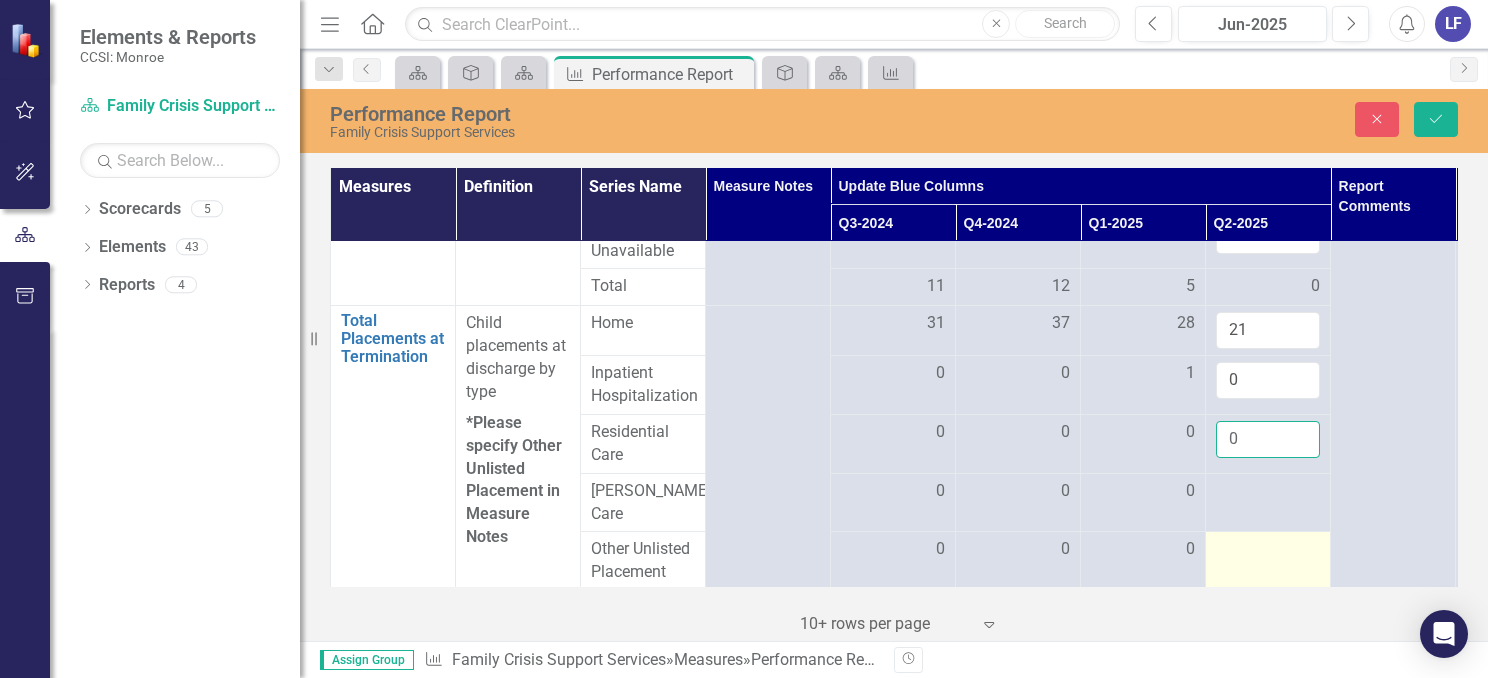 type on "0" 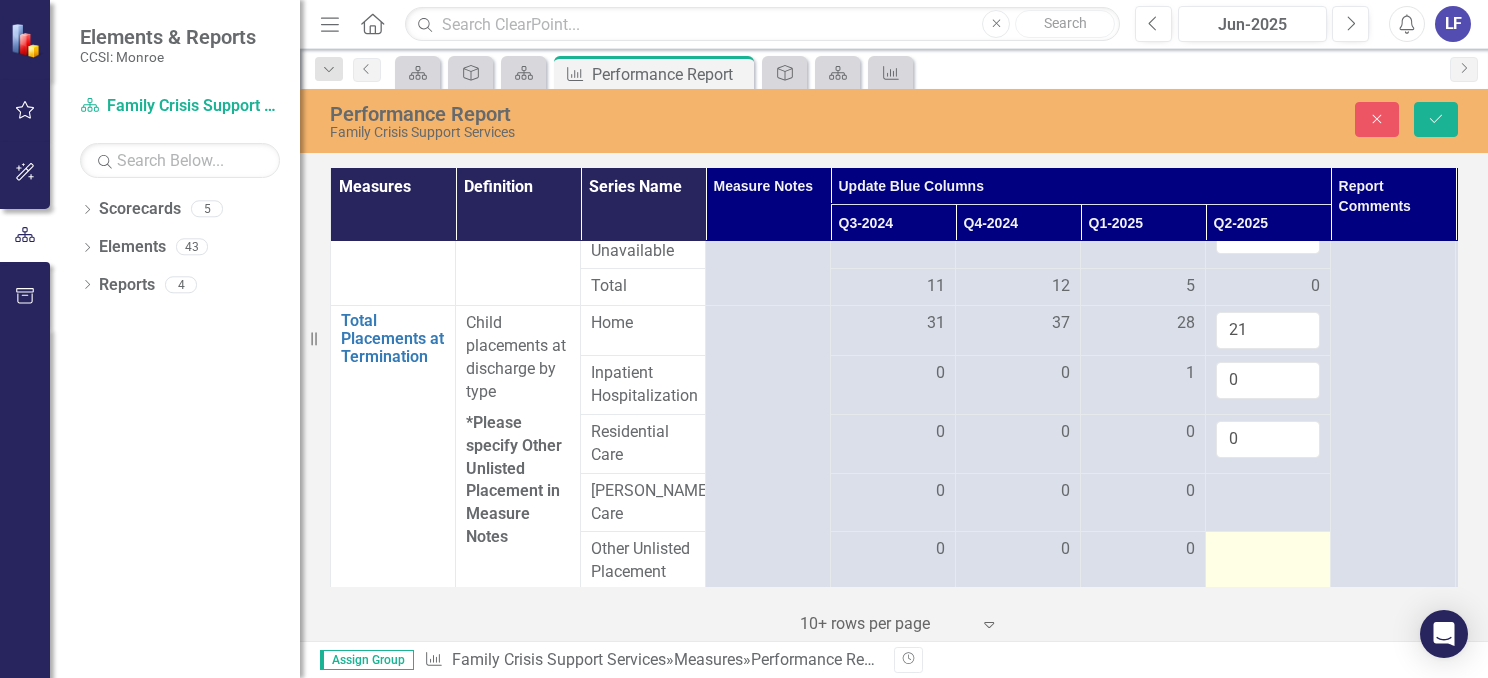 click at bounding box center (1268, 561) 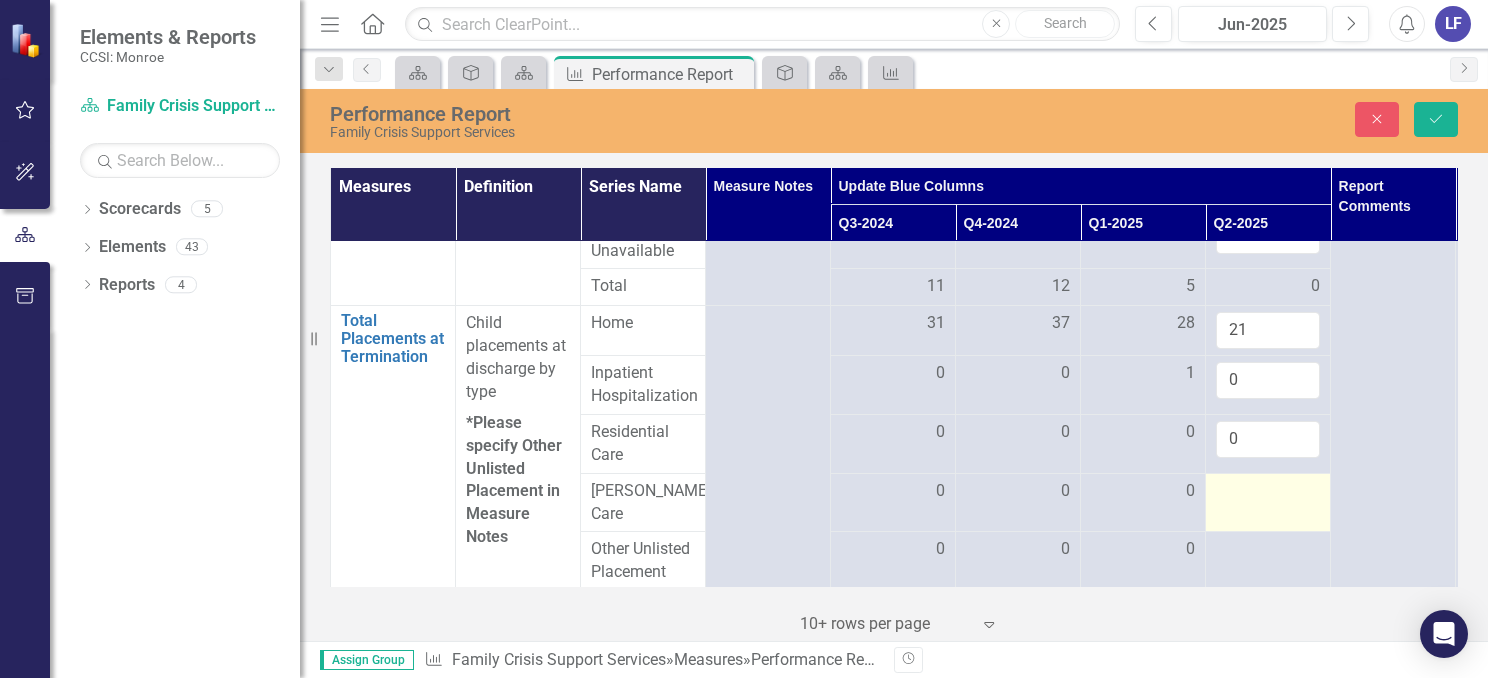 click at bounding box center [1268, 492] 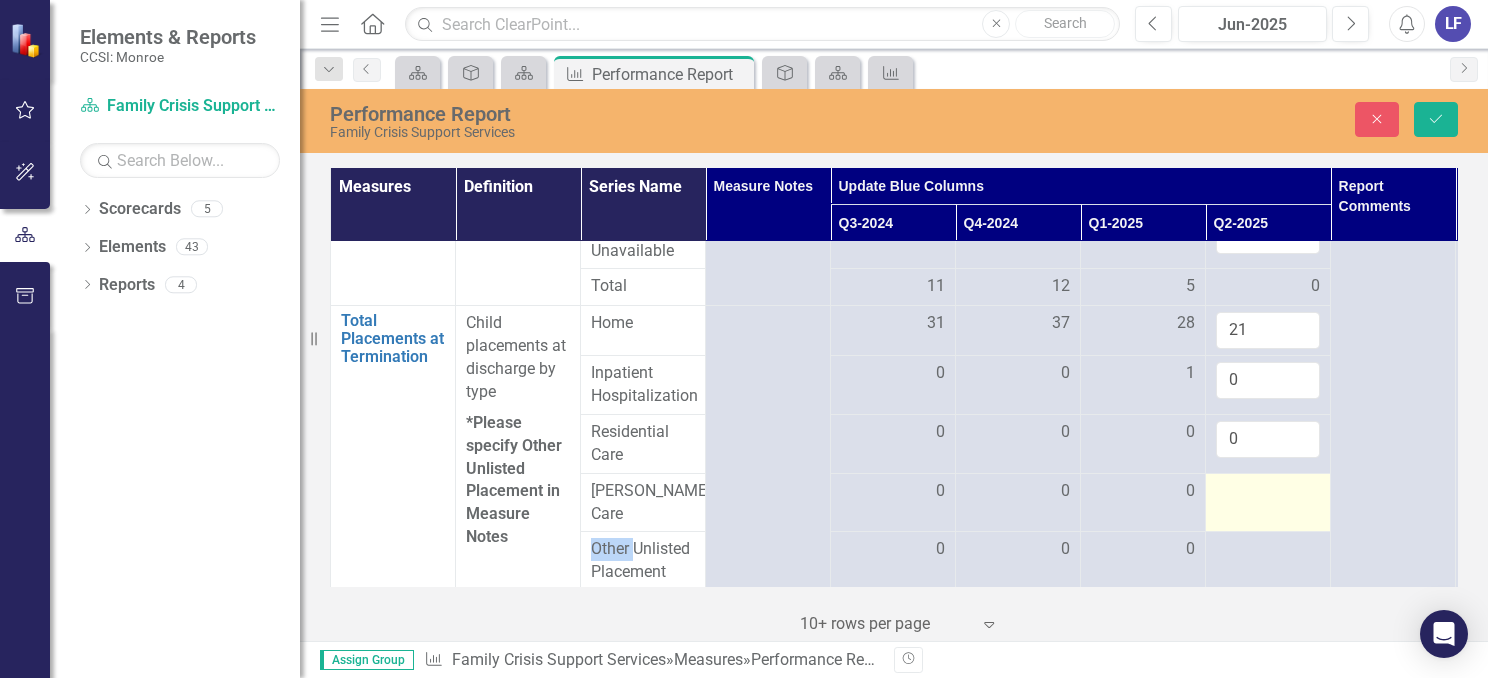 click at bounding box center (1268, 492) 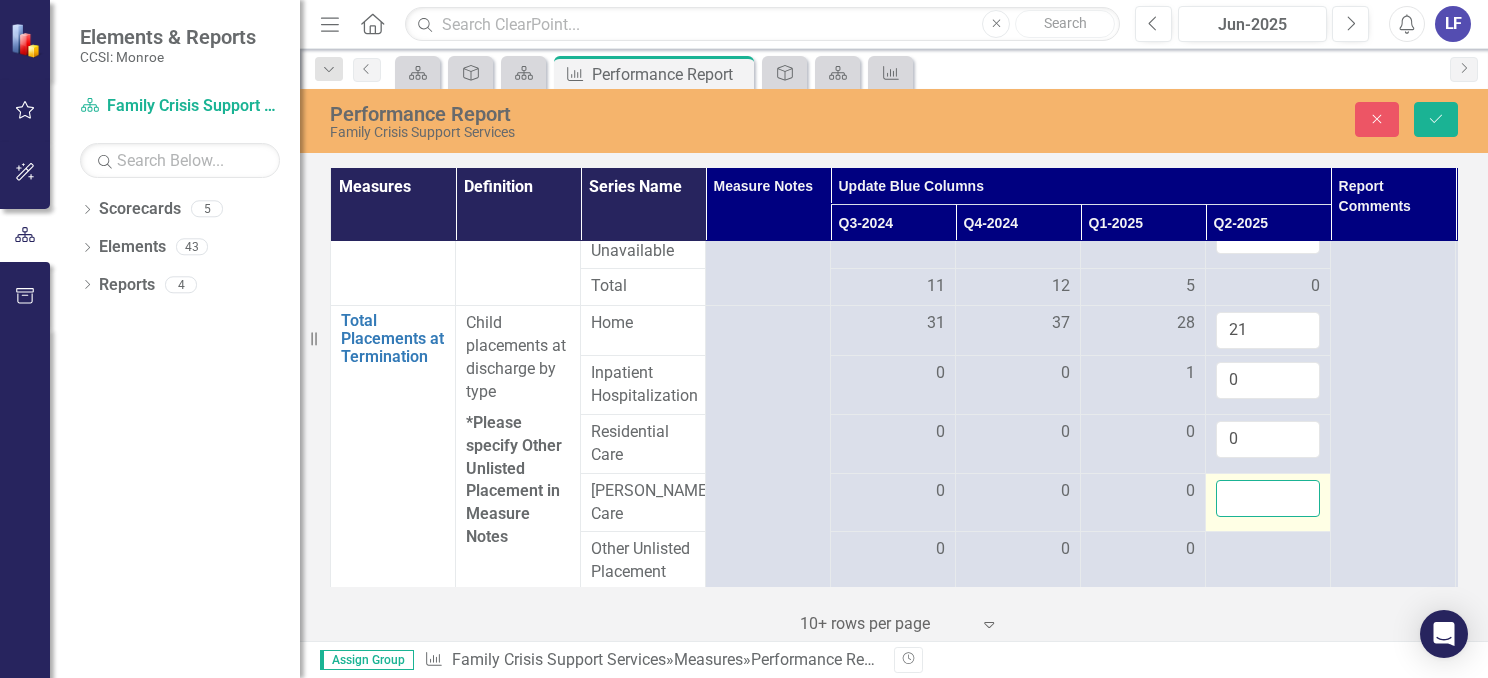 click at bounding box center (1268, 498) 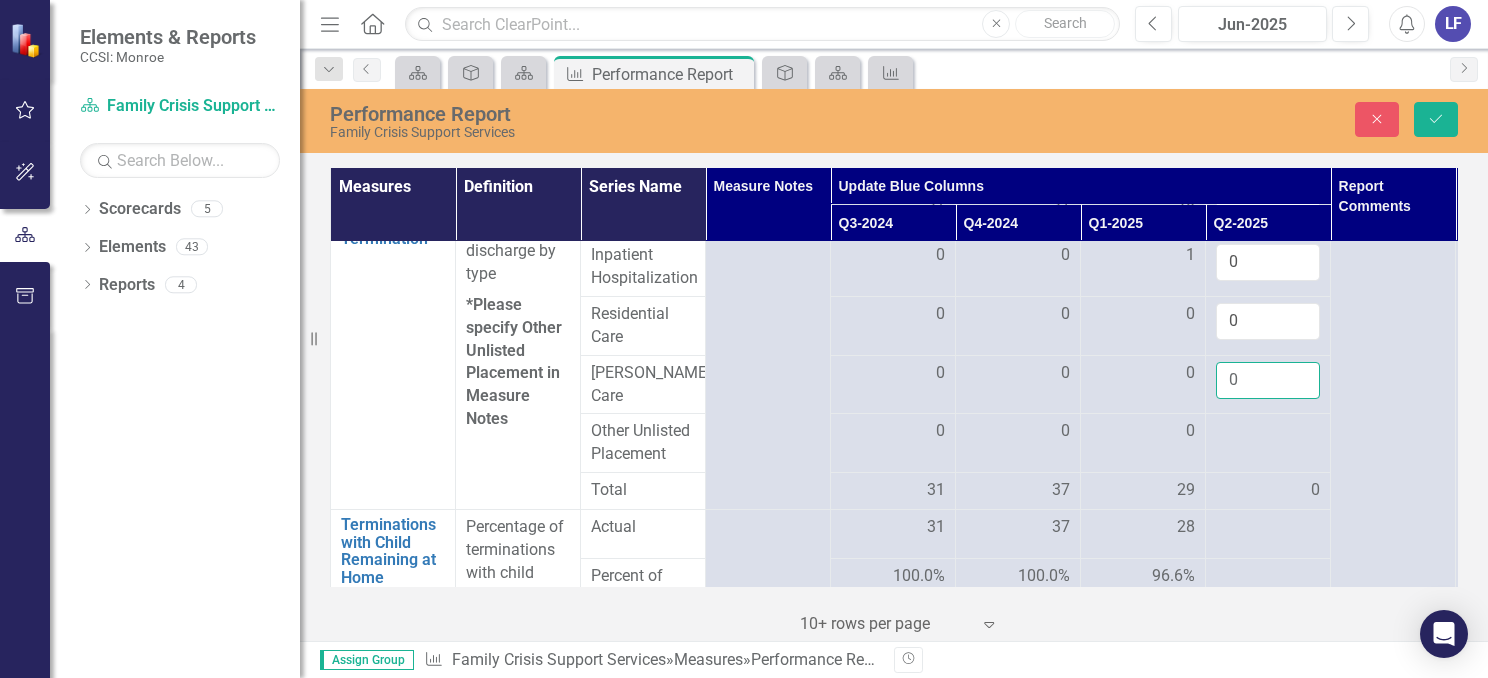 scroll, scrollTop: 733, scrollLeft: 0, axis: vertical 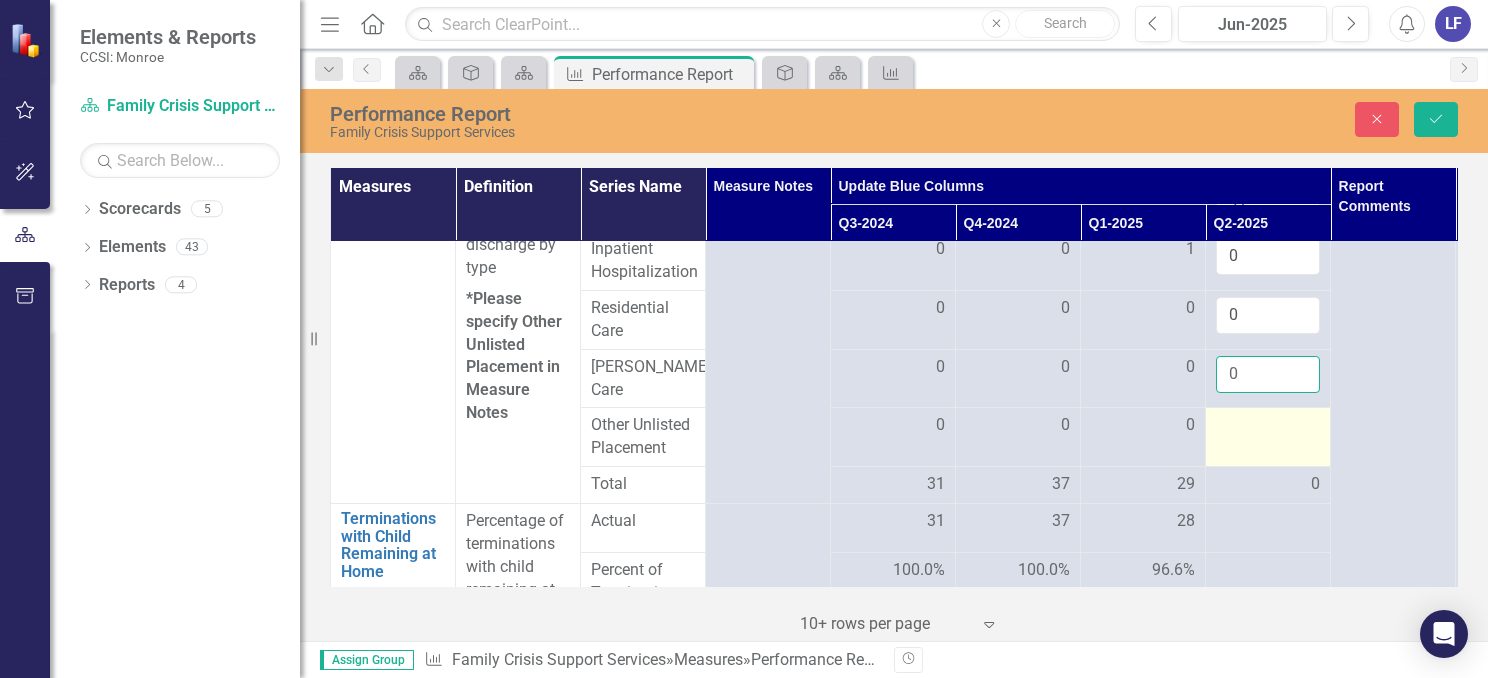 type on "0" 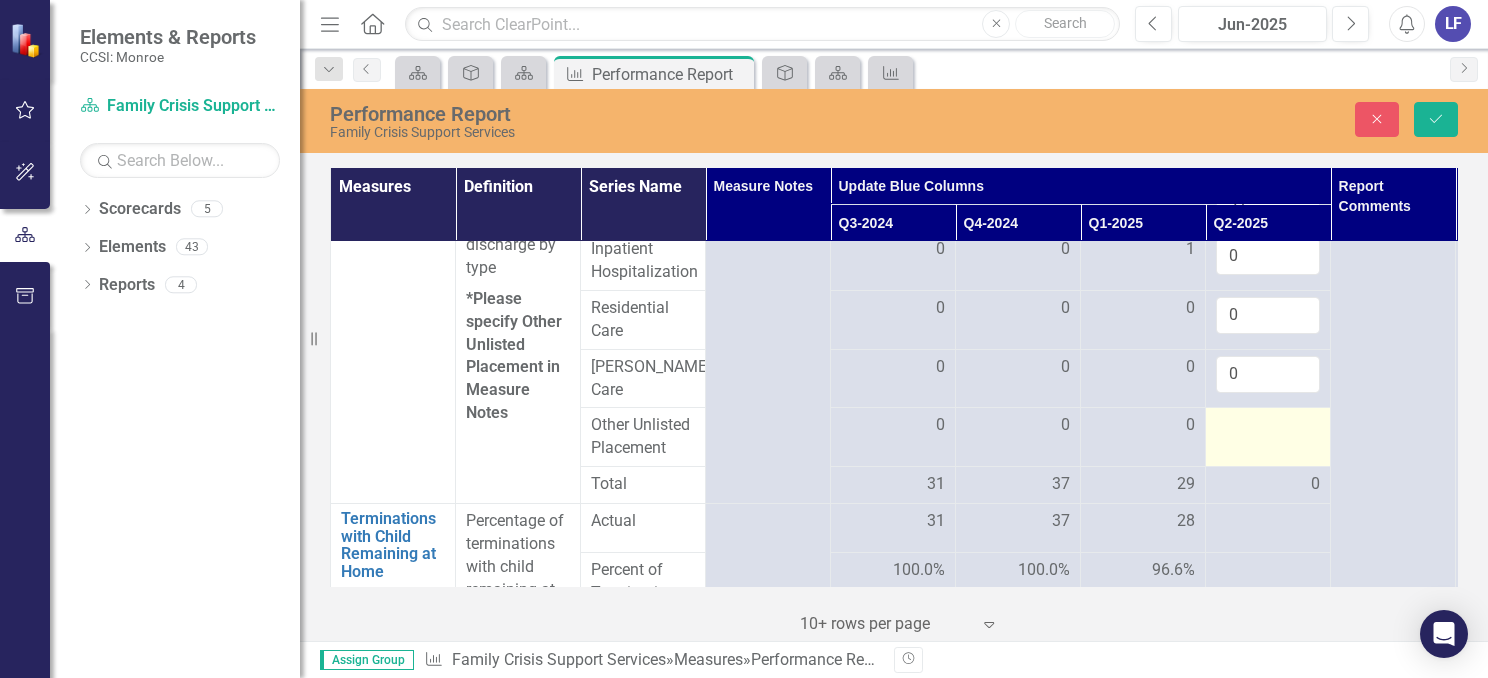 click at bounding box center [1268, 437] 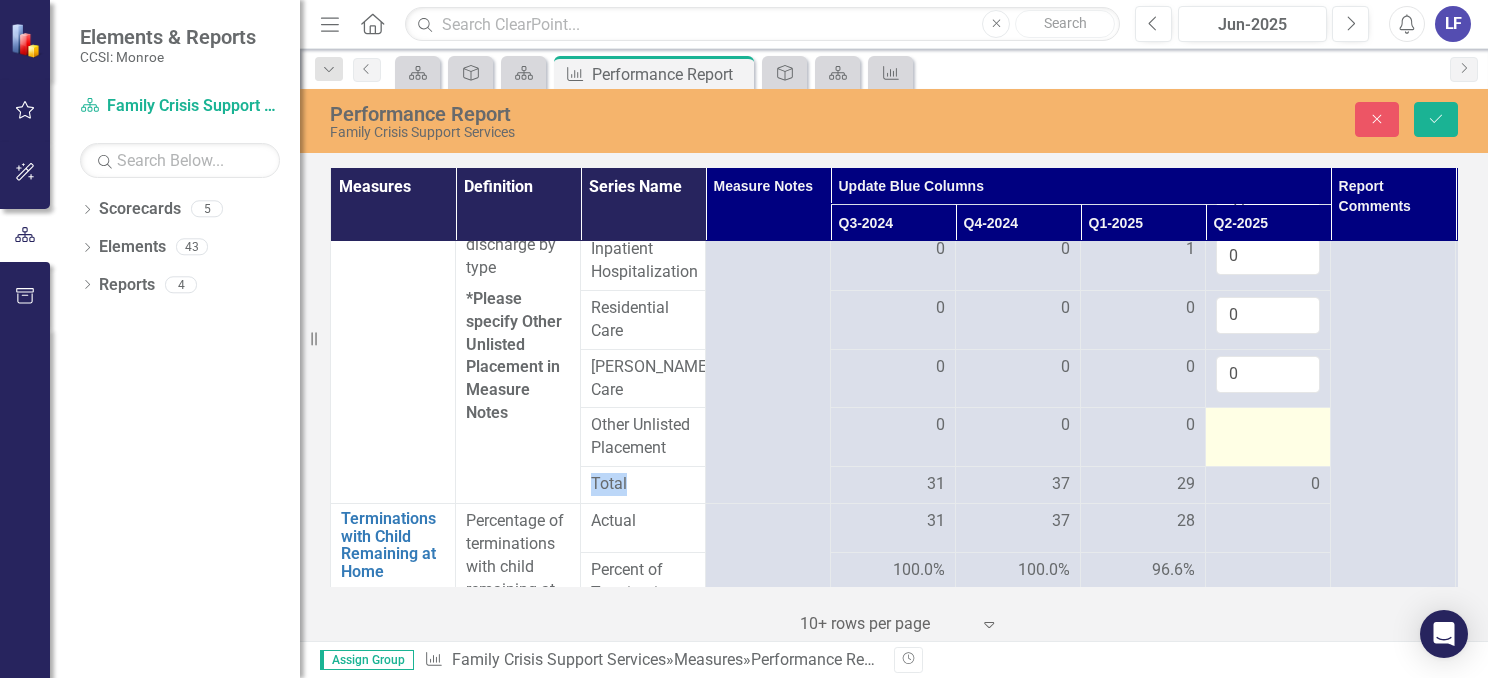 click at bounding box center (1268, 437) 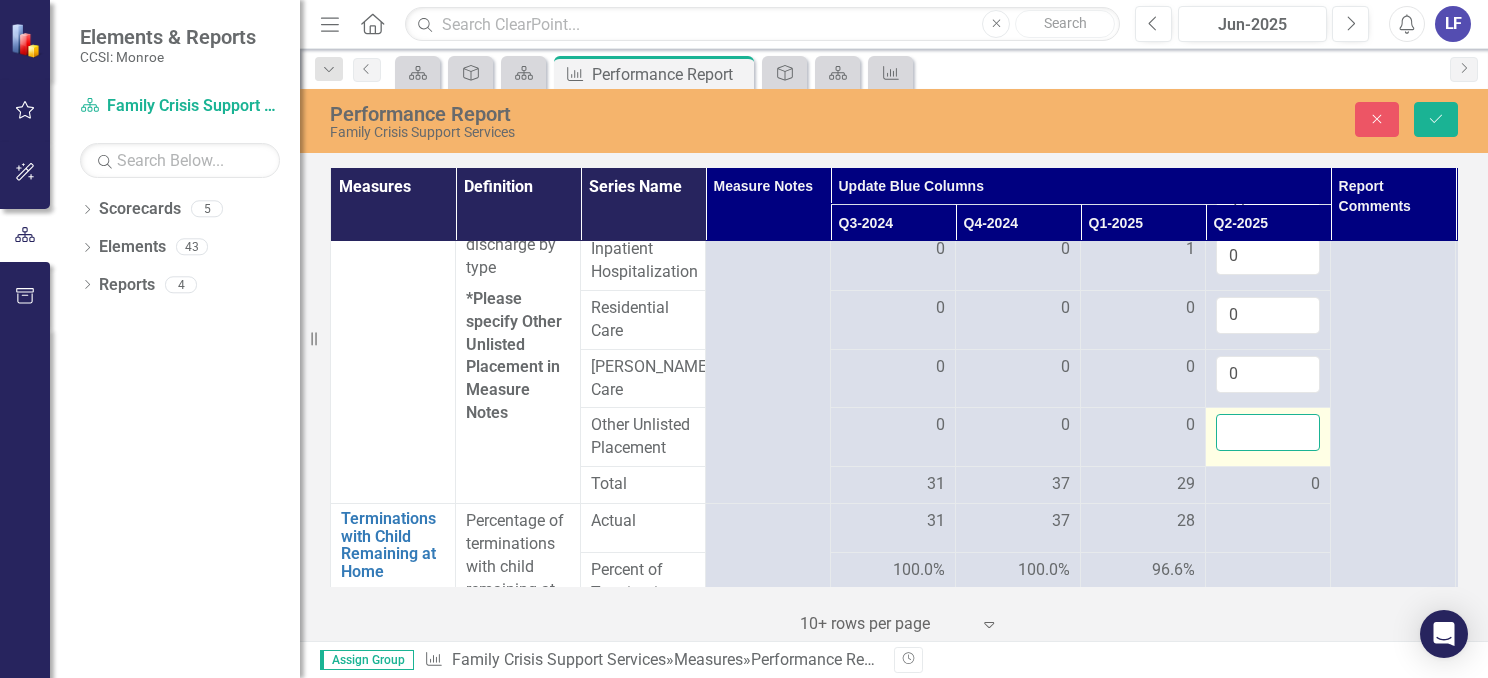 click at bounding box center [1268, 432] 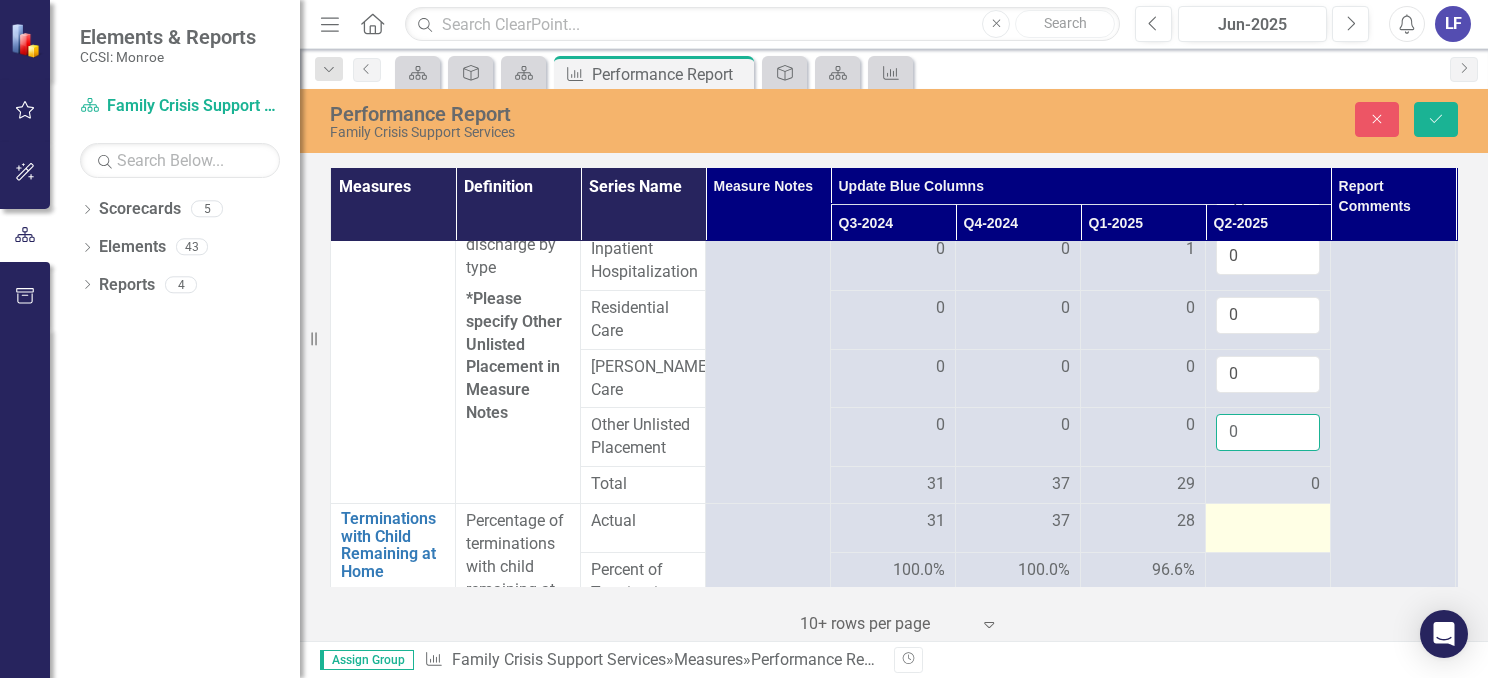type on "0" 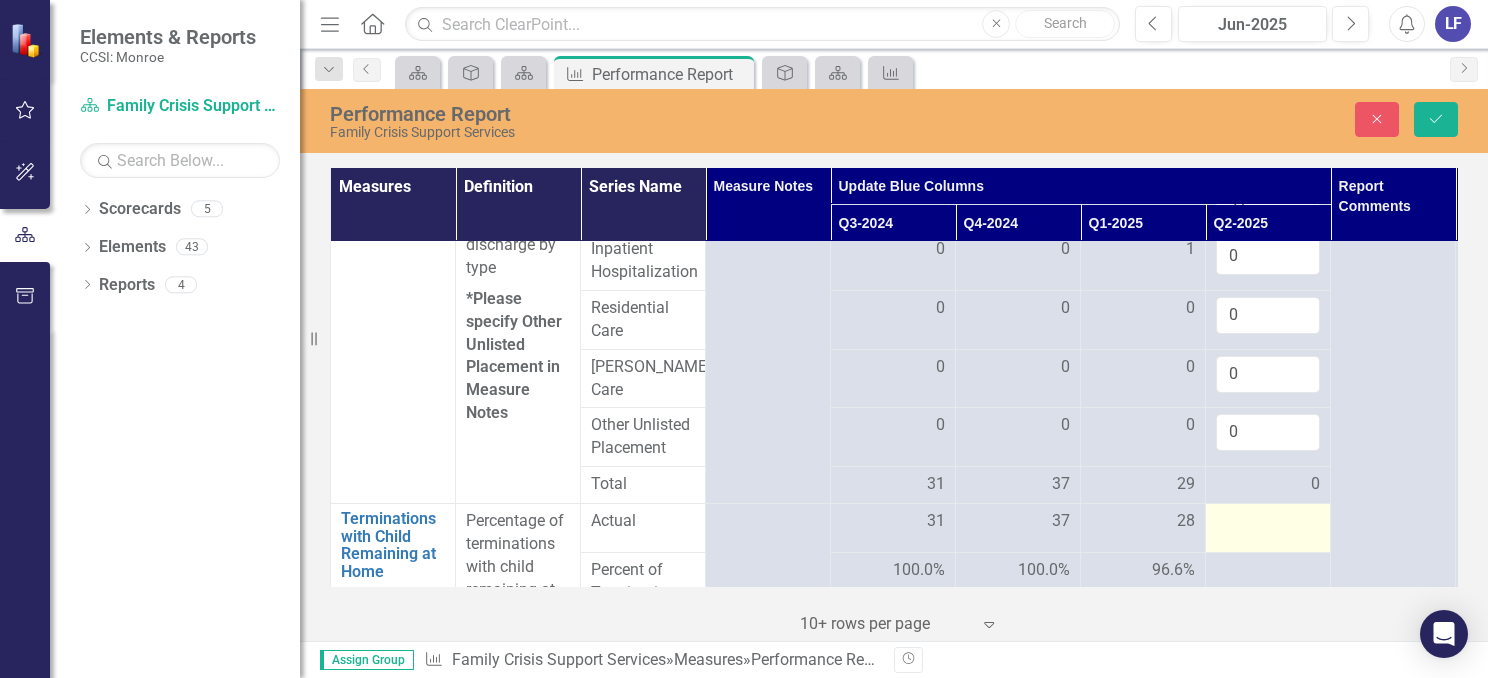 click at bounding box center (1268, 522) 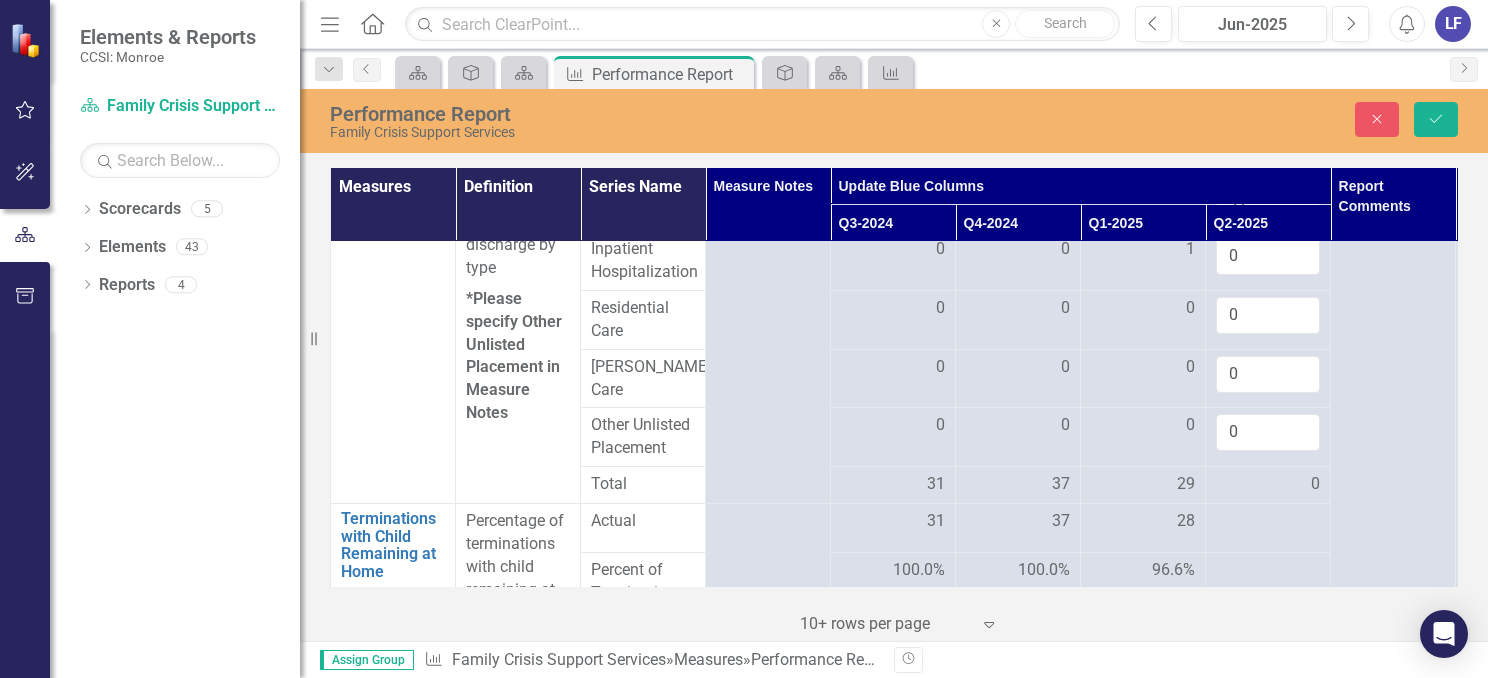 scroll, scrollTop: 794, scrollLeft: 0, axis: vertical 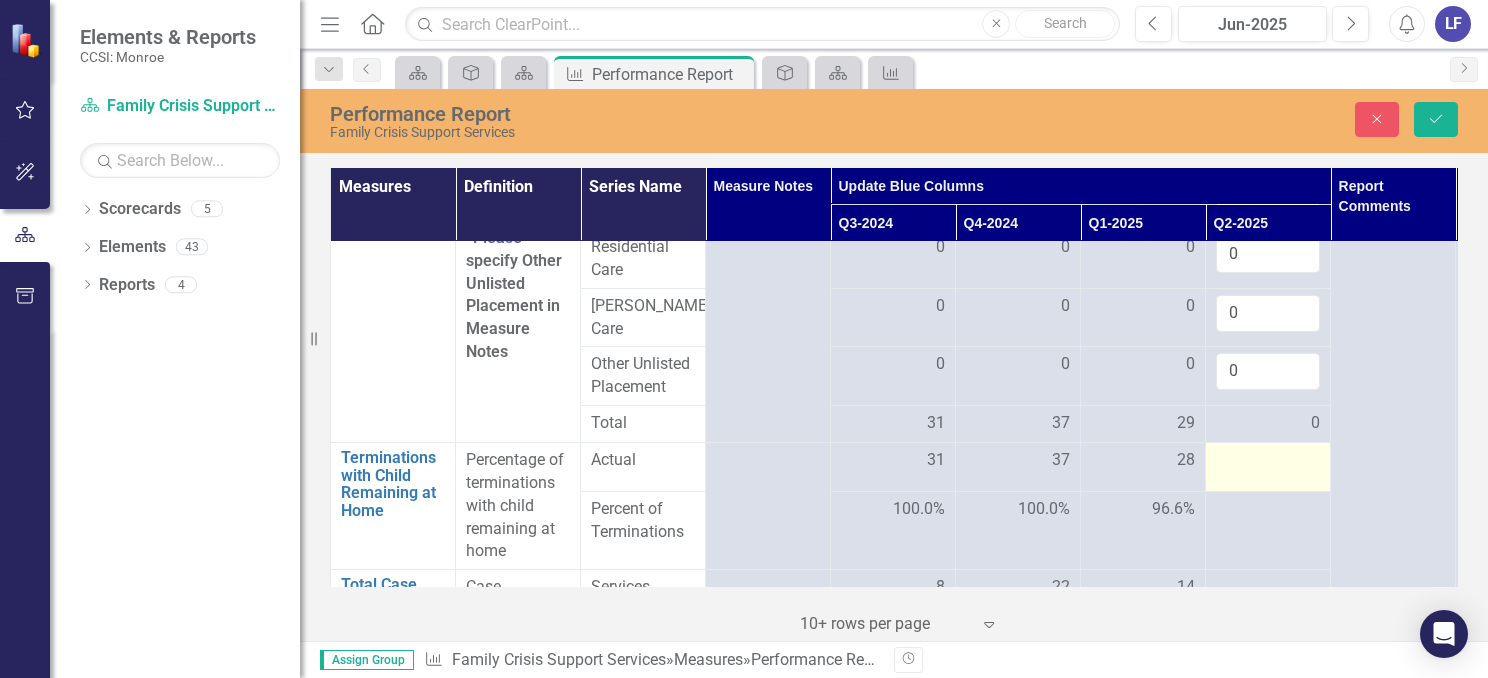 click at bounding box center [1268, 461] 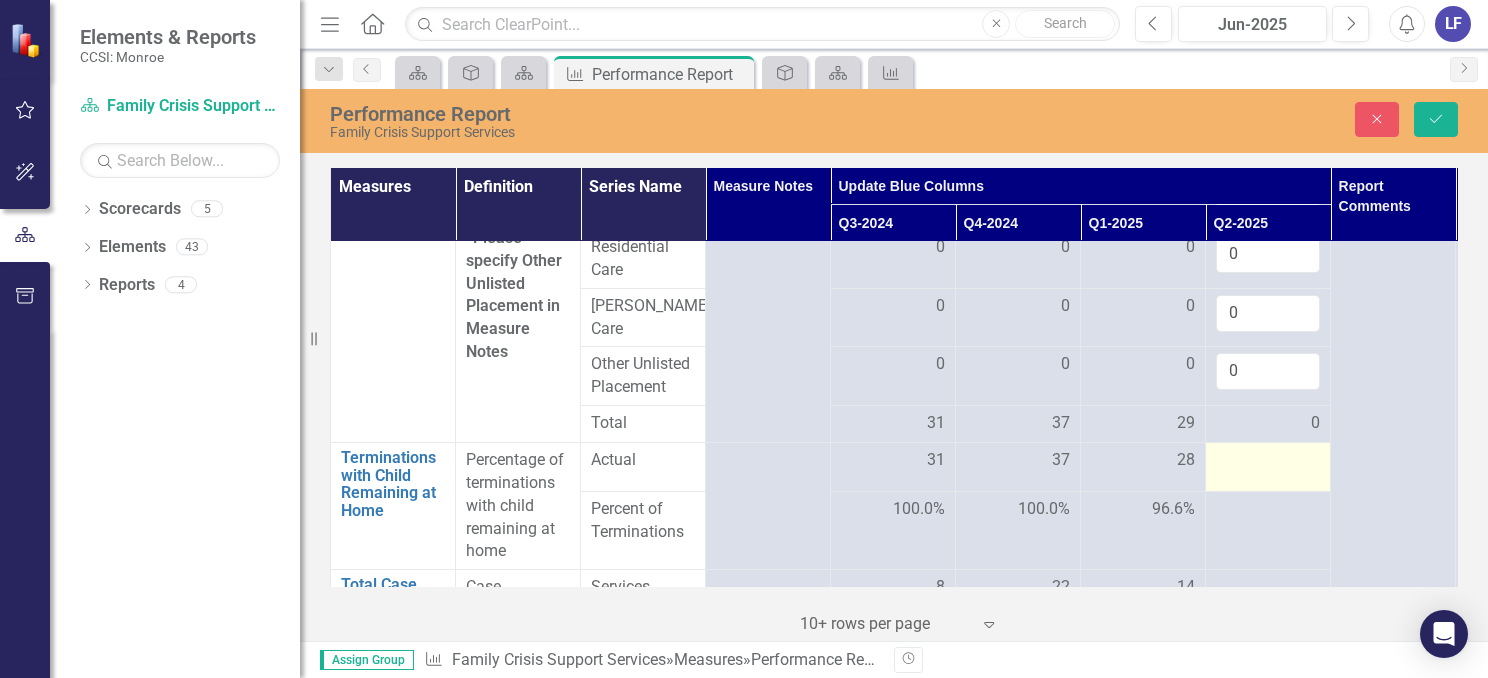 click at bounding box center (1268, 461) 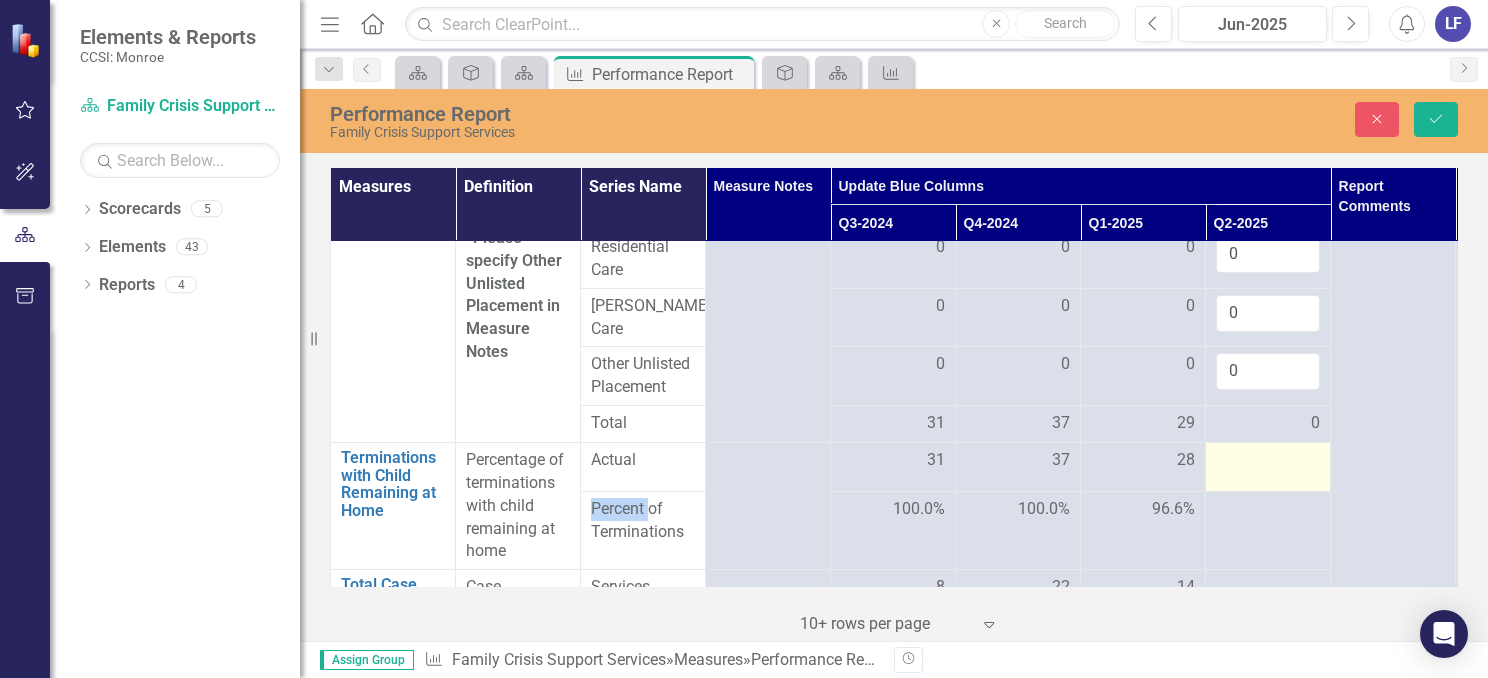 click at bounding box center [1268, 461] 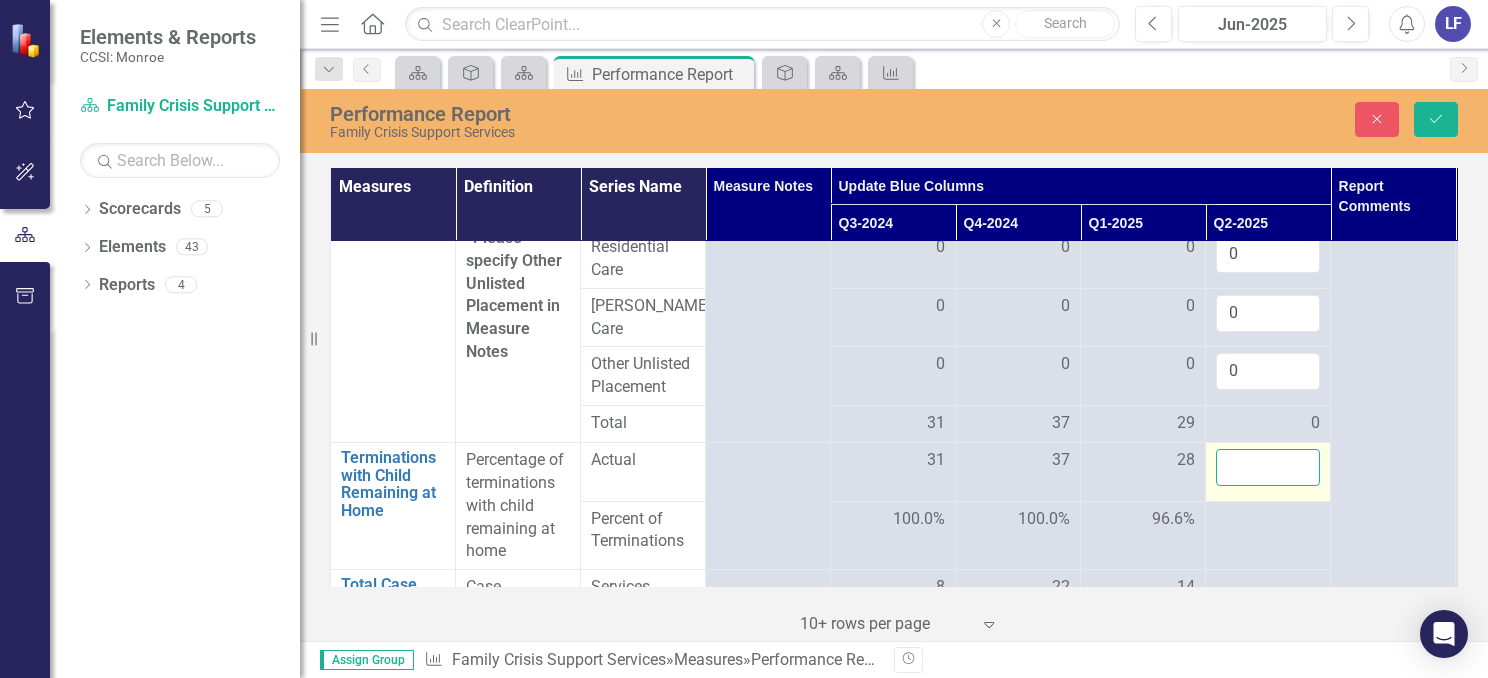 drag, startPoint x: 1246, startPoint y: 455, endPoint x: 1231, endPoint y: 454, distance: 15.033297 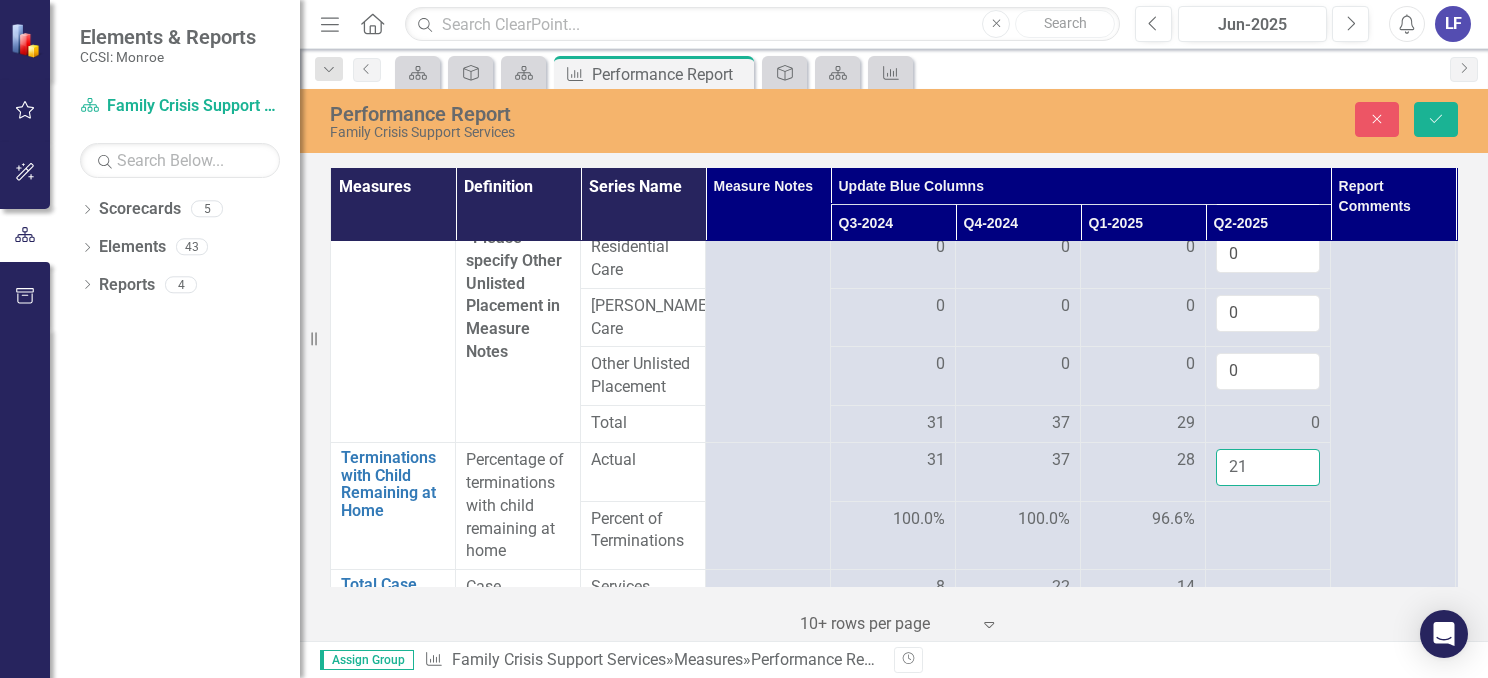 type on "21" 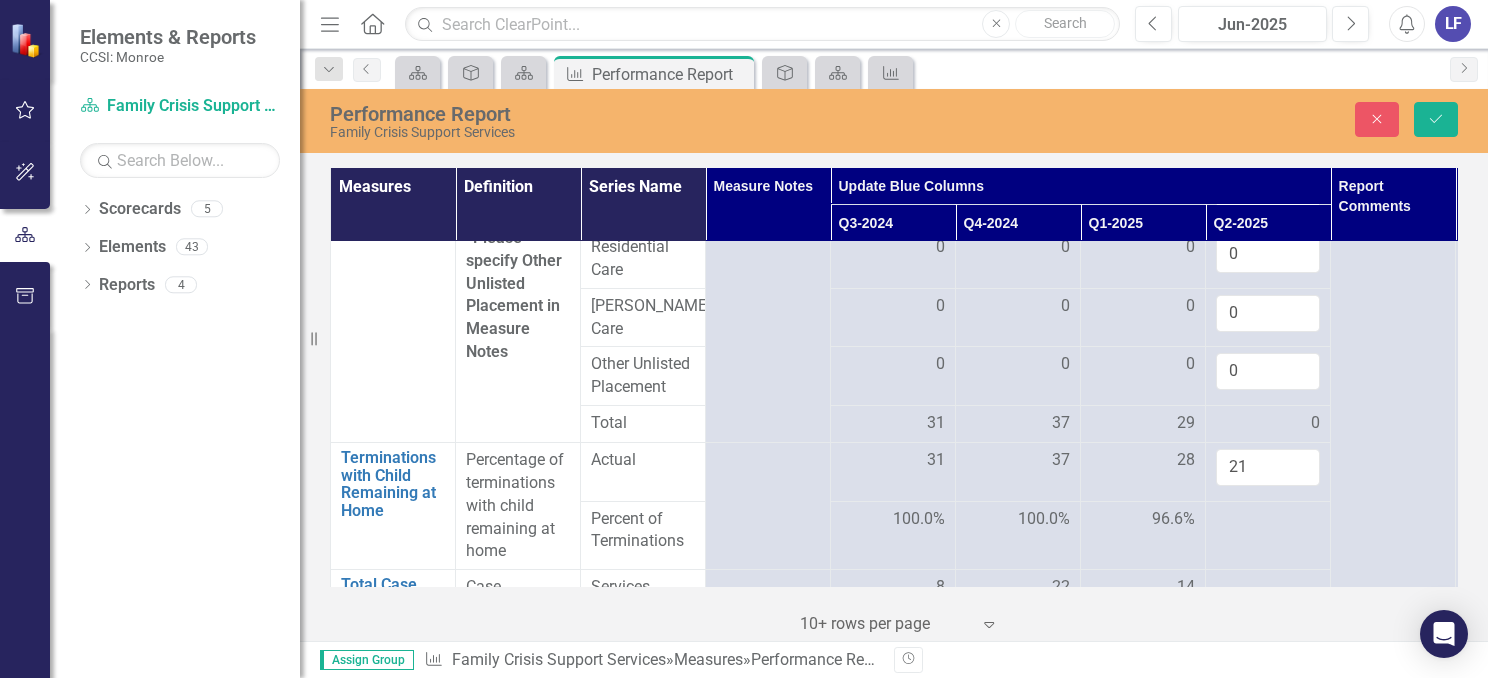 click at bounding box center [1268, 520] 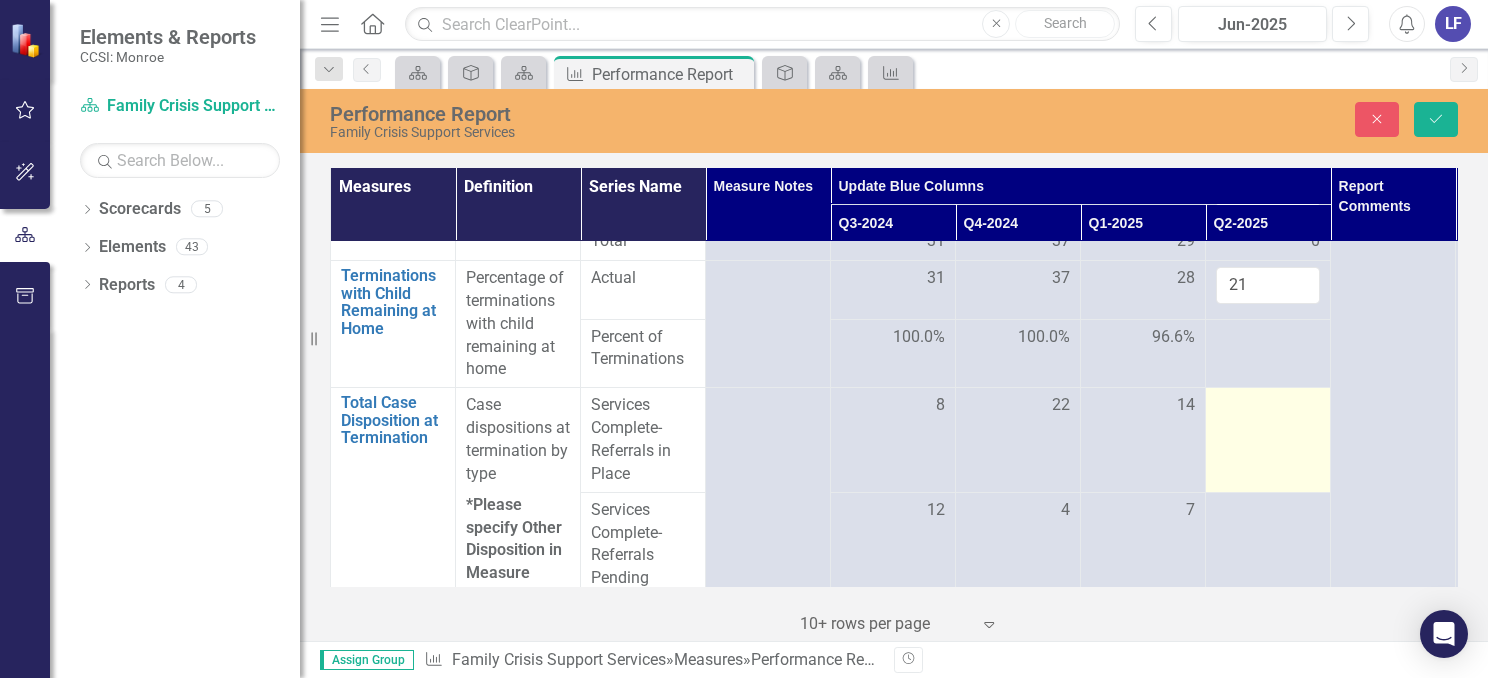 scroll, scrollTop: 1036, scrollLeft: 0, axis: vertical 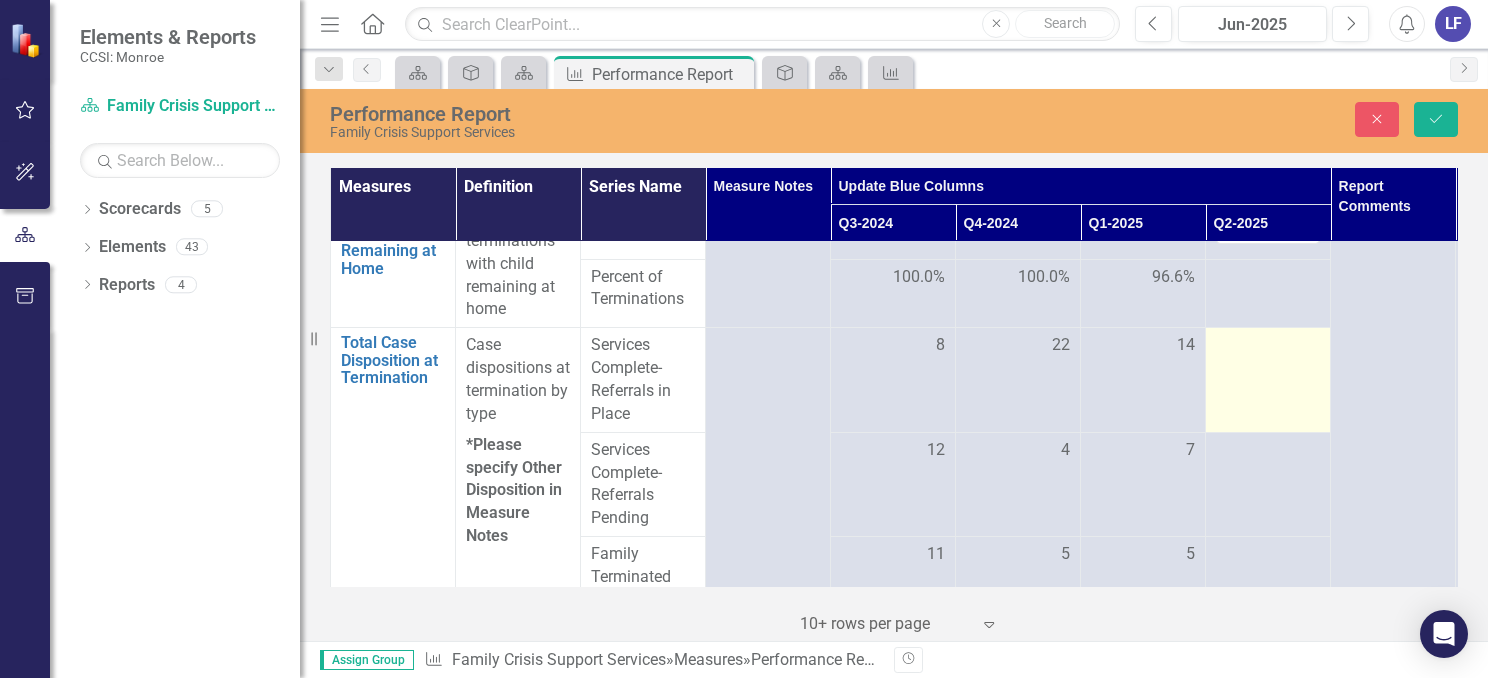click at bounding box center [1268, 380] 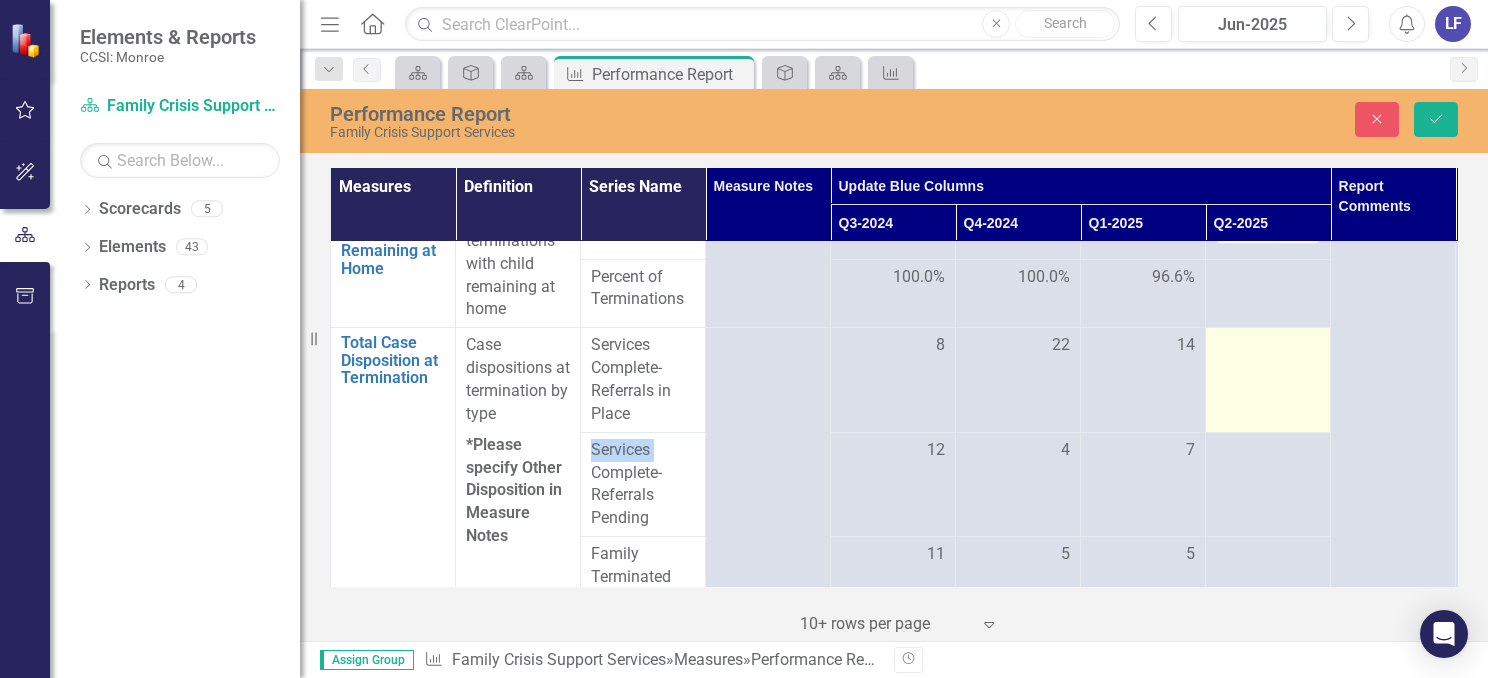 click at bounding box center (1268, 380) 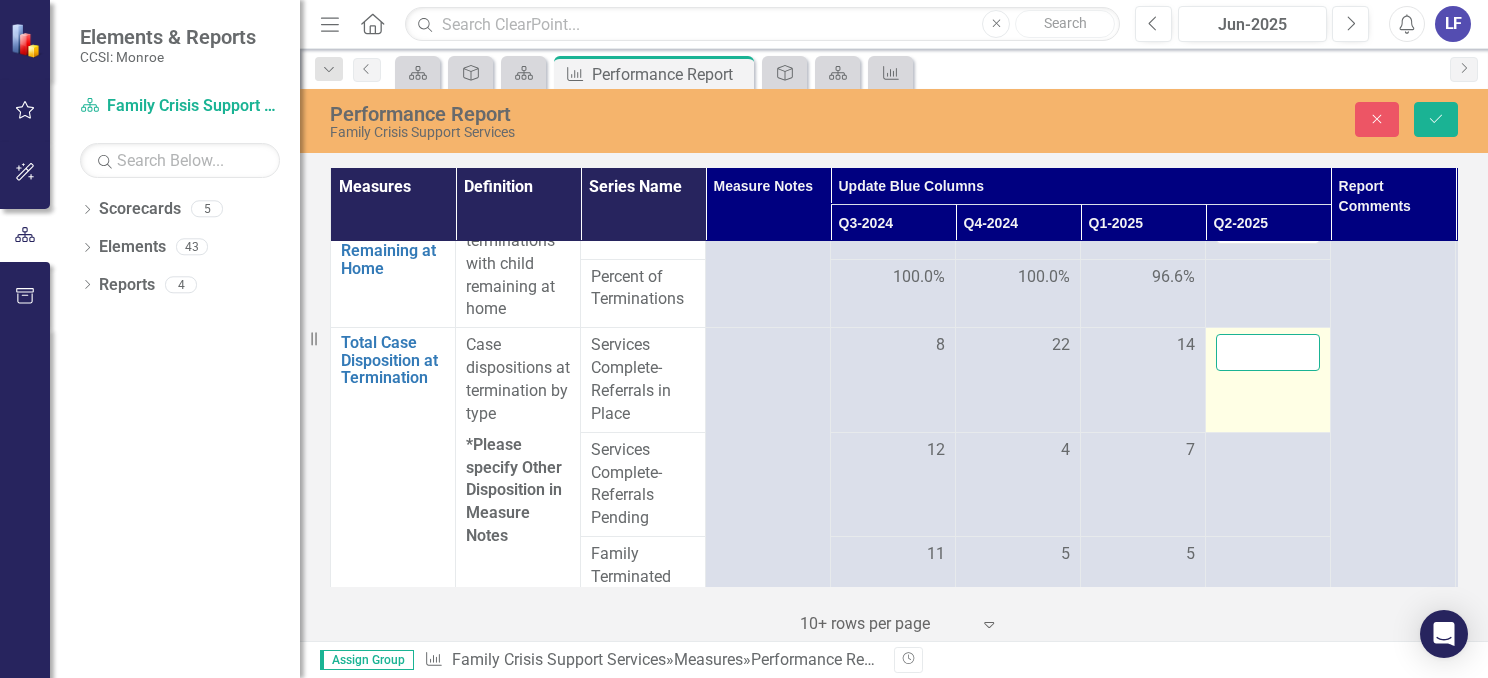 drag, startPoint x: 1265, startPoint y: 358, endPoint x: 1249, endPoint y: 345, distance: 20.615528 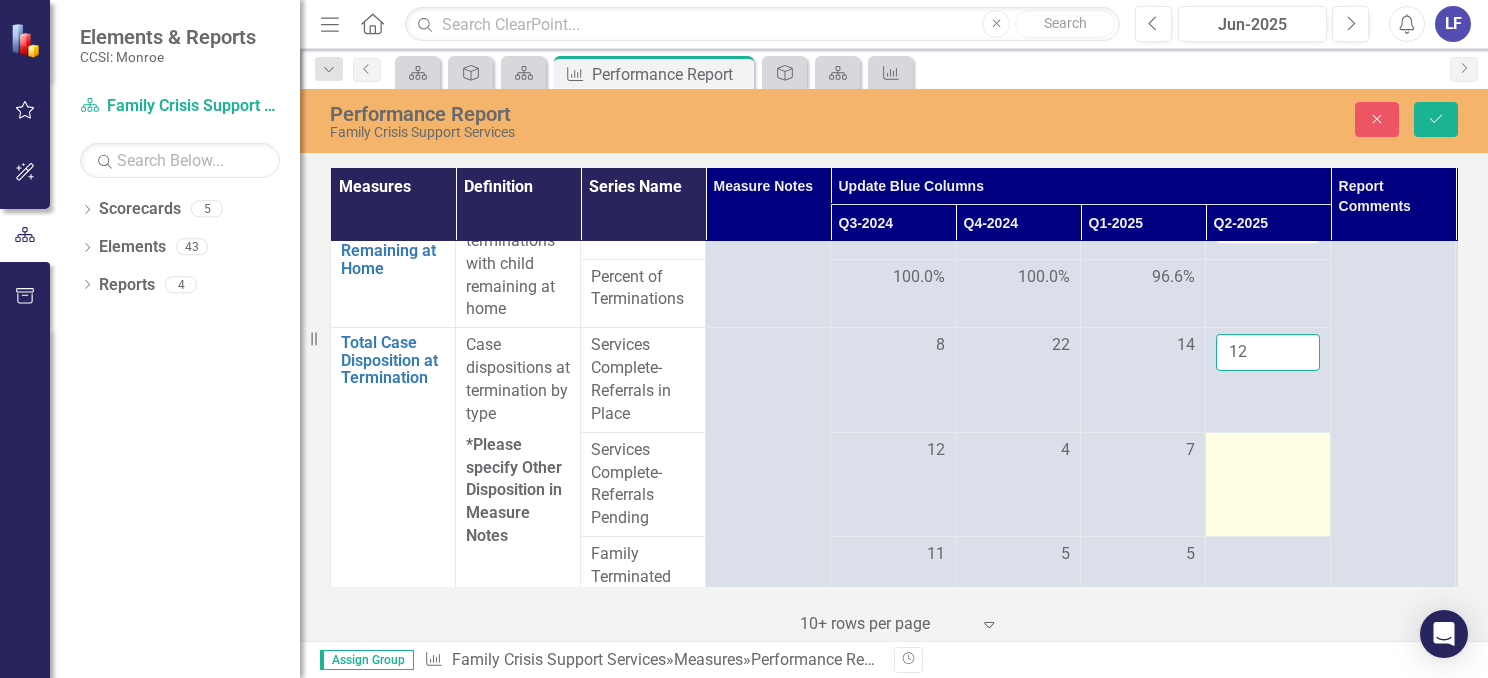 type on "12" 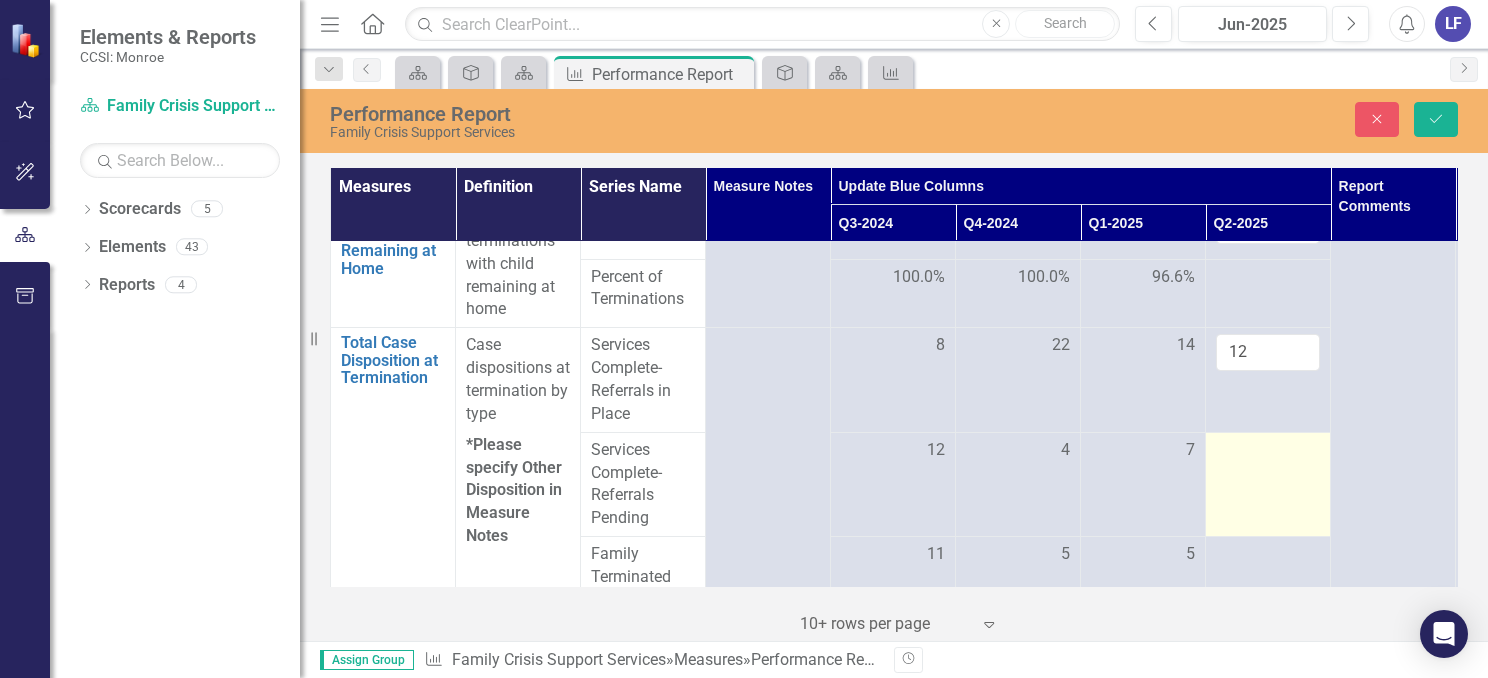 click at bounding box center (1268, 451) 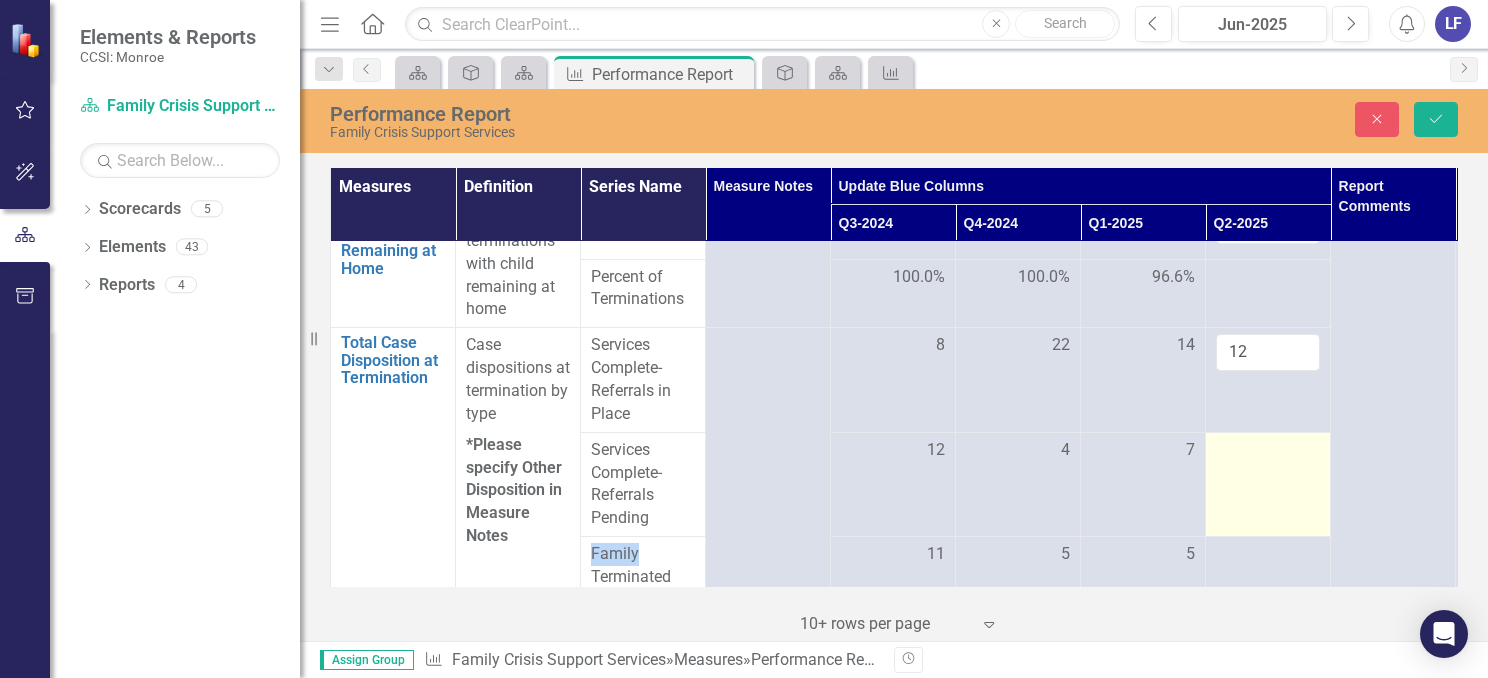 click at bounding box center (1268, 451) 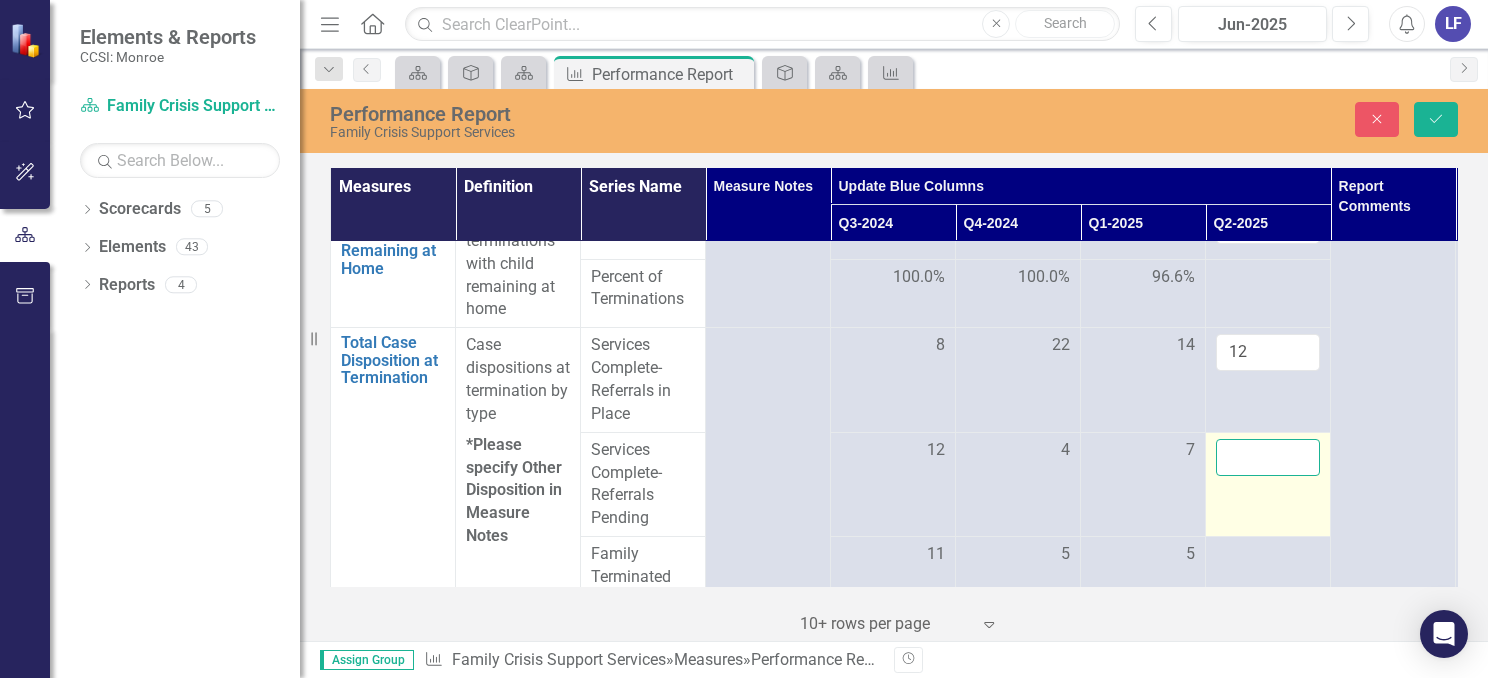 click at bounding box center [1268, 457] 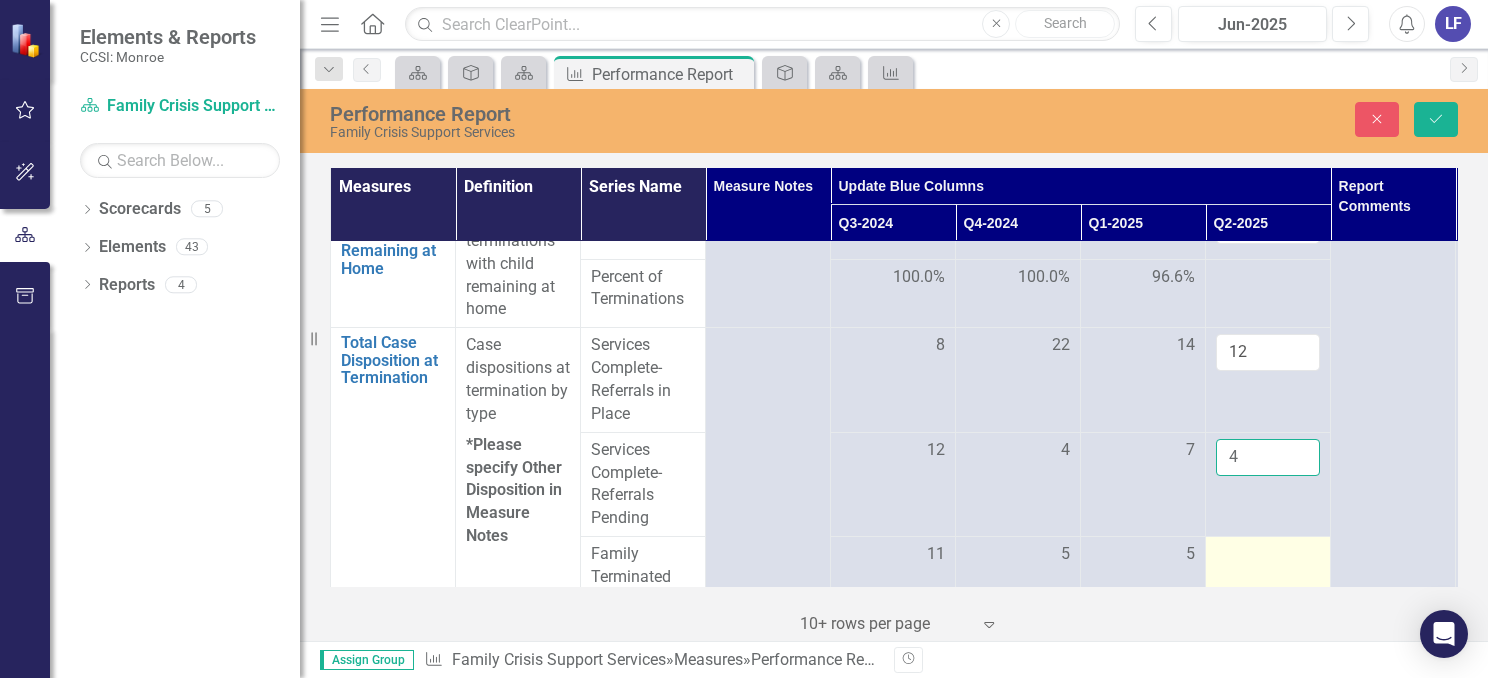 type on "4" 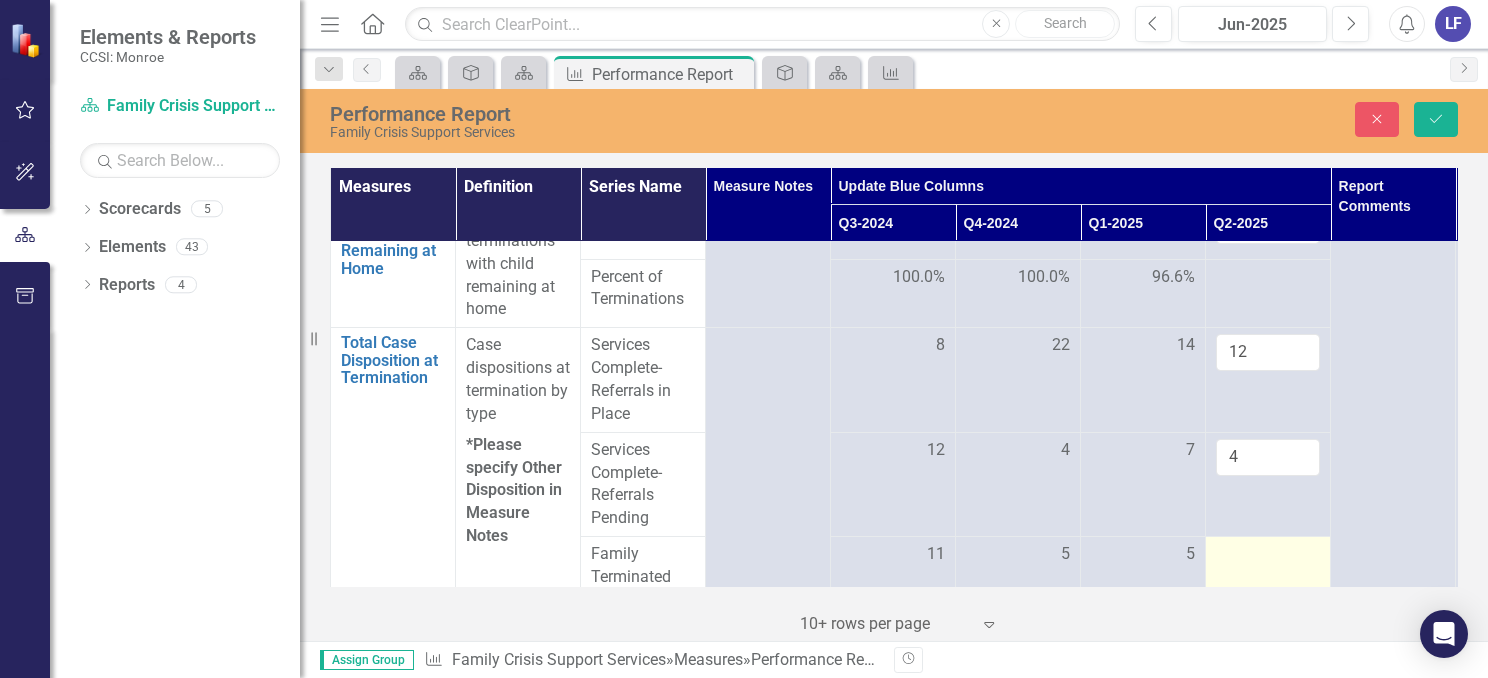 click at bounding box center [1268, 578] 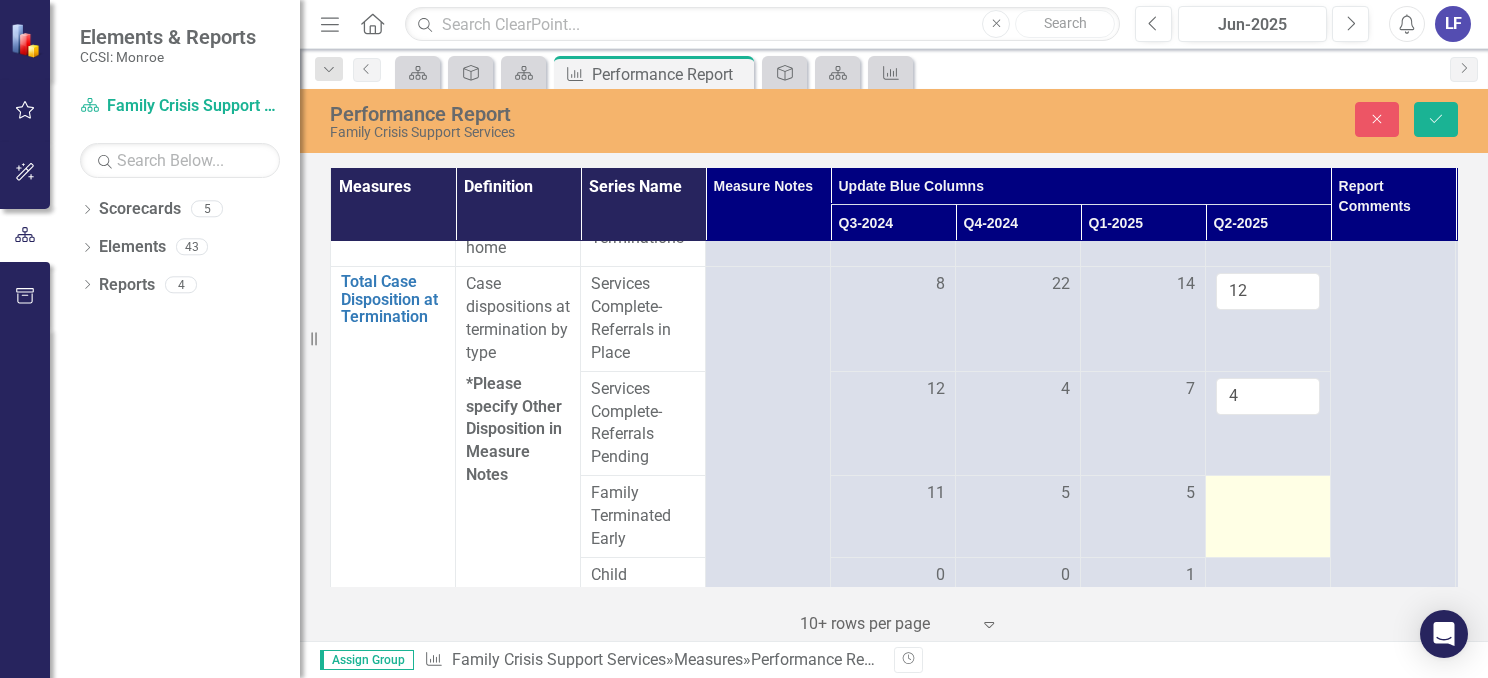 scroll, scrollTop: 1158, scrollLeft: 0, axis: vertical 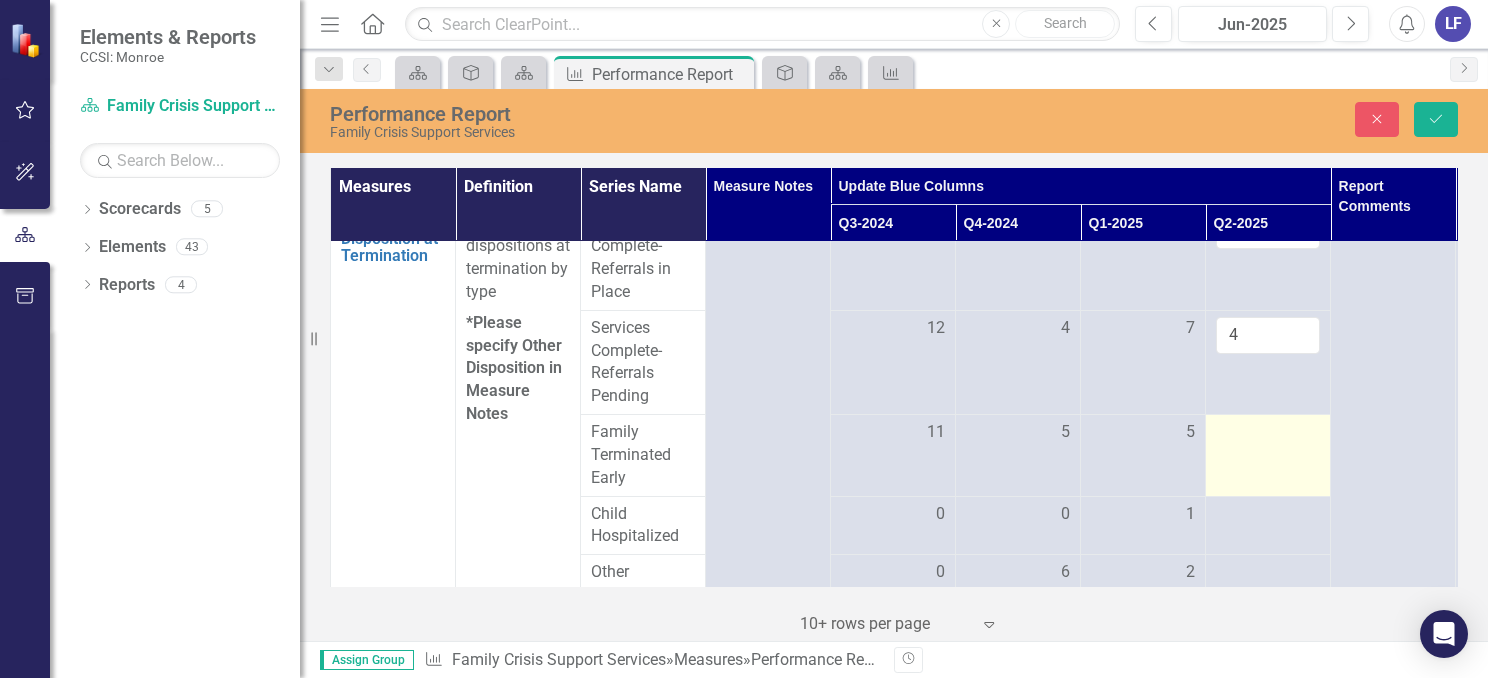 click at bounding box center (1268, 456) 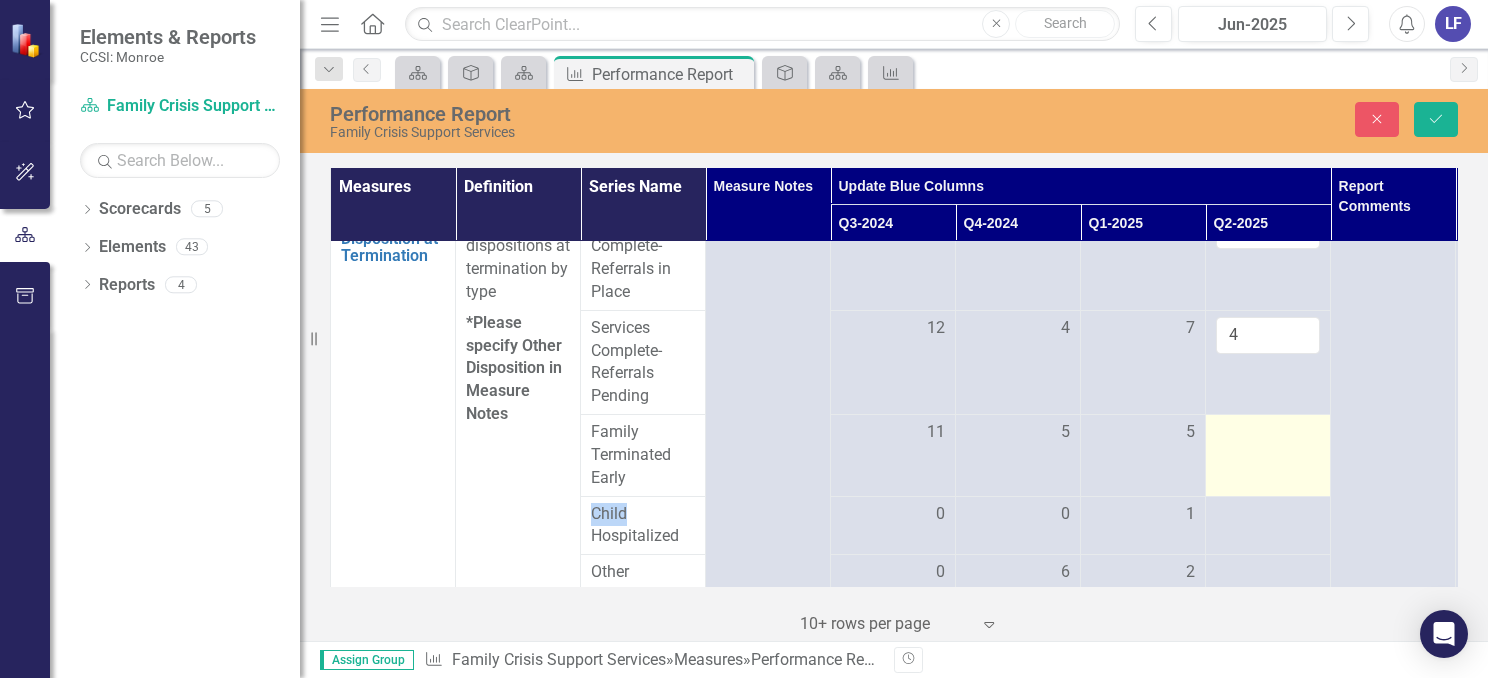 click at bounding box center [1268, 433] 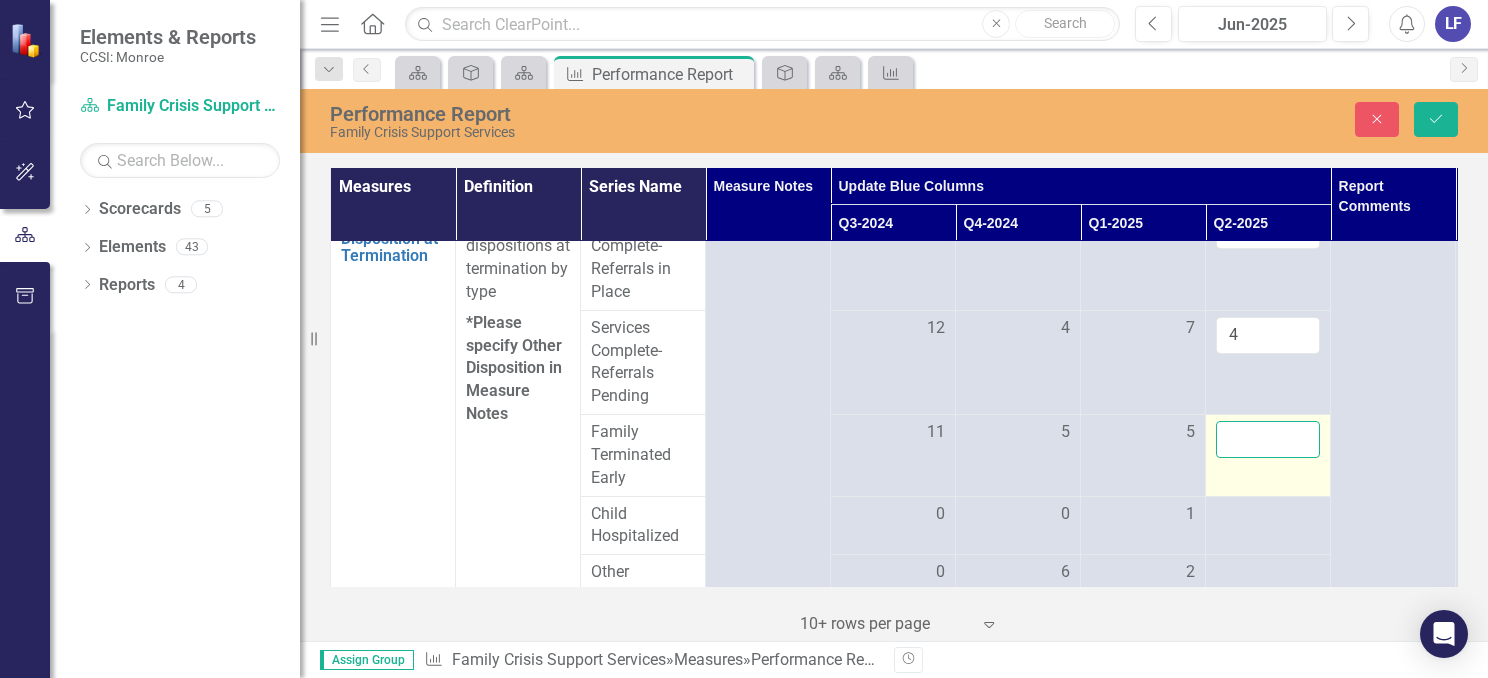 drag, startPoint x: 1254, startPoint y: 434, endPoint x: 1235, endPoint y: 429, distance: 19.646883 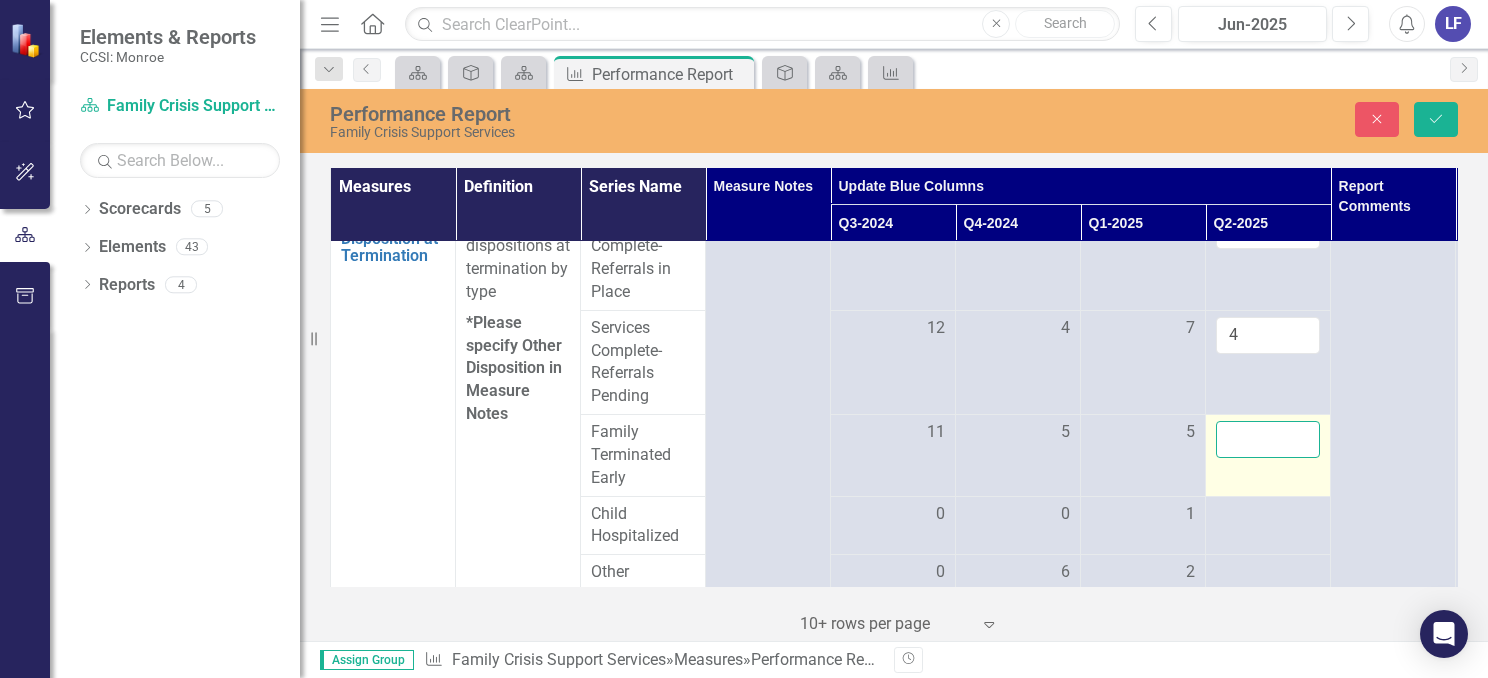 click at bounding box center [1268, 439] 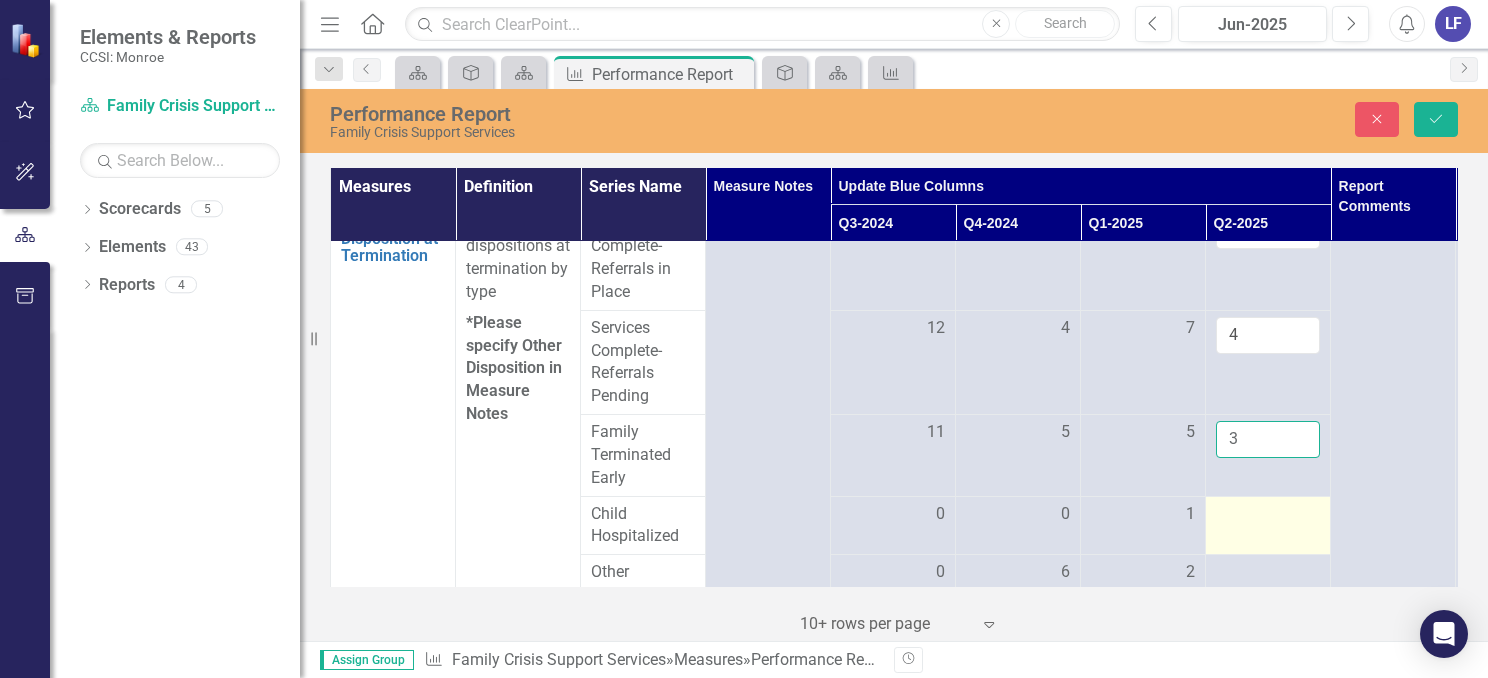 type on "3" 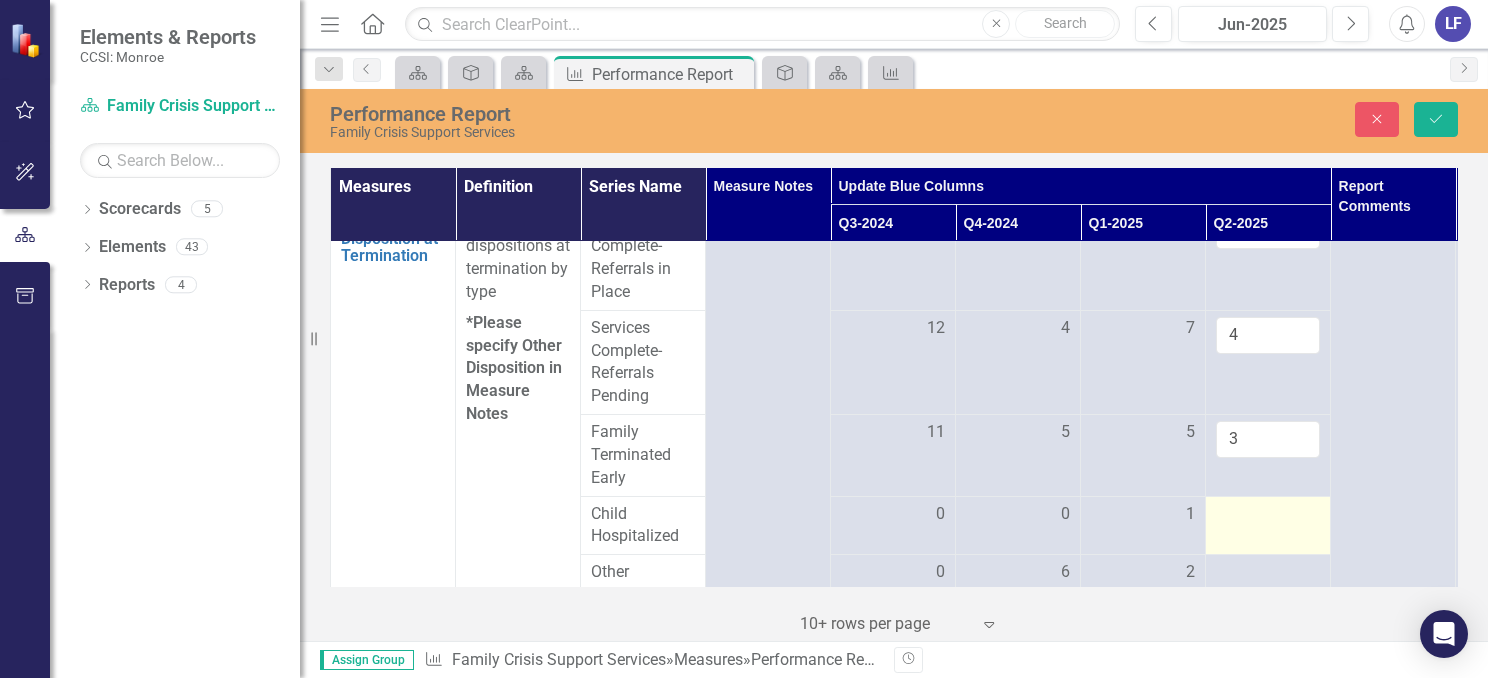 click at bounding box center [1268, 515] 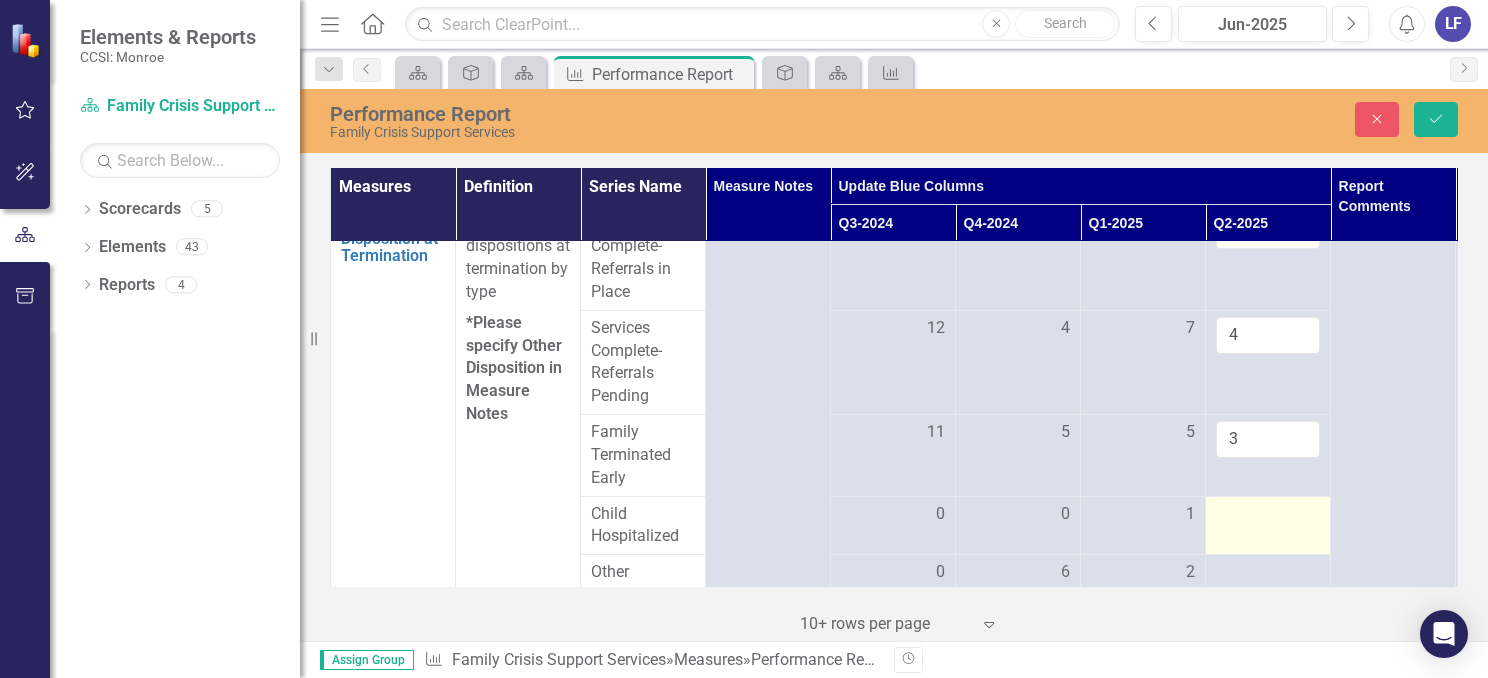 click at bounding box center [1268, 525] 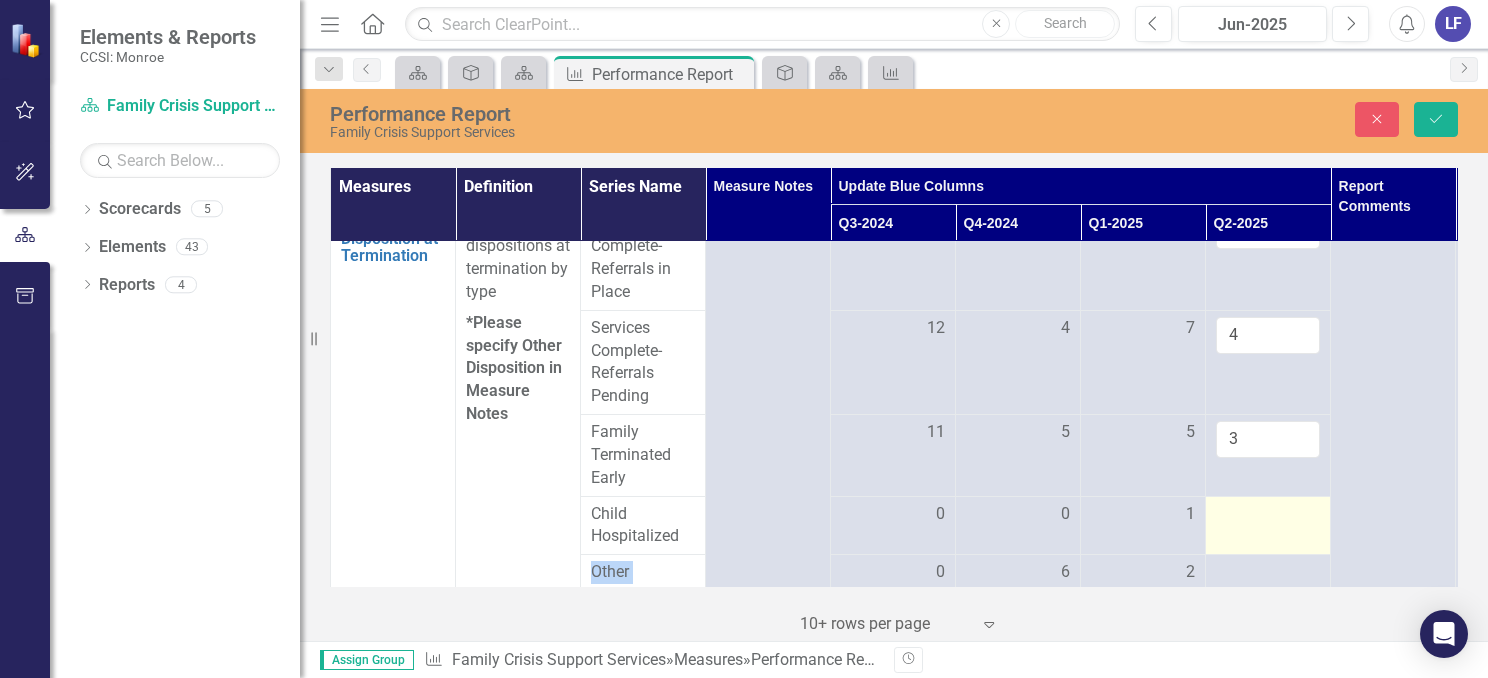 click at bounding box center (1268, 525) 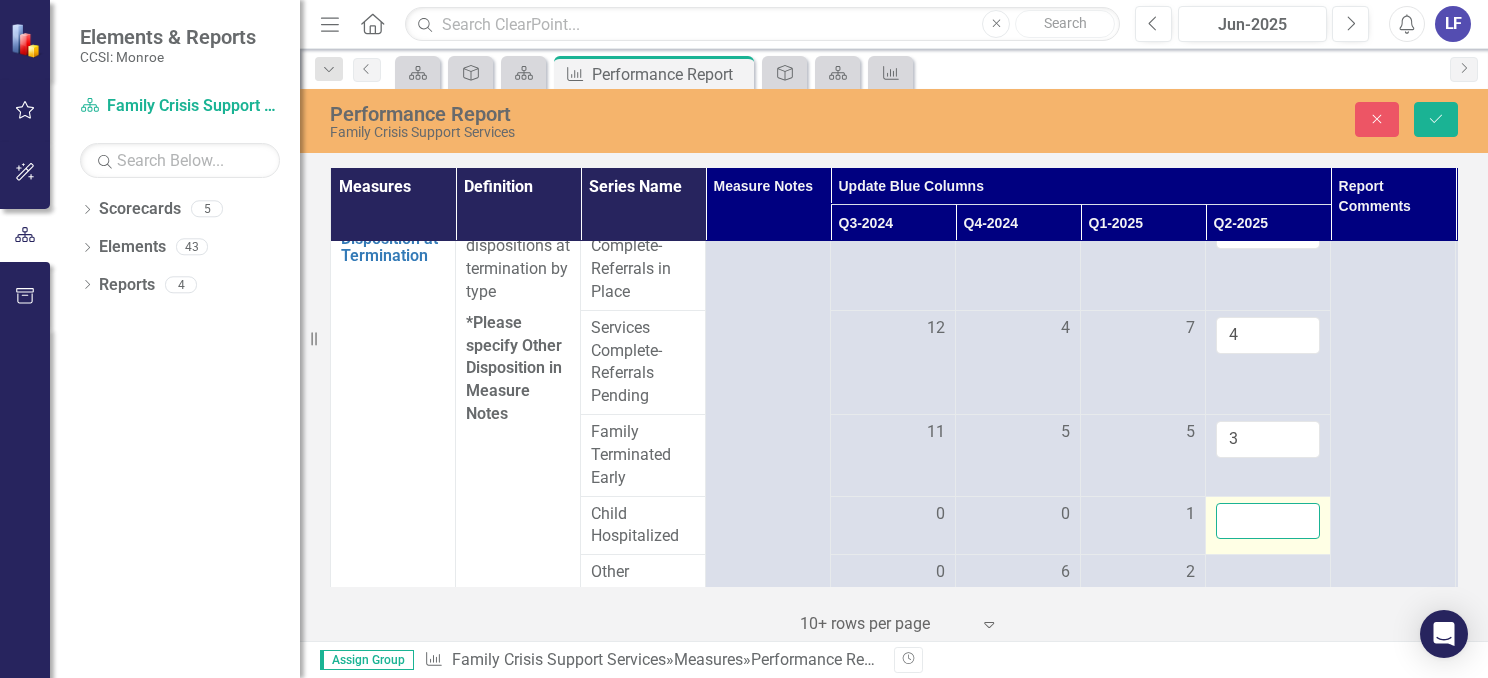 drag, startPoint x: 1244, startPoint y: 525, endPoint x: 1238, endPoint y: 511, distance: 15.231546 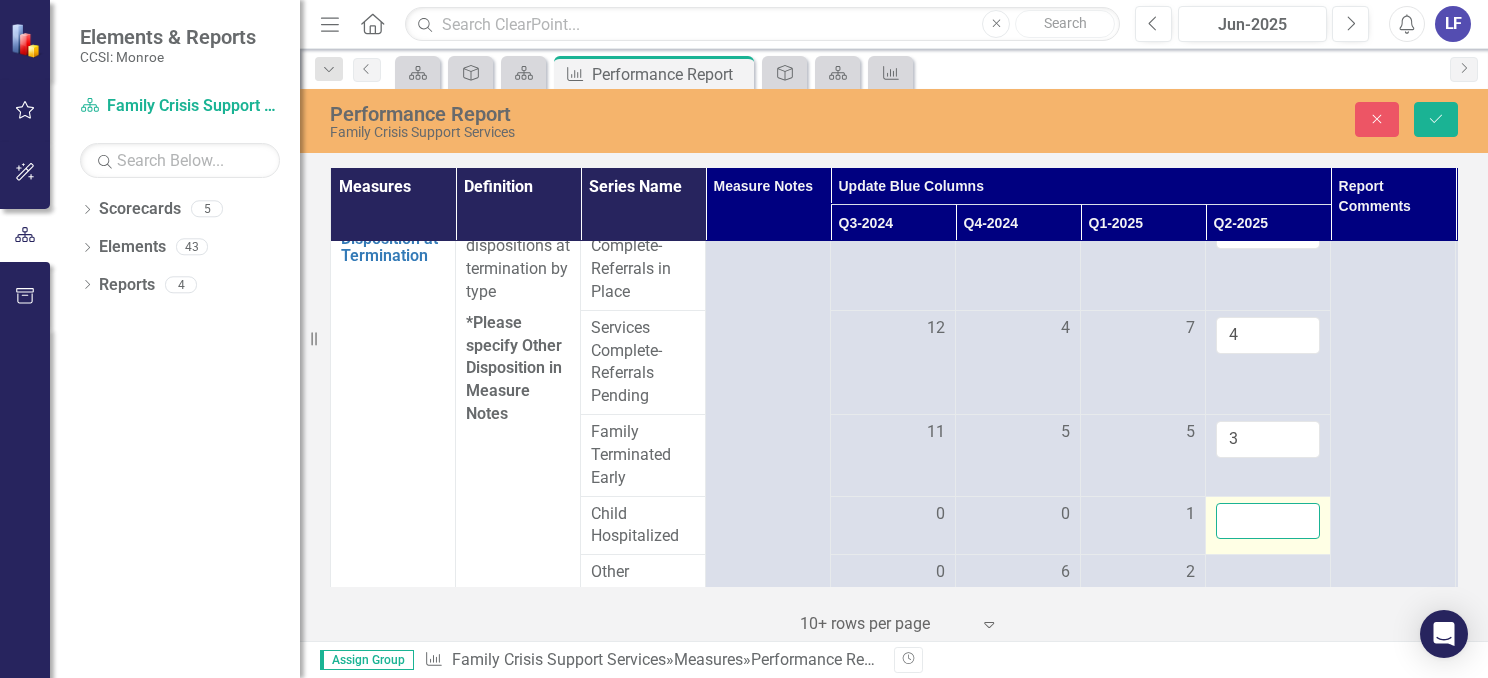 click at bounding box center (1268, 521) 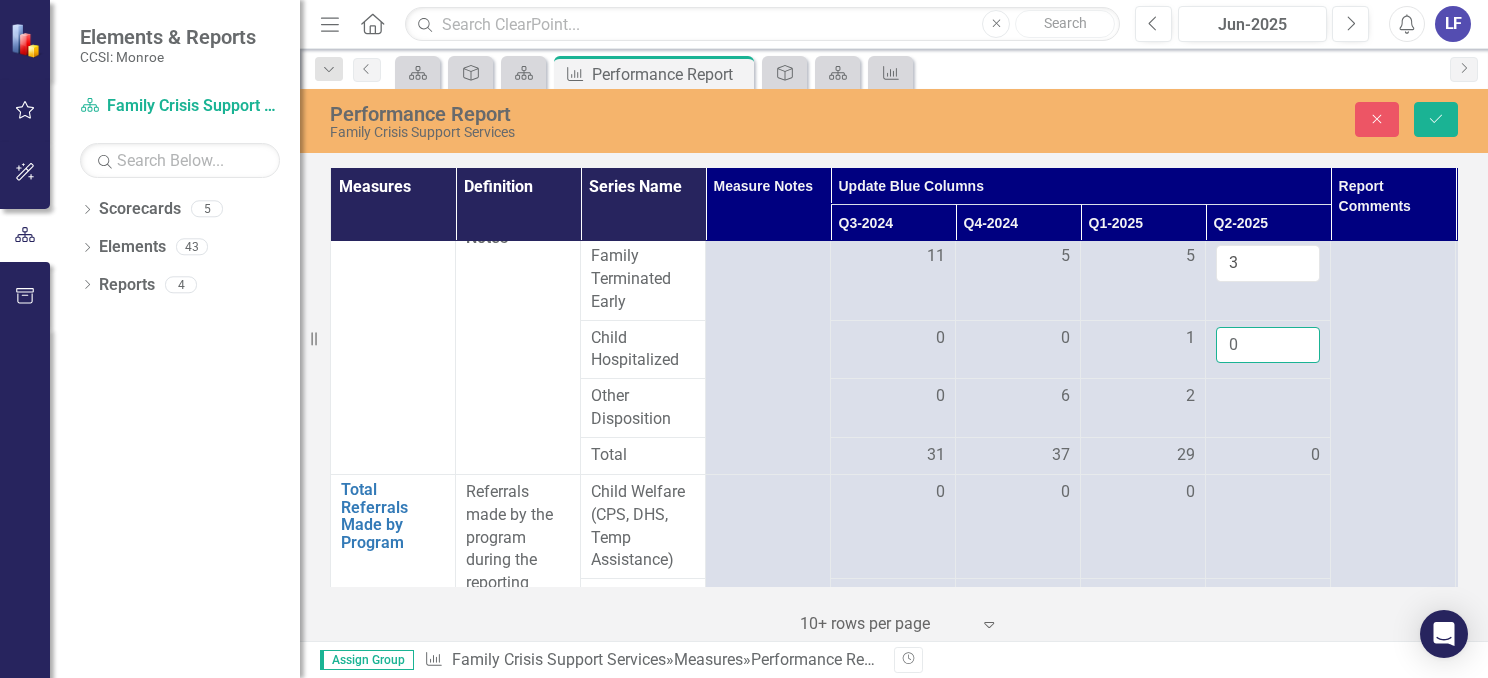 scroll, scrollTop: 1340, scrollLeft: 0, axis: vertical 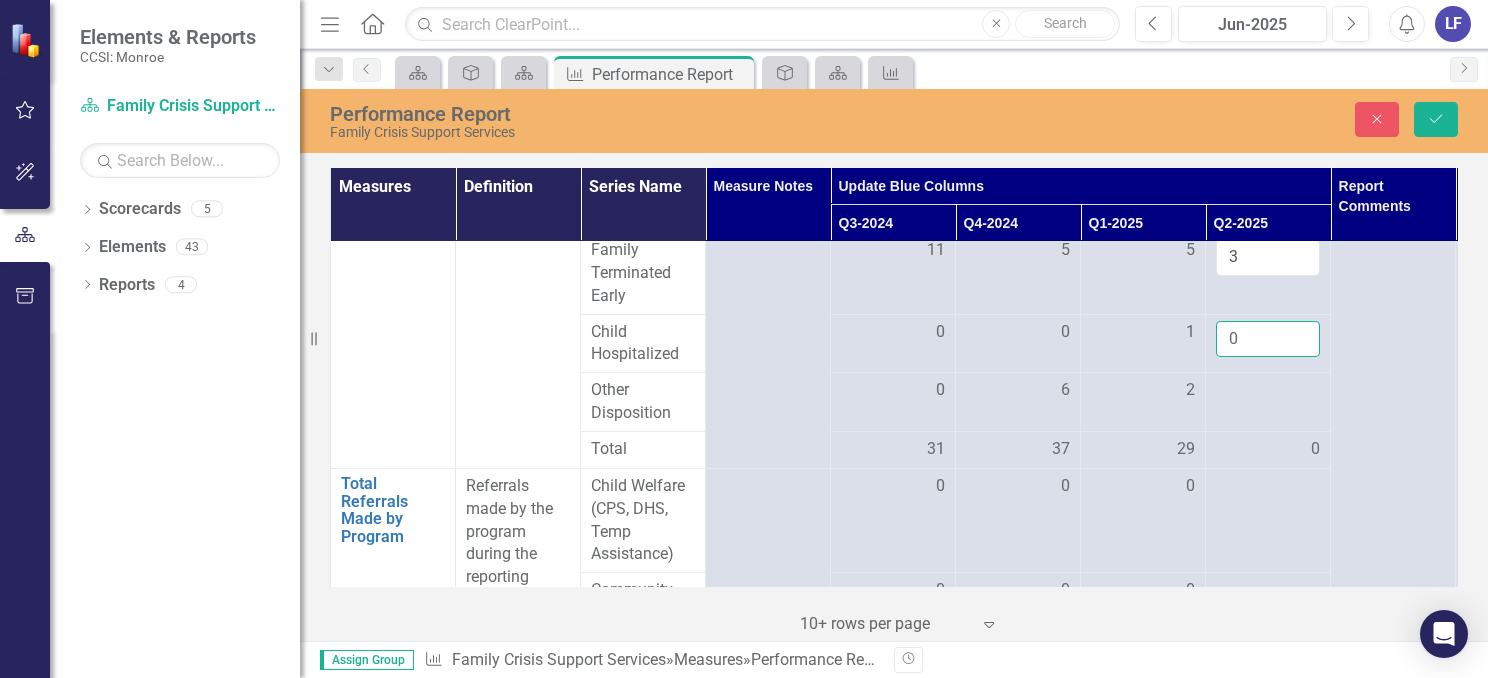 type on "0" 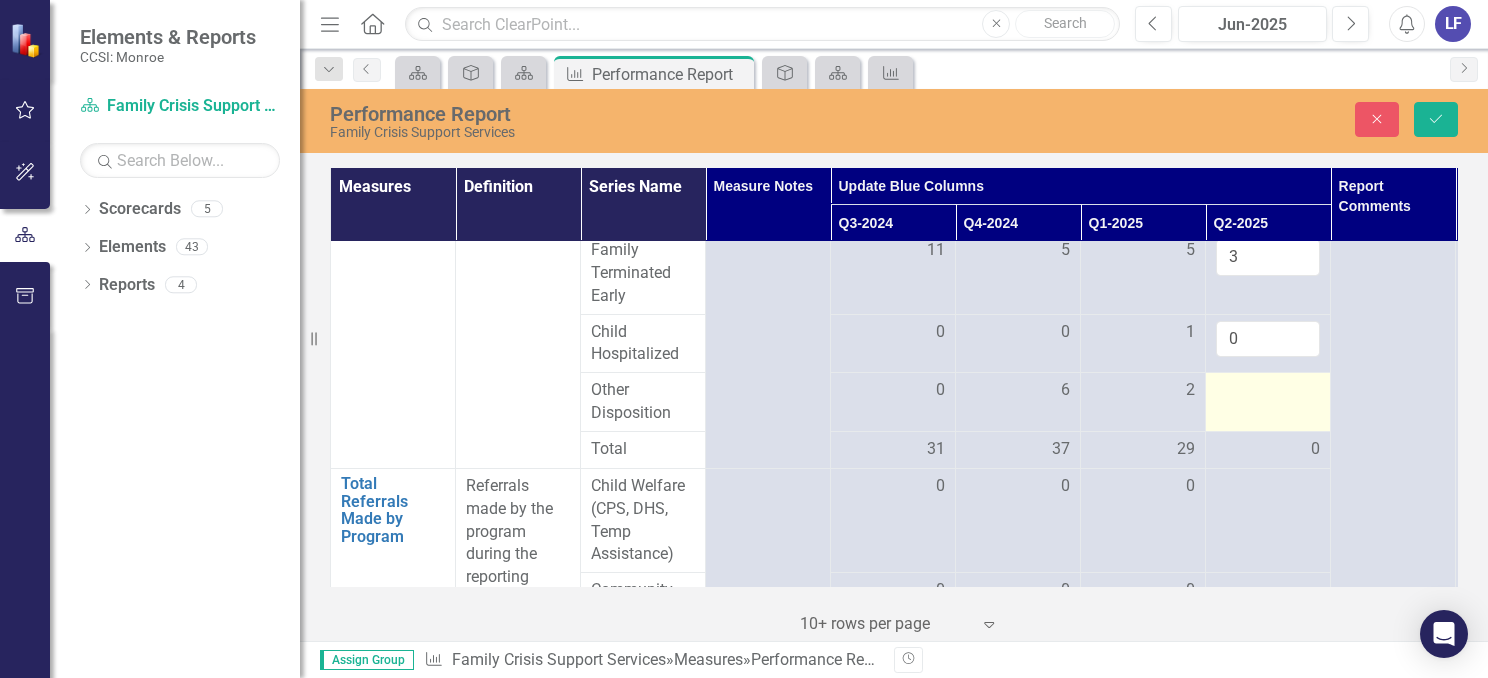 click at bounding box center [1268, 391] 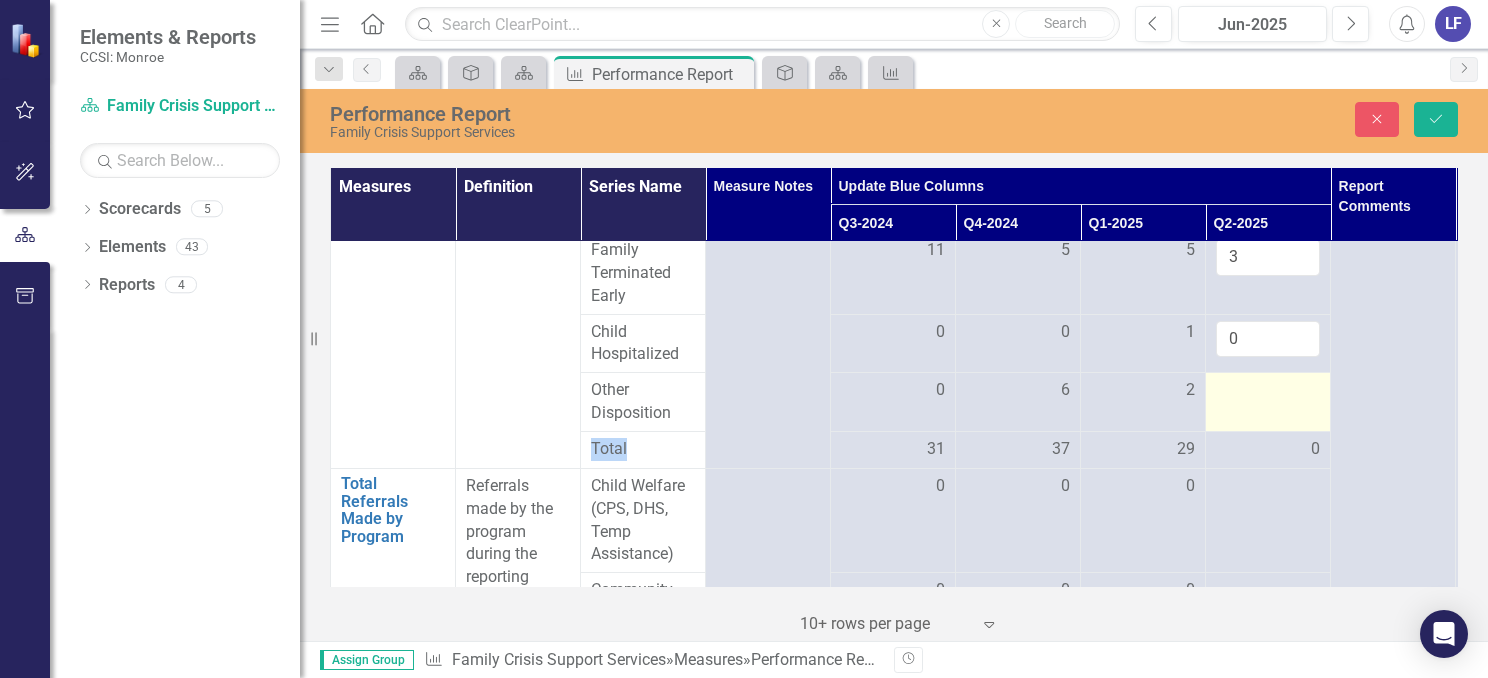 click at bounding box center [1268, 391] 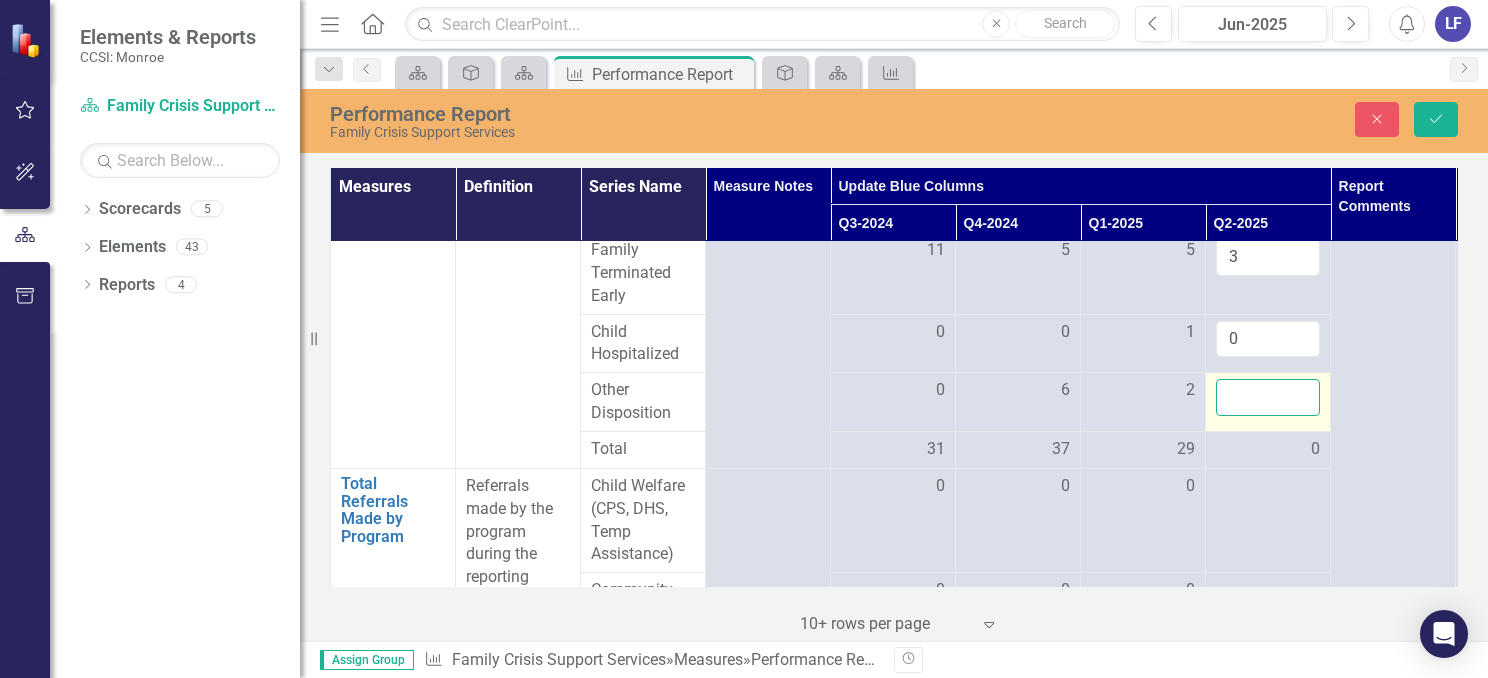drag, startPoint x: 1282, startPoint y: 390, endPoint x: 1234, endPoint y: 385, distance: 48.259712 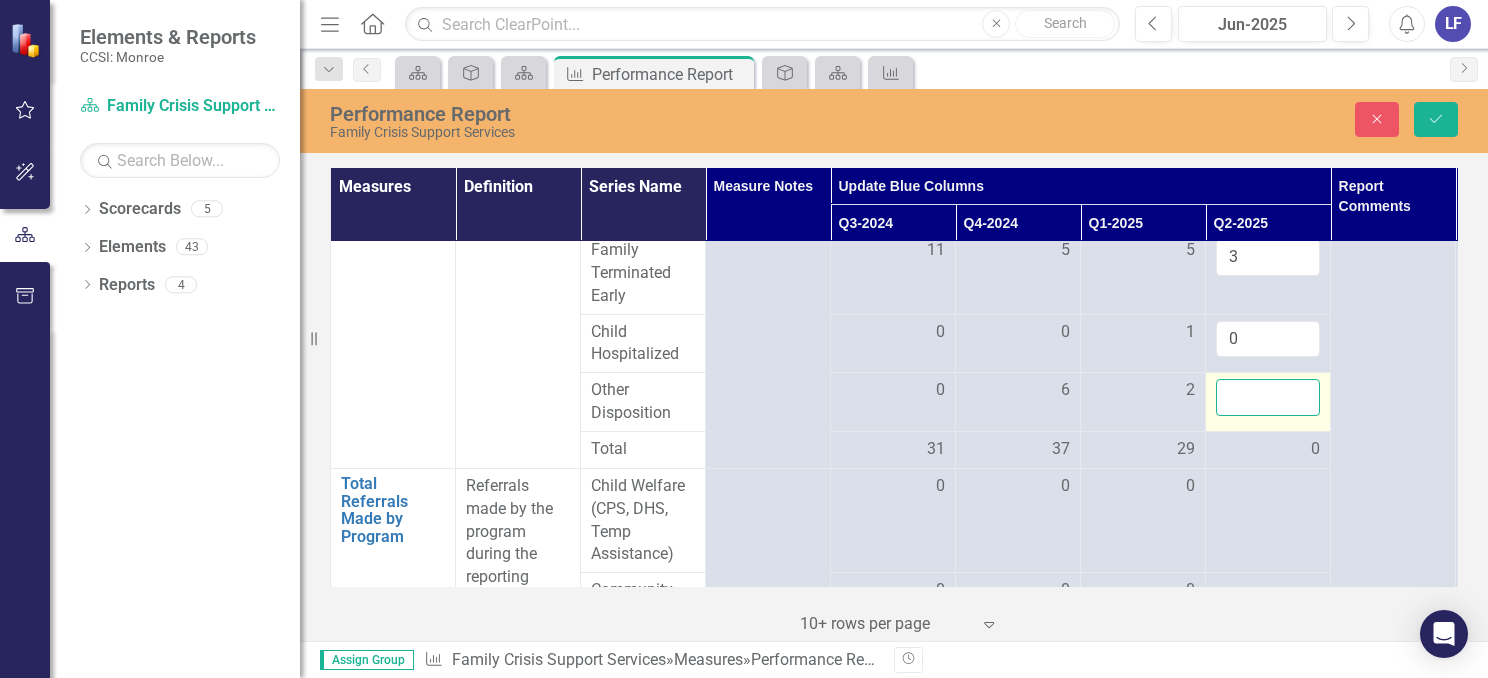 click at bounding box center (1268, 397) 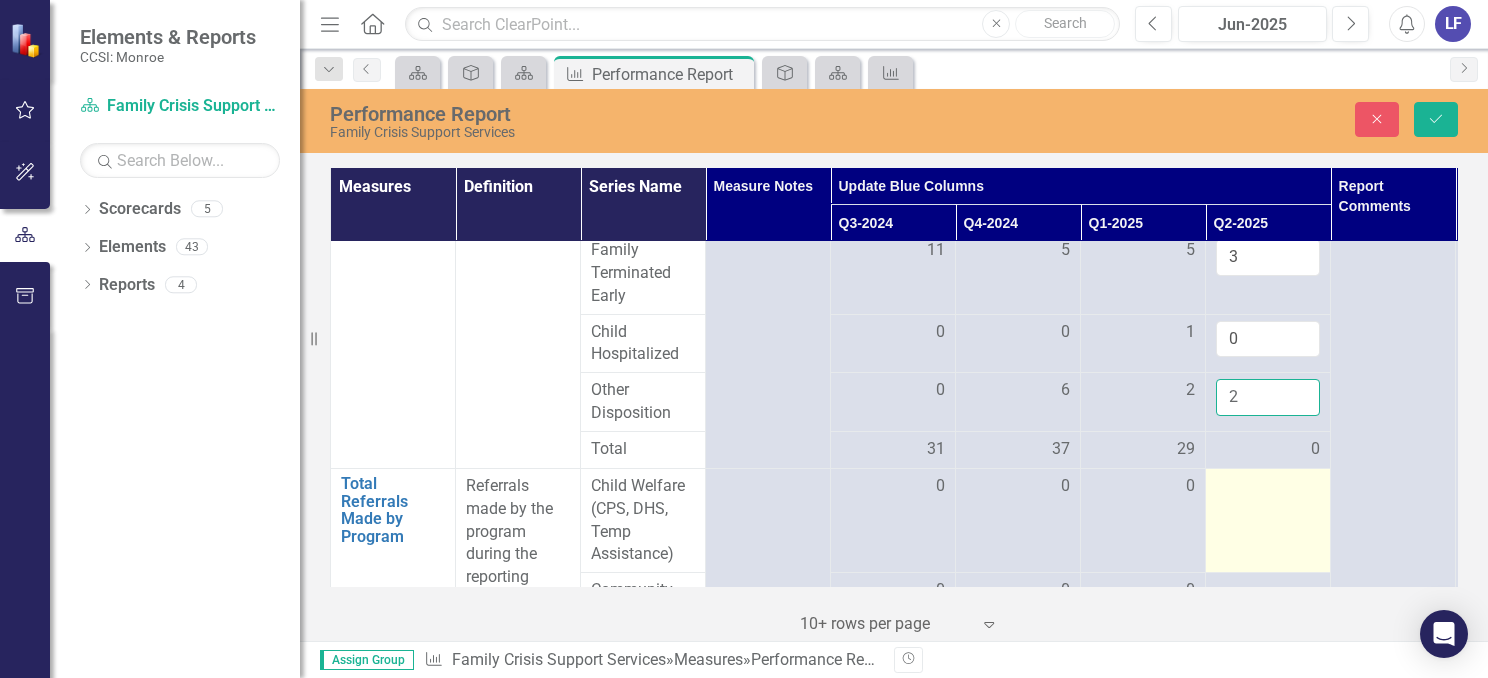 type on "2" 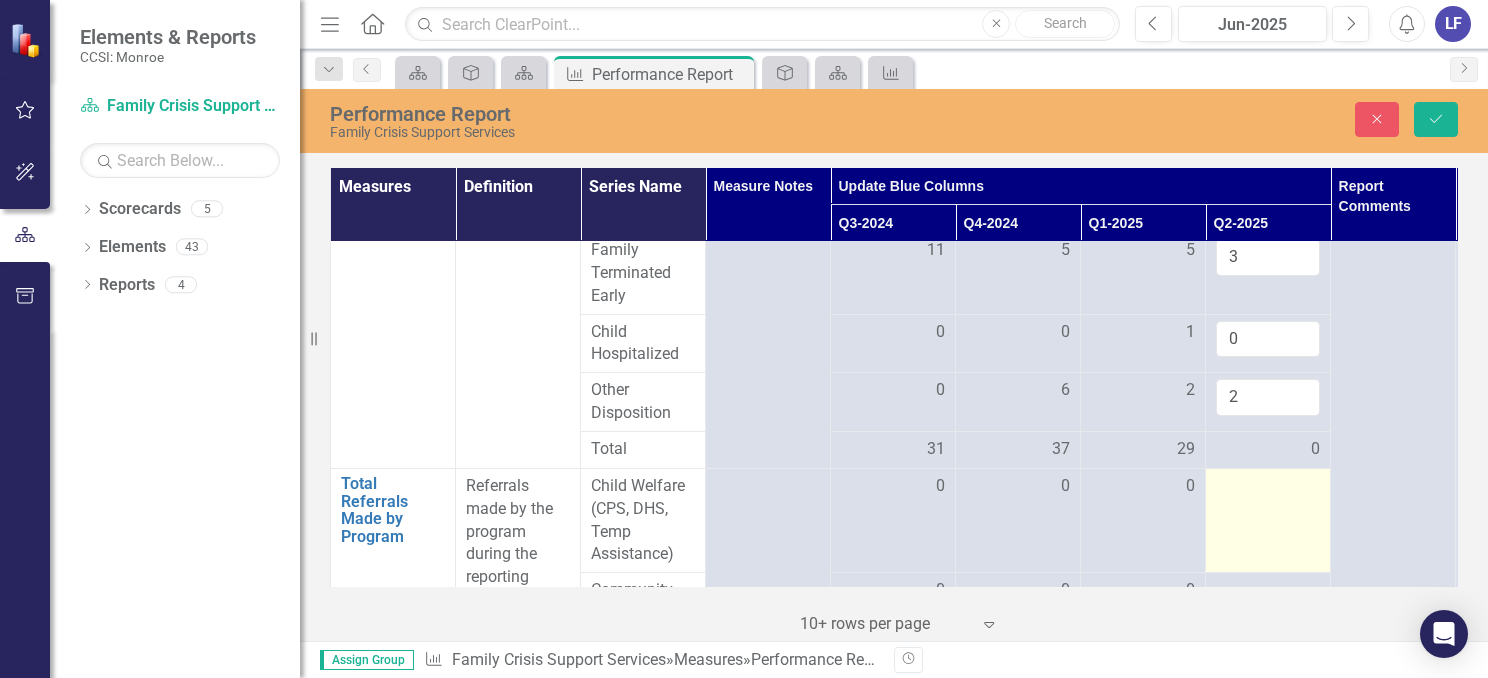 click at bounding box center (1268, 487) 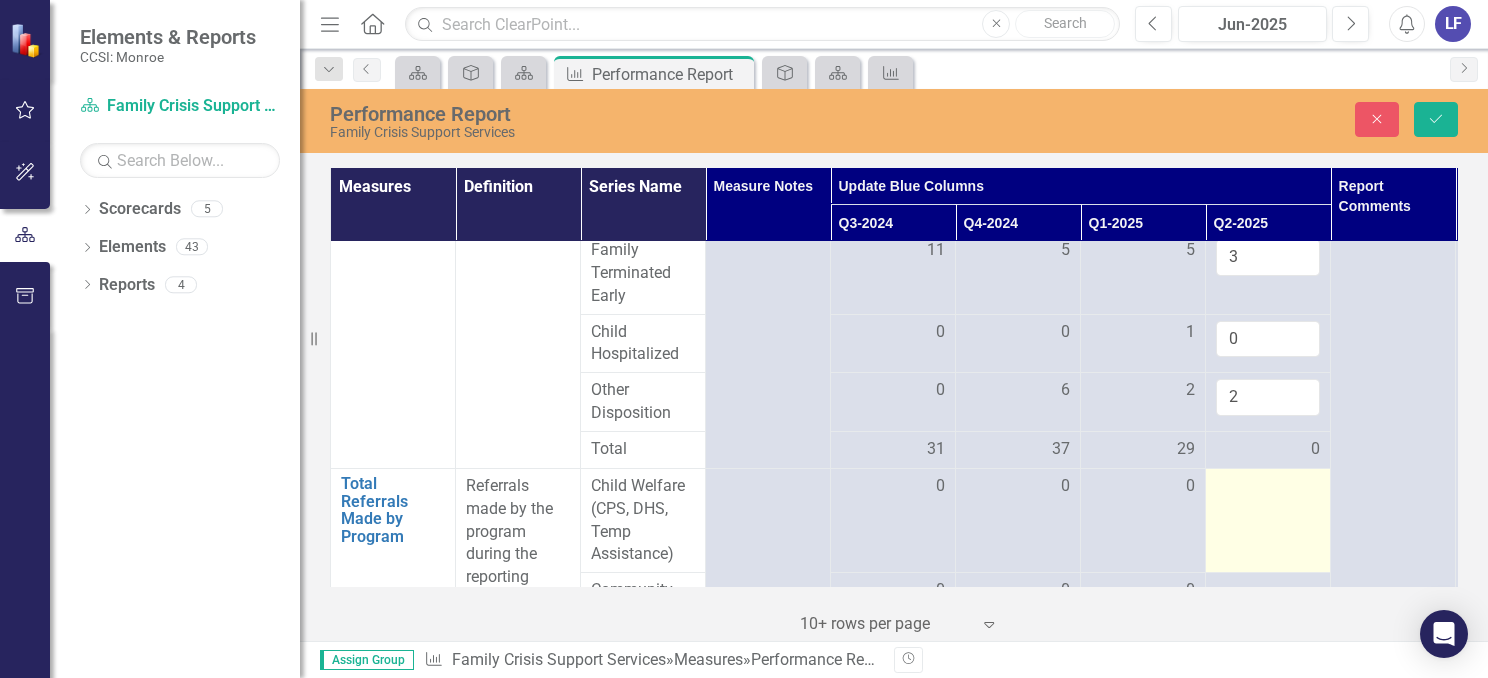 click at bounding box center [1268, 520] 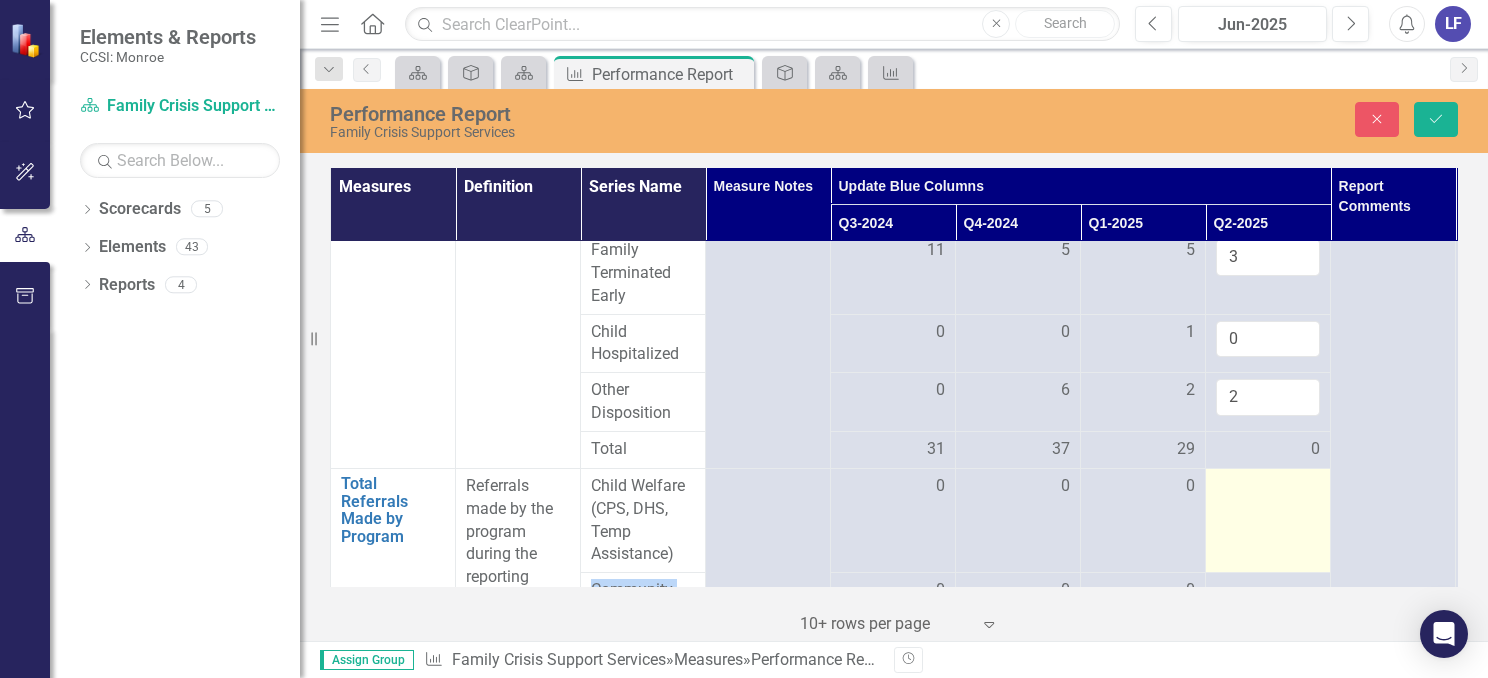 click at bounding box center [1268, 520] 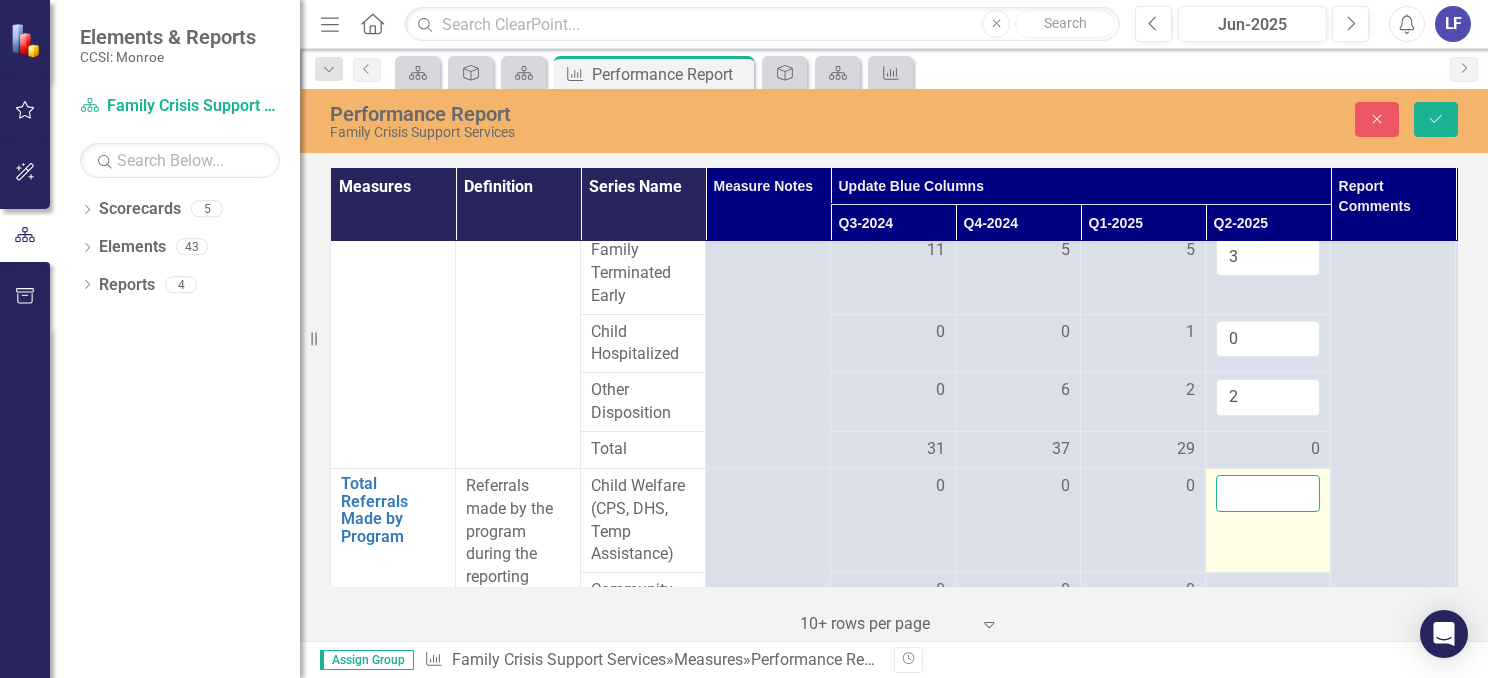 drag, startPoint x: 1253, startPoint y: 494, endPoint x: 1262, endPoint y: 489, distance: 10.29563 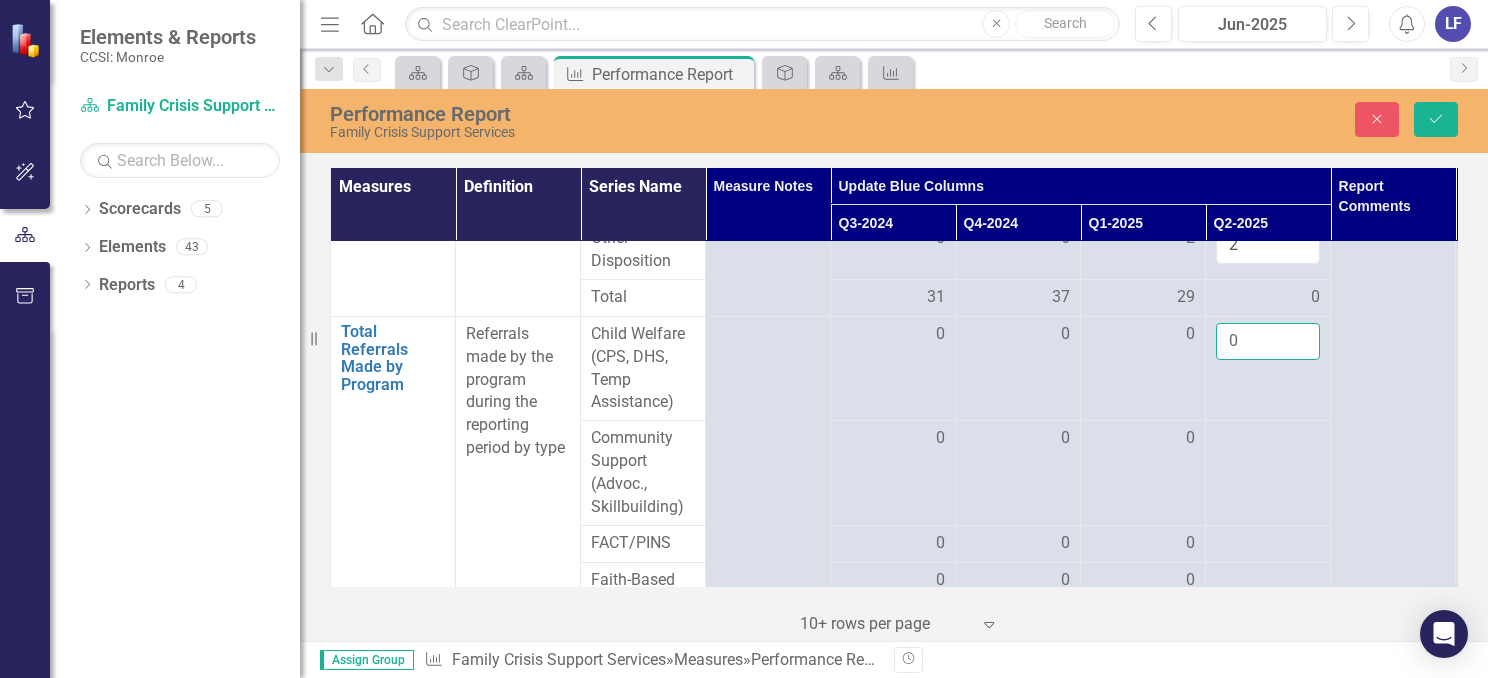 scroll, scrollTop: 1517, scrollLeft: 0, axis: vertical 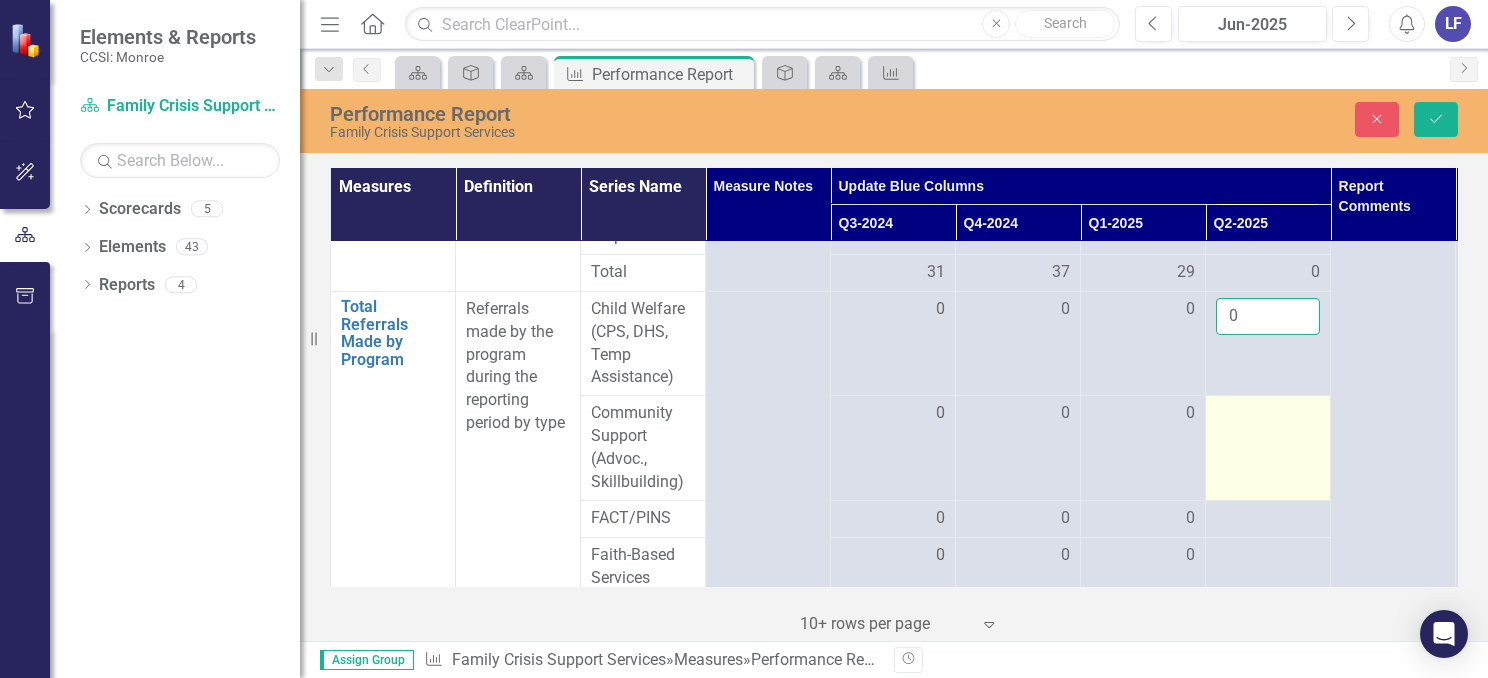 type on "0" 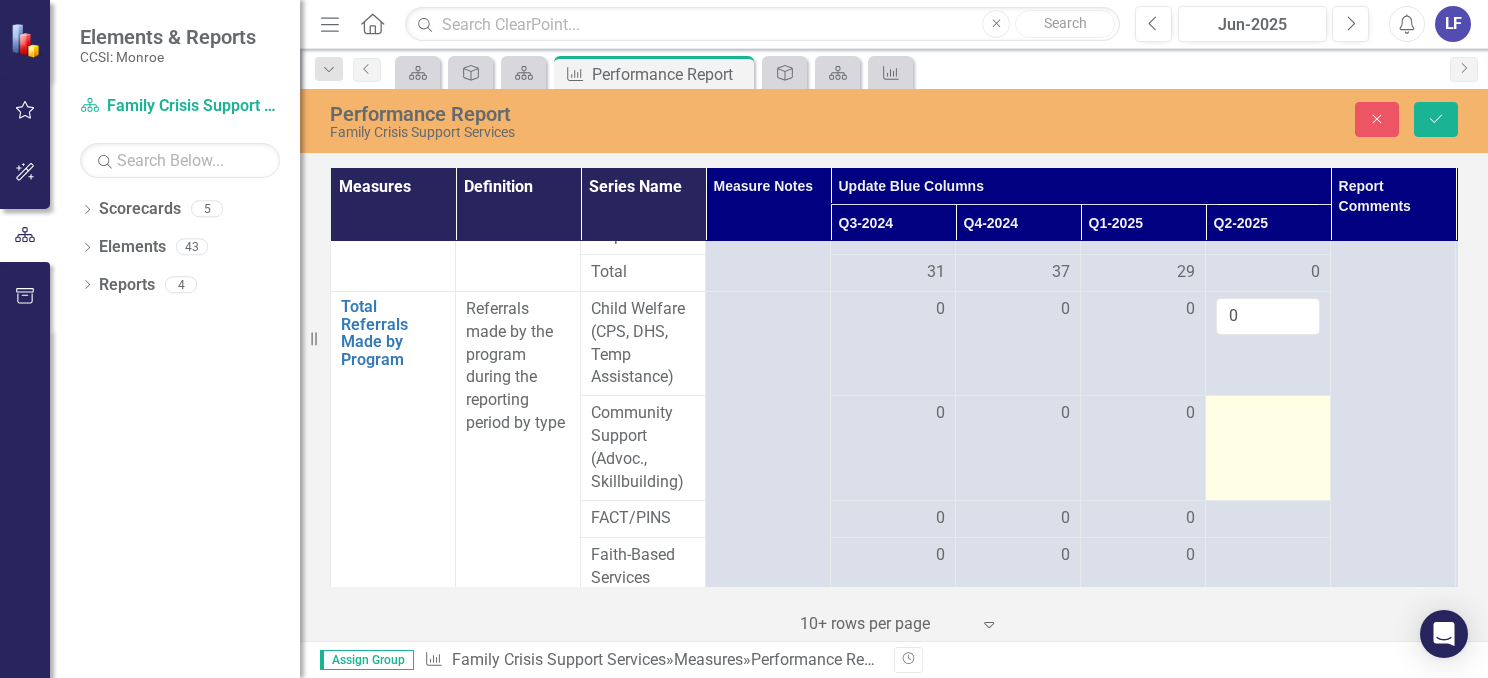 click at bounding box center (1268, 414) 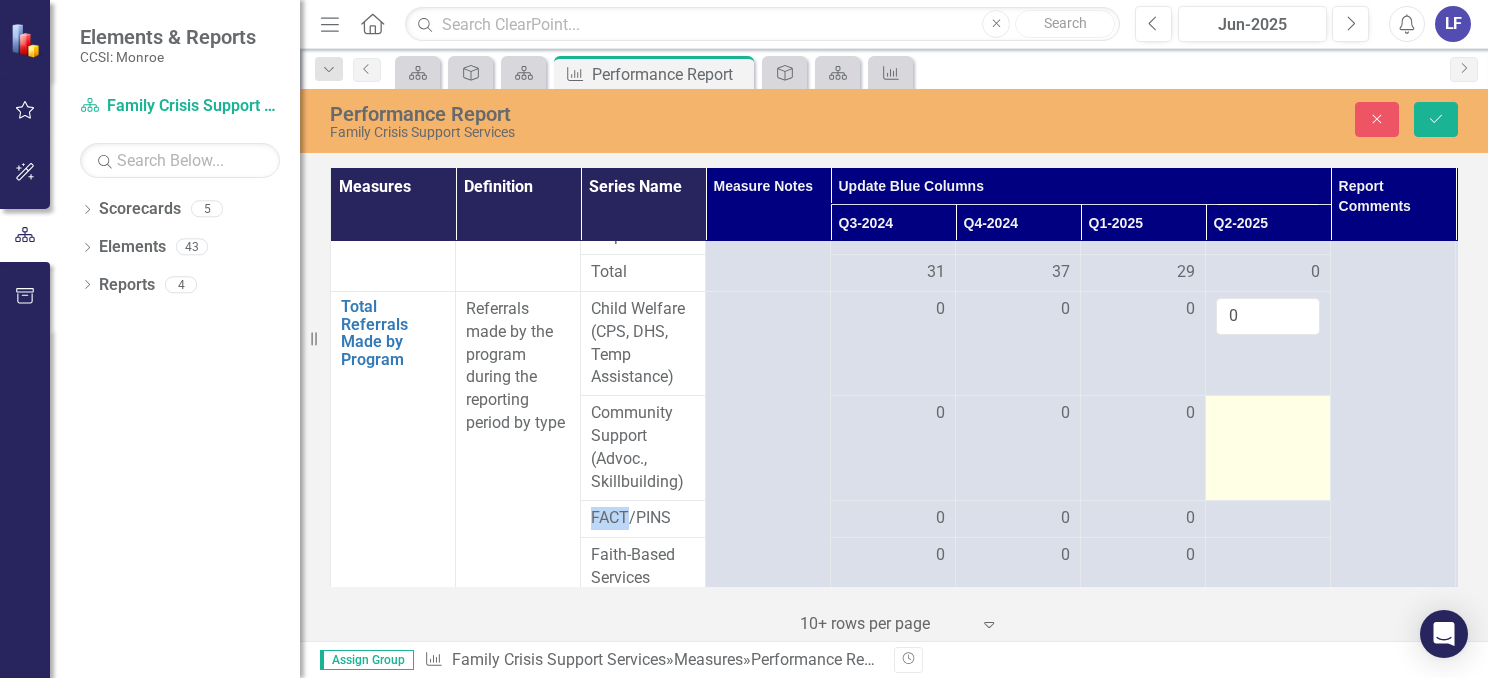 click at bounding box center (1268, 414) 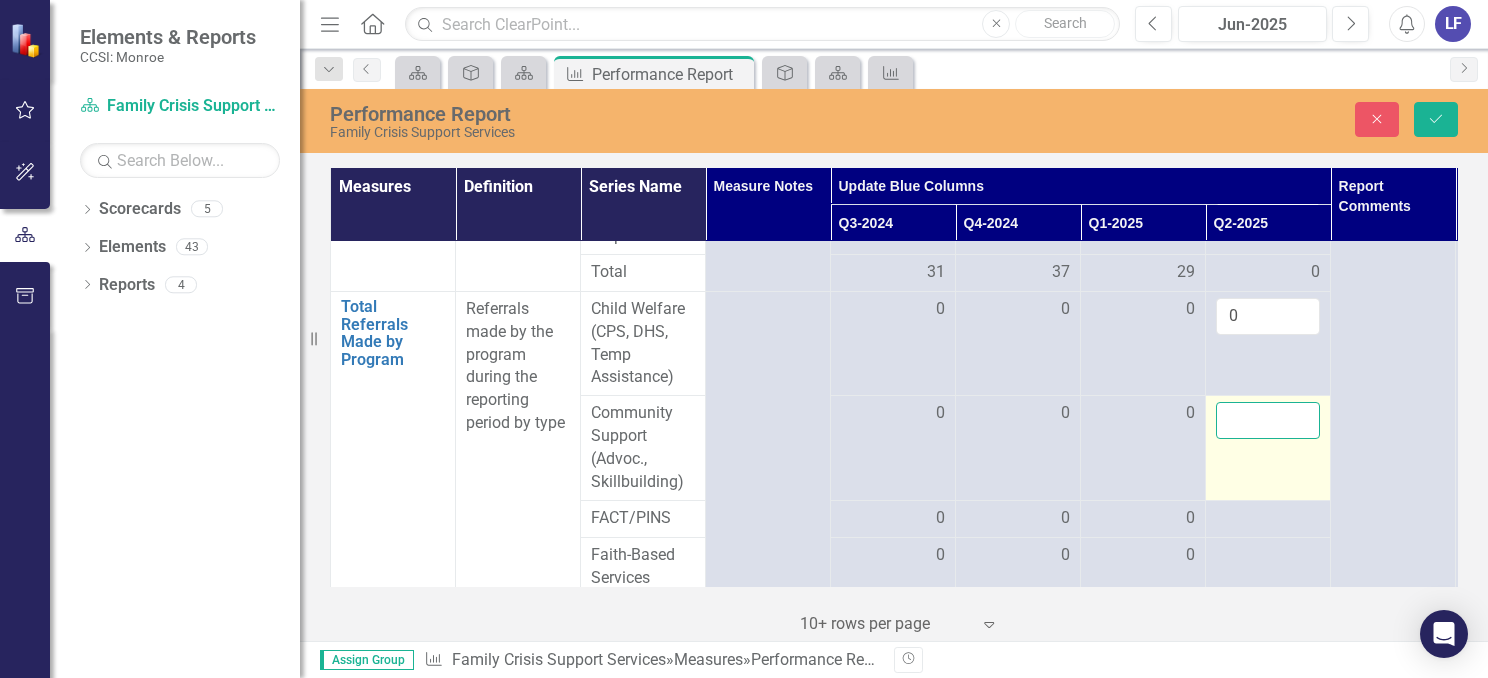 drag, startPoint x: 1258, startPoint y: 402, endPoint x: 1247, endPoint y: 414, distance: 16.27882 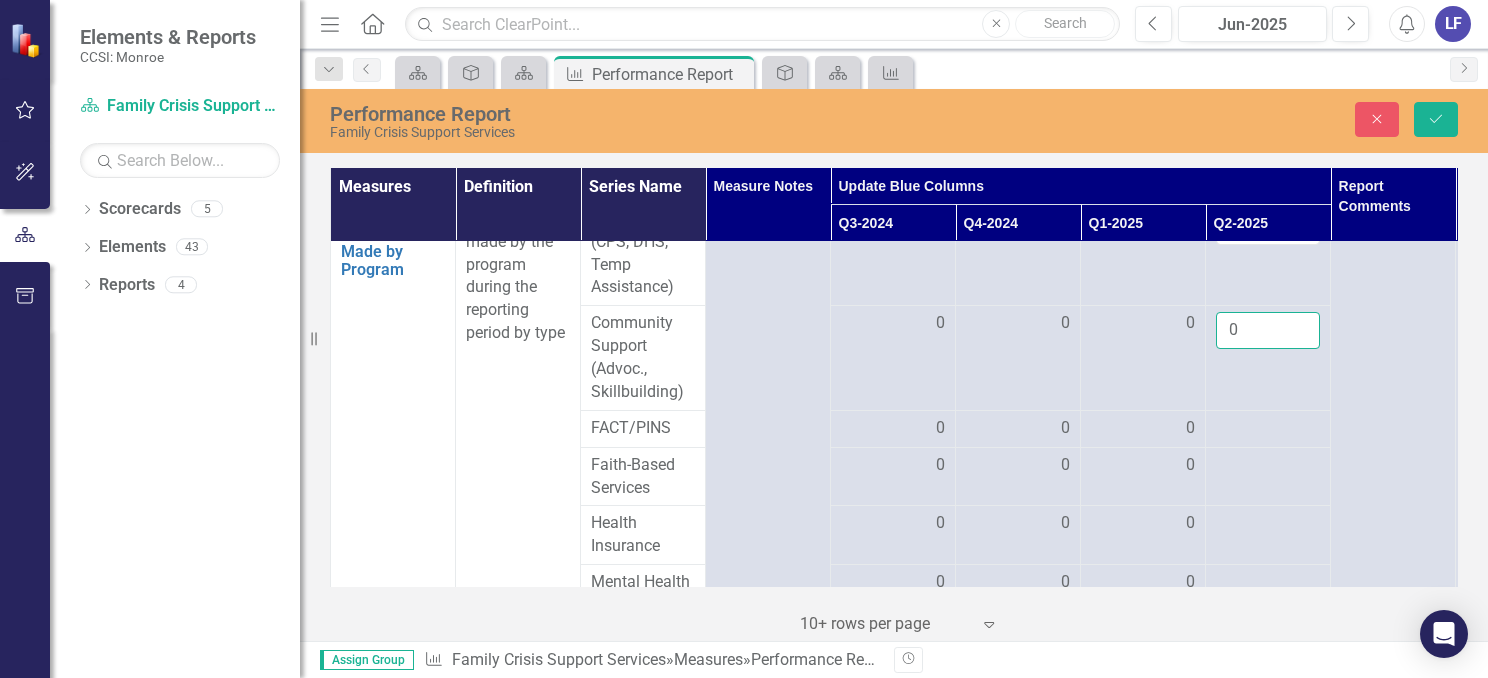 scroll, scrollTop: 1612, scrollLeft: 0, axis: vertical 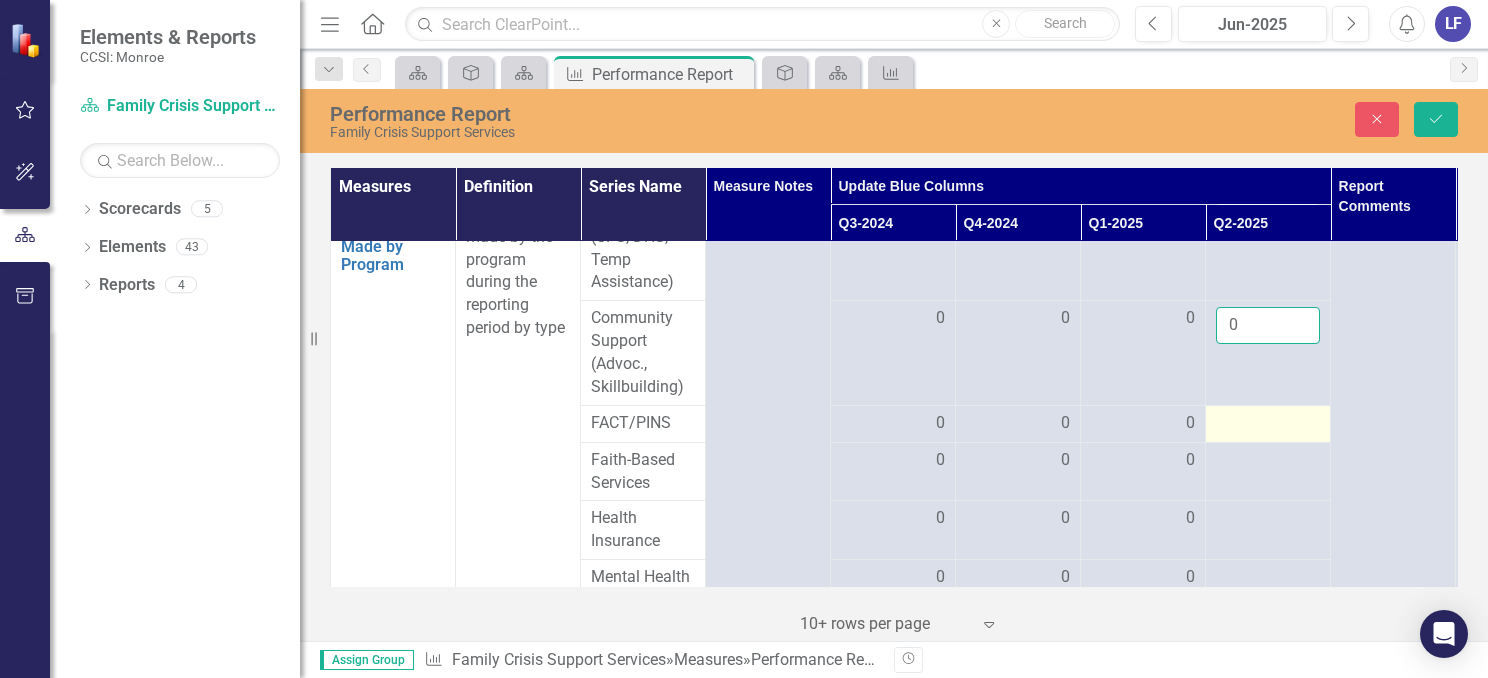 type on "0" 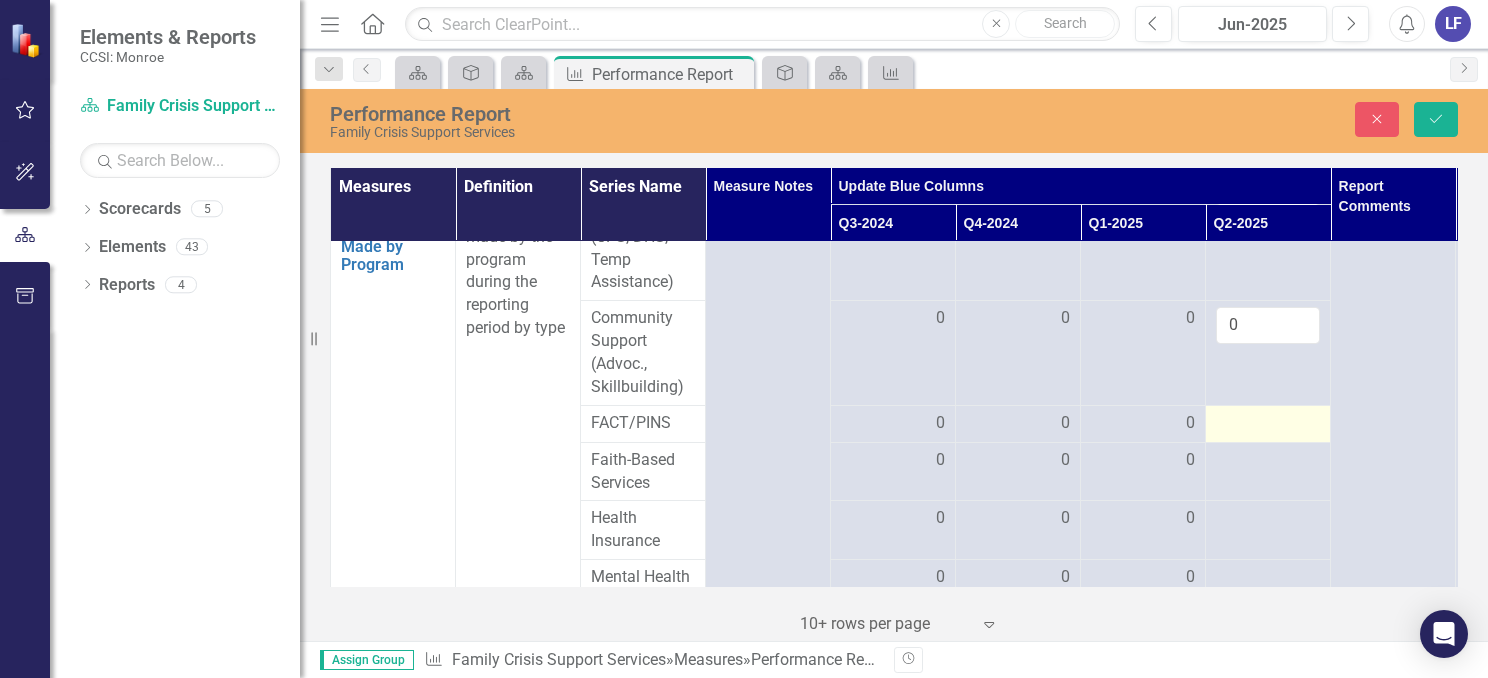 click at bounding box center (1268, 424) 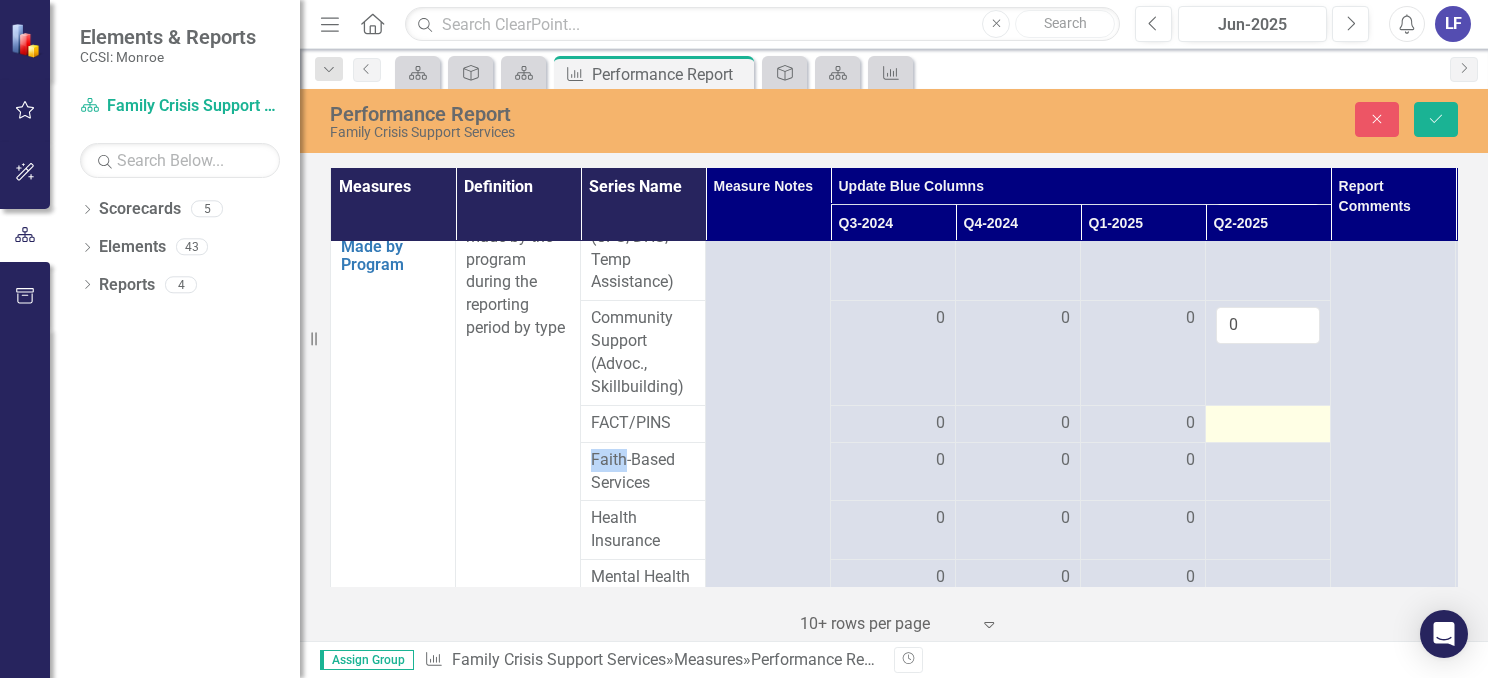 click at bounding box center (1268, 424) 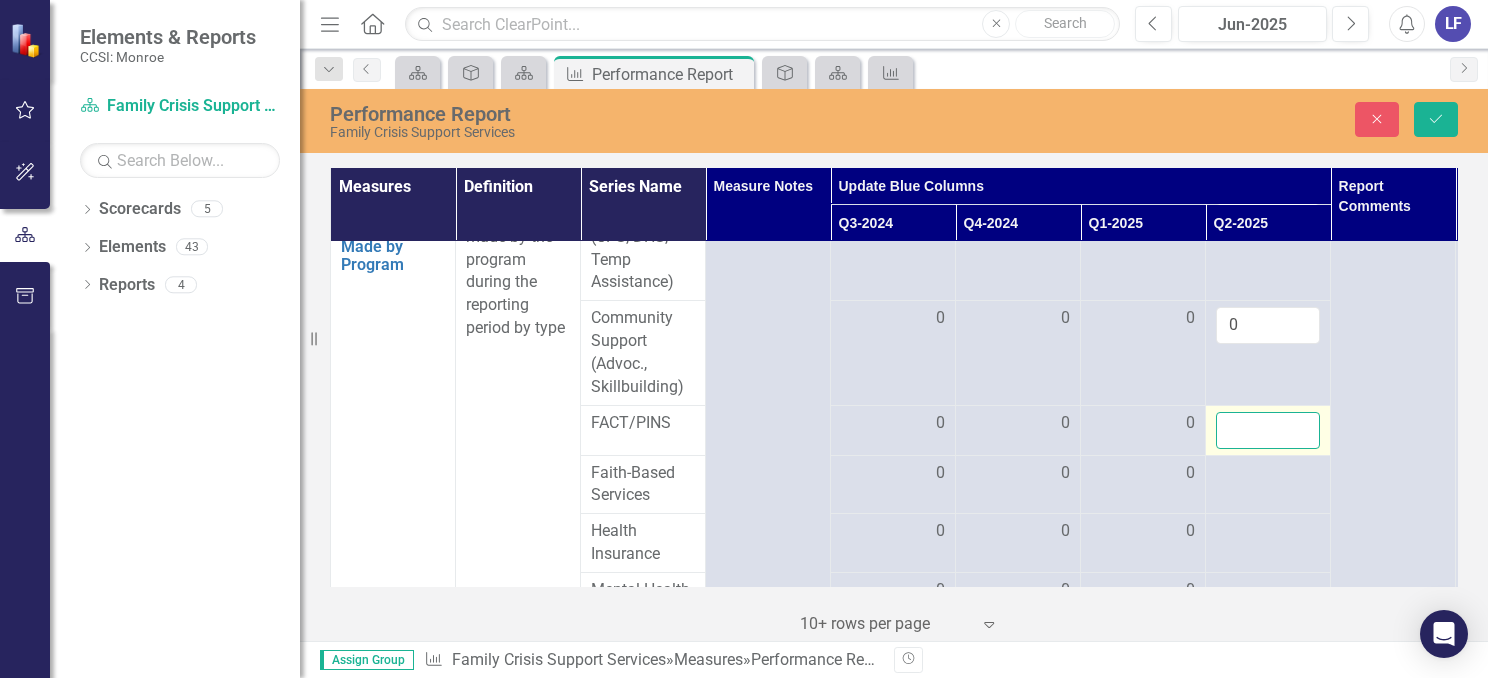 drag, startPoint x: 1260, startPoint y: 424, endPoint x: 1243, endPoint y: 431, distance: 18.384777 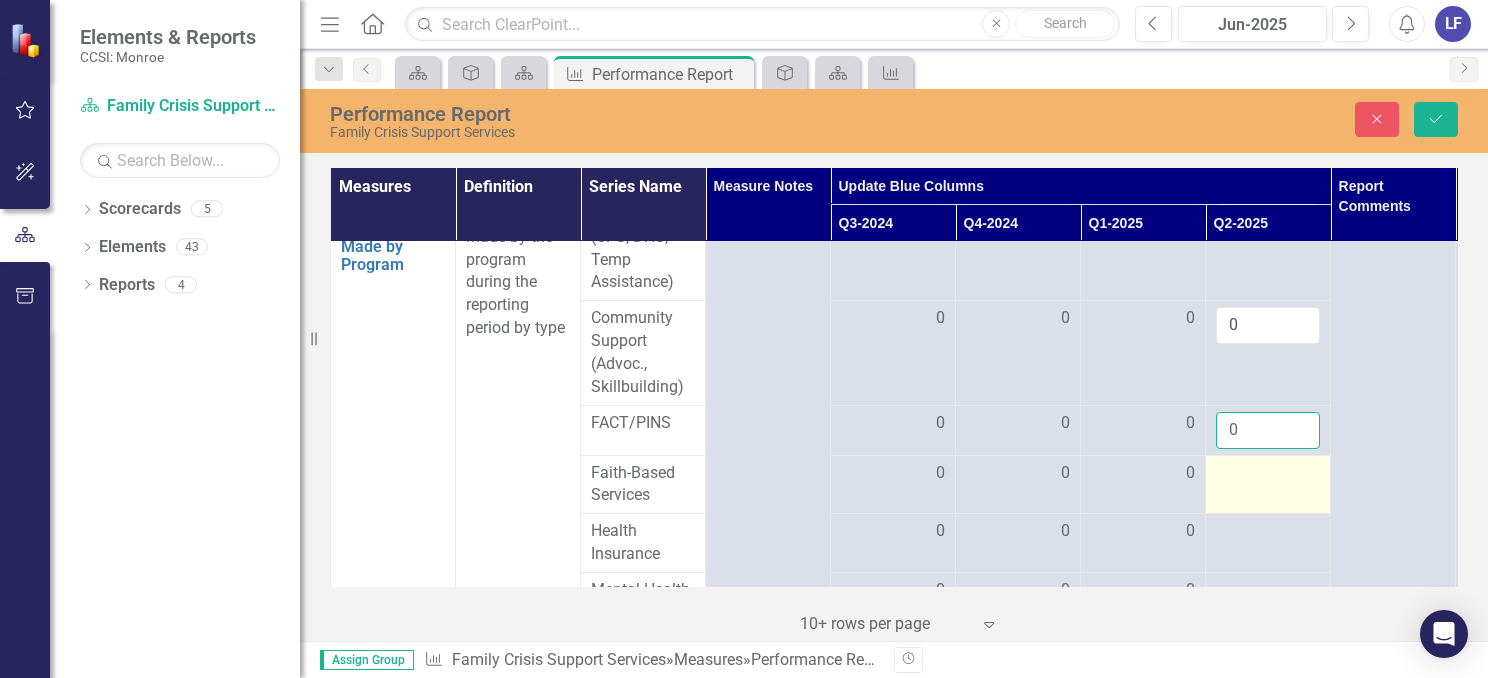 type on "0" 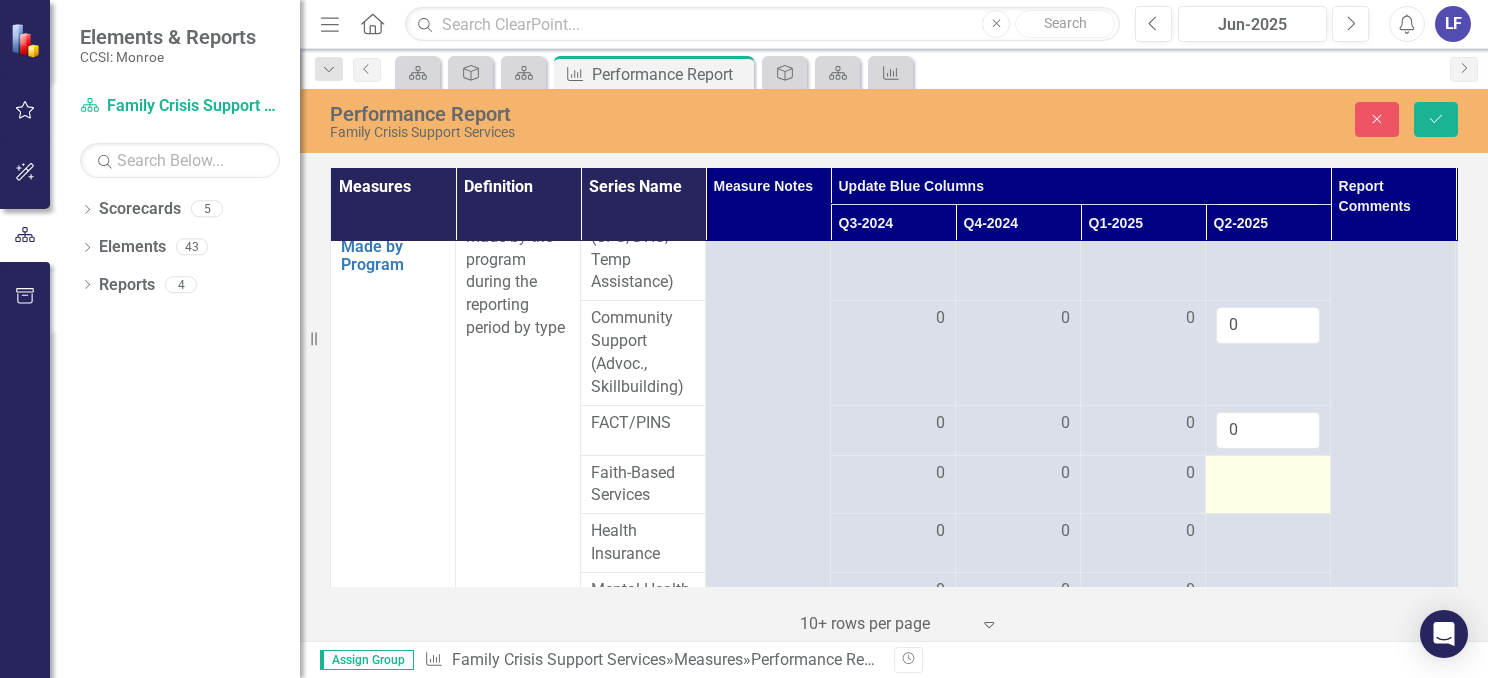 click at bounding box center (1268, 474) 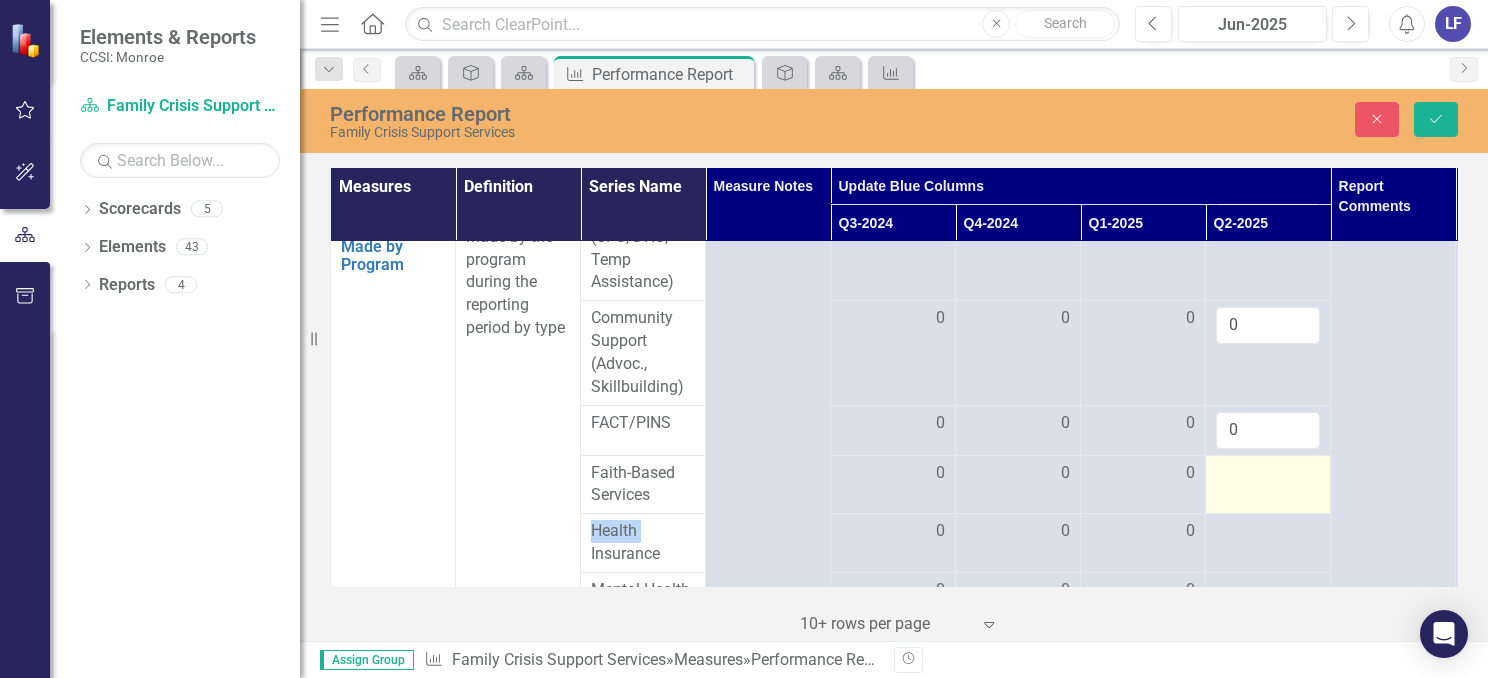 click at bounding box center (1268, 474) 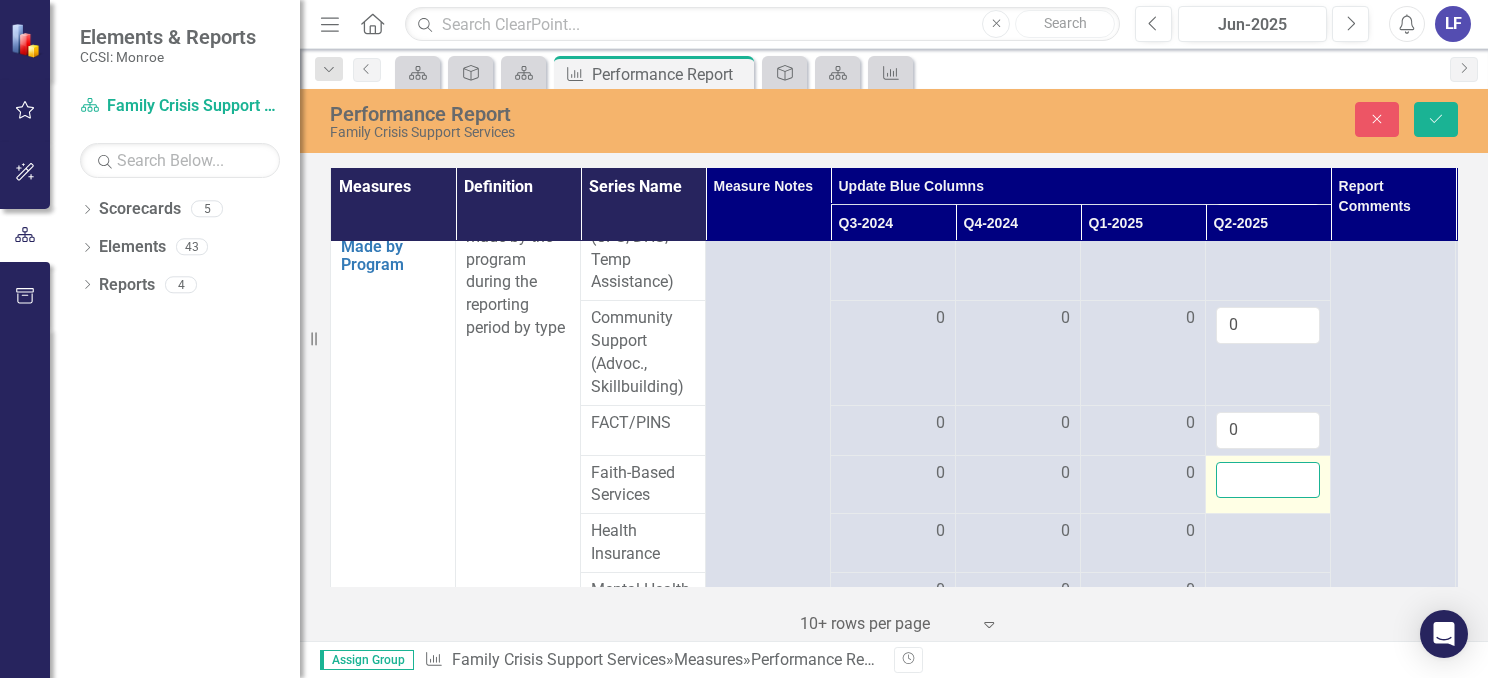 click at bounding box center [1268, 480] 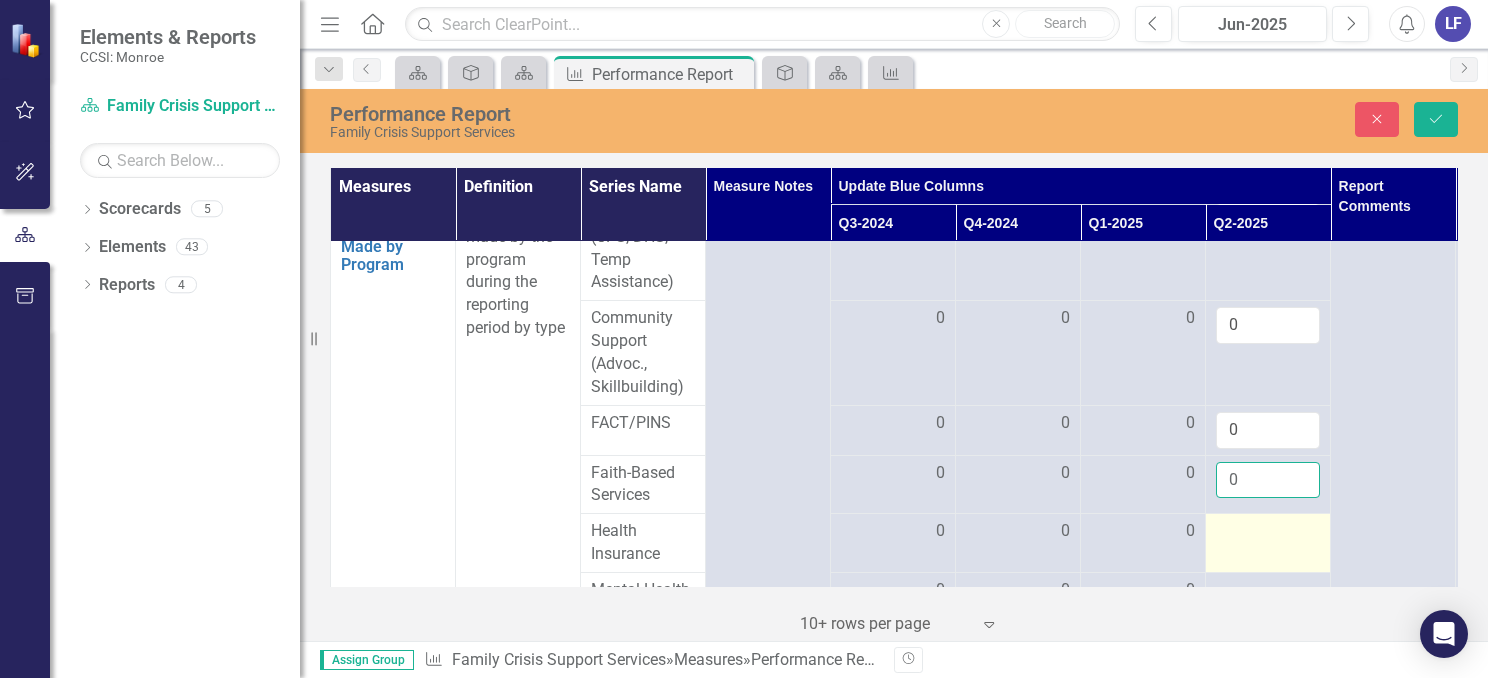 type on "0" 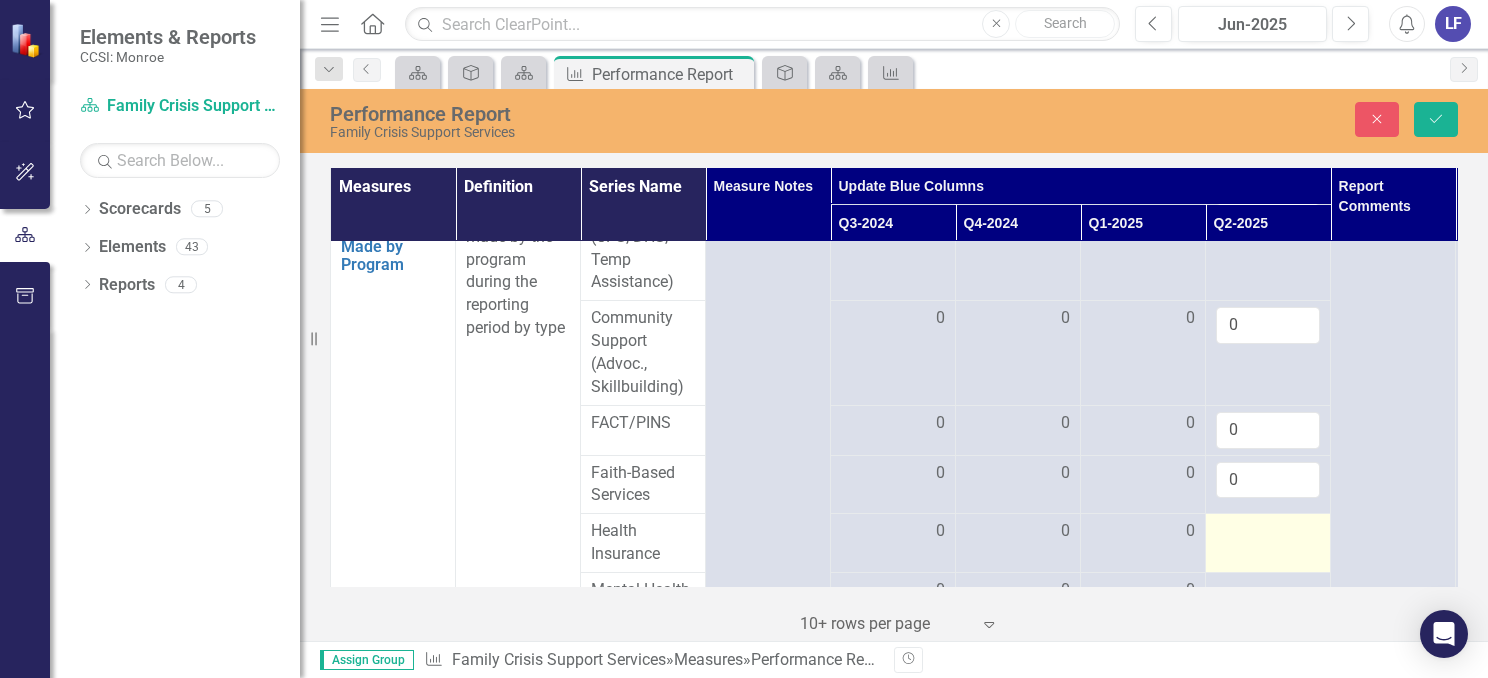 click at bounding box center [1268, 532] 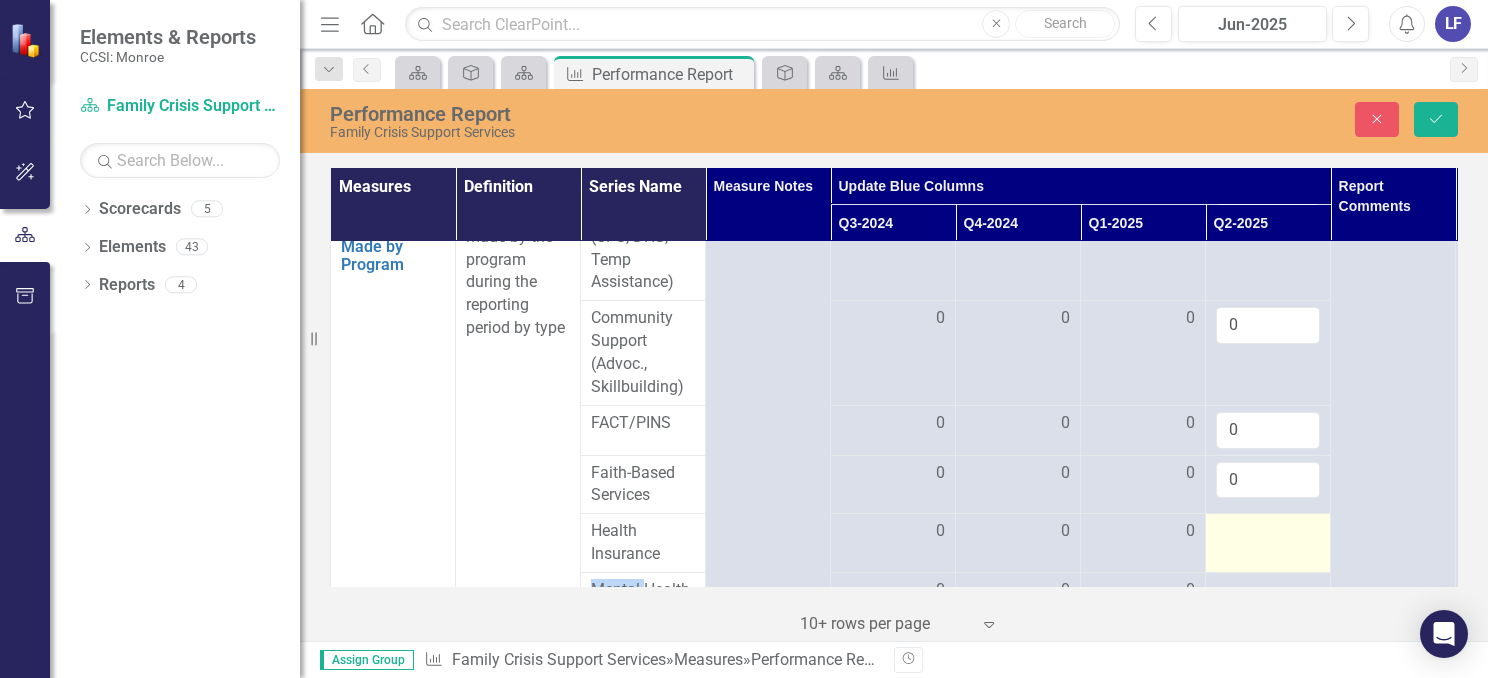 click at bounding box center (1268, 532) 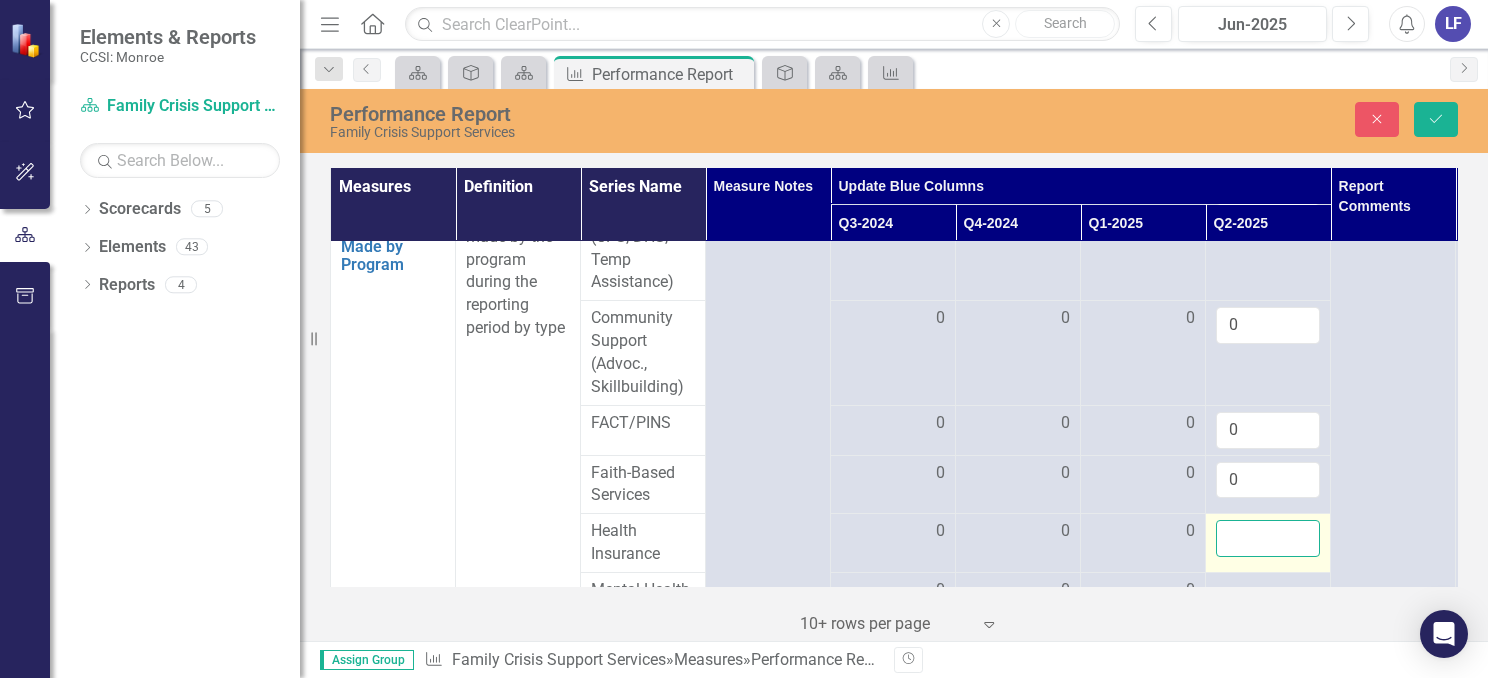 click at bounding box center (1268, 538) 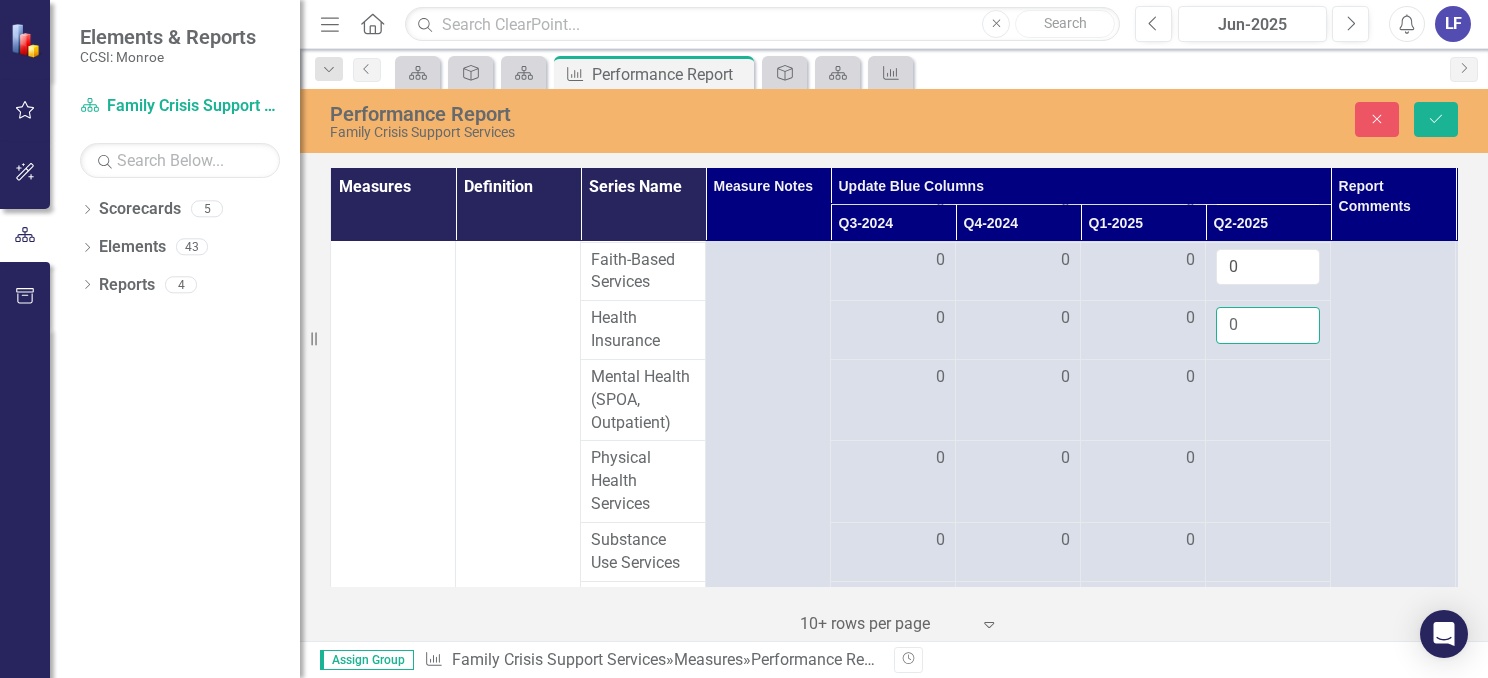 scroll, scrollTop: 1833, scrollLeft: 0, axis: vertical 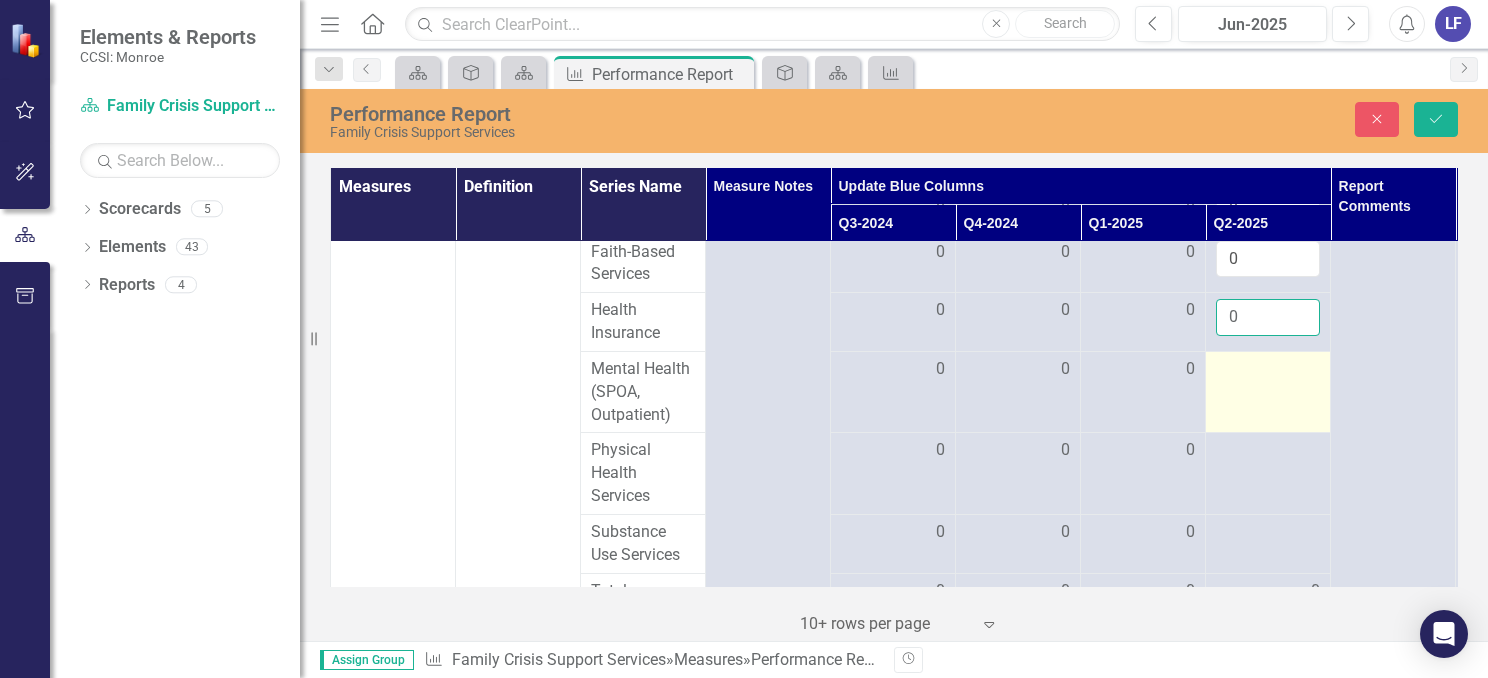type on "0" 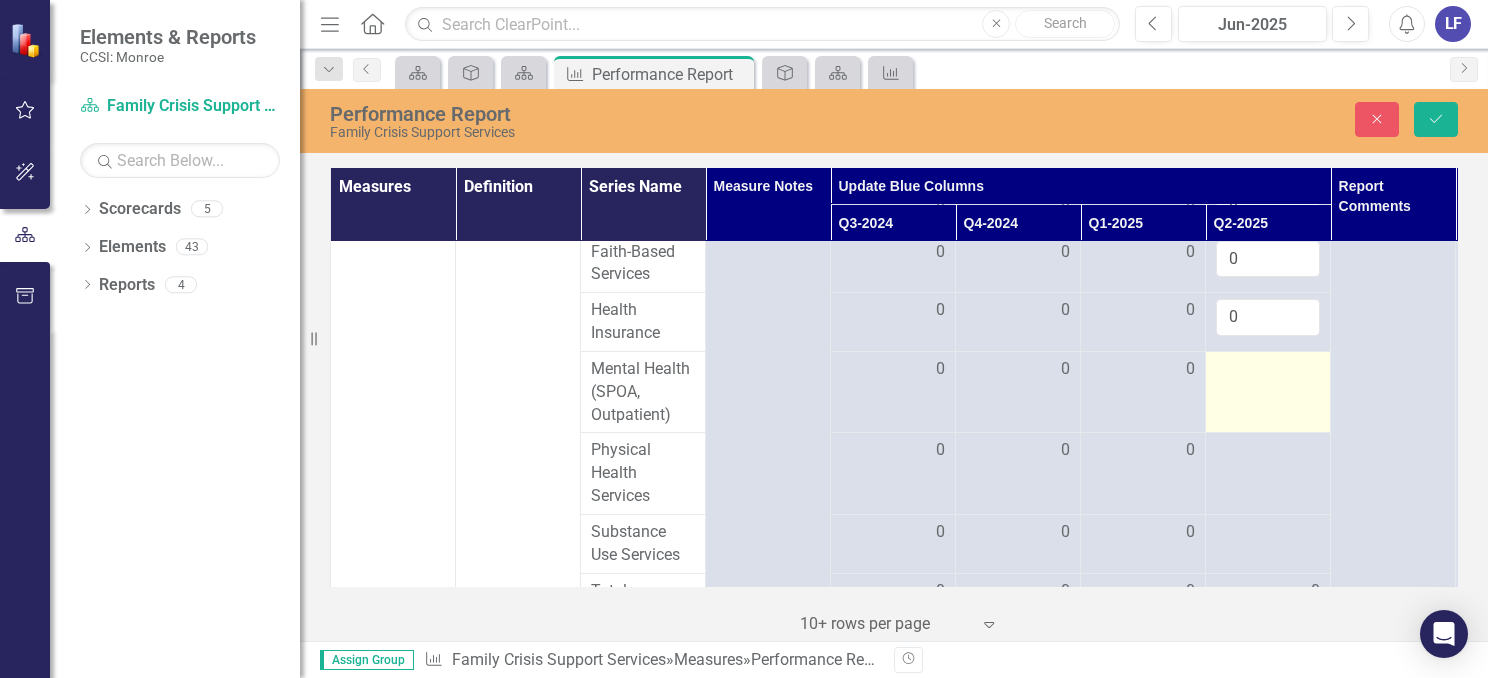 click at bounding box center [1268, 392] 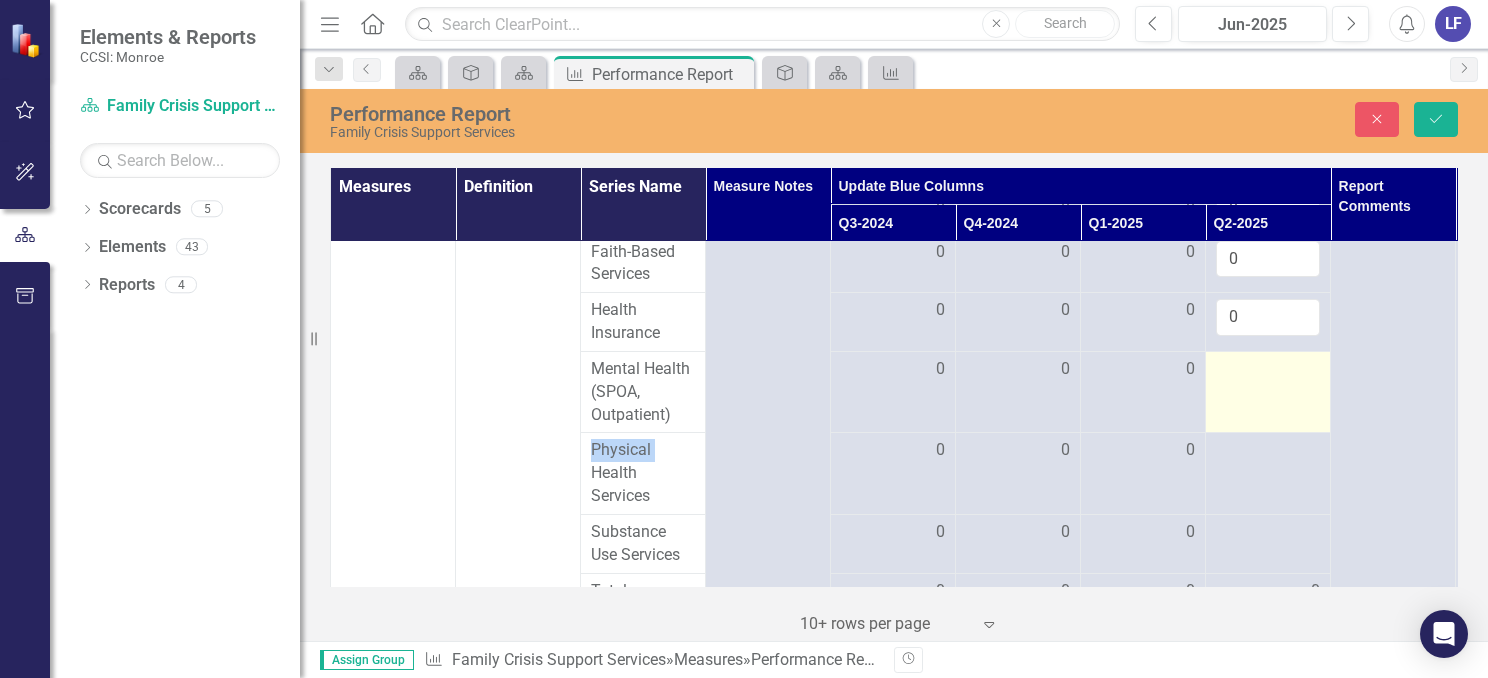 click at bounding box center [1268, 392] 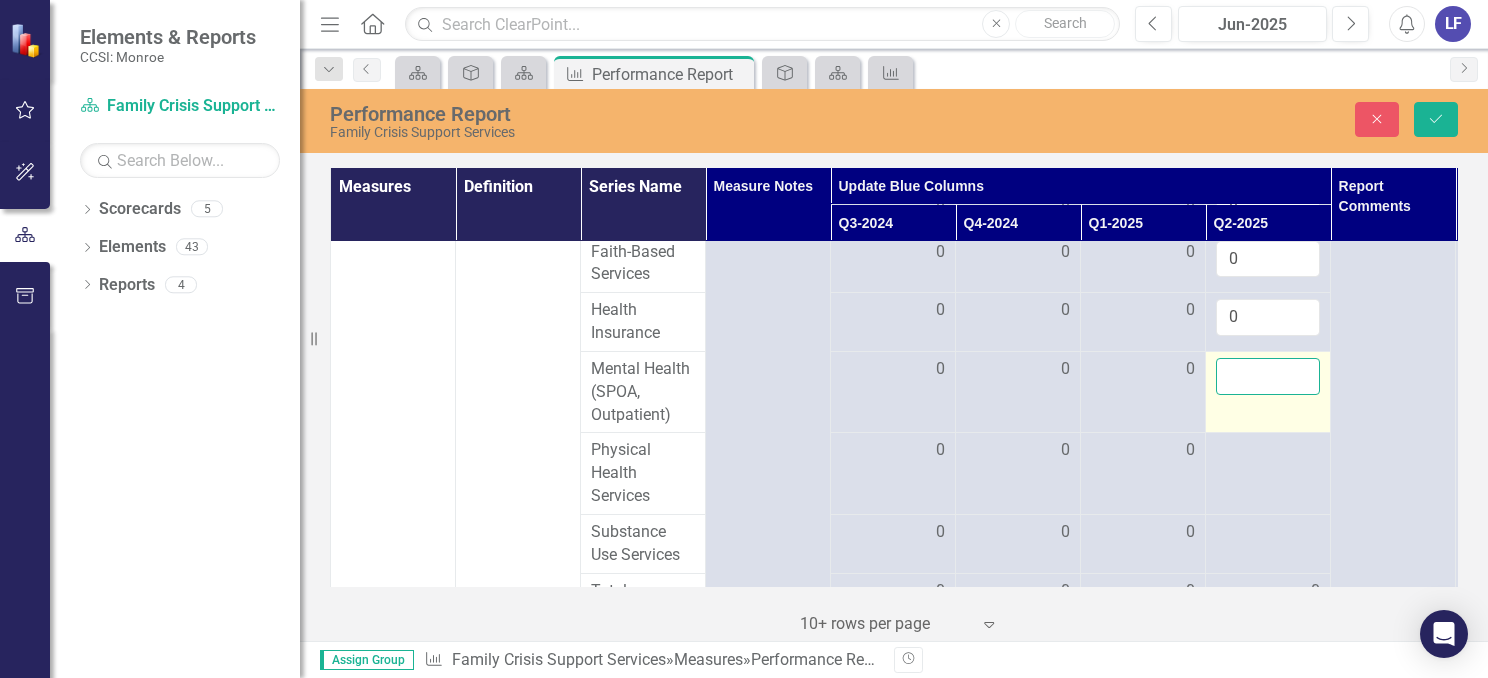 drag, startPoint x: 1266, startPoint y: 386, endPoint x: 1234, endPoint y: 373, distance: 34.539833 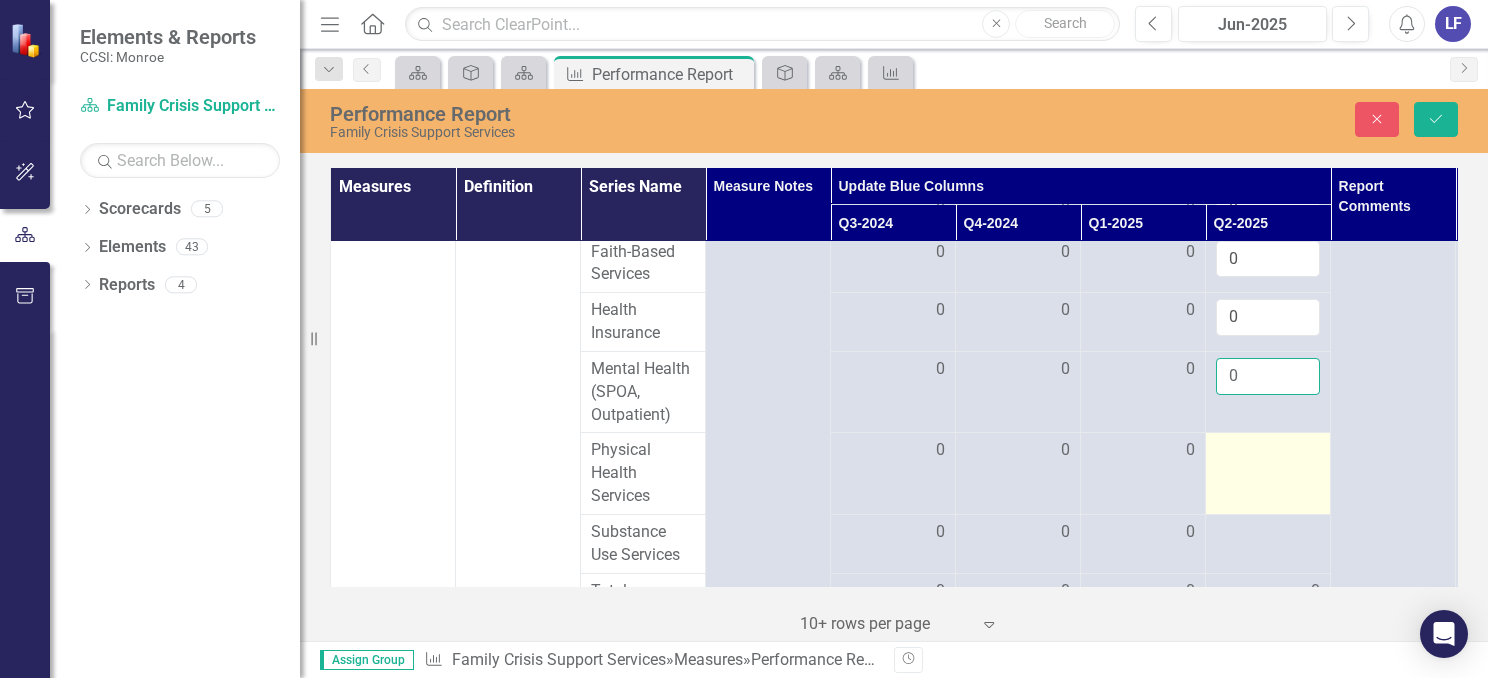 type on "0" 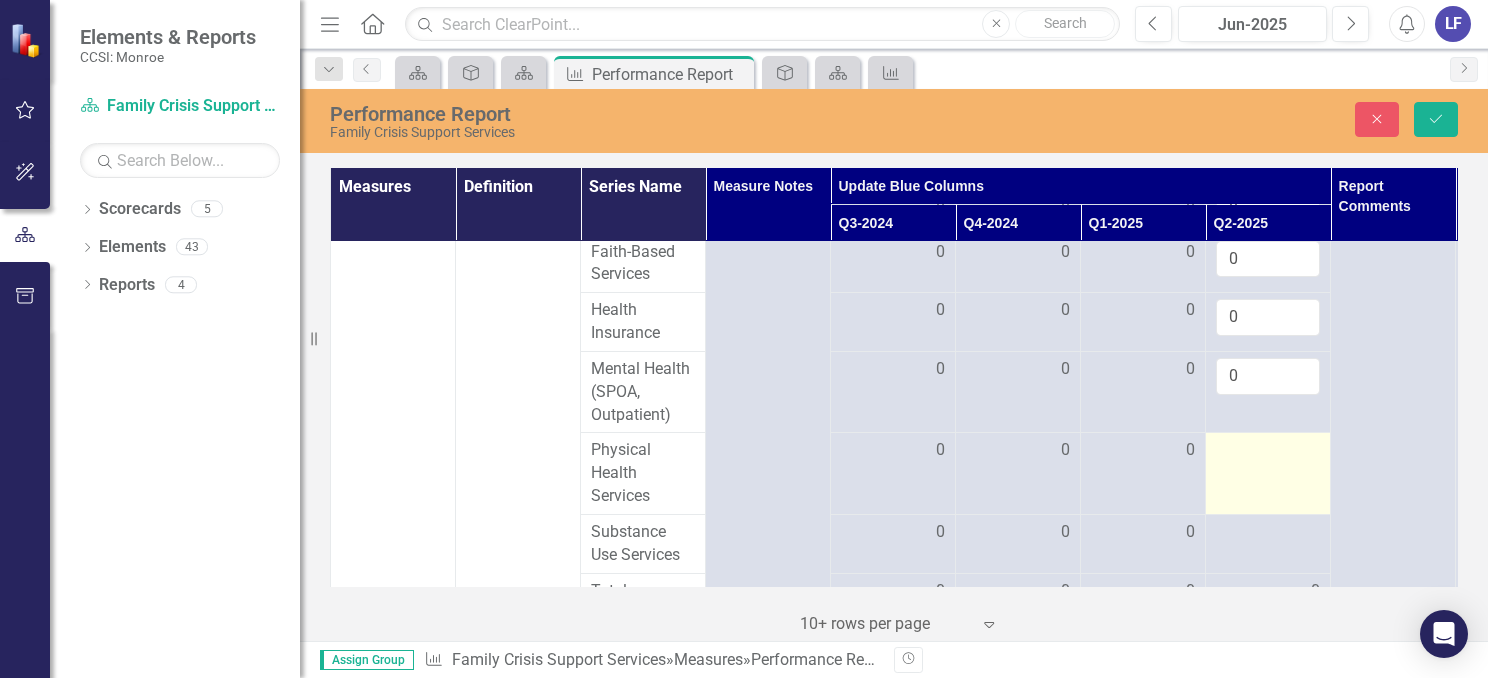 click at bounding box center [1268, 451] 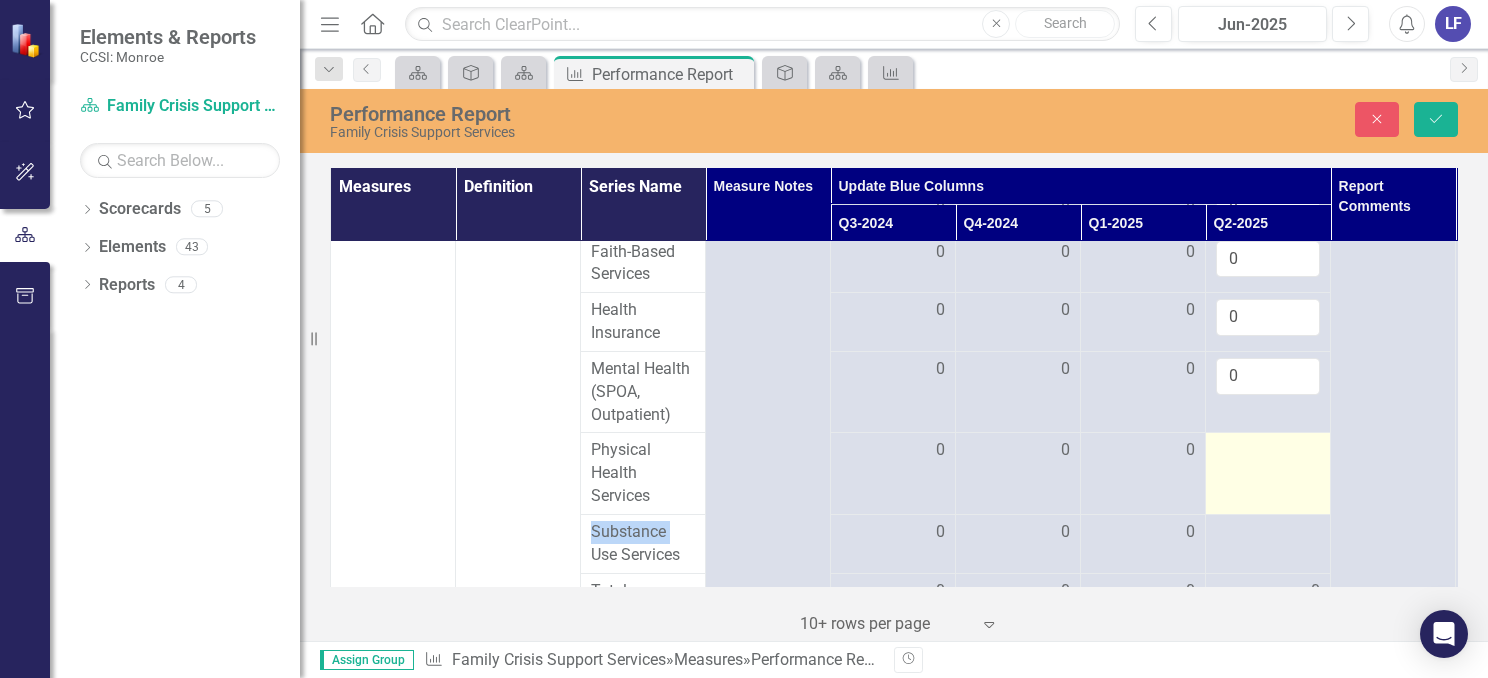 click at bounding box center (1268, 451) 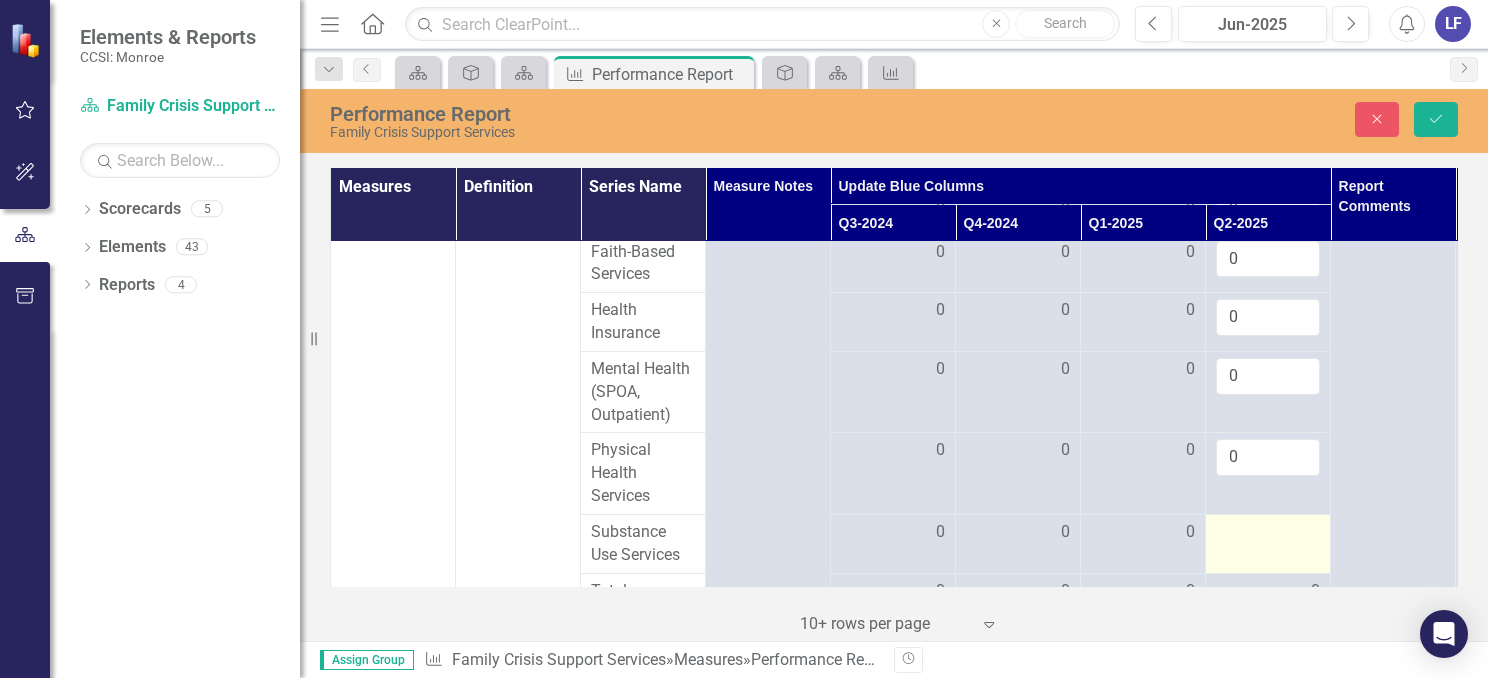 type on "0" 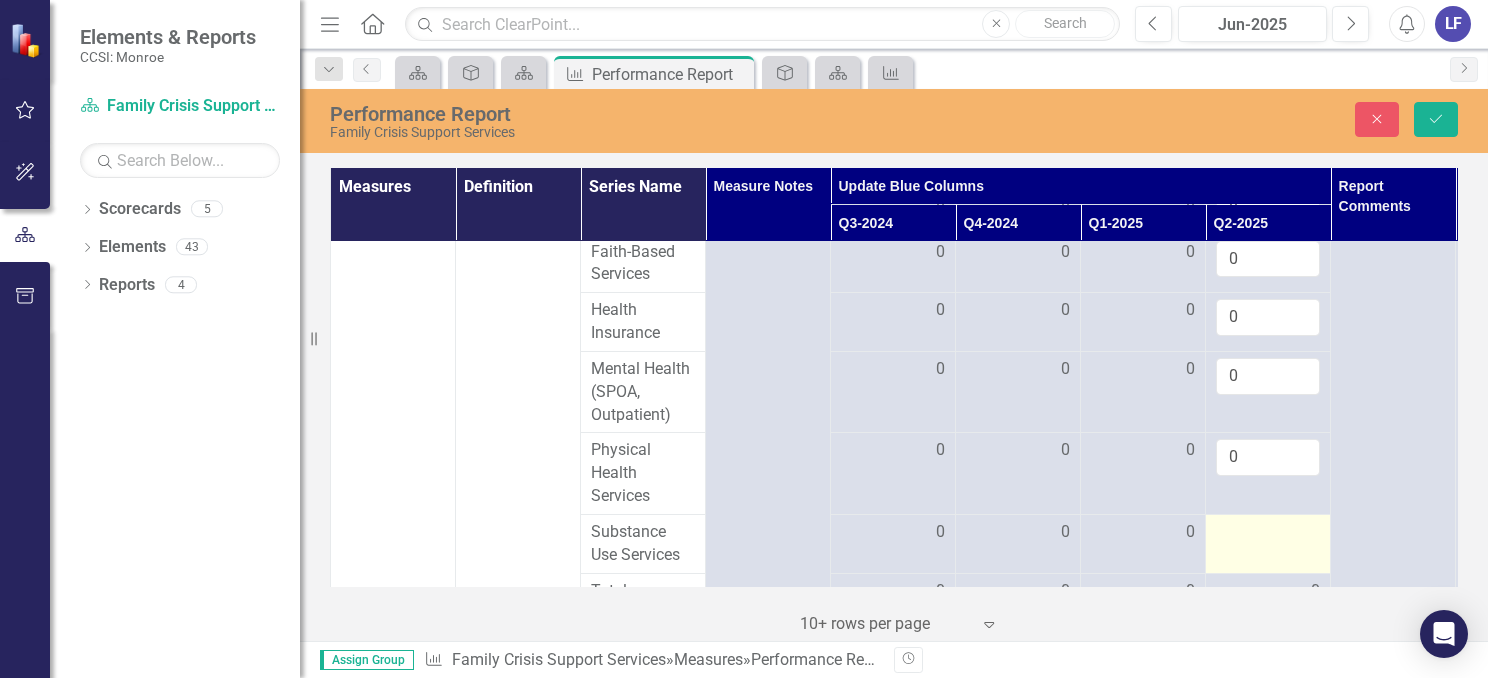click at bounding box center [1268, 543] 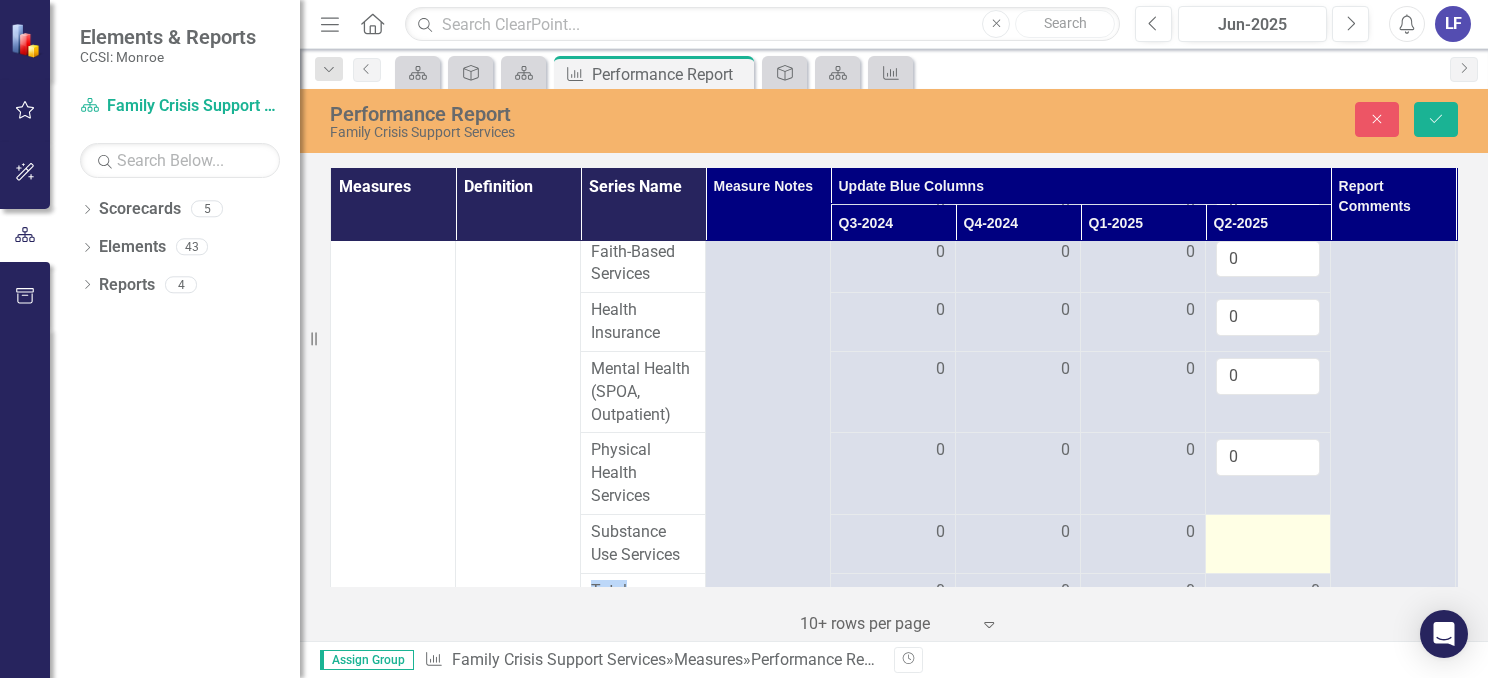click at bounding box center (1268, 543) 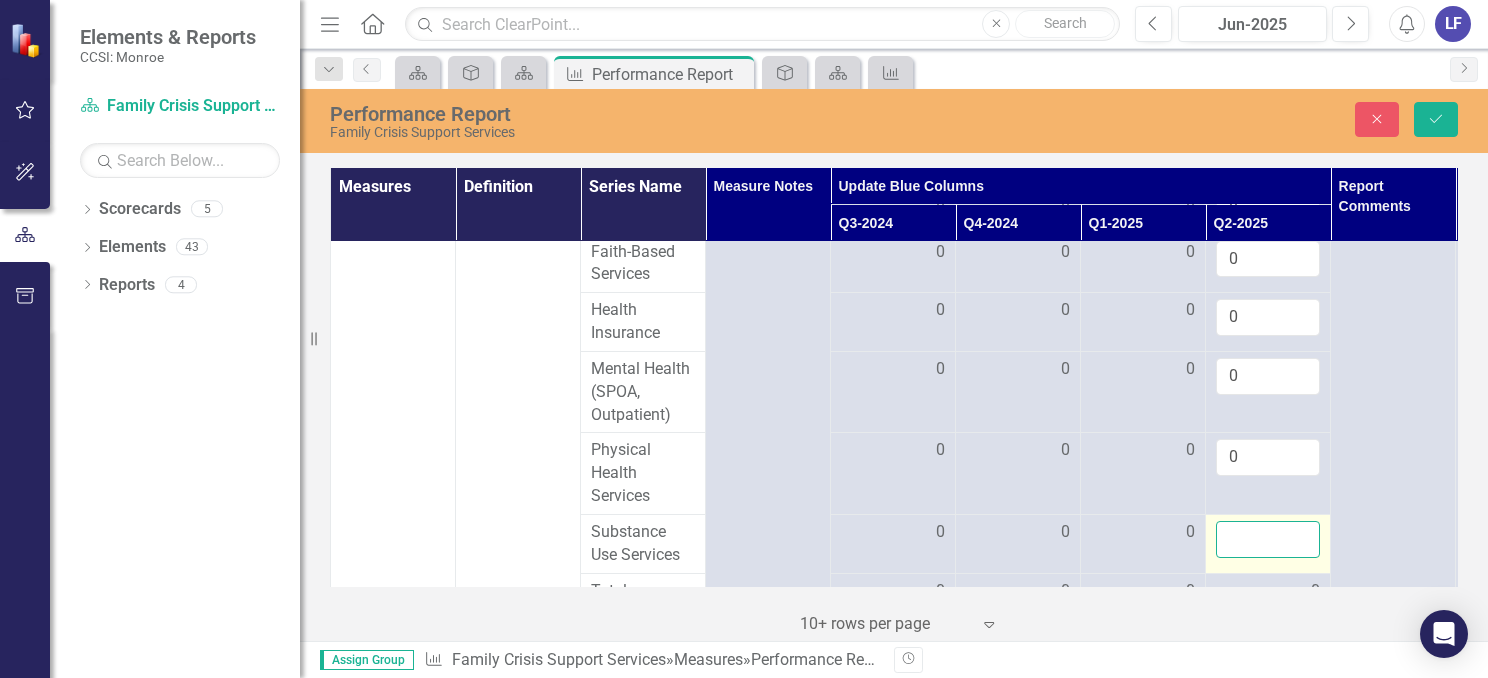 drag, startPoint x: 1250, startPoint y: 537, endPoint x: 1235, endPoint y: 531, distance: 16.155495 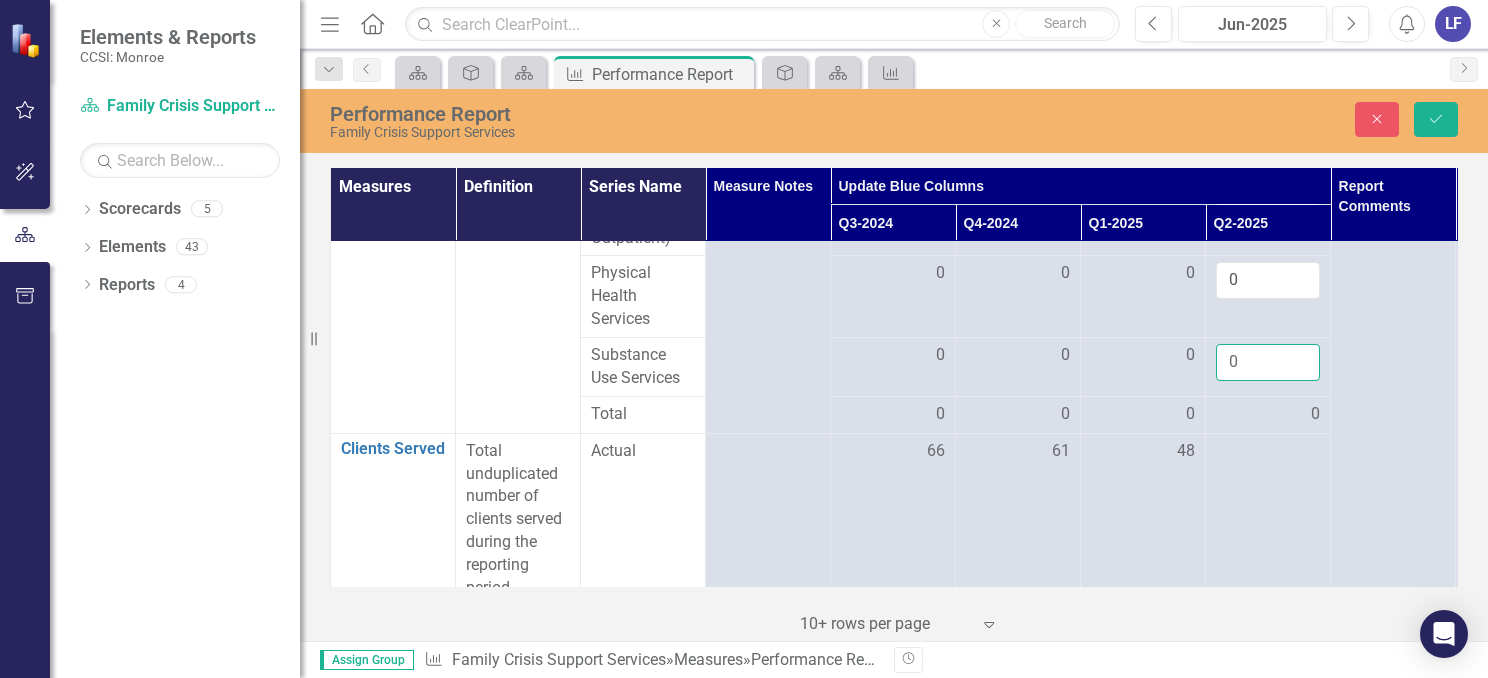 scroll, scrollTop: 2029, scrollLeft: 0, axis: vertical 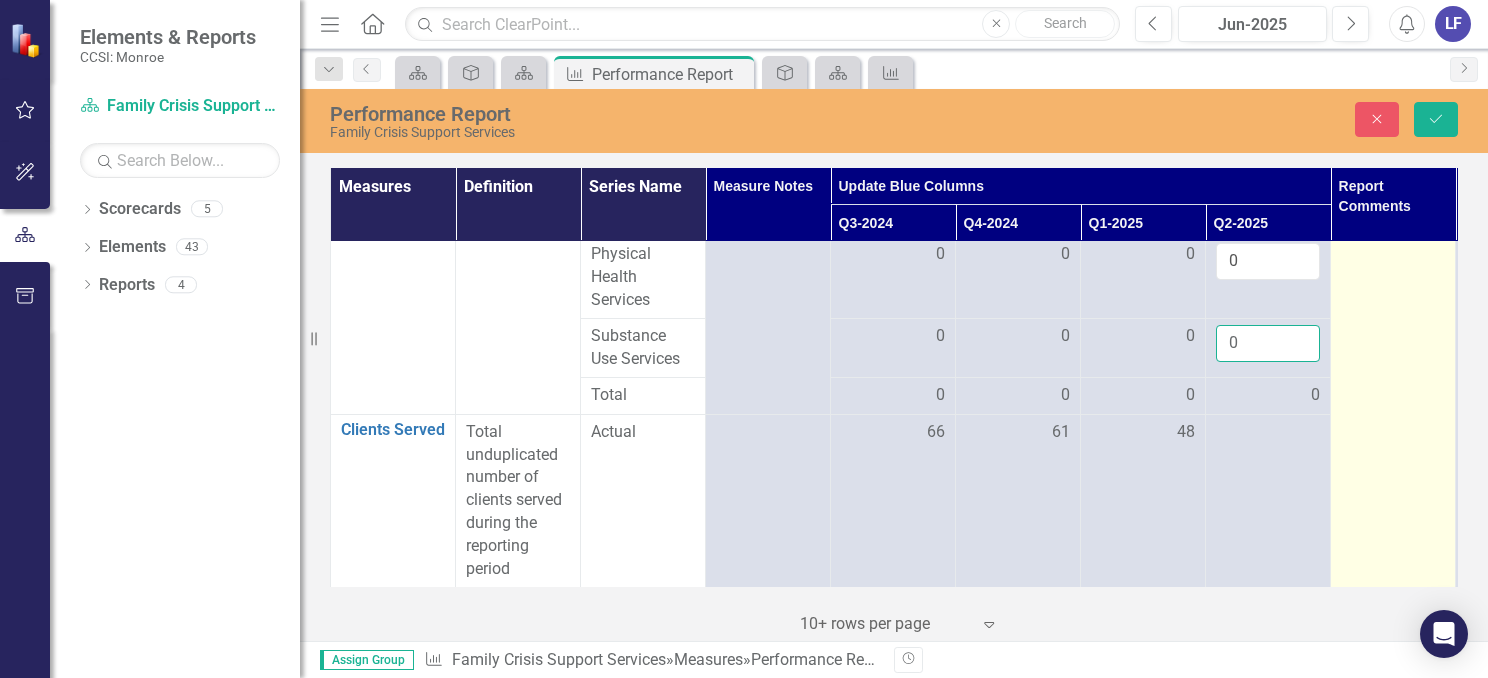 type on "0" 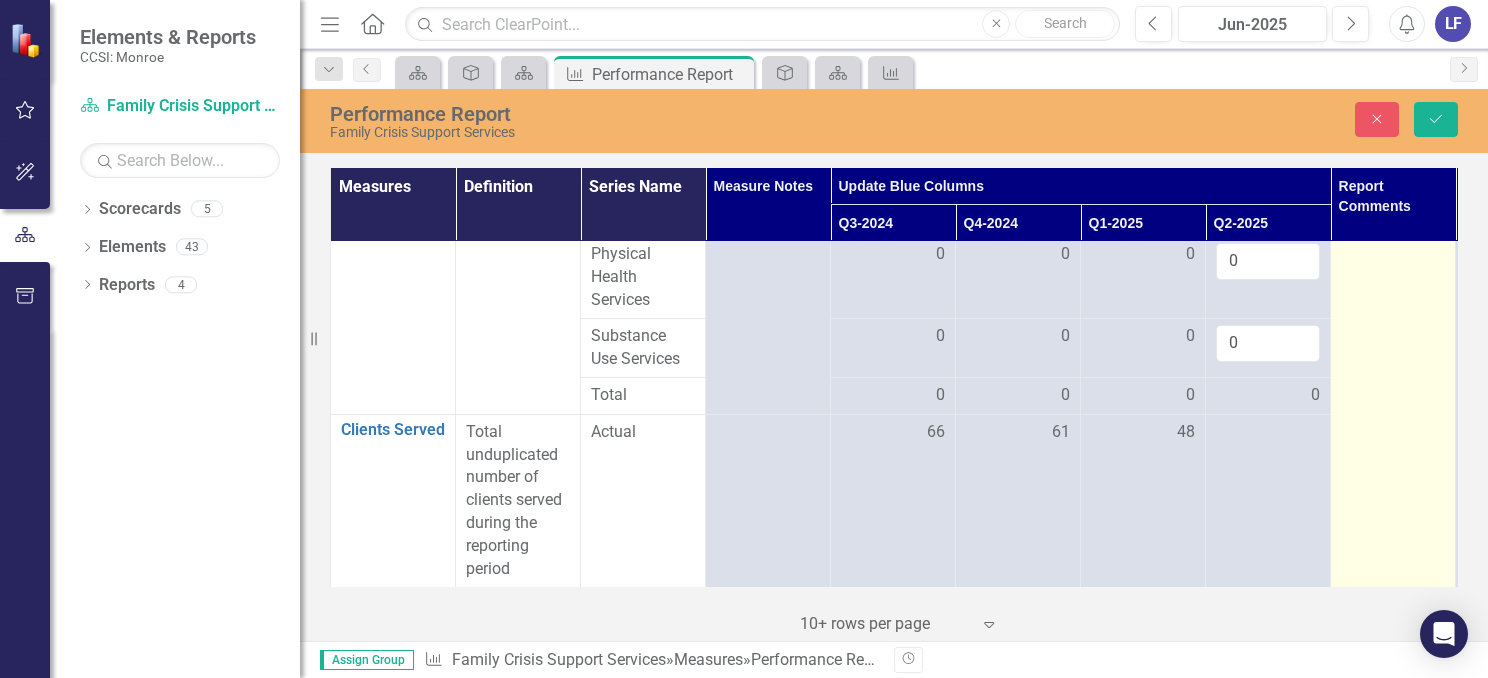 drag, startPoint x: 1434, startPoint y: 509, endPoint x: 1428, endPoint y: 528, distance: 19.924858 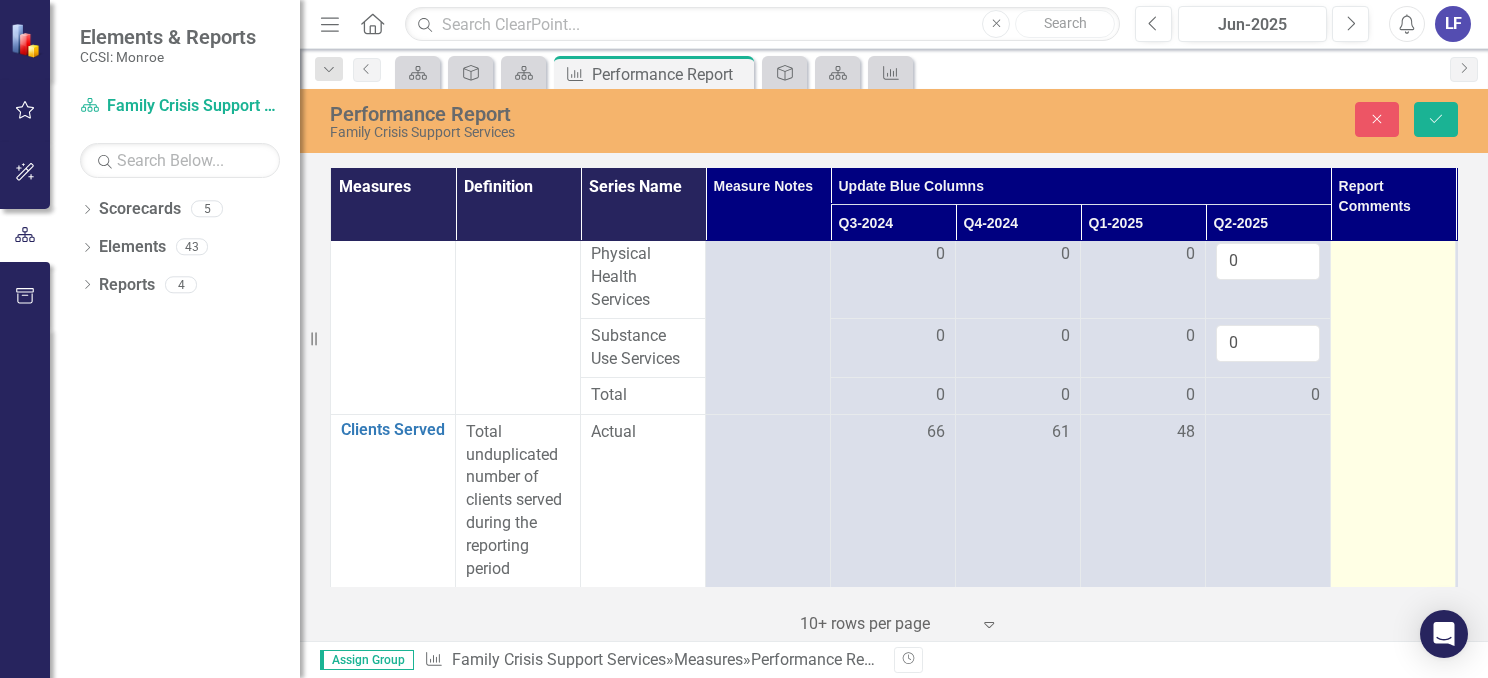 click at bounding box center (1393, -537) 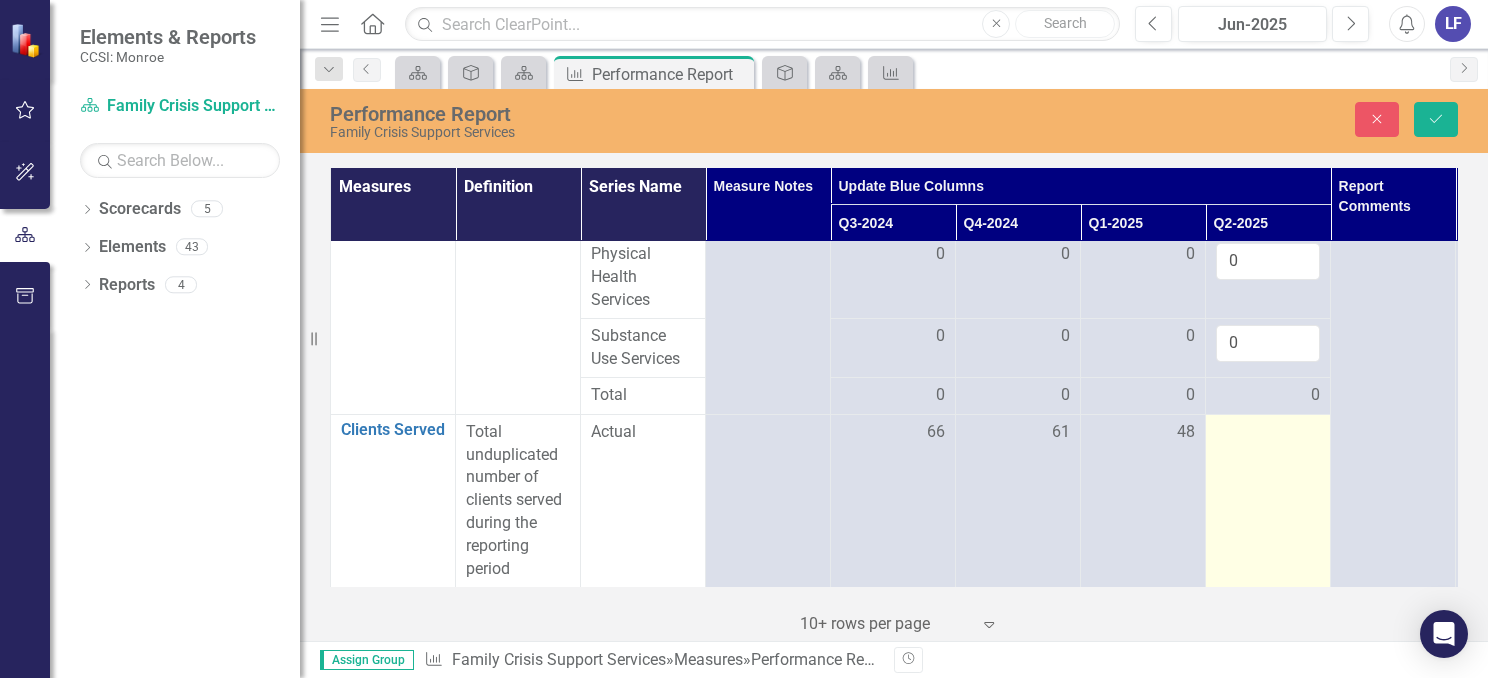 click at bounding box center [1268, 500] 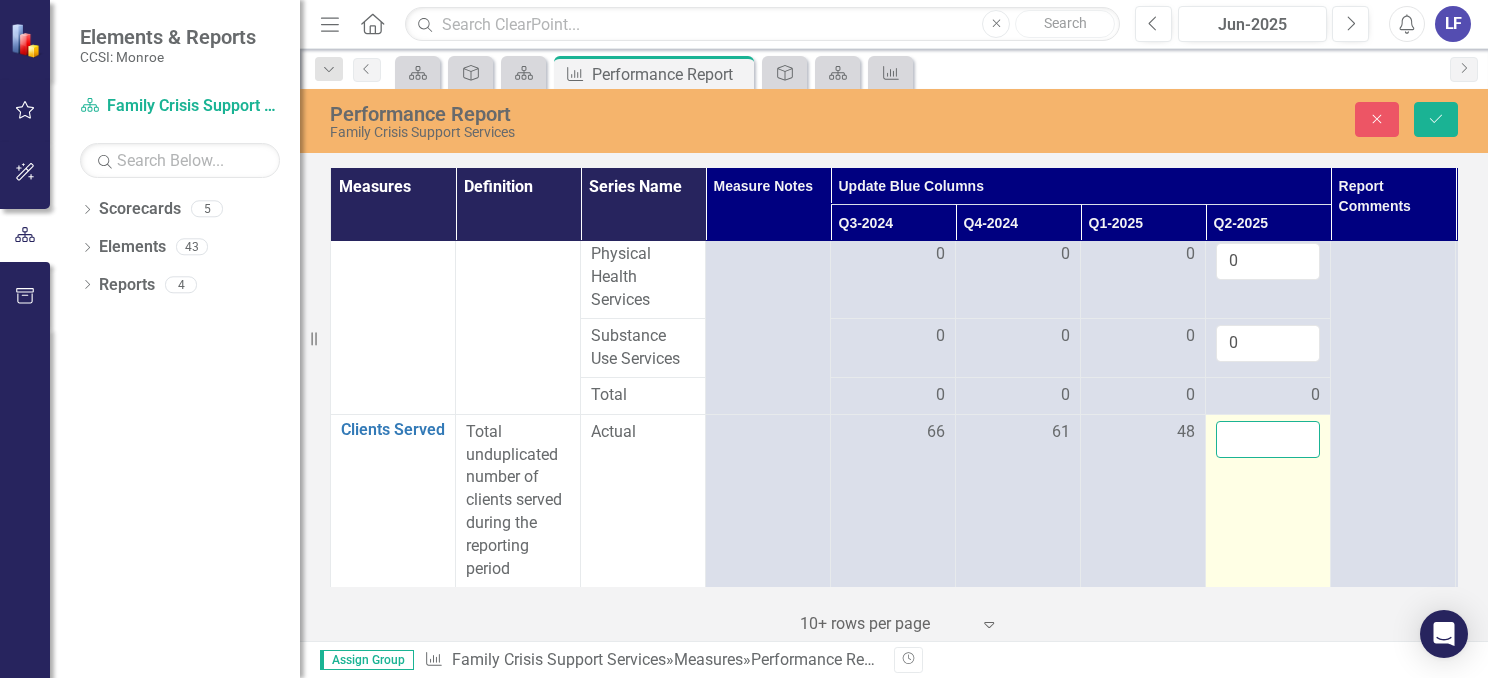 drag, startPoint x: 1300, startPoint y: 456, endPoint x: 1237, endPoint y: 430, distance: 68.154236 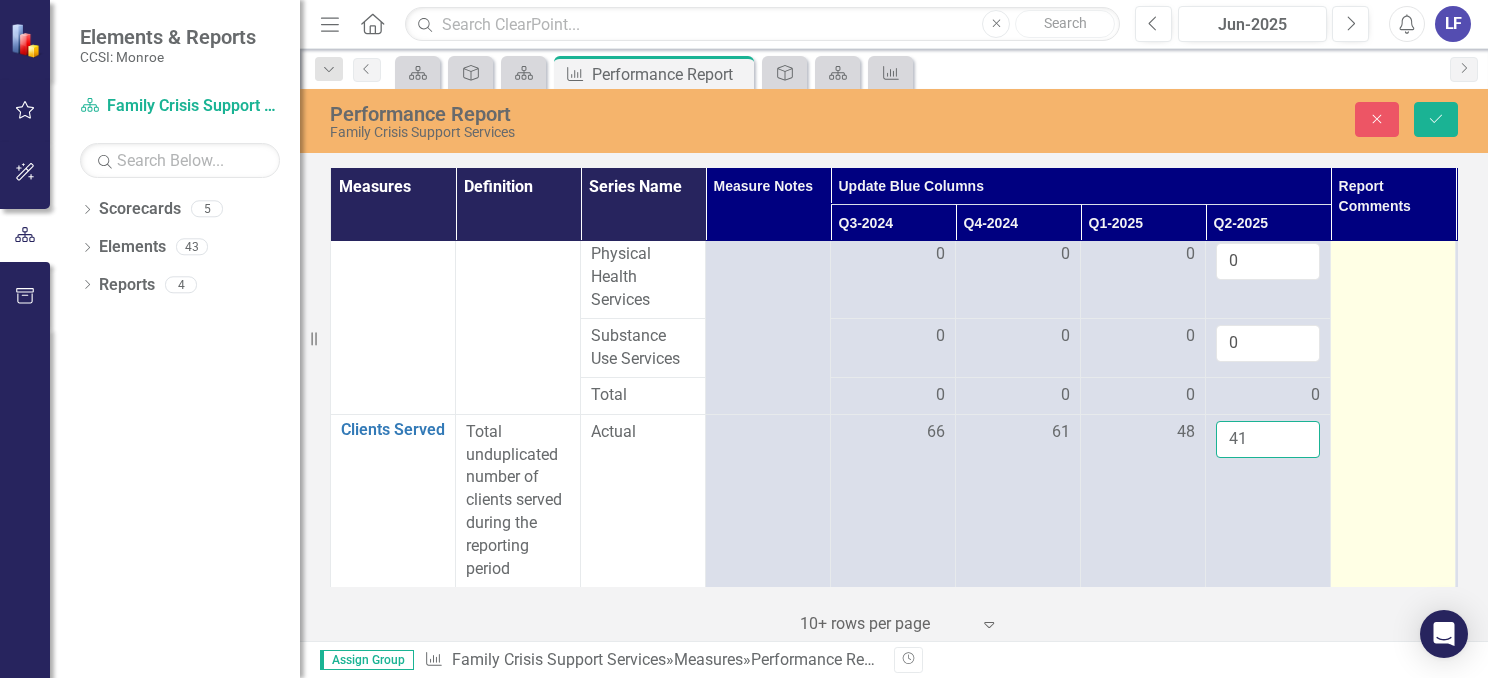 type on "41" 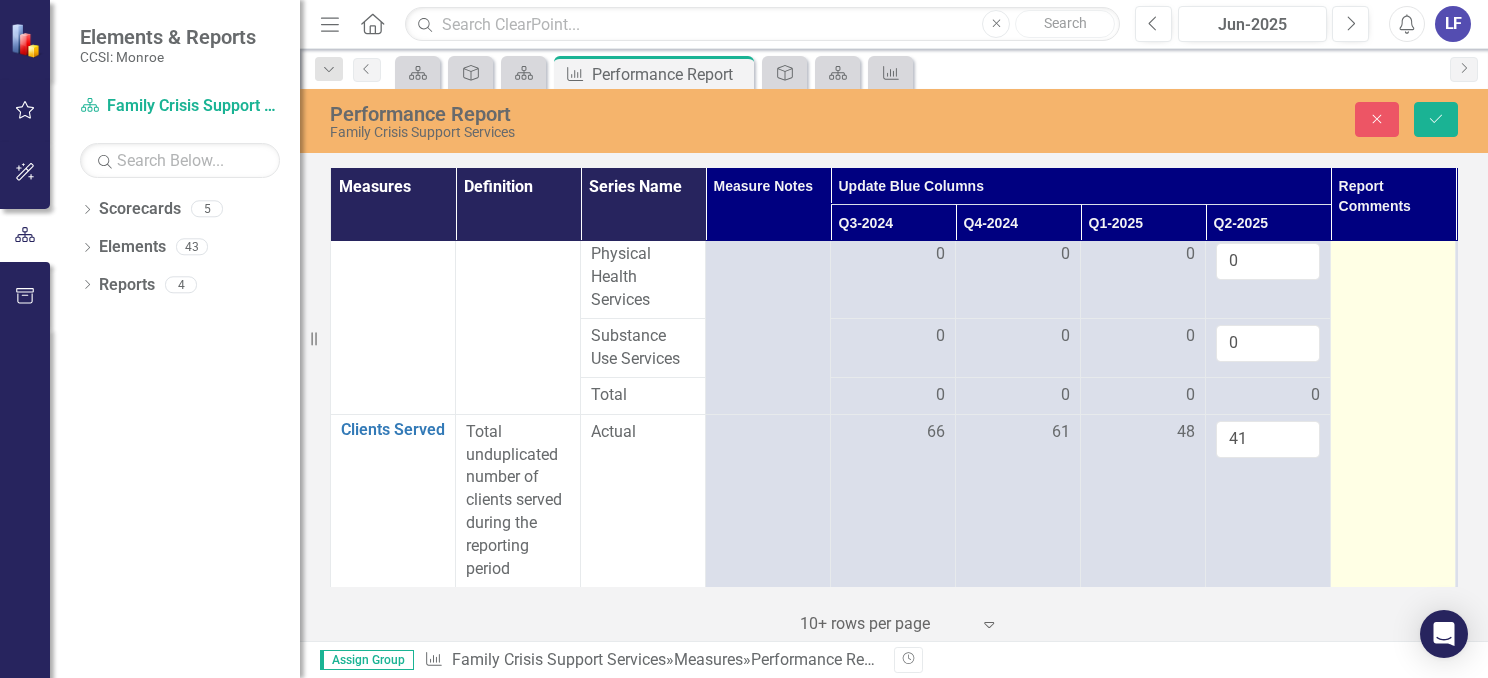 click at bounding box center [1393, -537] 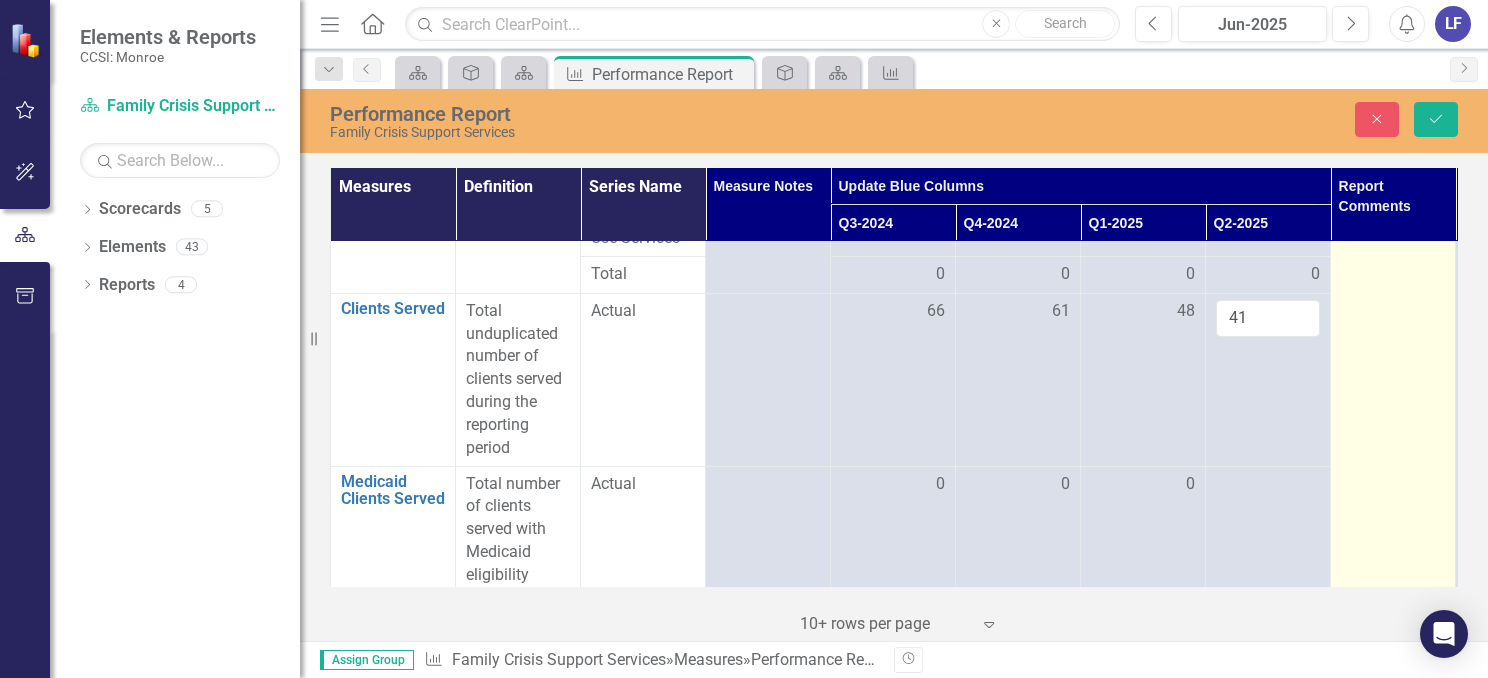scroll, scrollTop: 2163, scrollLeft: 0, axis: vertical 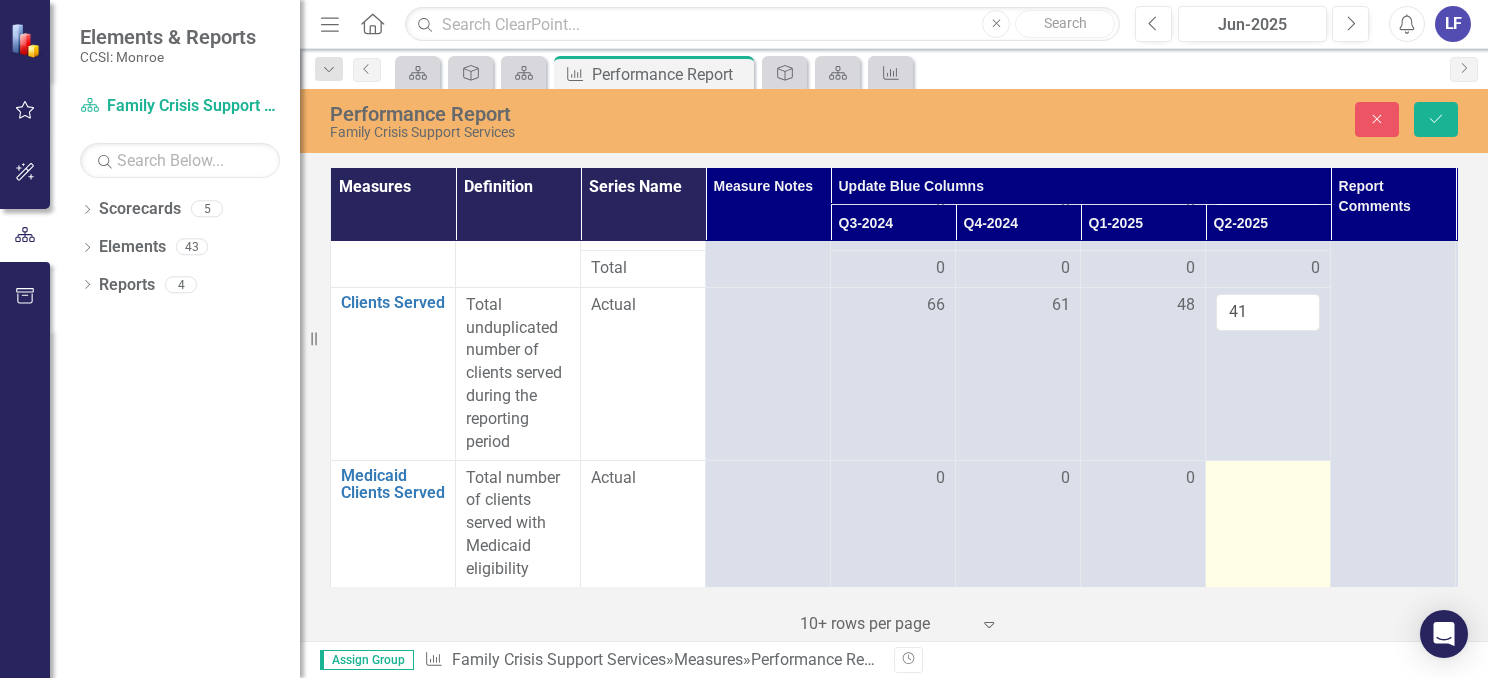 click at bounding box center [1268, 523] 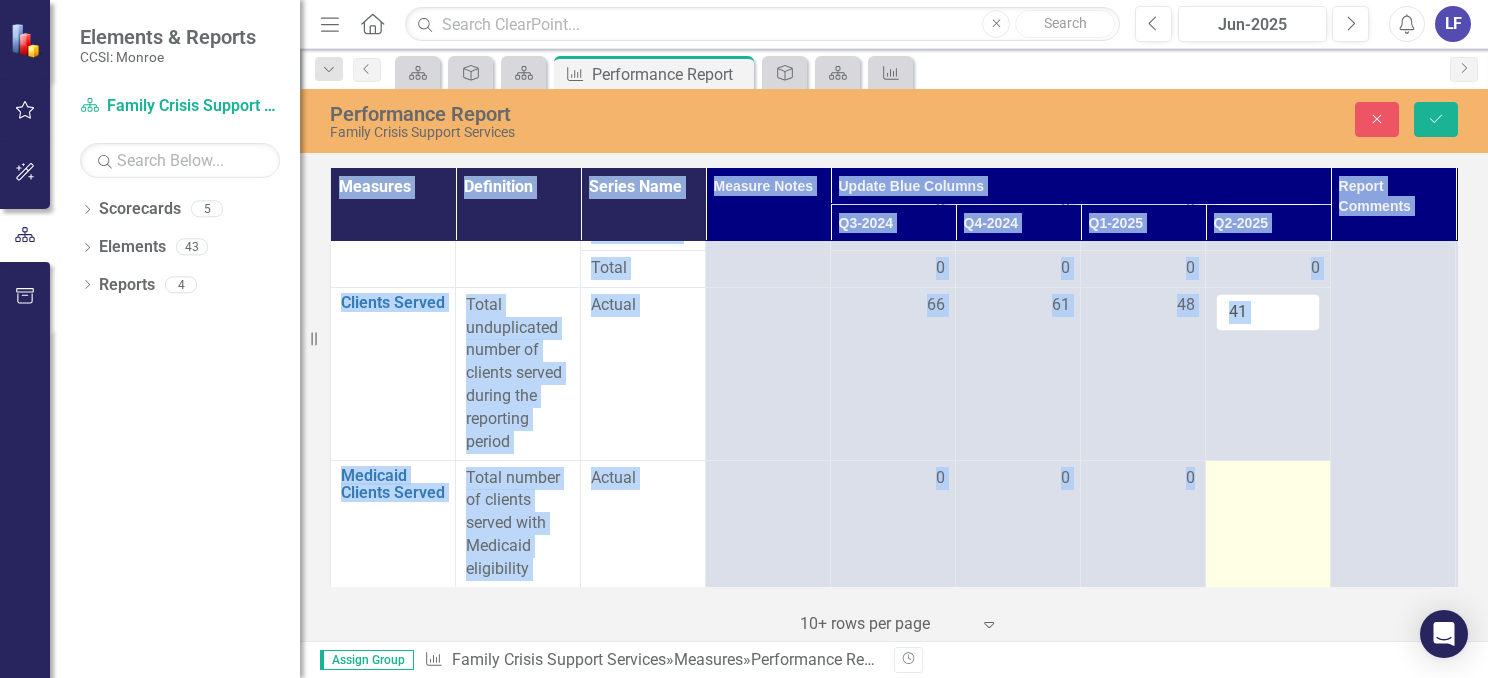 click at bounding box center (1268, 523) 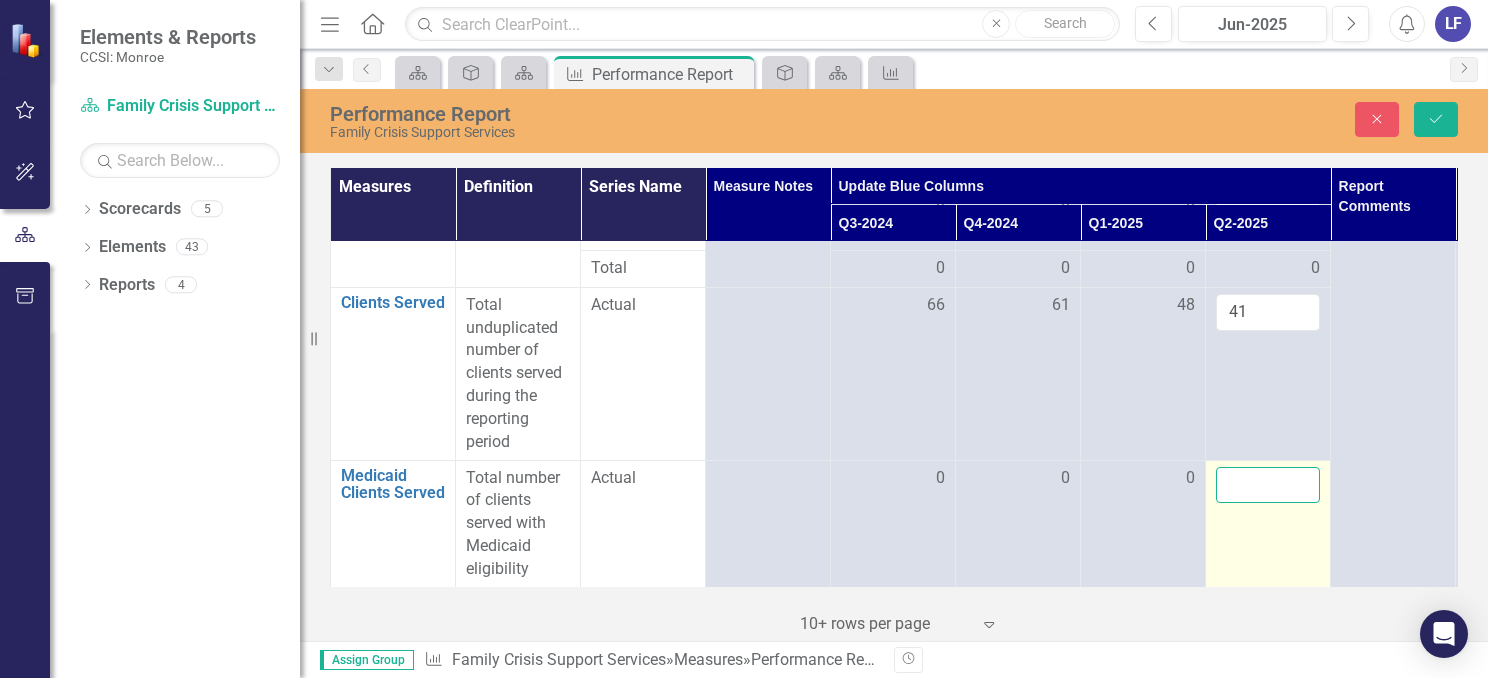 click at bounding box center (1268, 485) 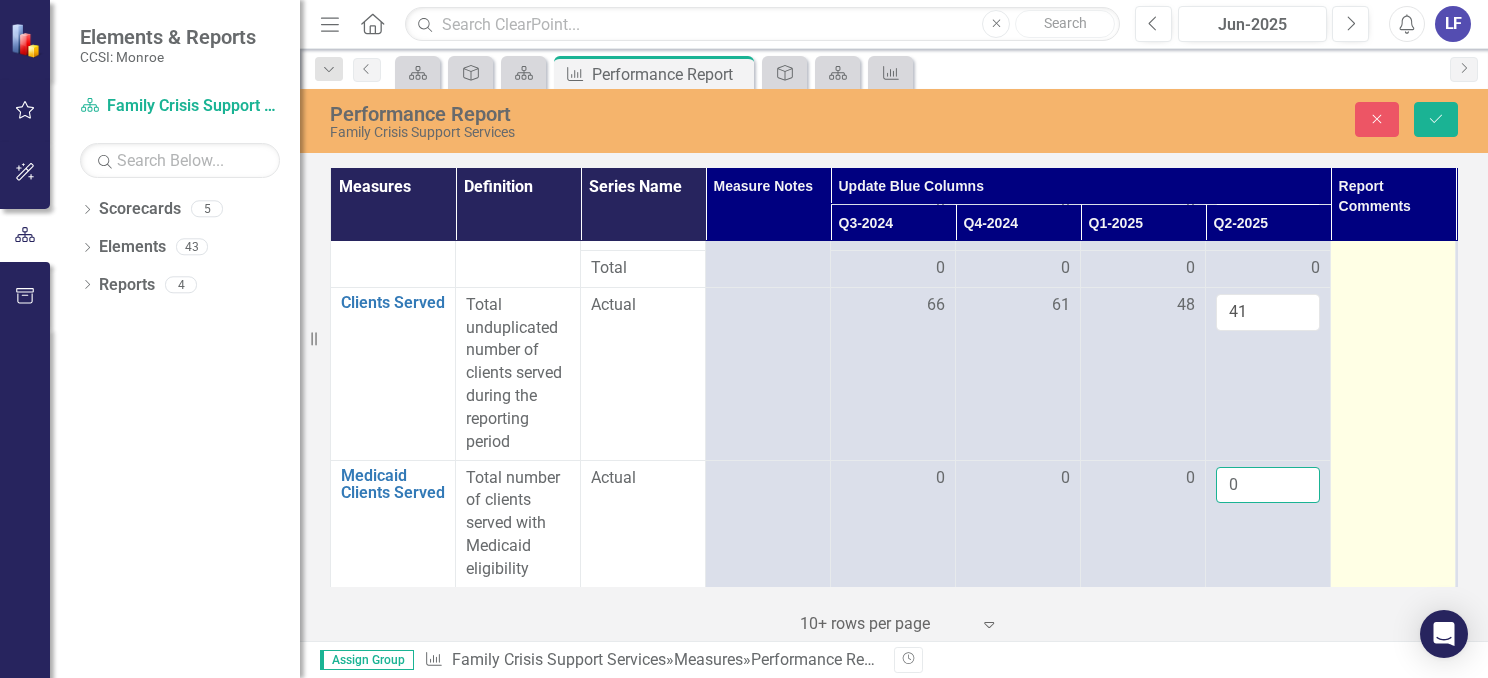 type on "0" 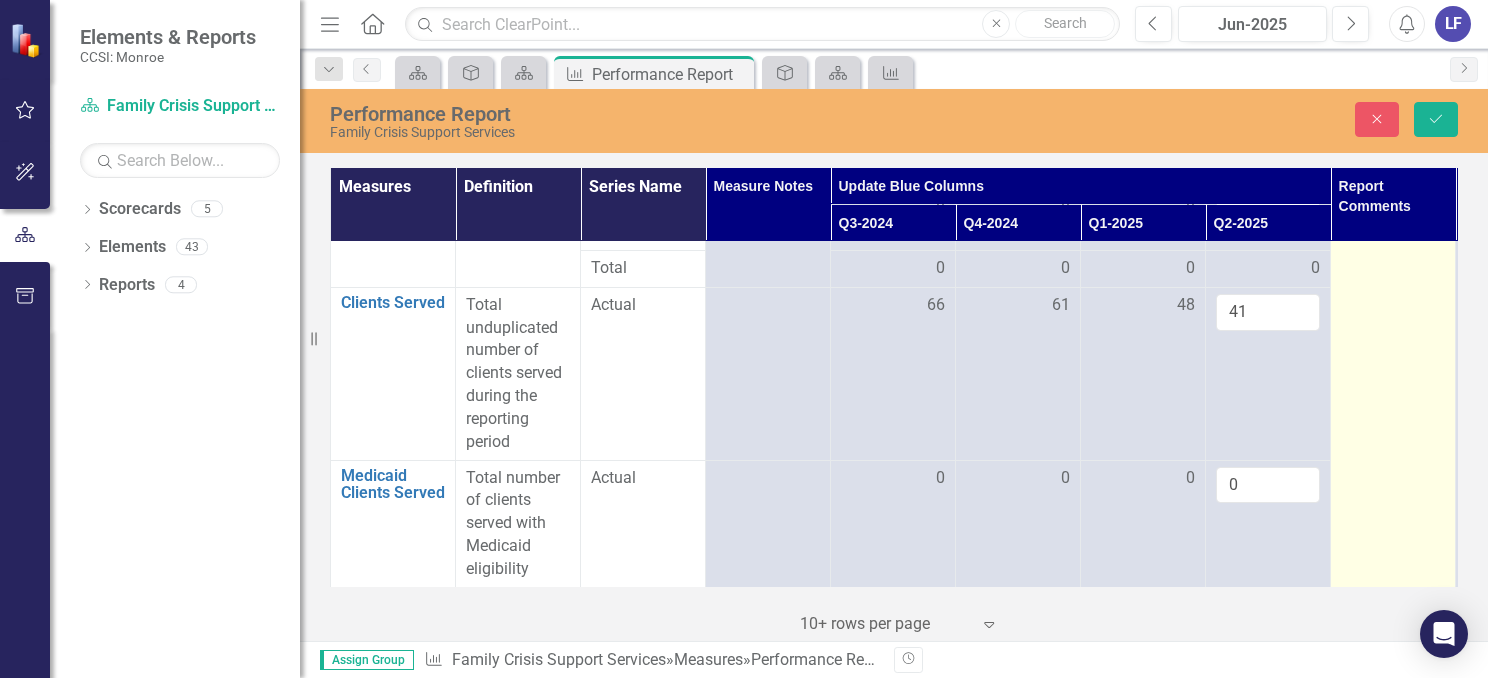 click at bounding box center (1393, -664) 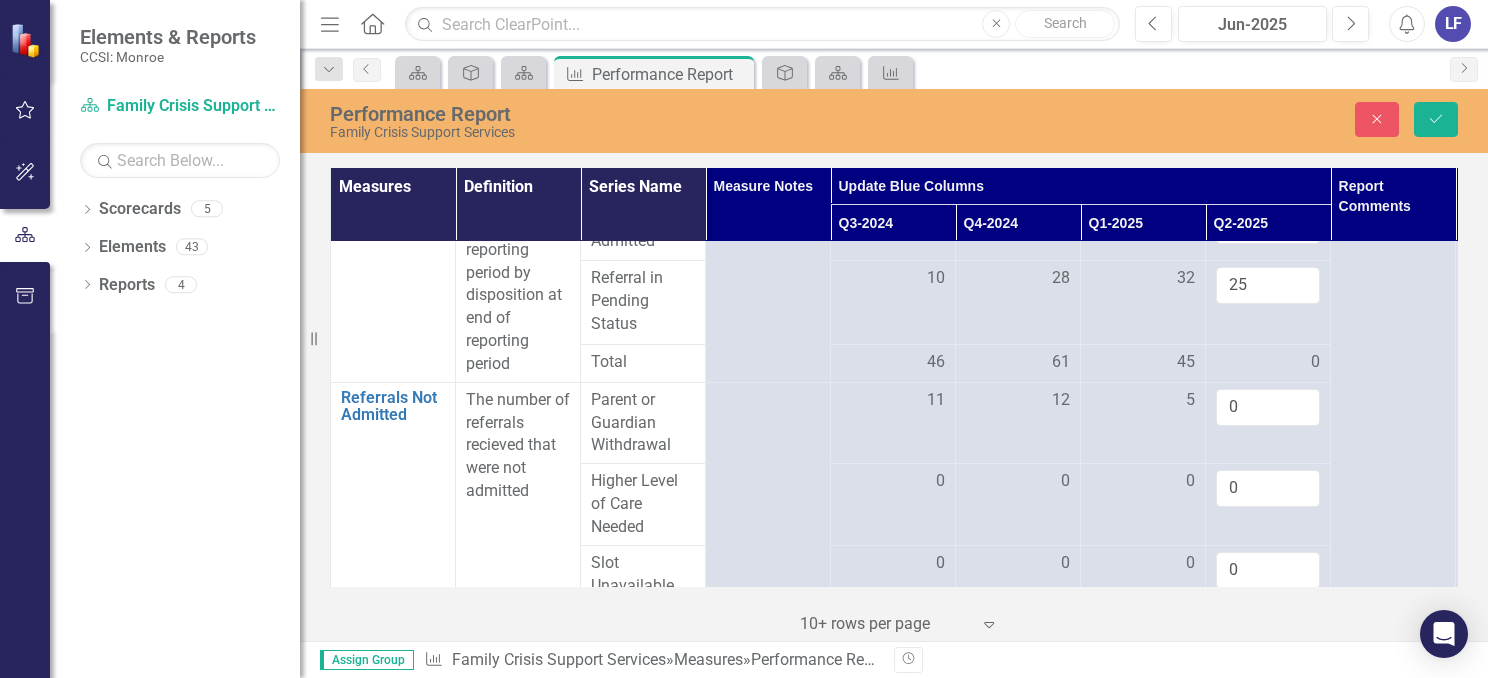 scroll, scrollTop: 0, scrollLeft: 0, axis: both 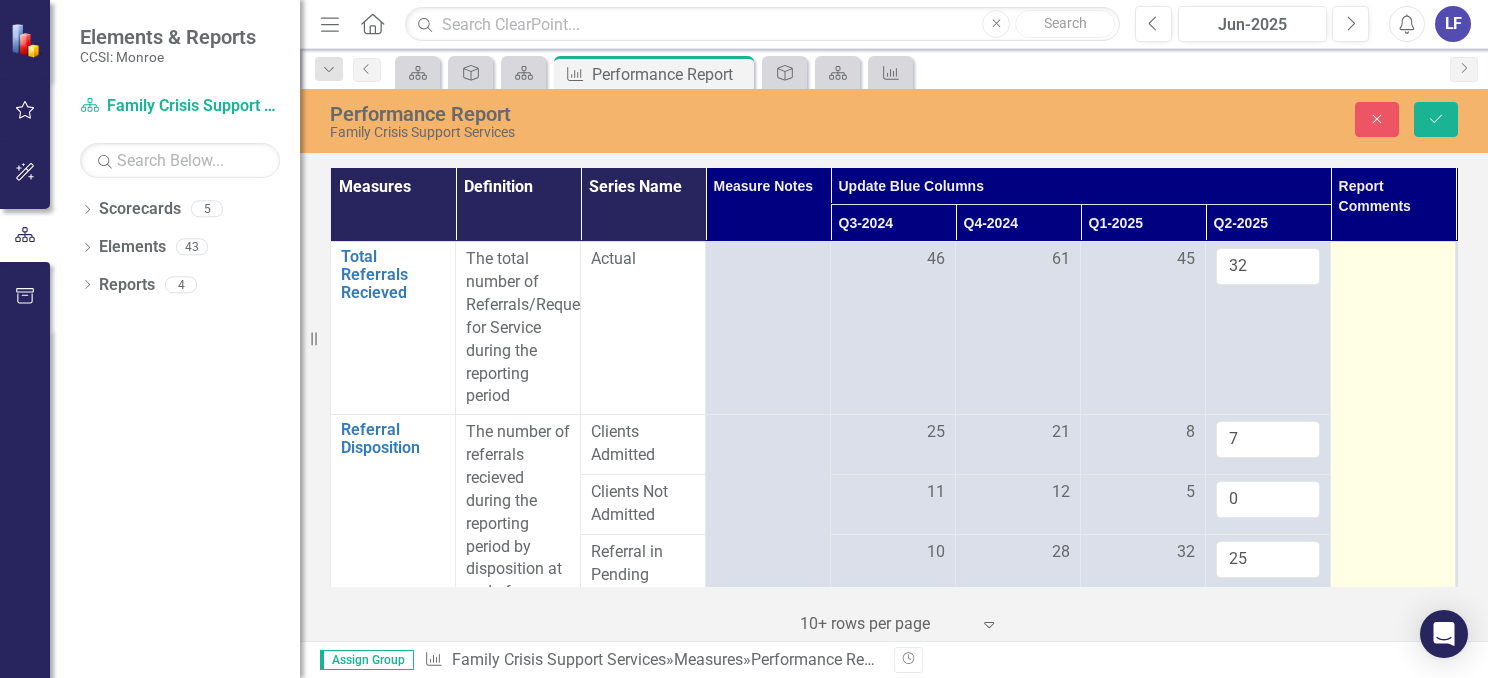 click at bounding box center [1393, 260] 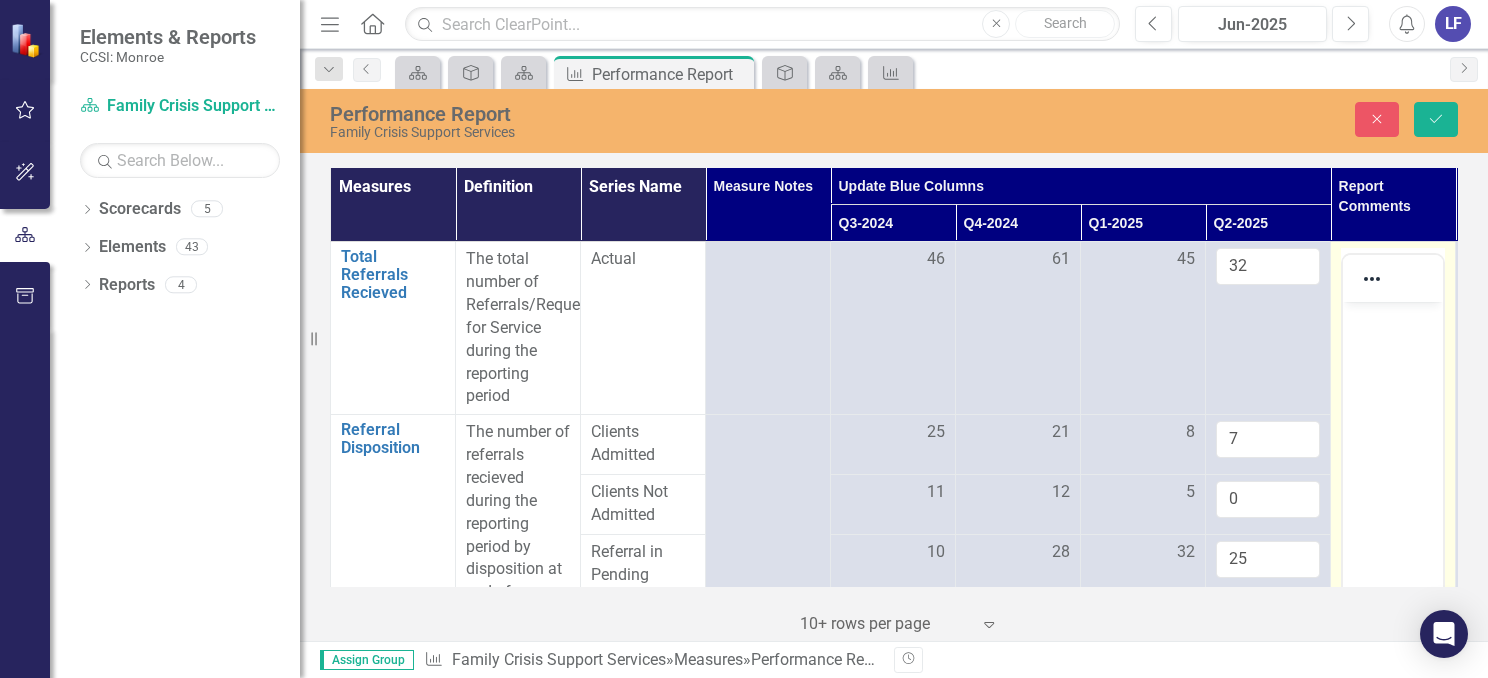 click 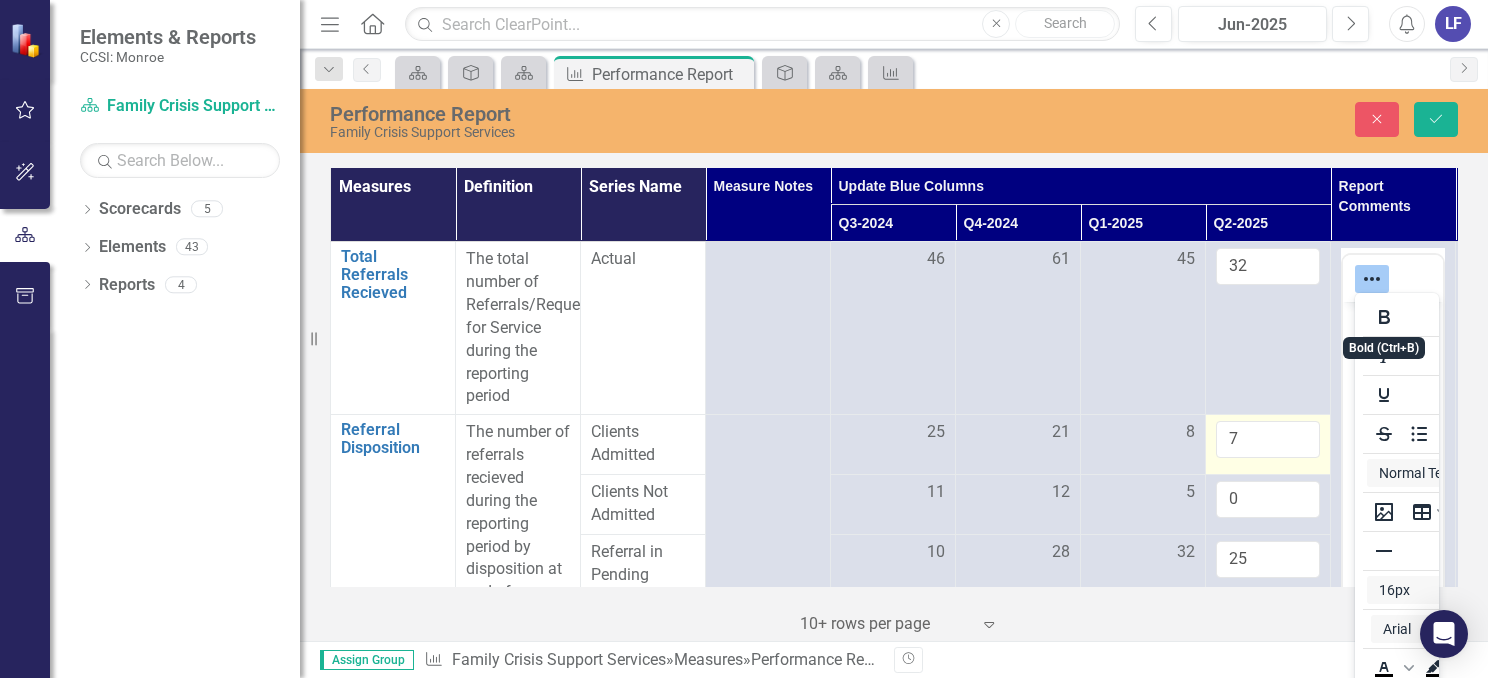 type 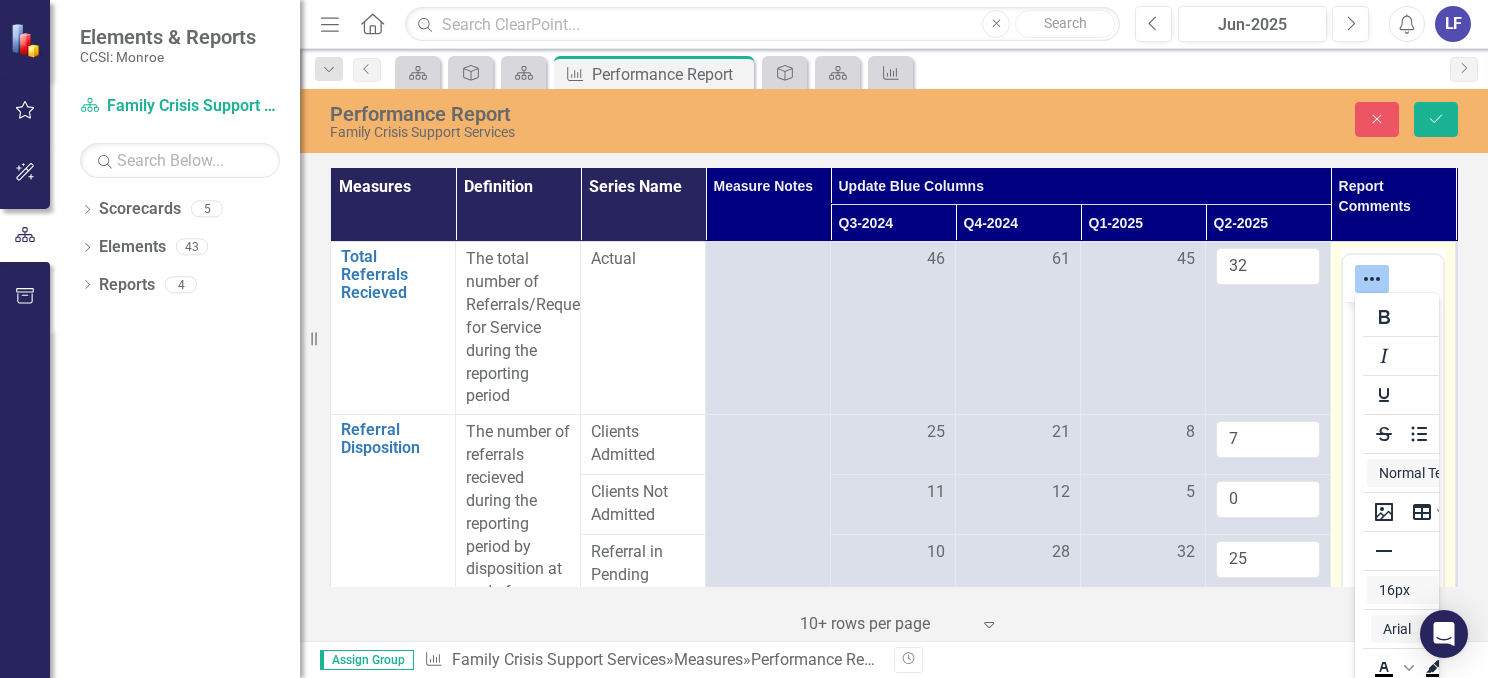 click at bounding box center [1393, 278] 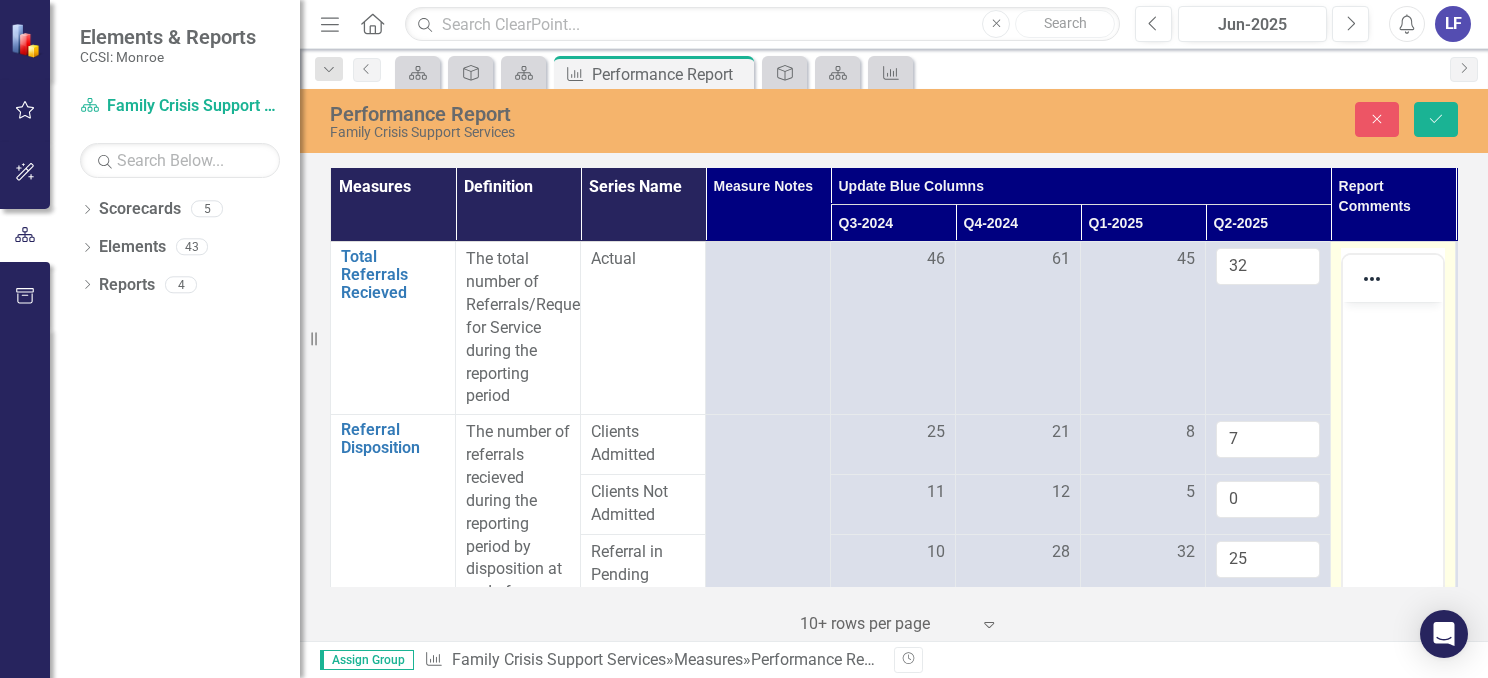 click at bounding box center (1393, 278) 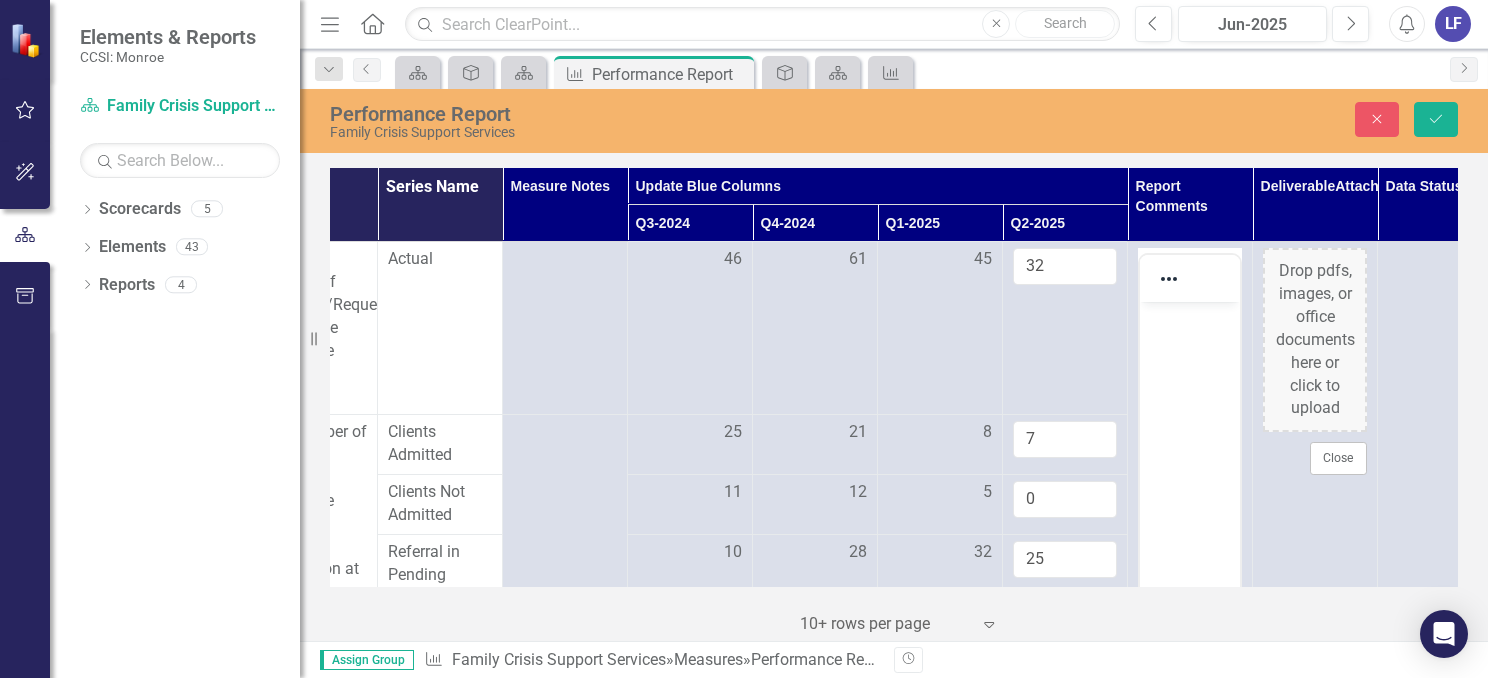 scroll, scrollTop: 0, scrollLeft: 207, axis: horizontal 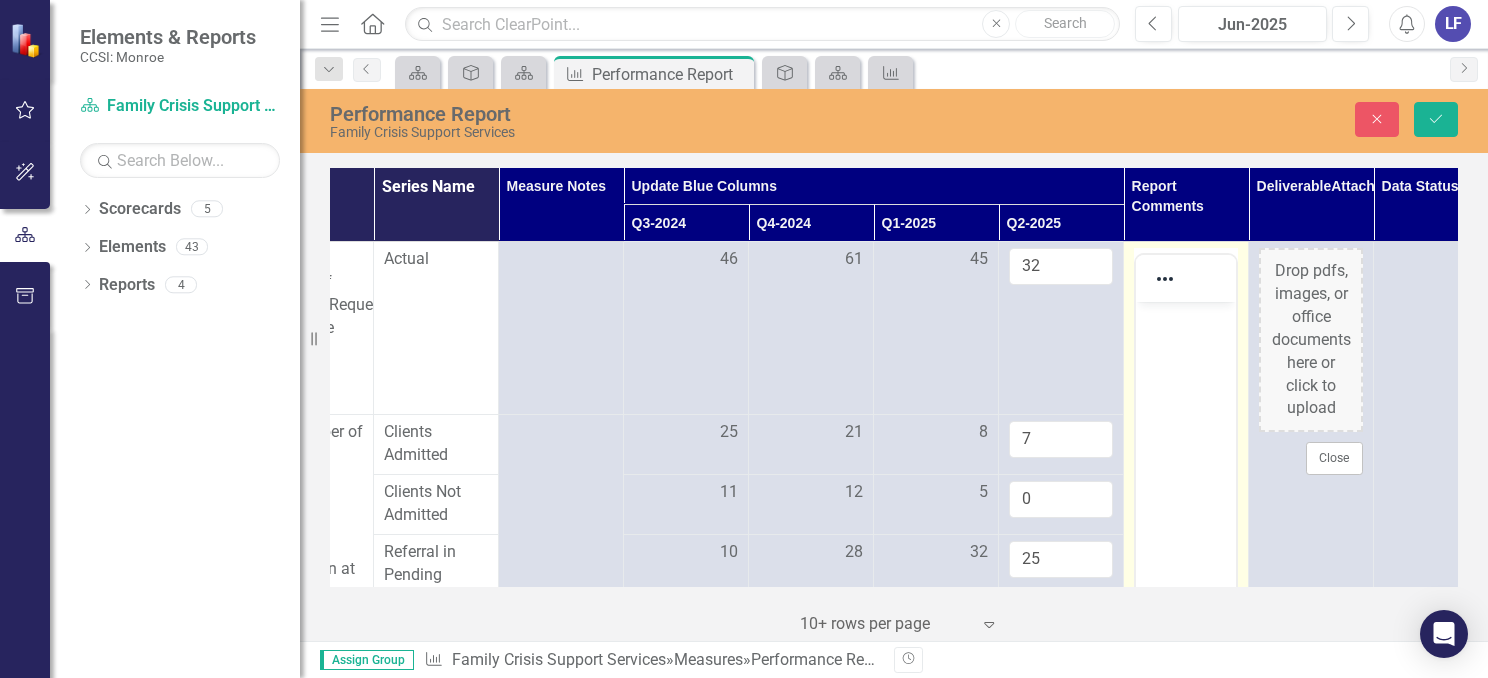 click at bounding box center (1186, 278) 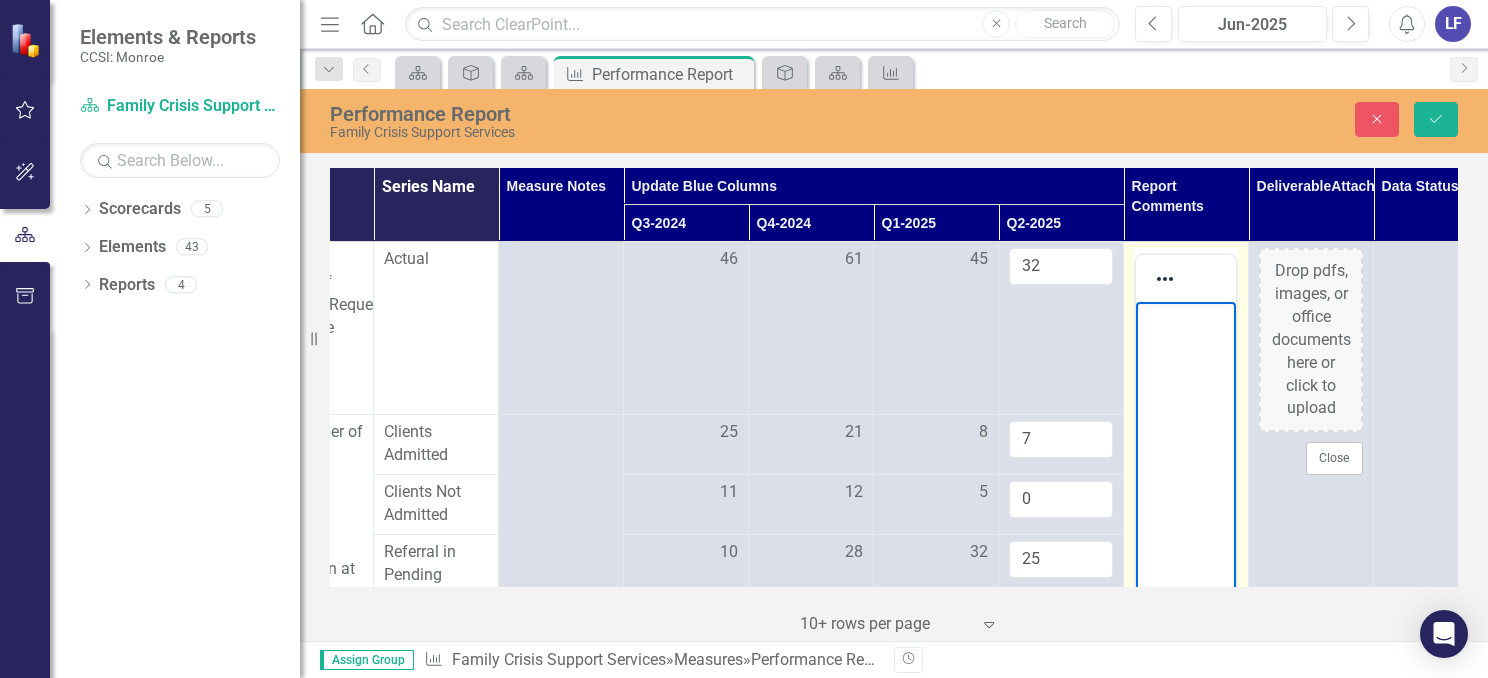 click at bounding box center (1186, 319) 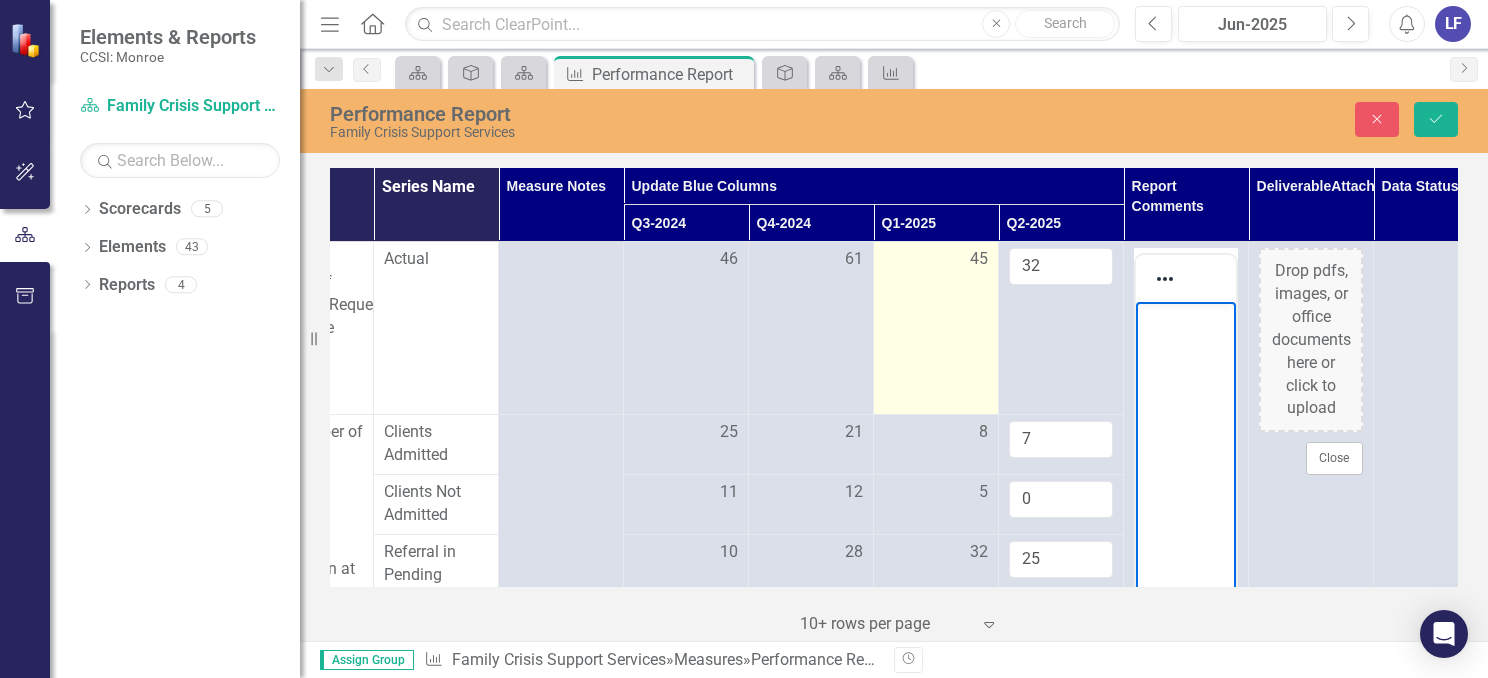 type 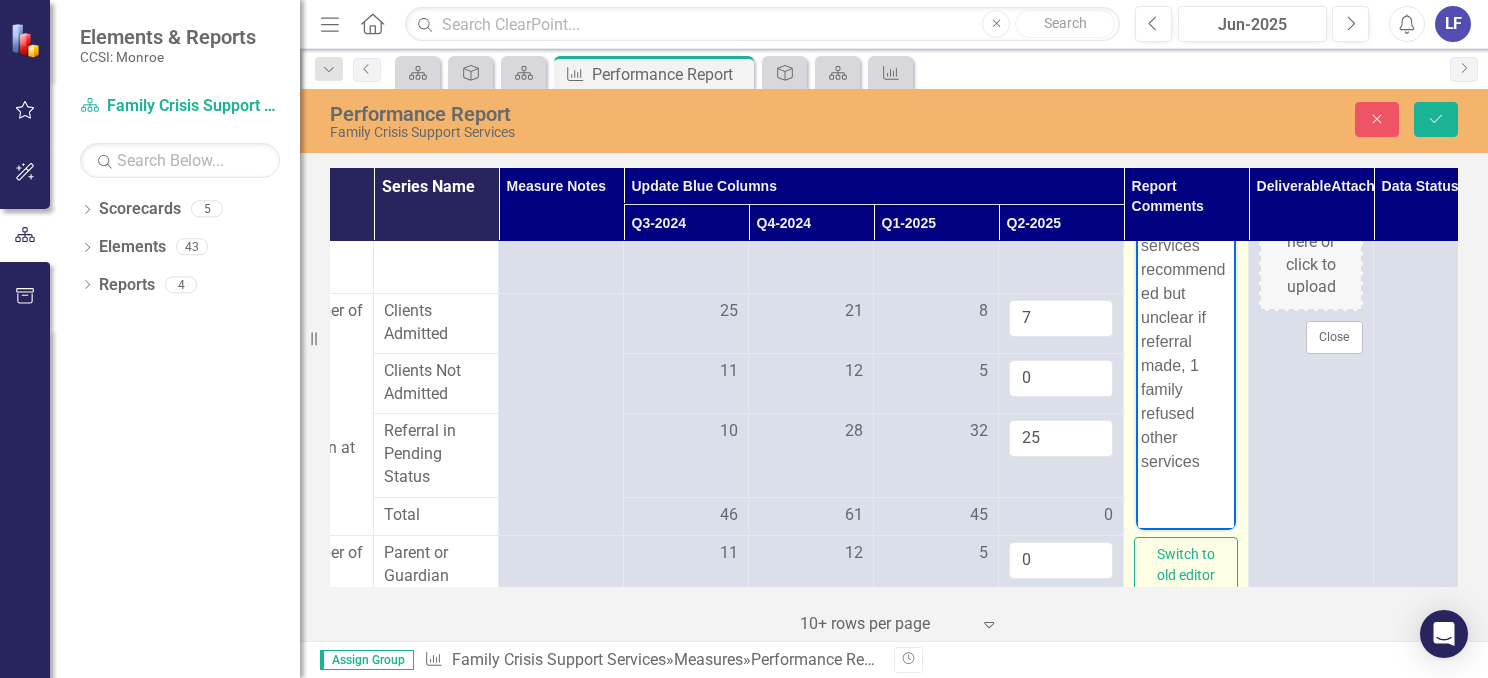 scroll, scrollTop: 0, scrollLeft: 207, axis: horizontal 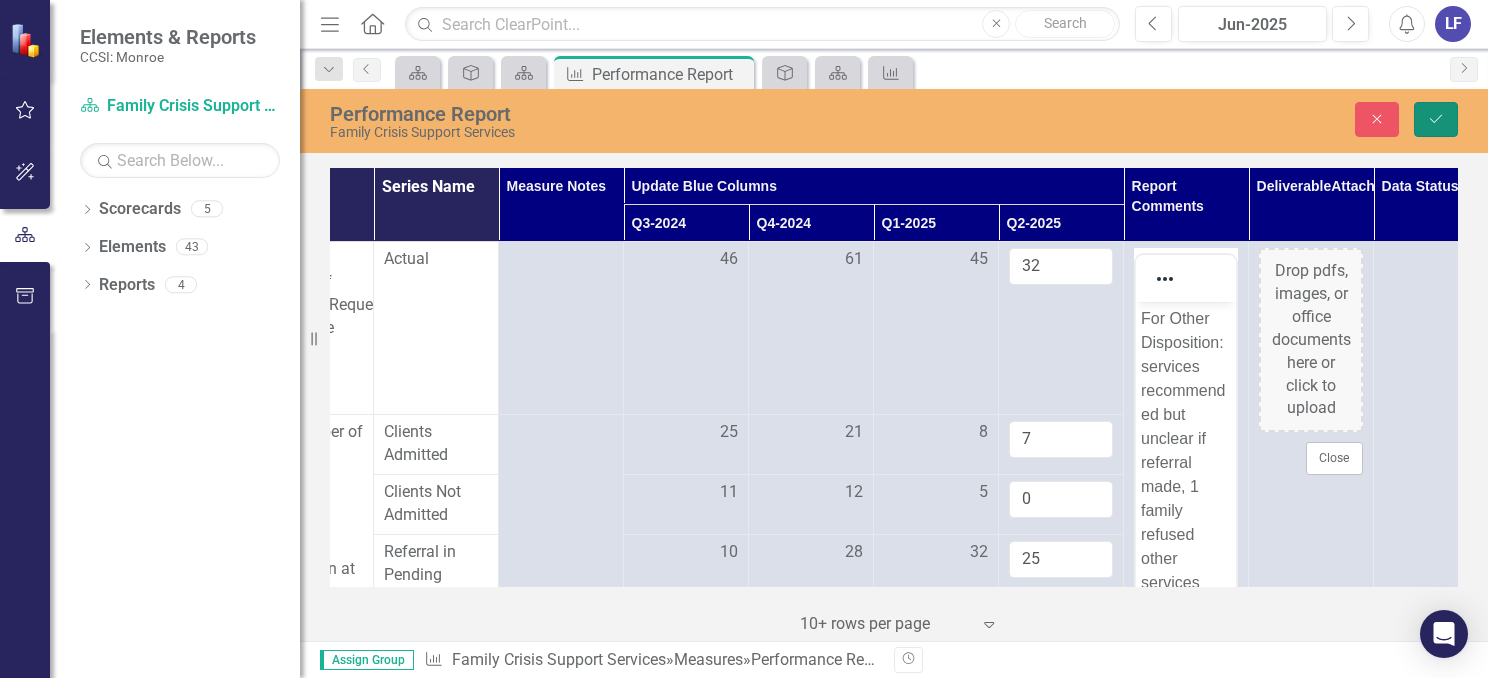 click on "Save" 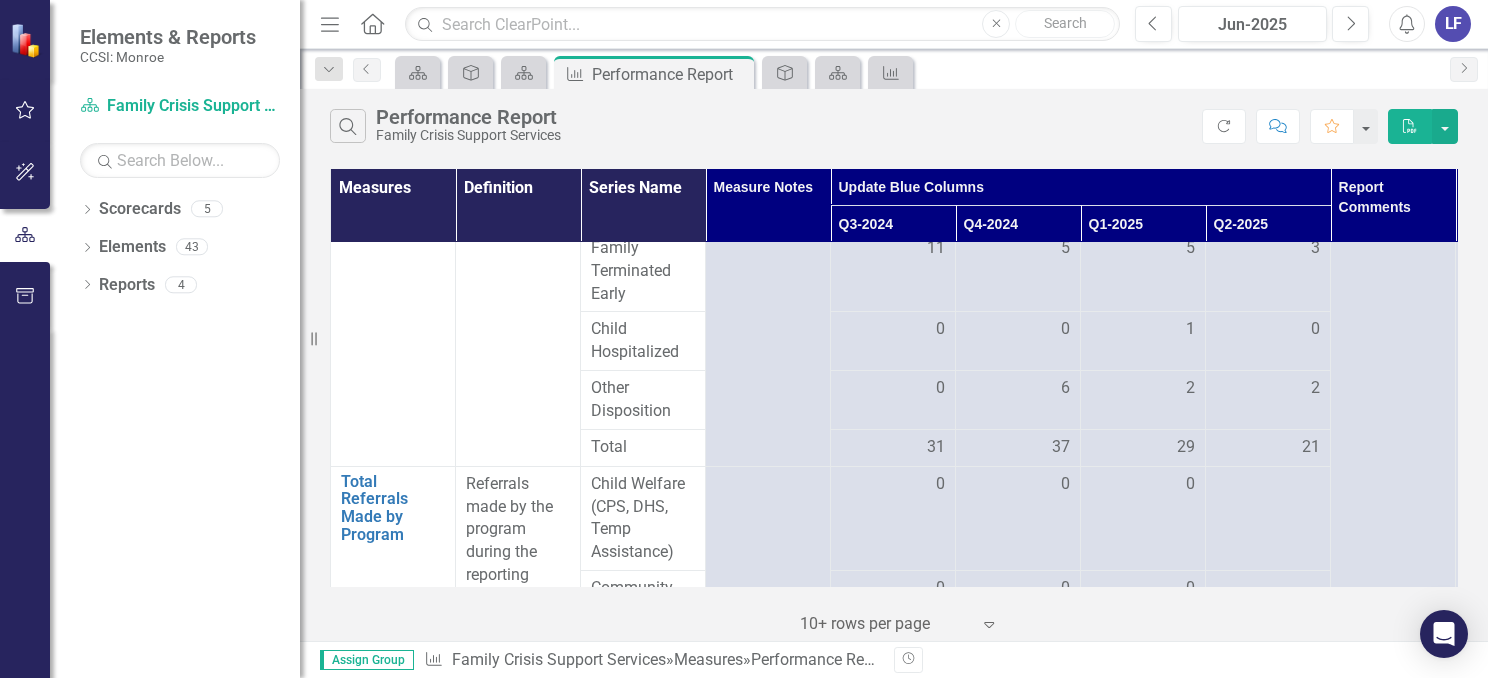 scroll, scrollTop: 1390, scrollLeft: 0, axis: vertical 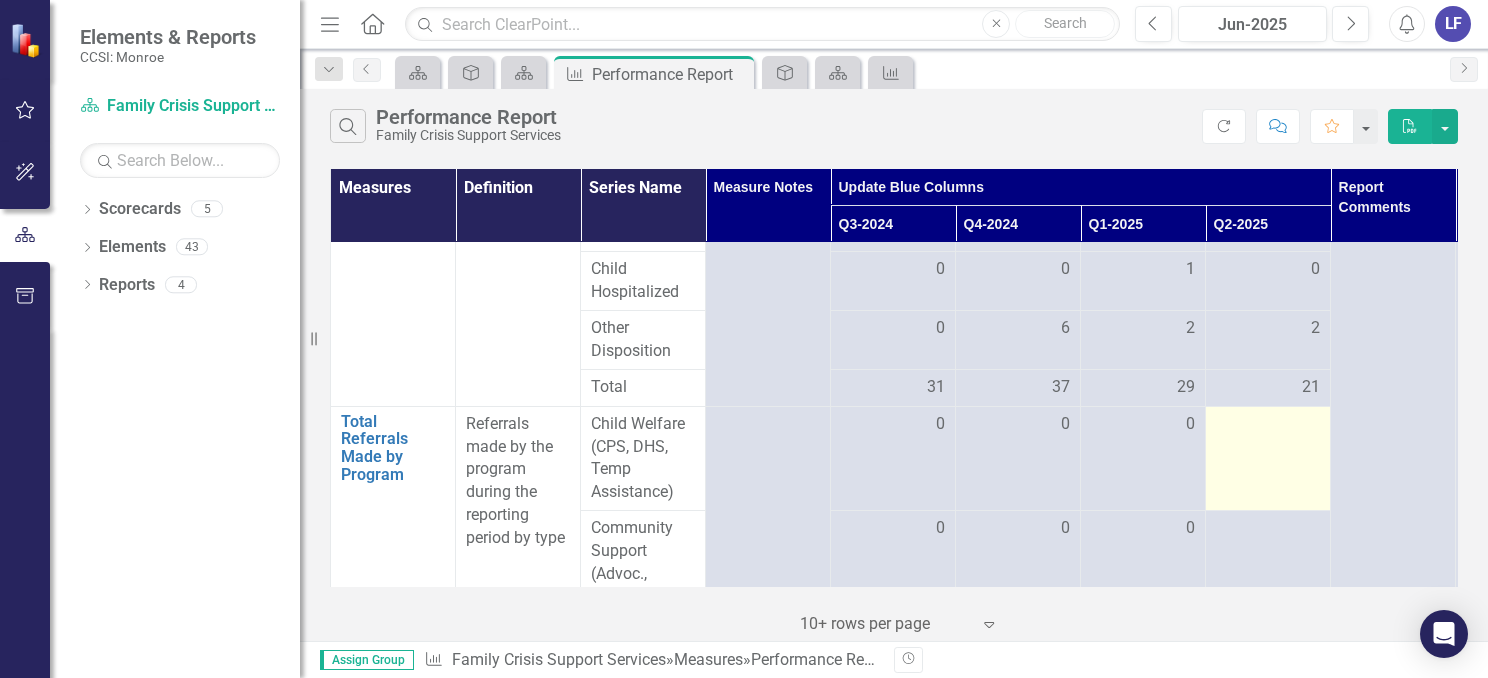 click at bounding box center (1268, 458) 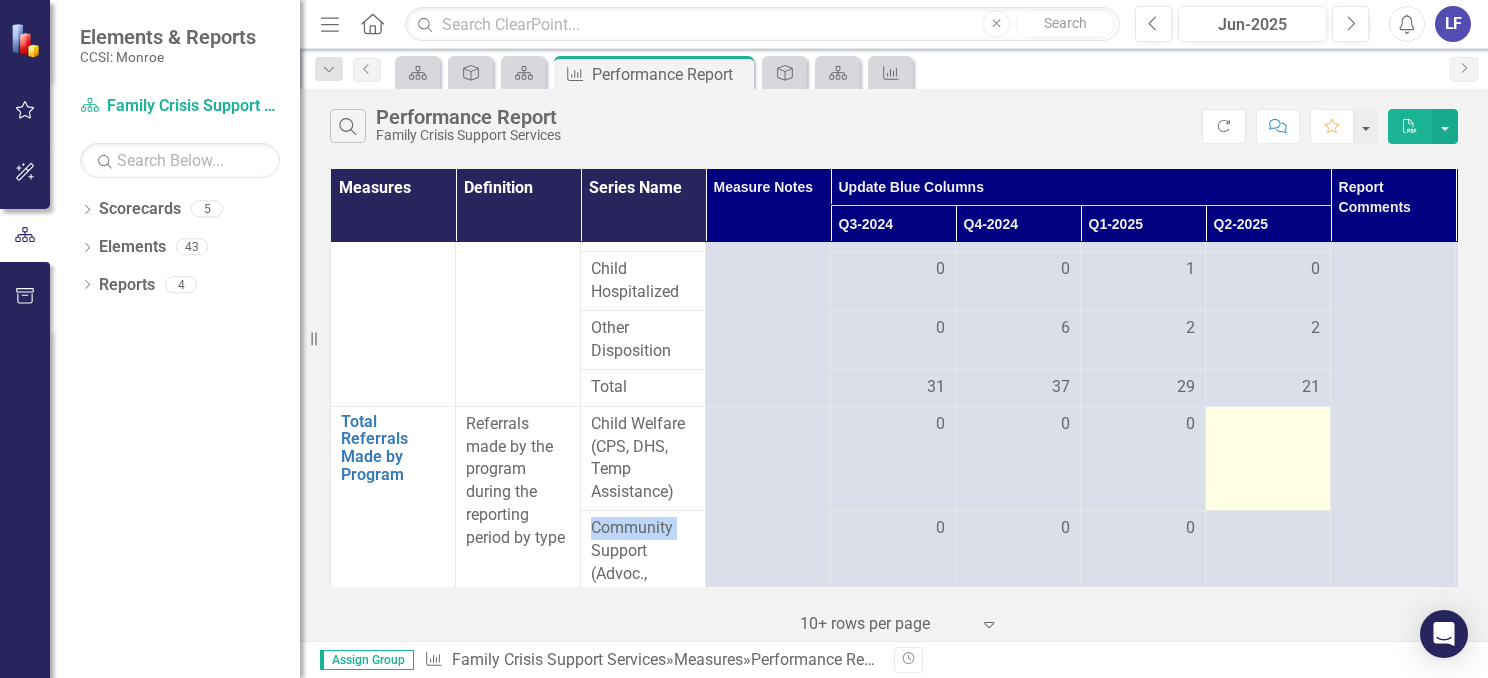 click at bounding box center (1268, 458) 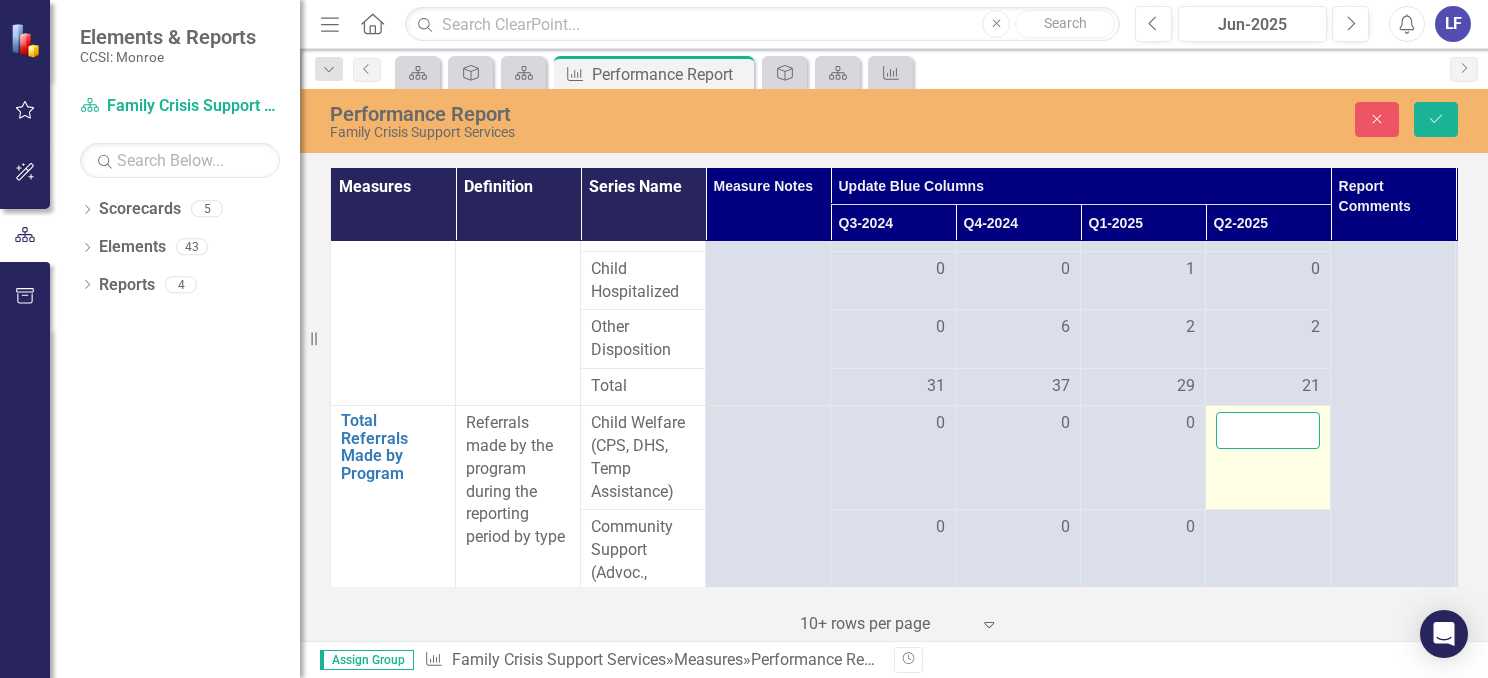 drag, startPoint x: 1269, startPoint y: 441, endPoint x: 1240, endPoint y: 411, distance: 41.725292 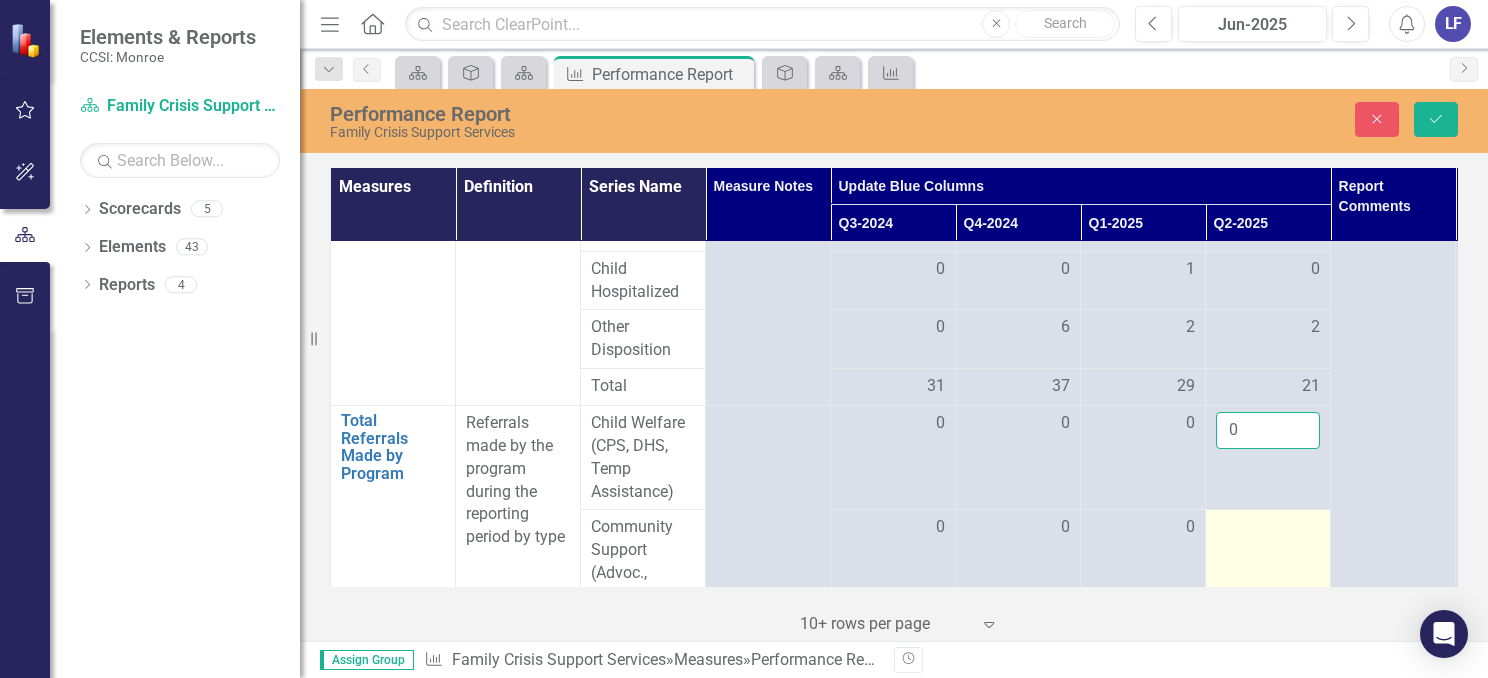 type on "0" 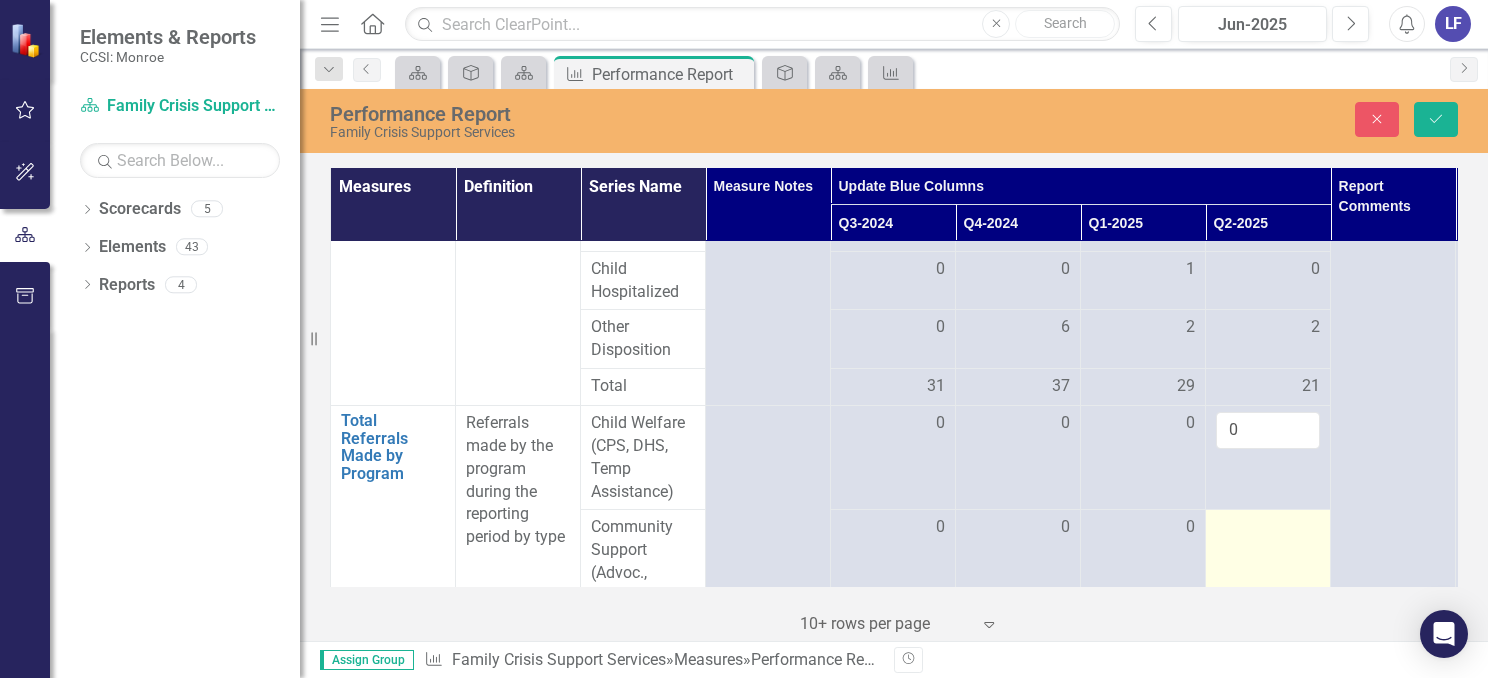 click at bounding box center [1268, 562] 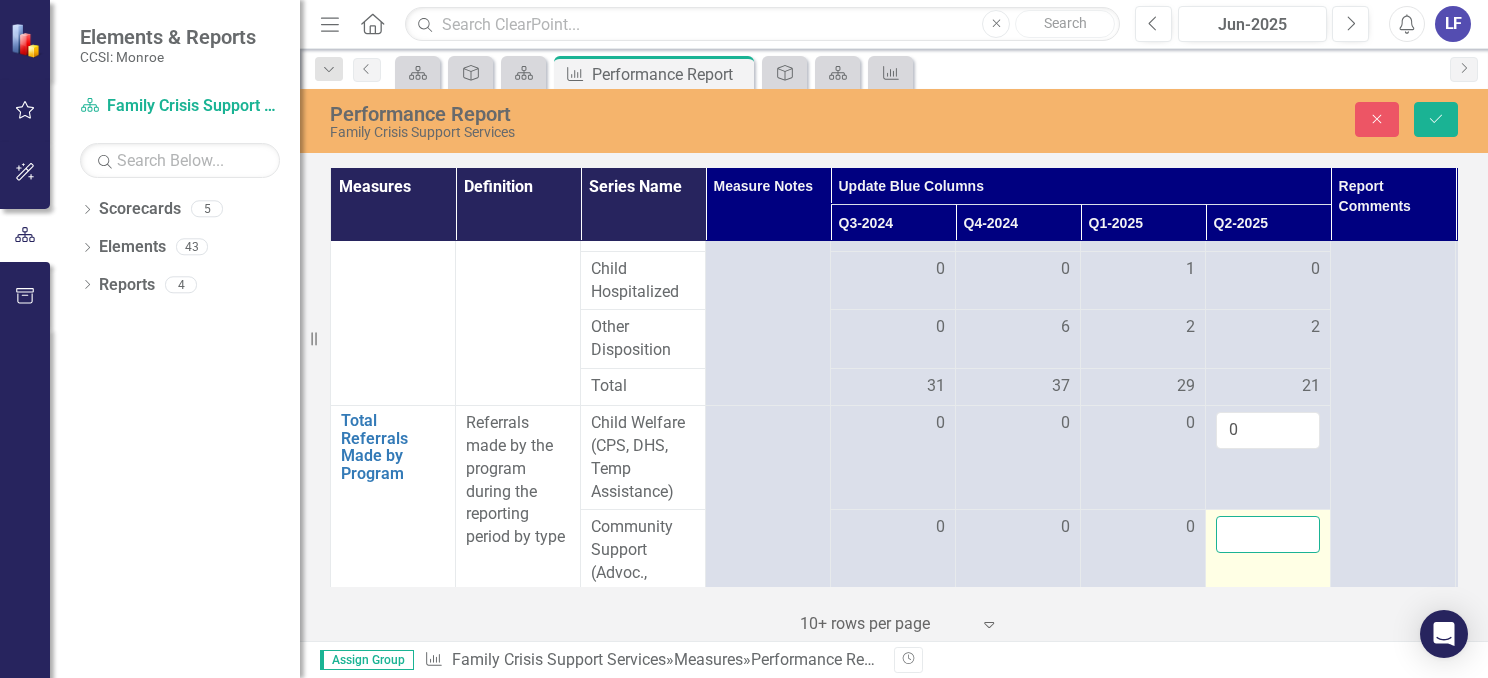 click at bounding box center (1268, 534) 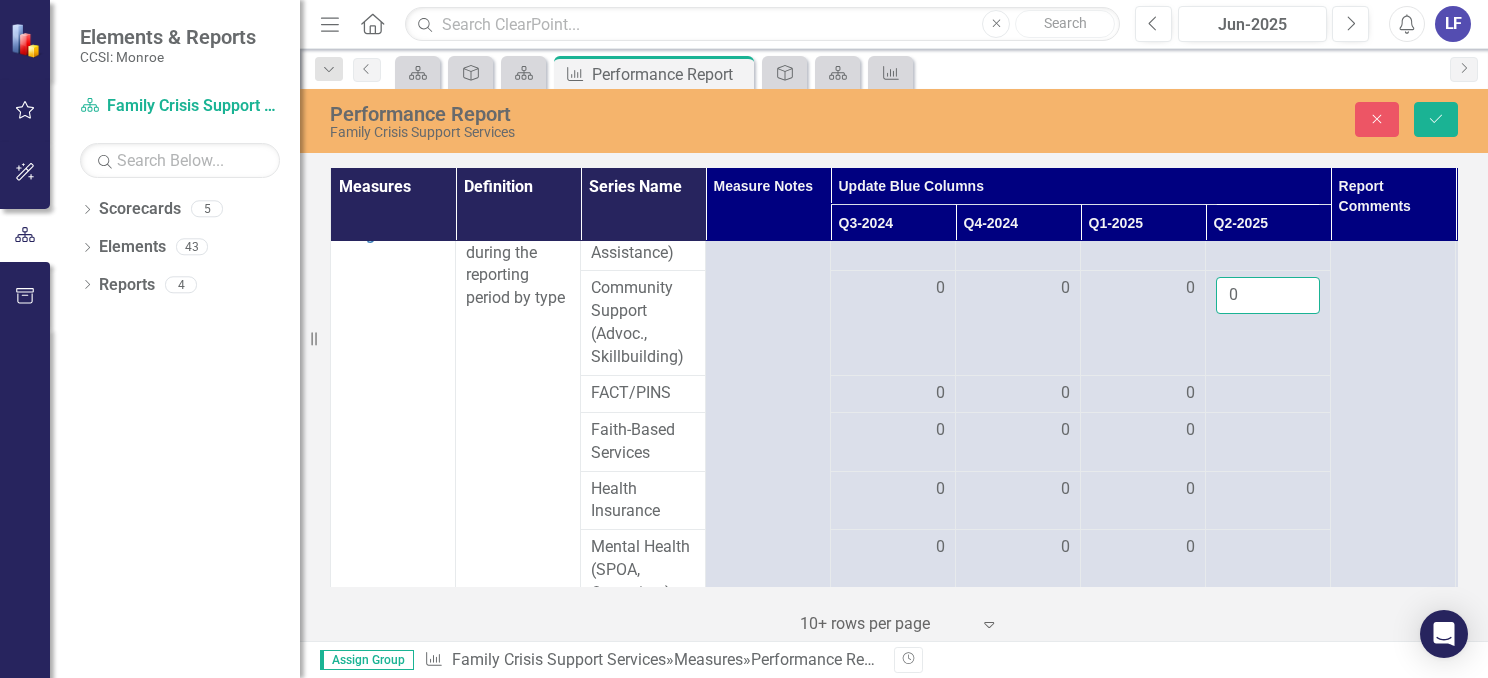 scroll, scrollTop: 1636, scrollLeft: 0, axis: vertical 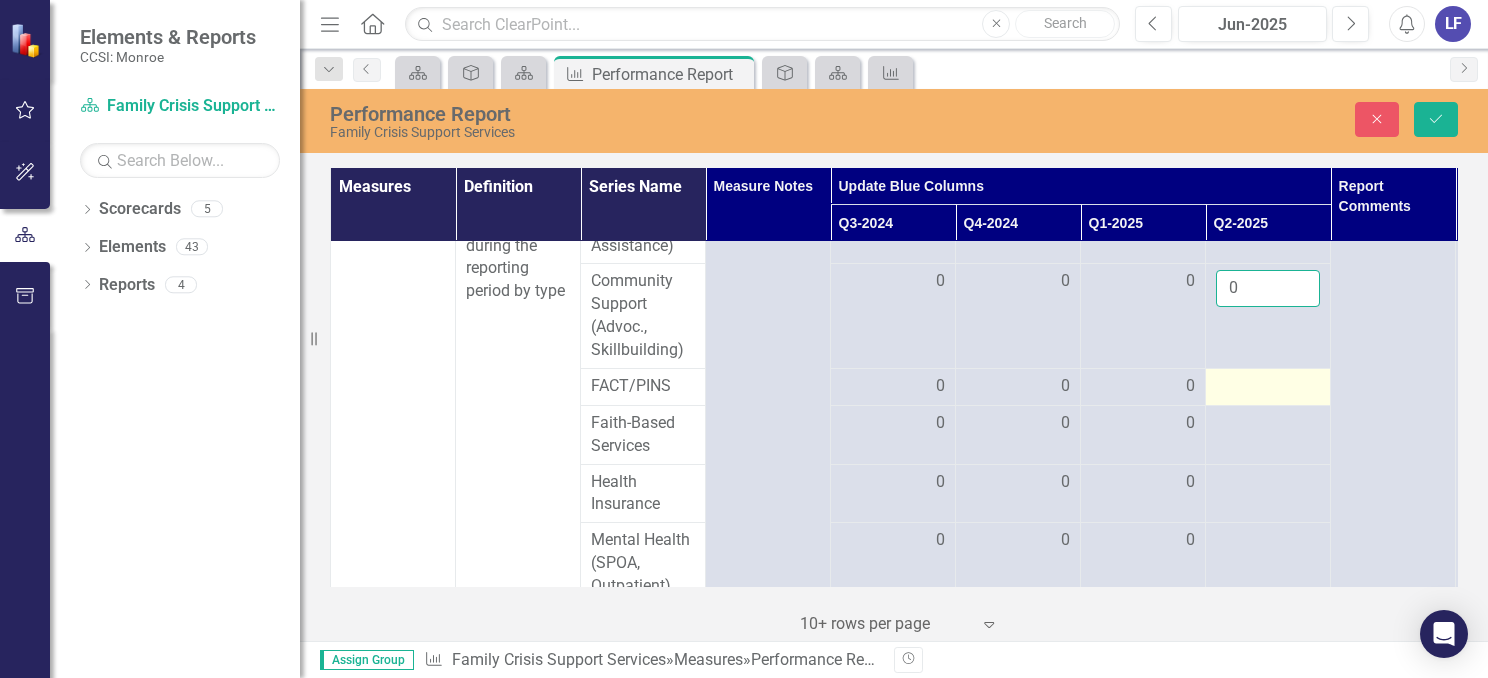 type on "0" 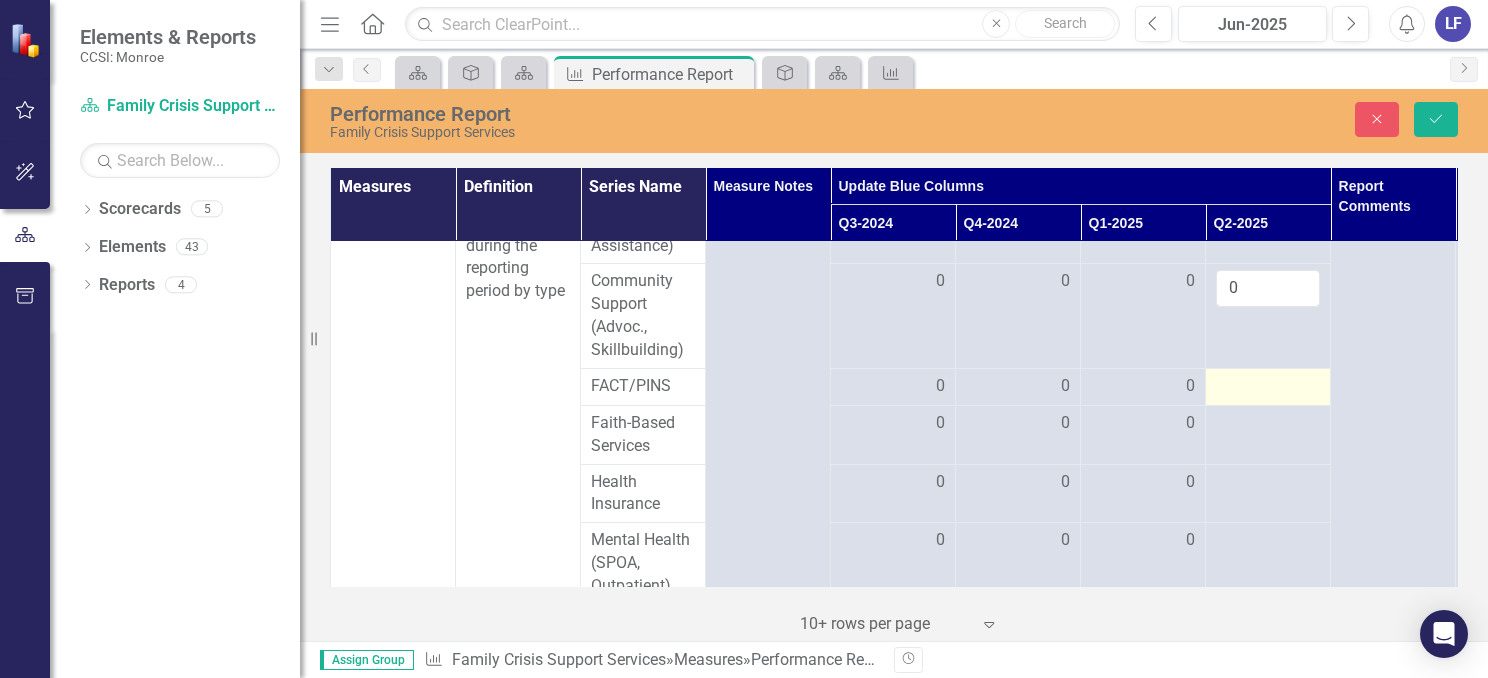 click at bounding box center [1268, 387] 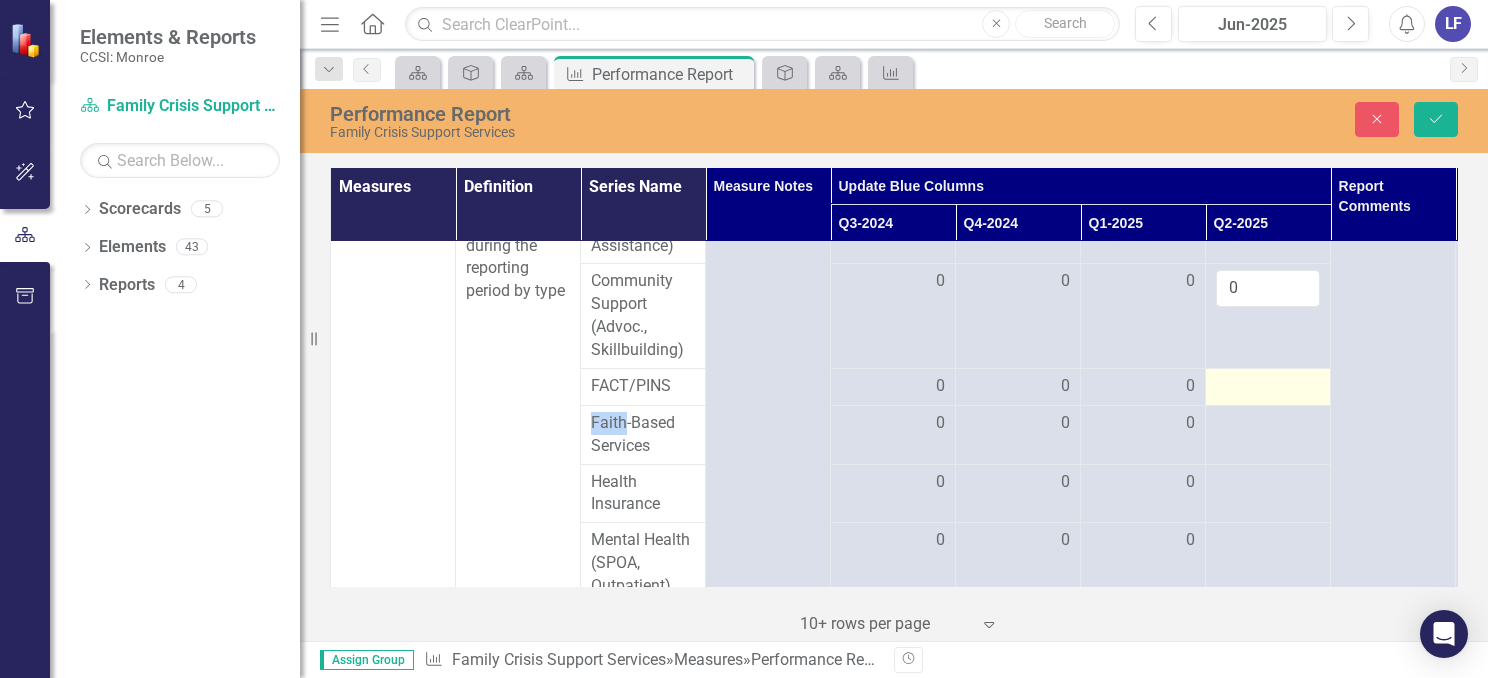 click at bounding box center [1268, 387] 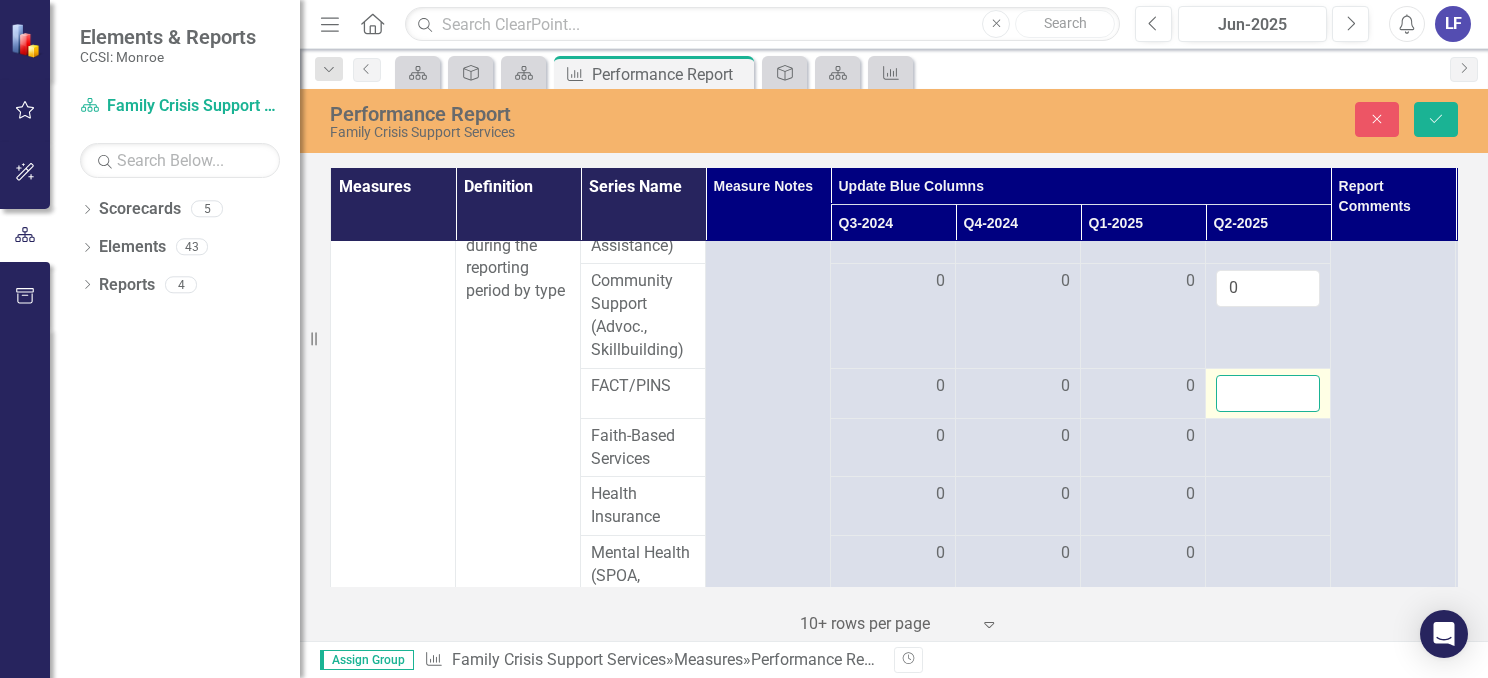 drag, startPoint x: 1240, startPoint y: 361, endPoint x: 1236, endPoint y: 371, distance: 10.770329 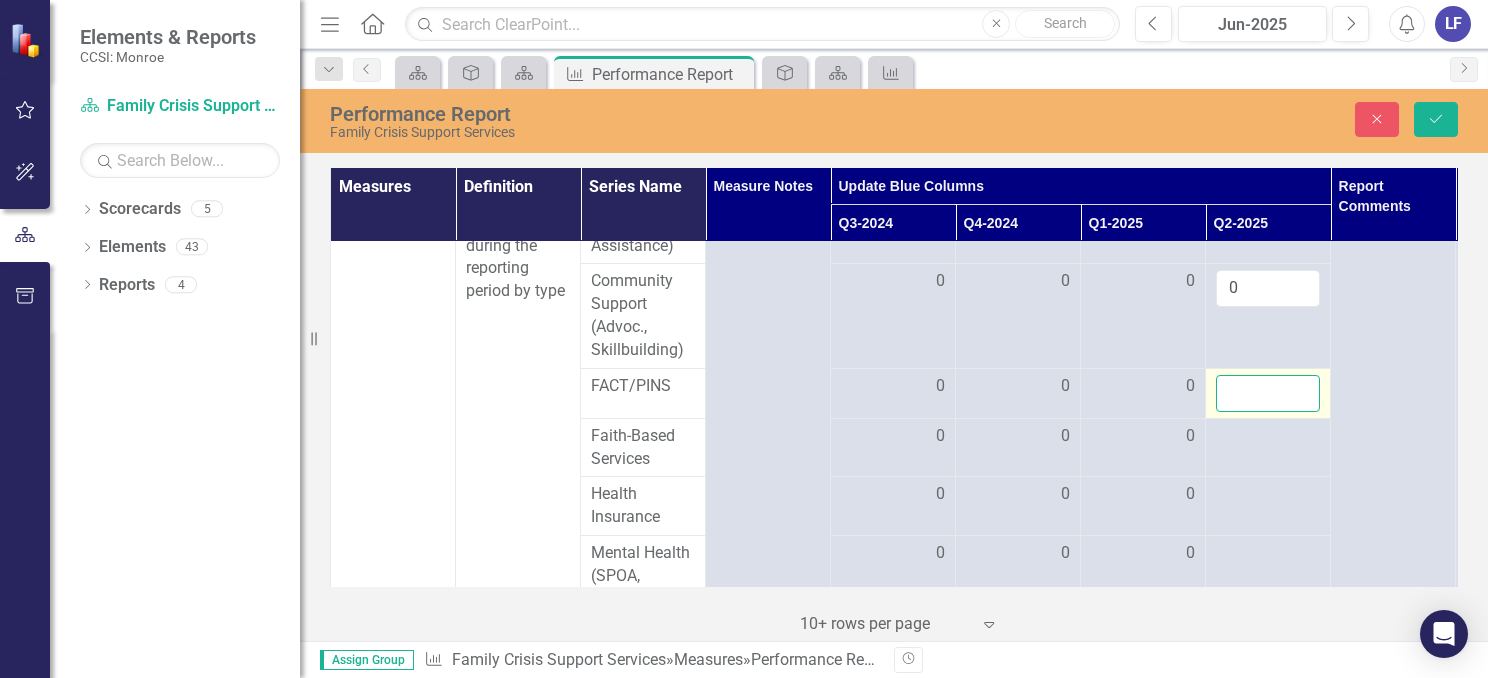 click at bounding box center [1268, 393] 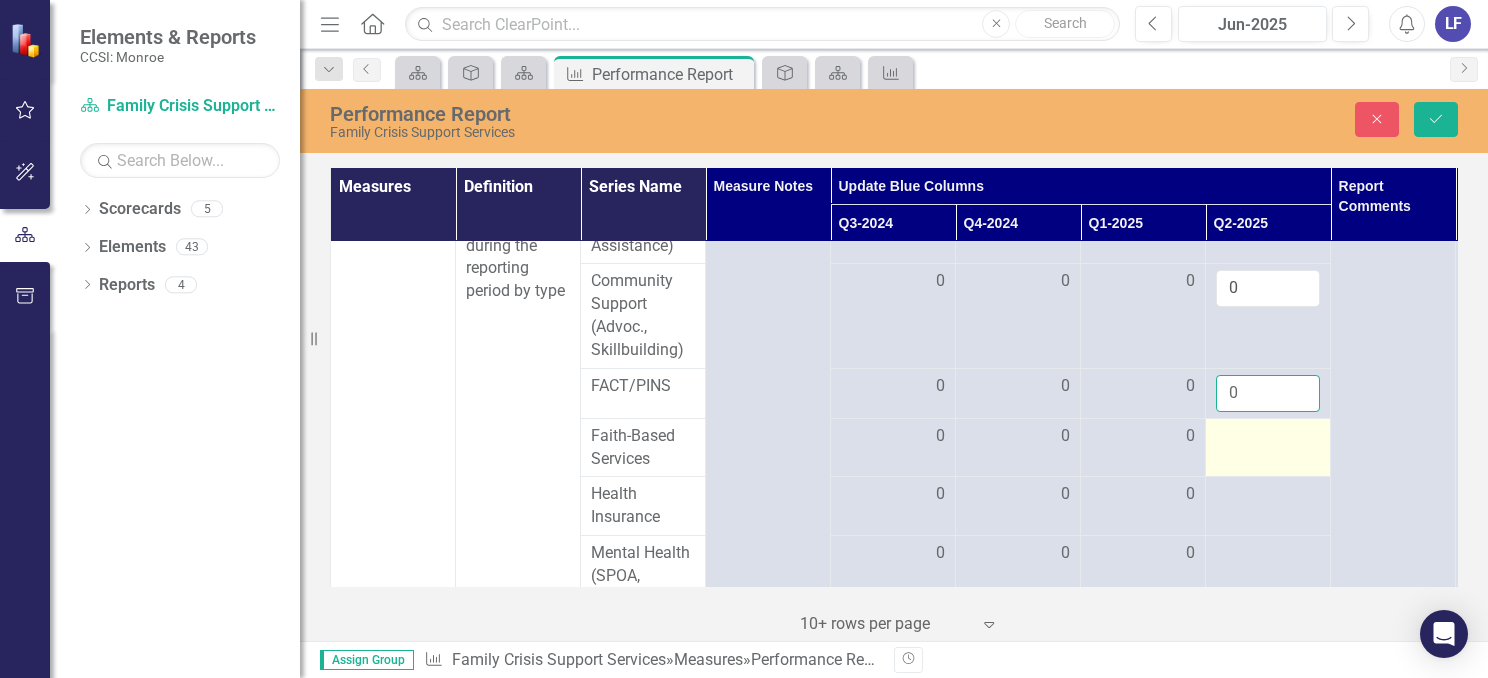 type on "0" 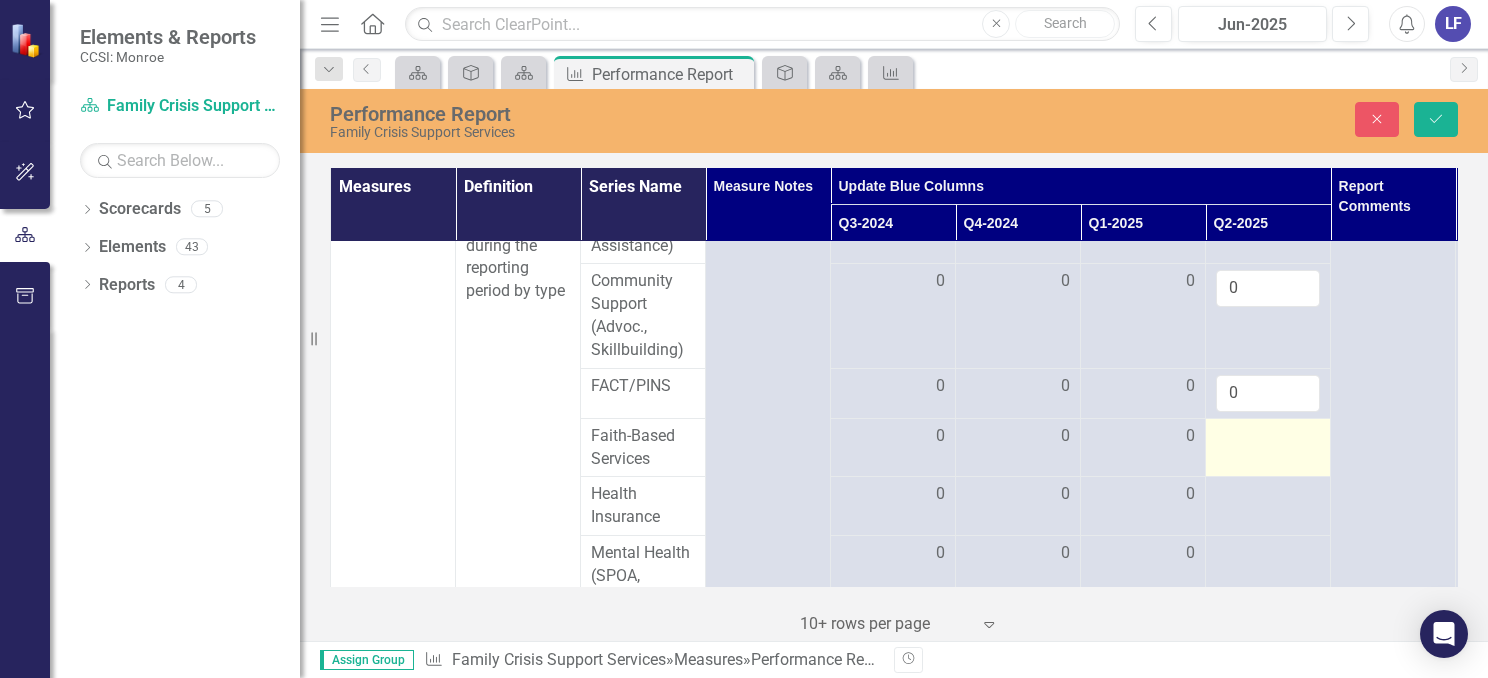 click at bounding box center [1268, 437] 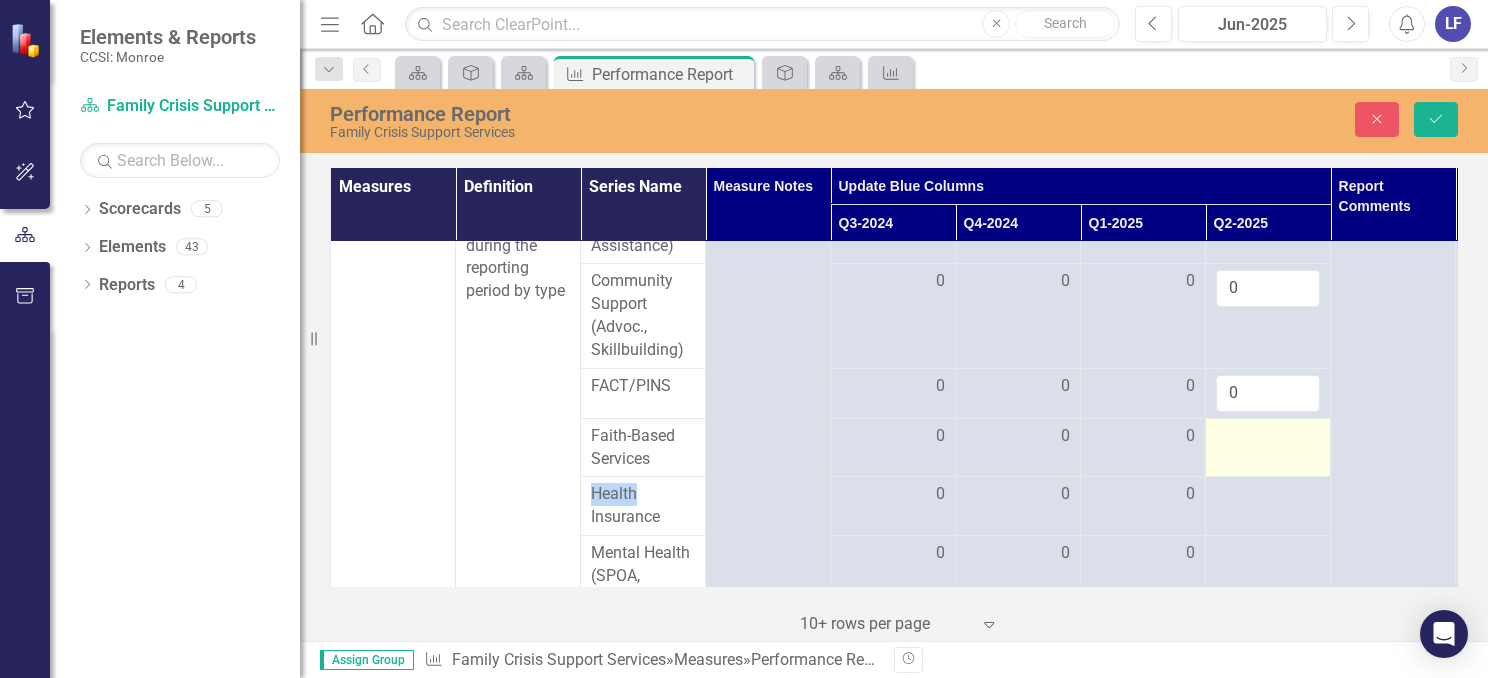 click at bounding box center [1268, 437] 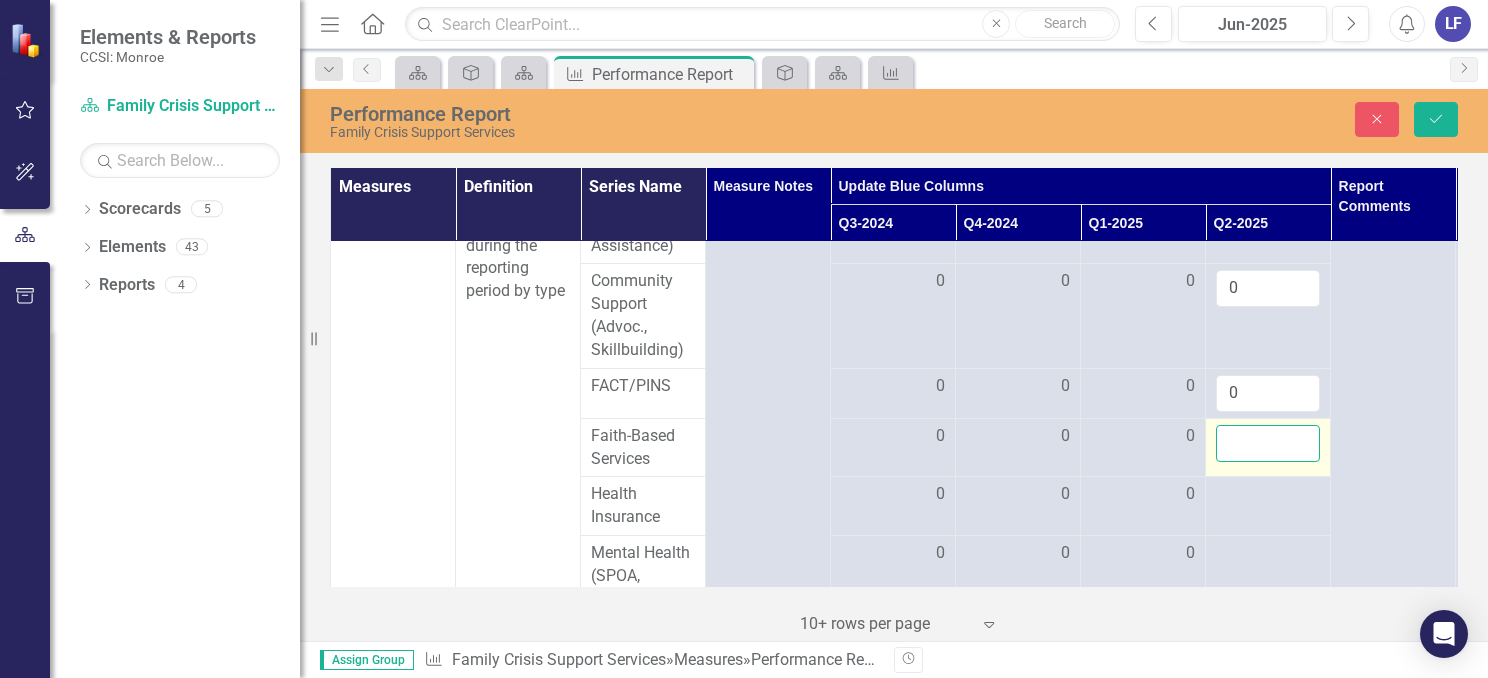 click at bounding box center (1268, 443) 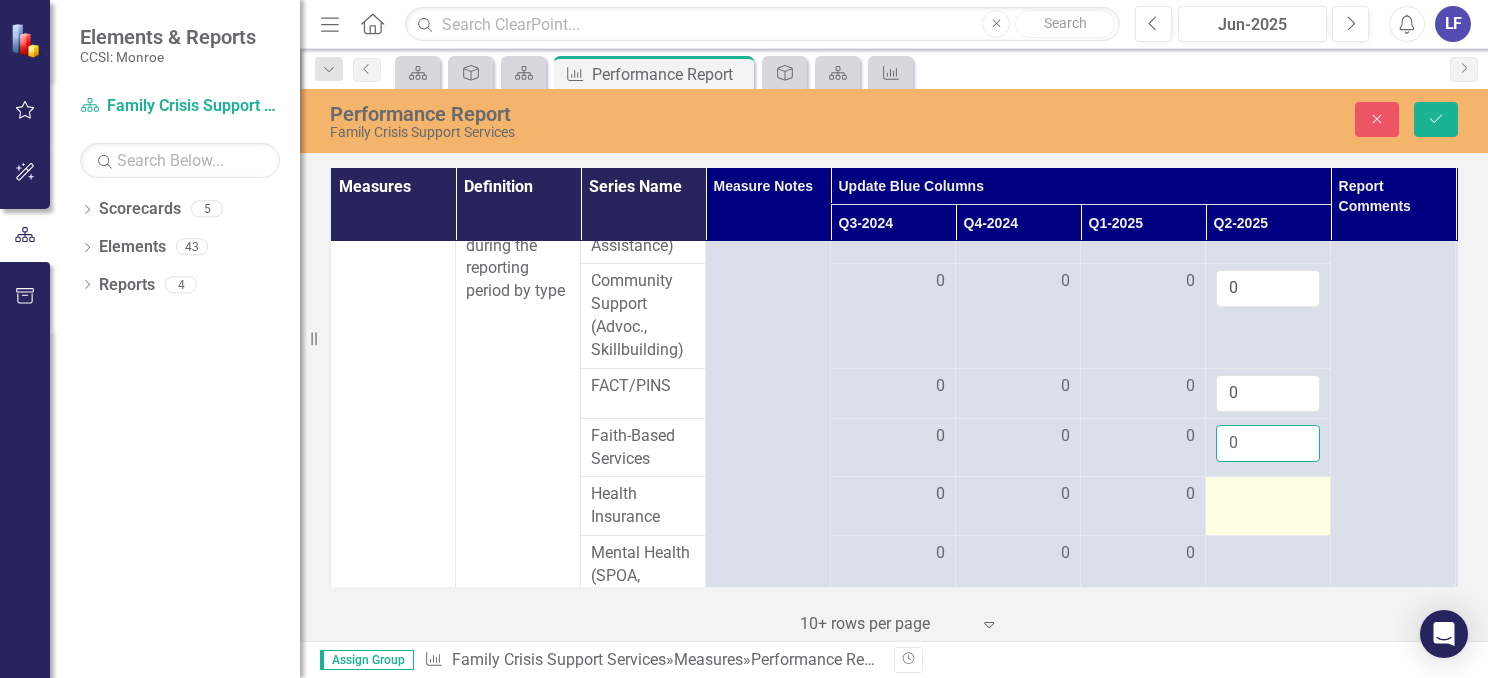 type on "0" 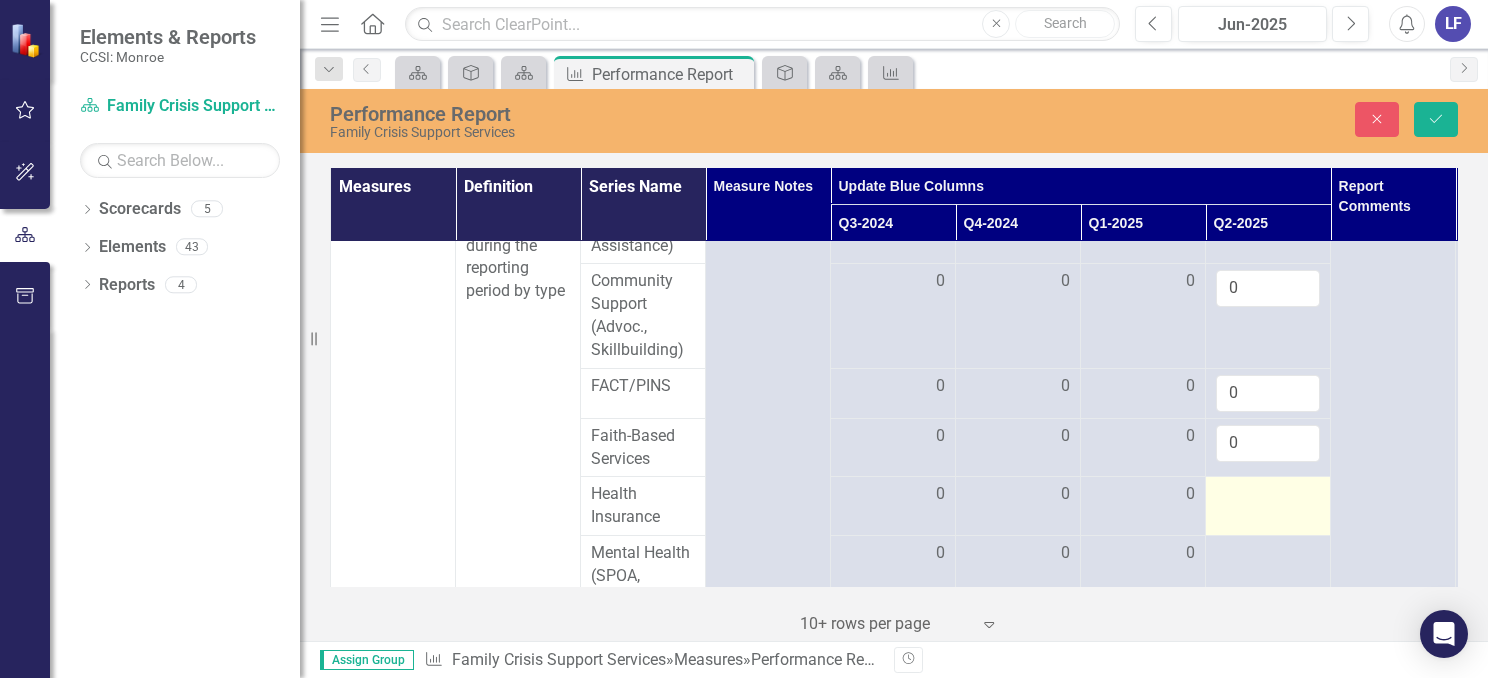 click at bounding box center [1268, 495] 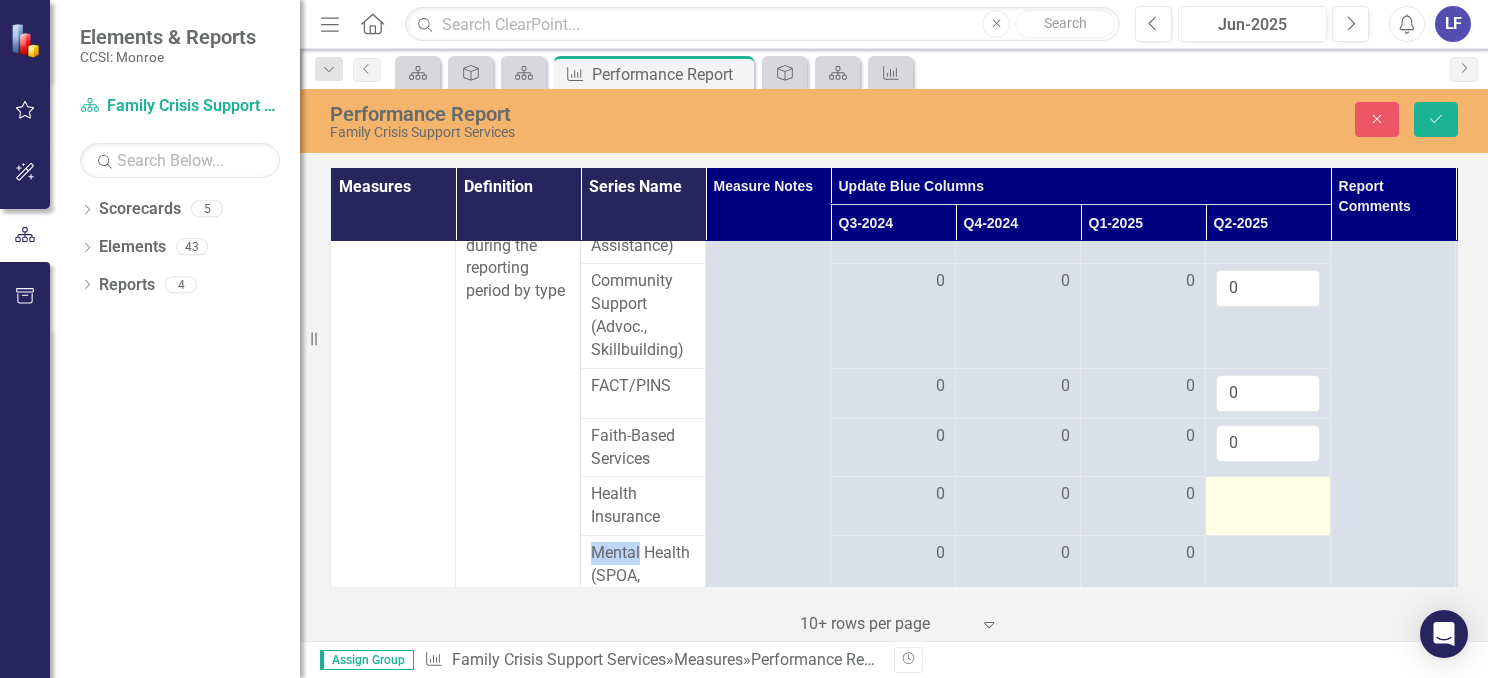 click at bounding box center [1268, 495] 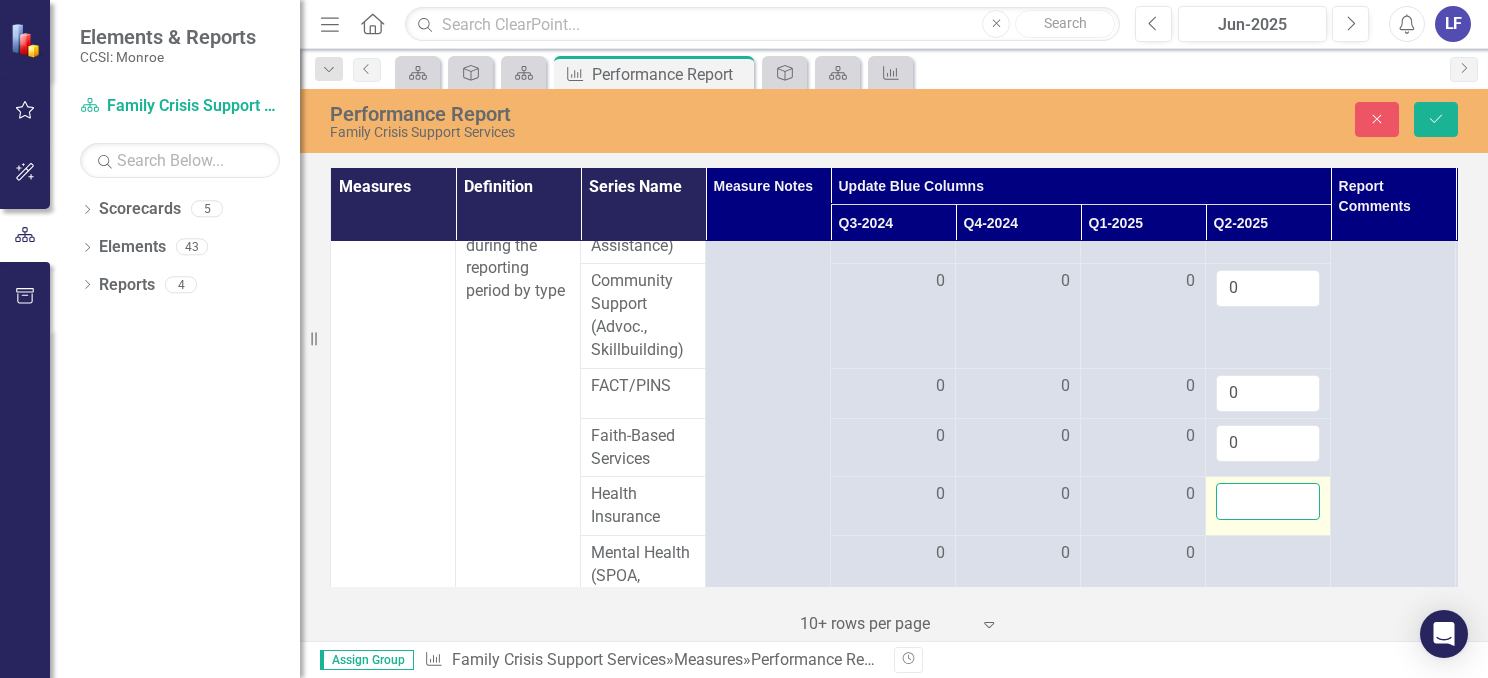 click at bounding box center (1268, 501) 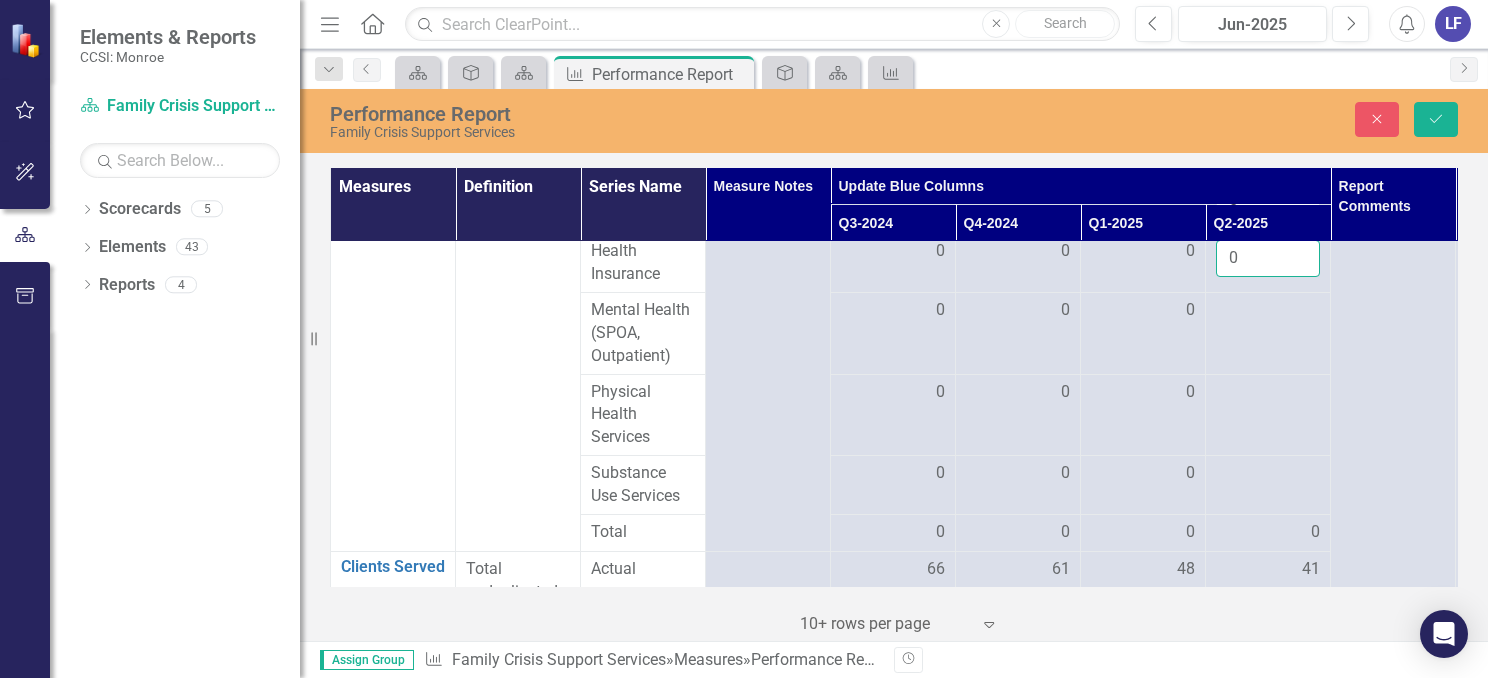 scroll, scrollTop: 1835, scrollLeft: 0, axis: vertical 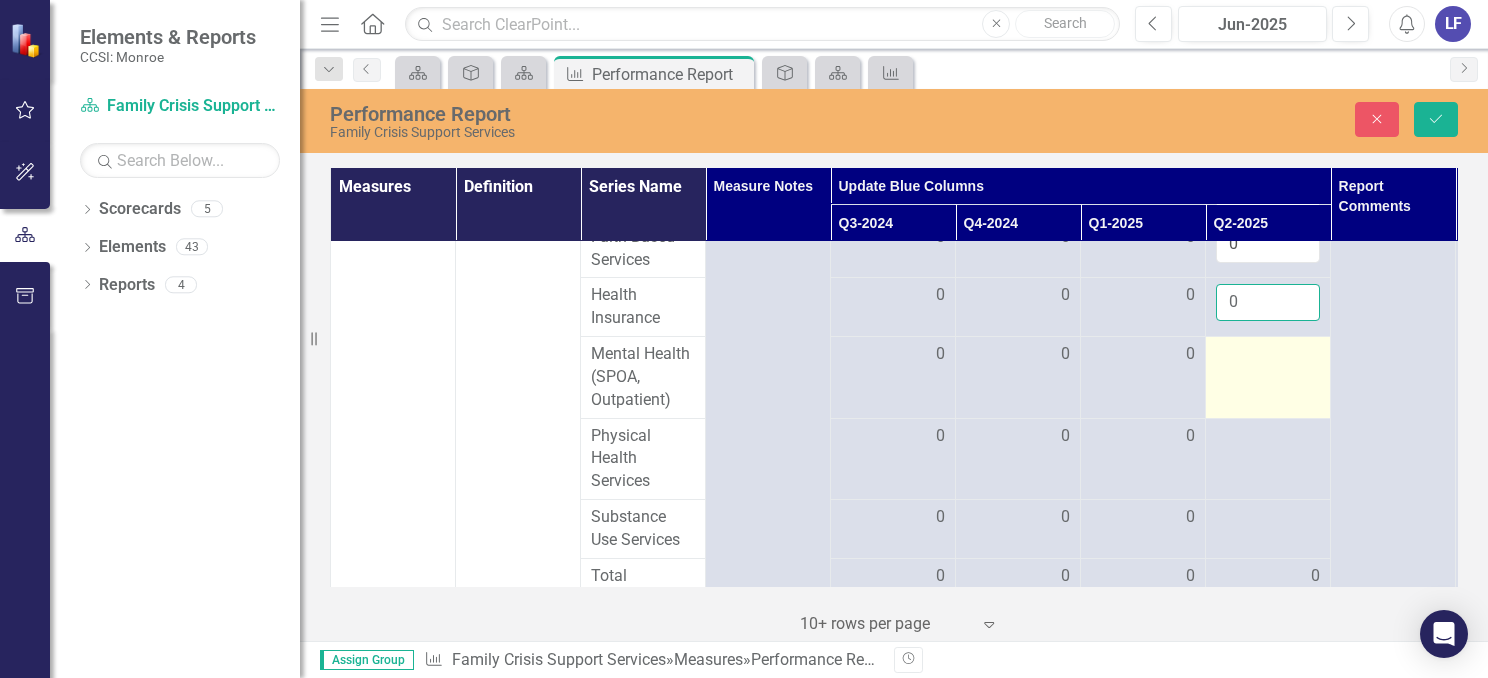 type on "0" 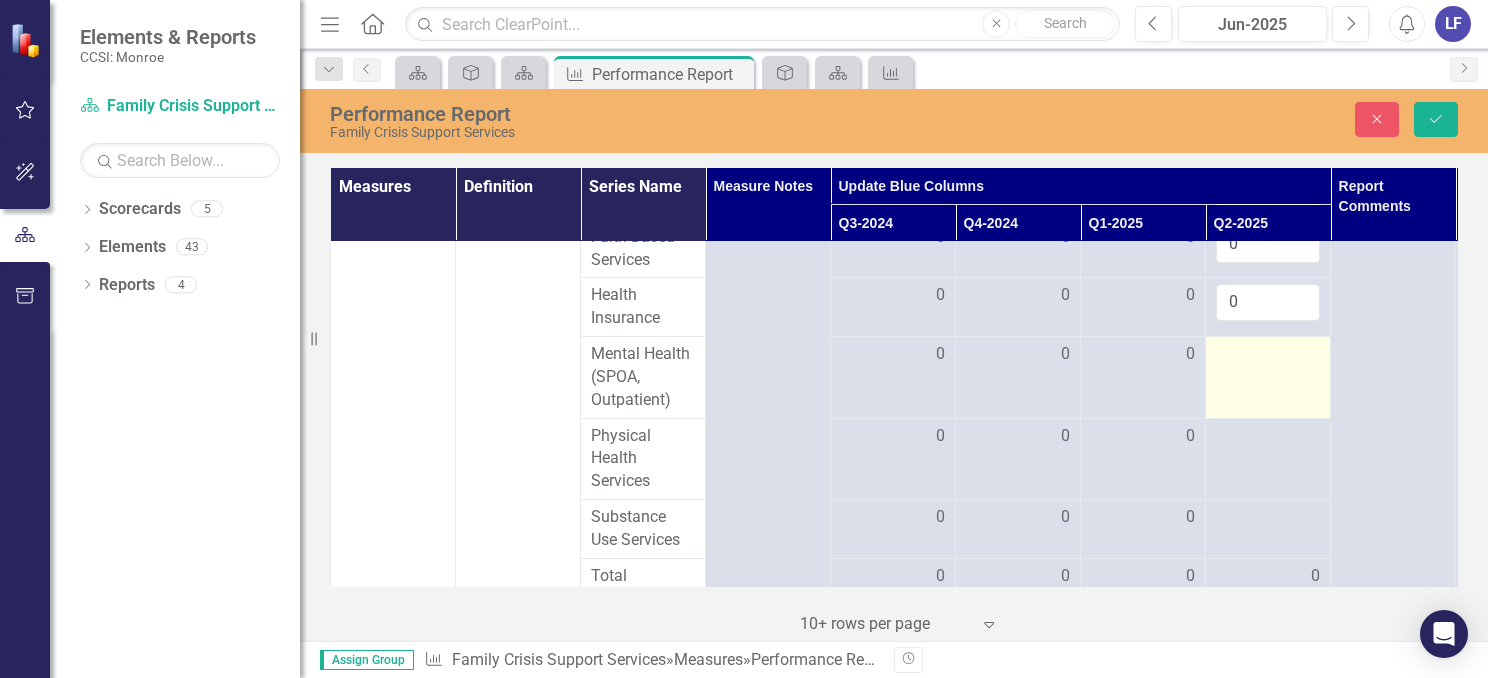 click at bounding box center (1268, 378) 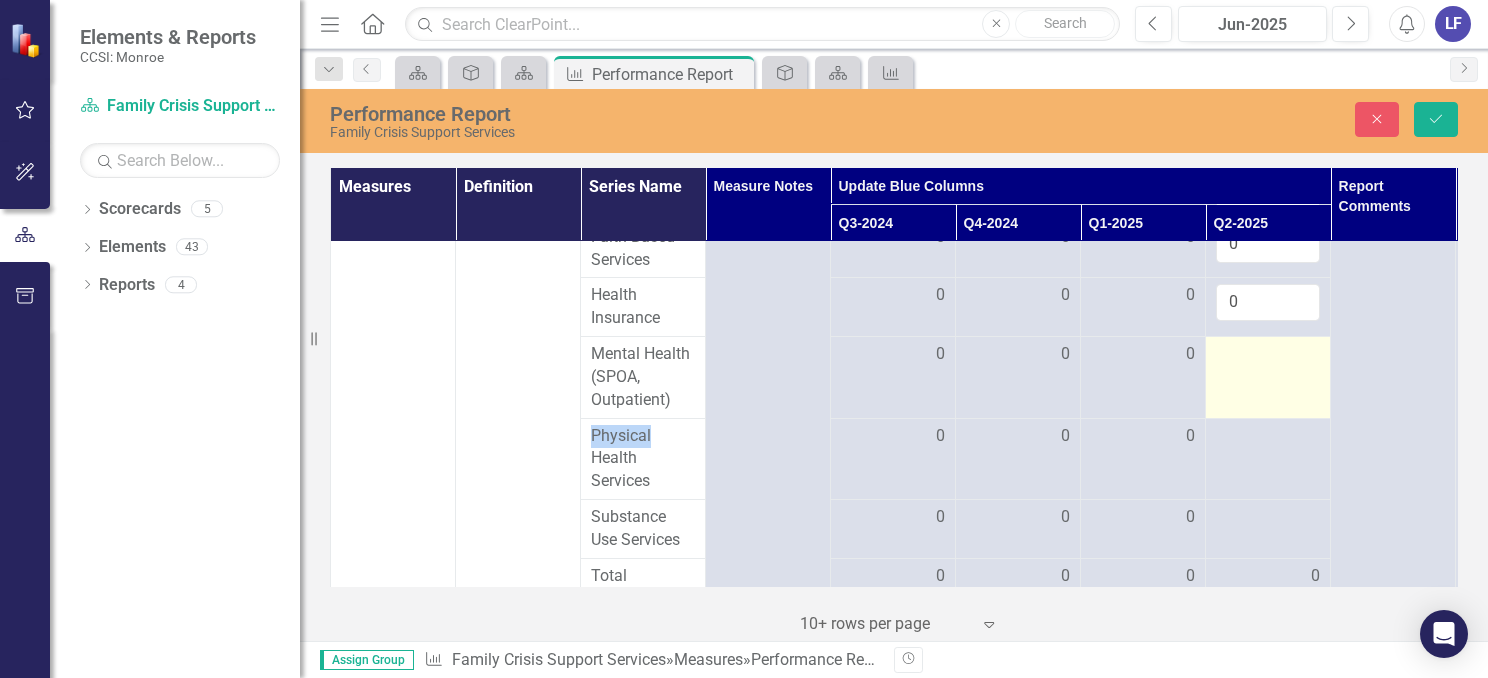 click at bounding box center (1268, 378) 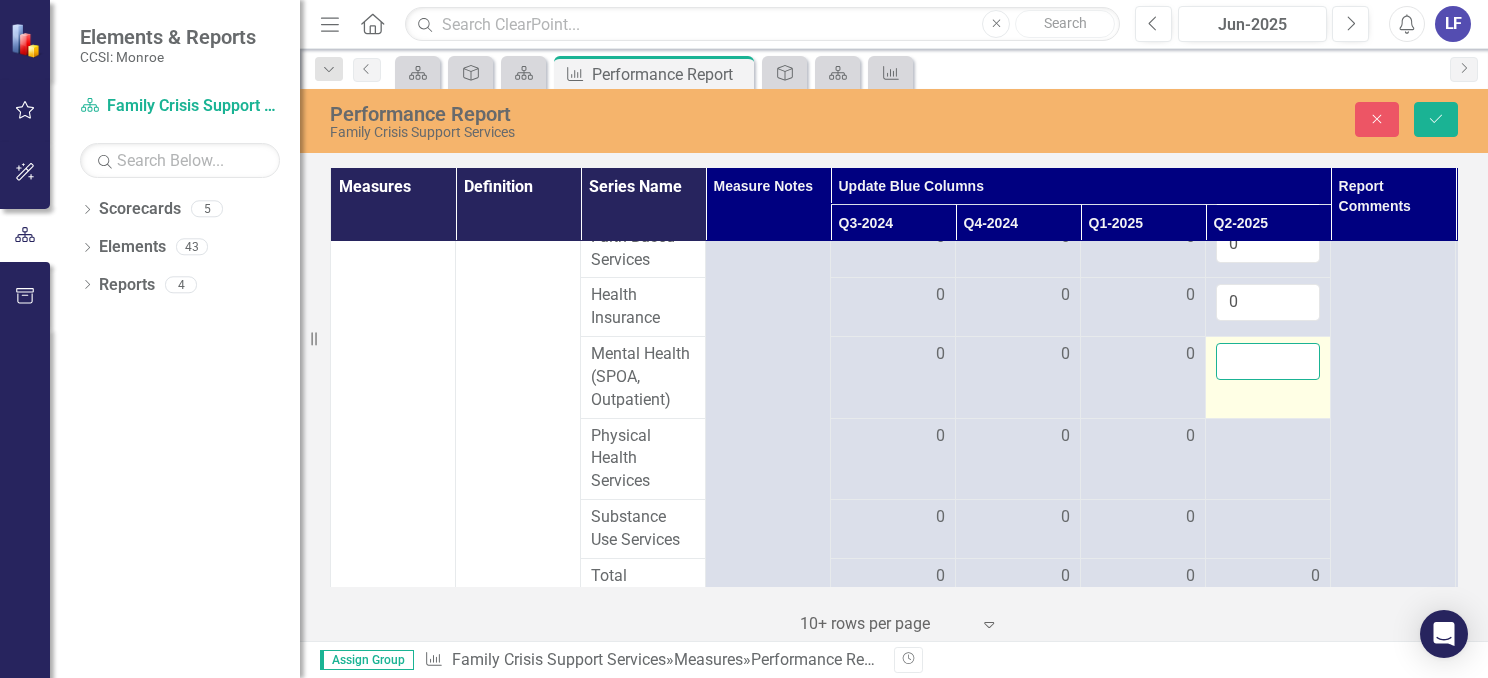 drag, startPoint x: 1246, startPoint y: 359, endPoint x: 1242, endPoint y: 345, distance: 14.56022 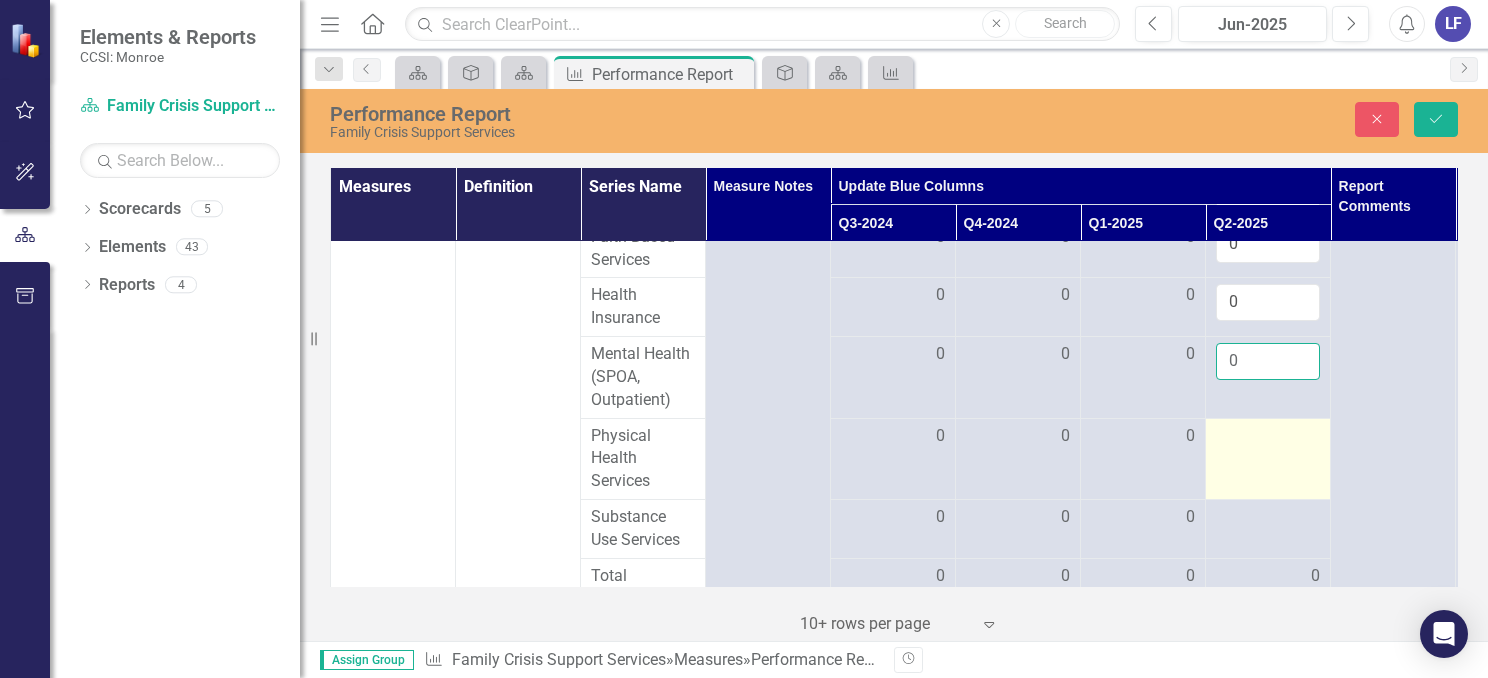 type on "0" 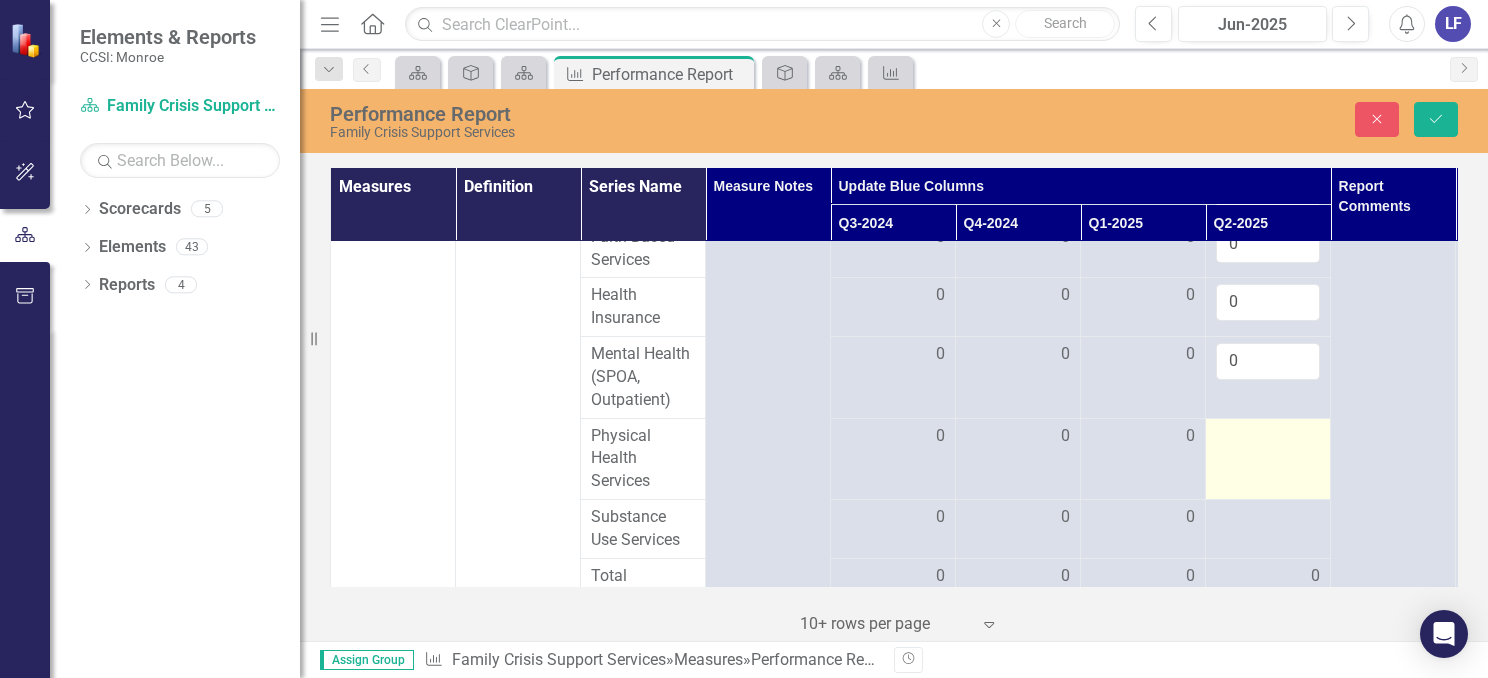 click at bounding box center (1268, 459) 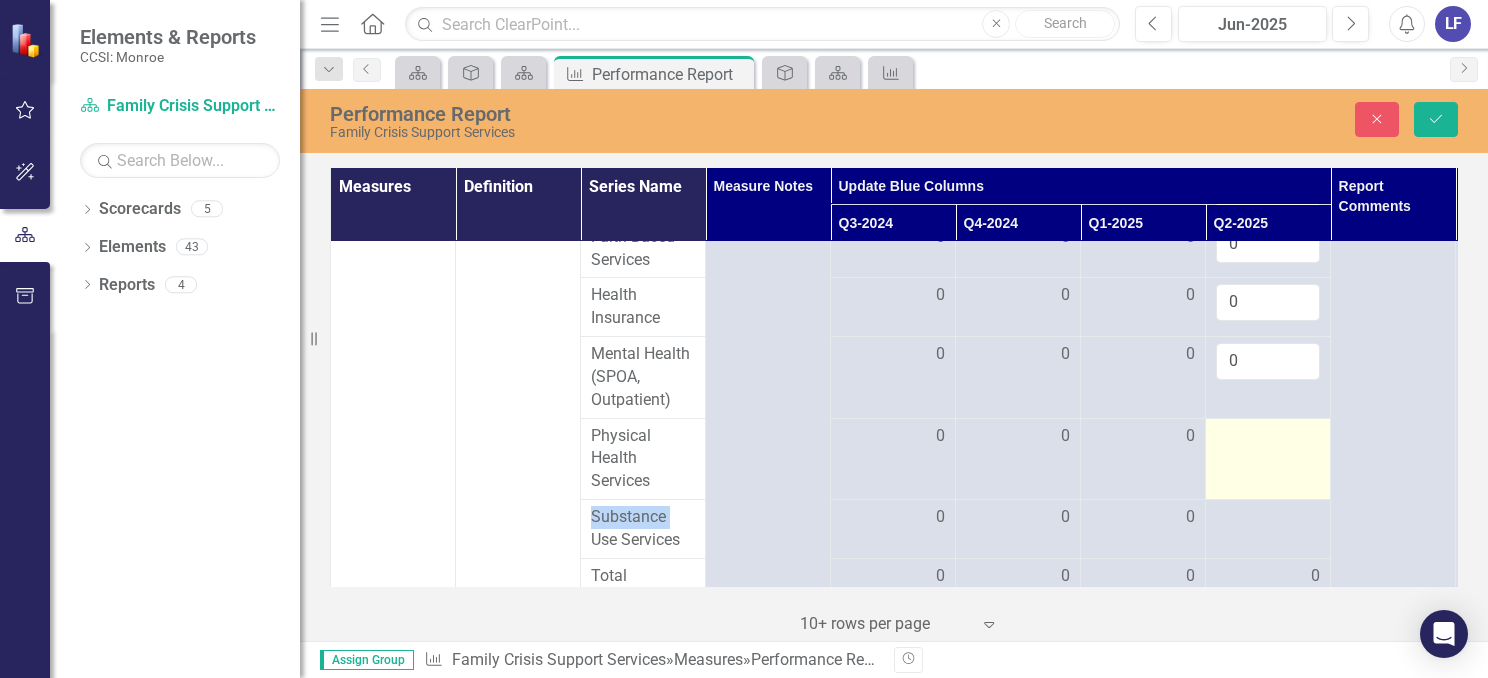 click at bounding box center [1268, 459] 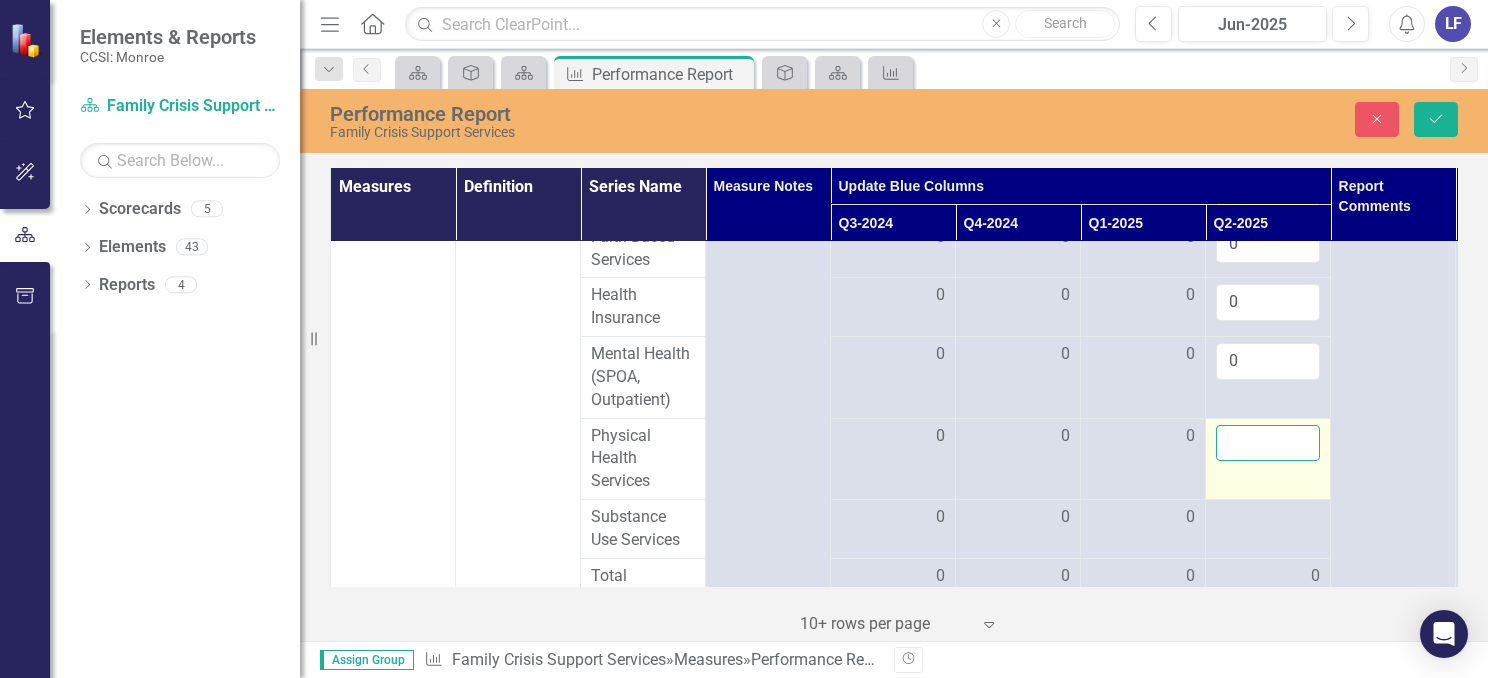 drag, startPoint x: 1255, startPoint y: 431, endPoint x: 1235, endPoint y: 419, distance: 23.323807 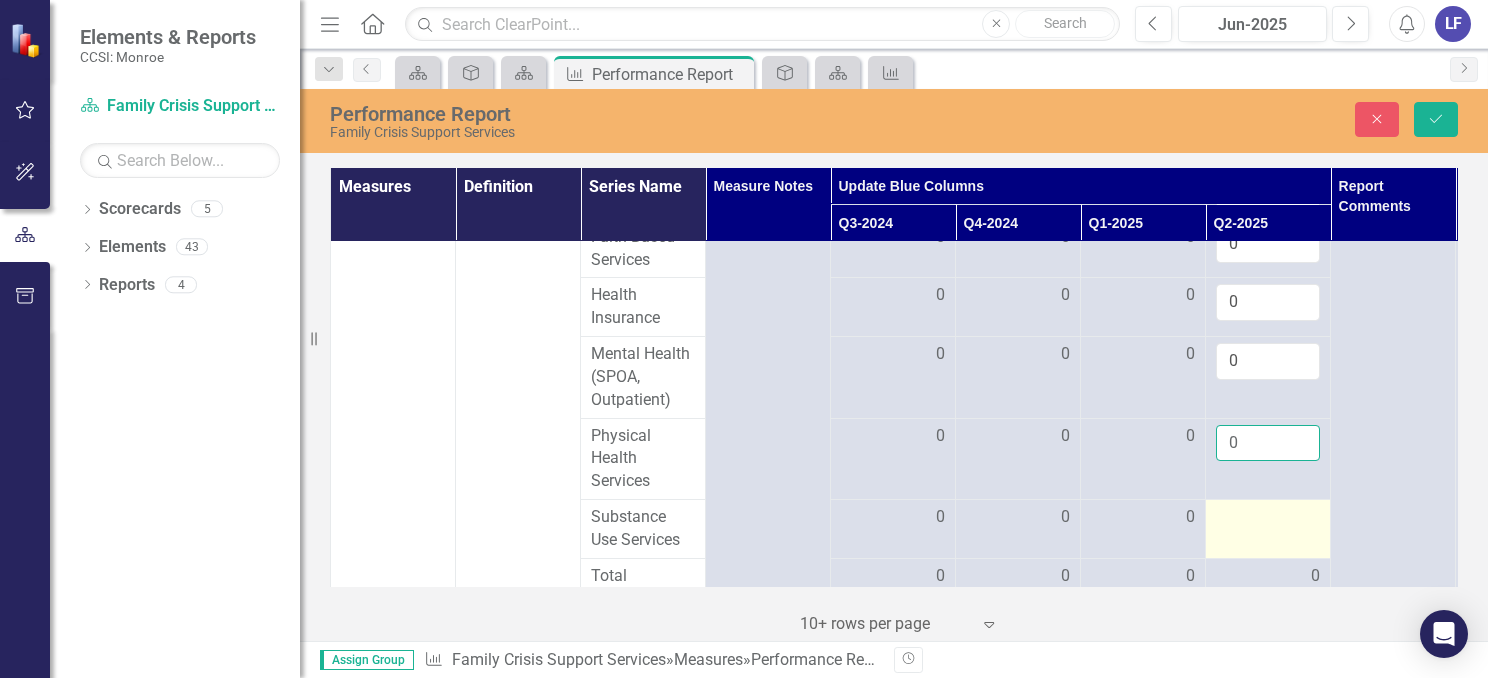 type on "0" 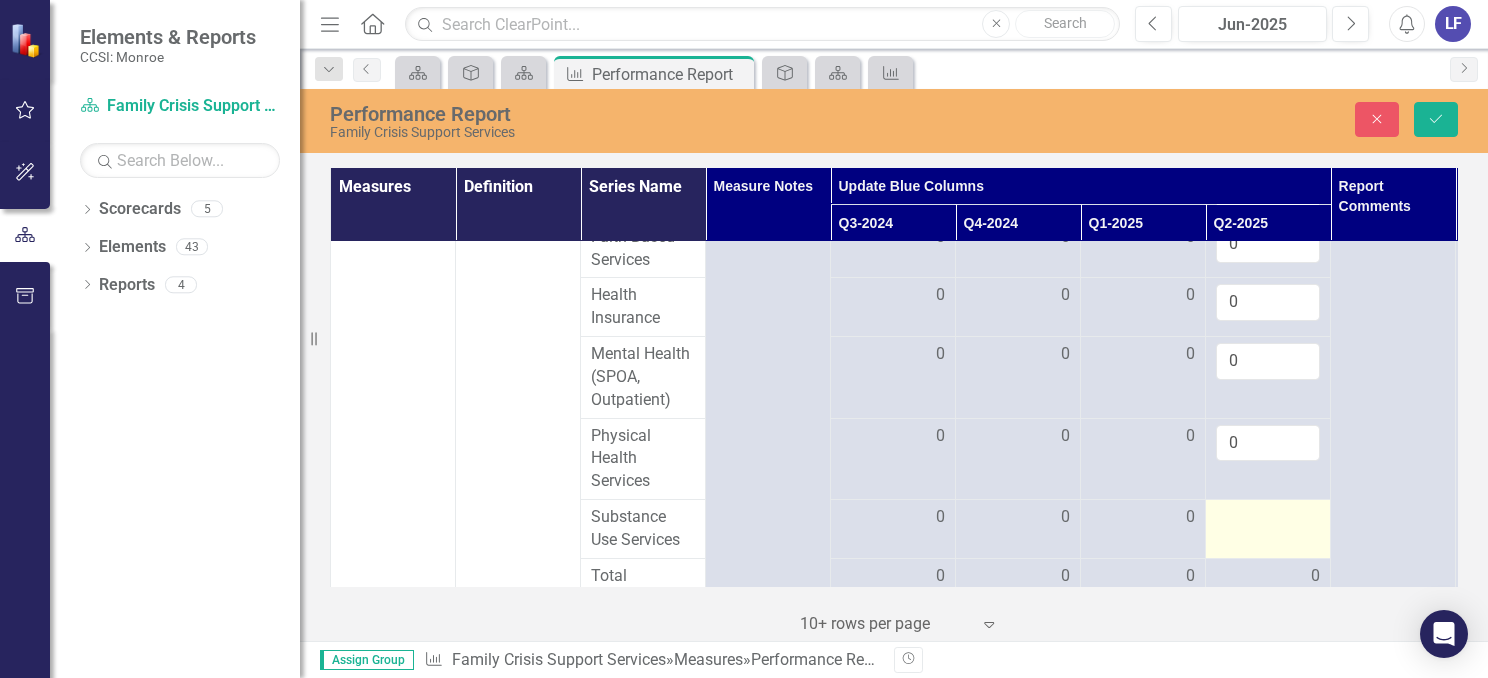 click at bounding box center [1268, 529] 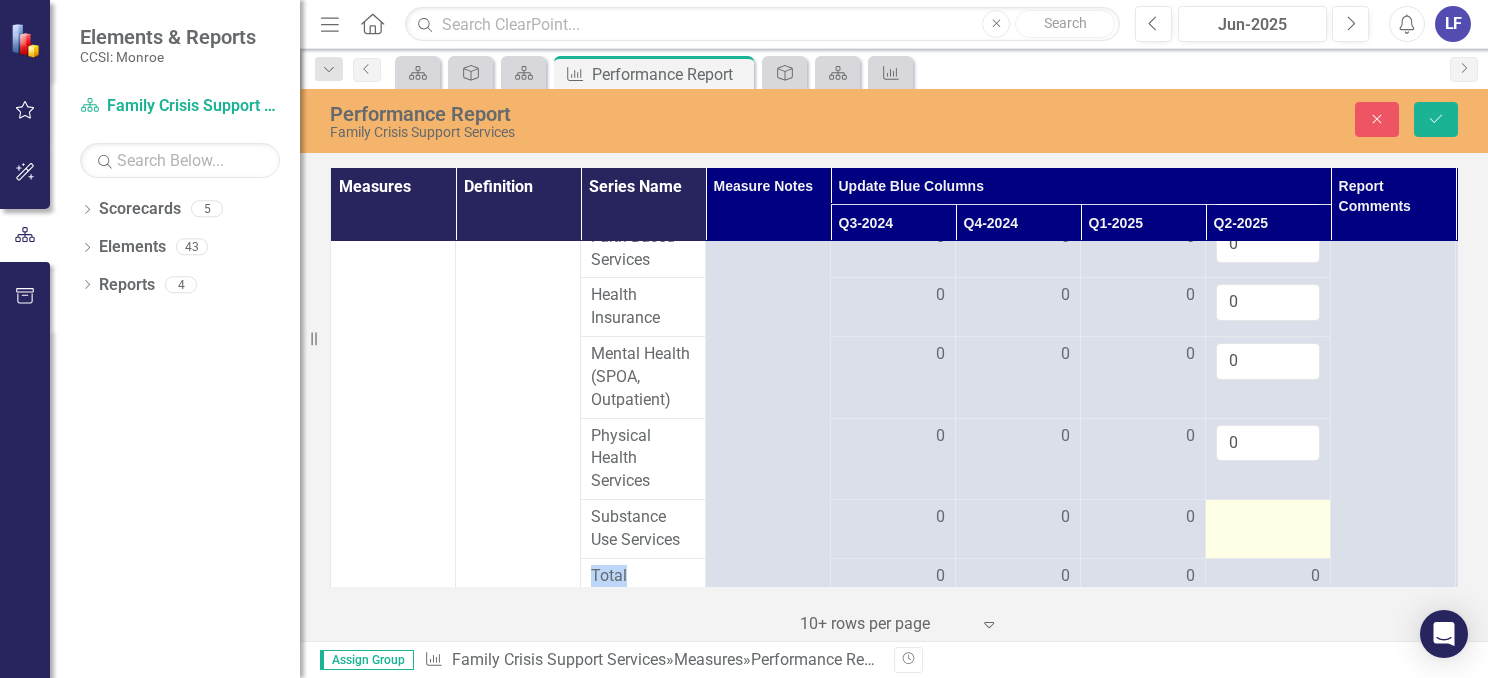 click at bounding box center (1268, 529) 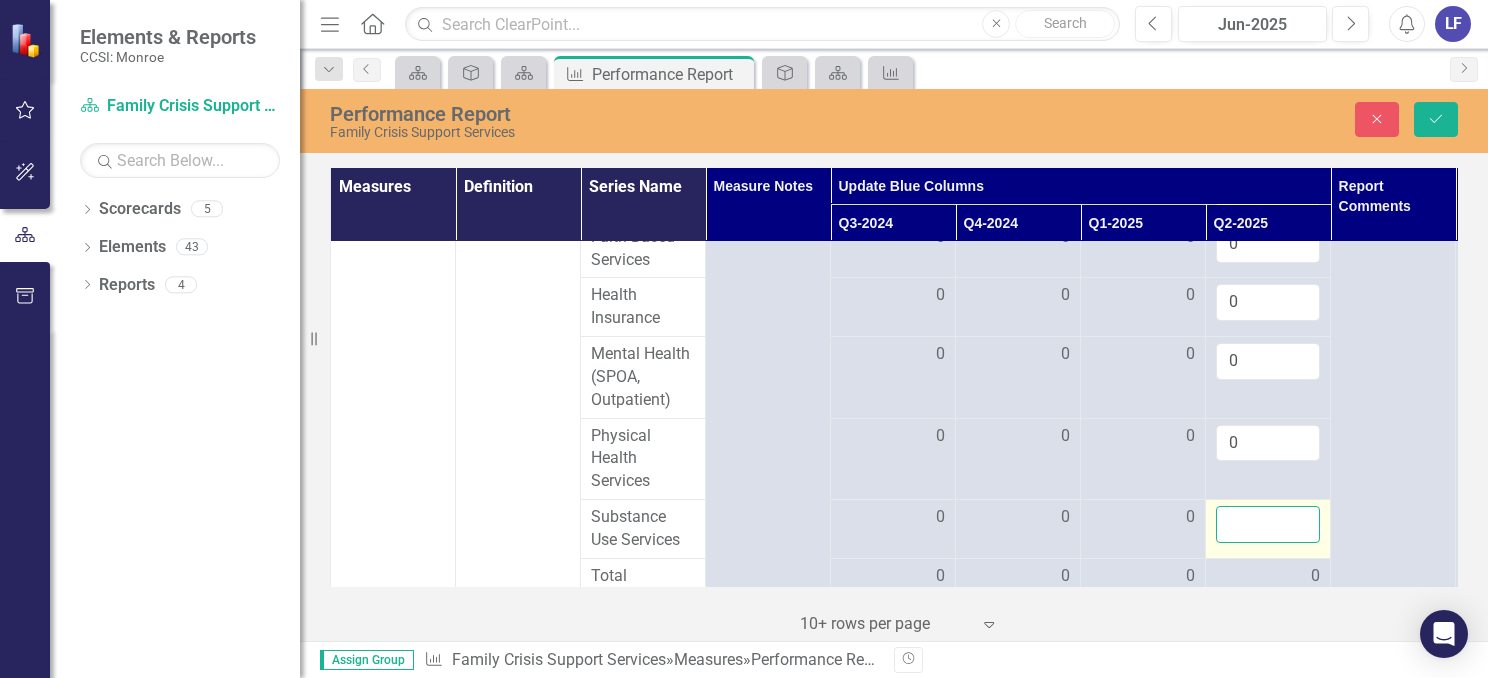 drag, startPoint x: 1256, startPoint y: 511, endPoint x: 1232, endPoint y: 503, distance: 25.298222 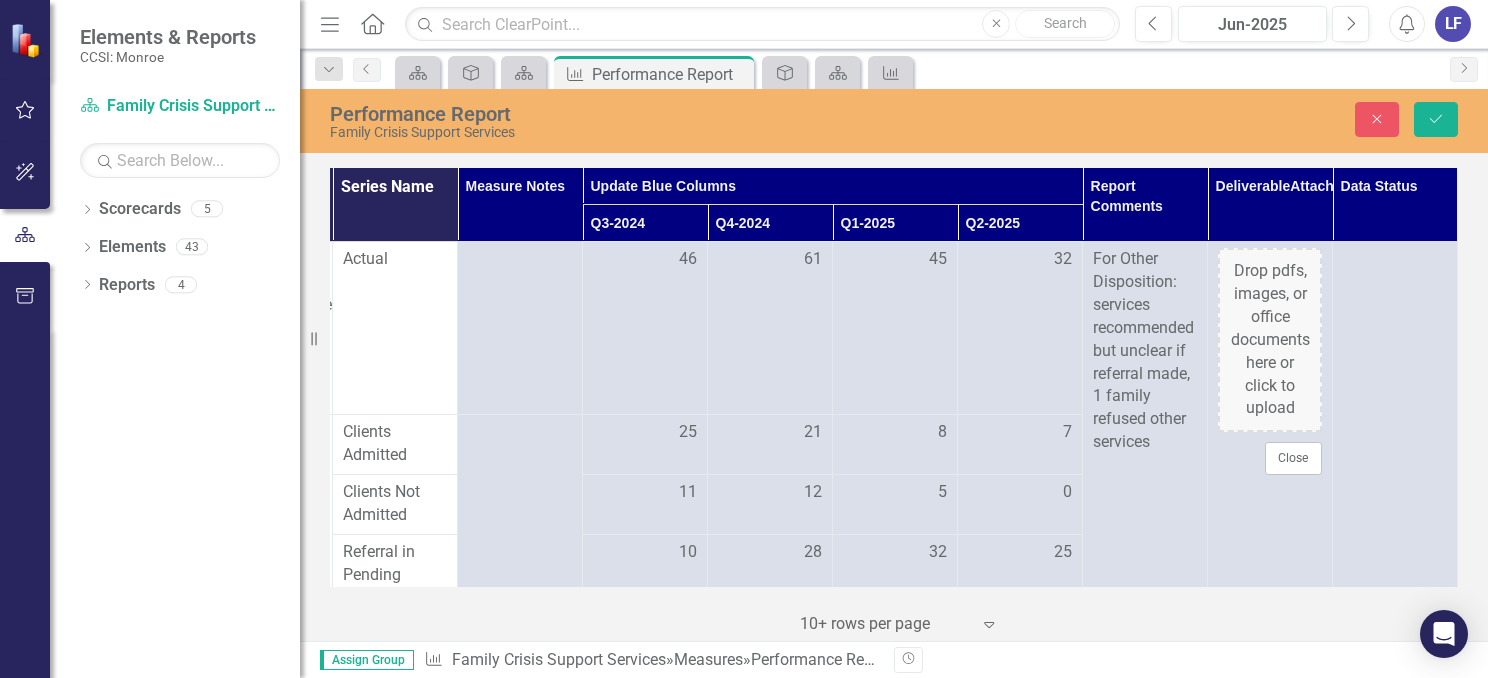 scroll, scrollTop: 0, scrollLeft: 263, axis: horizontal 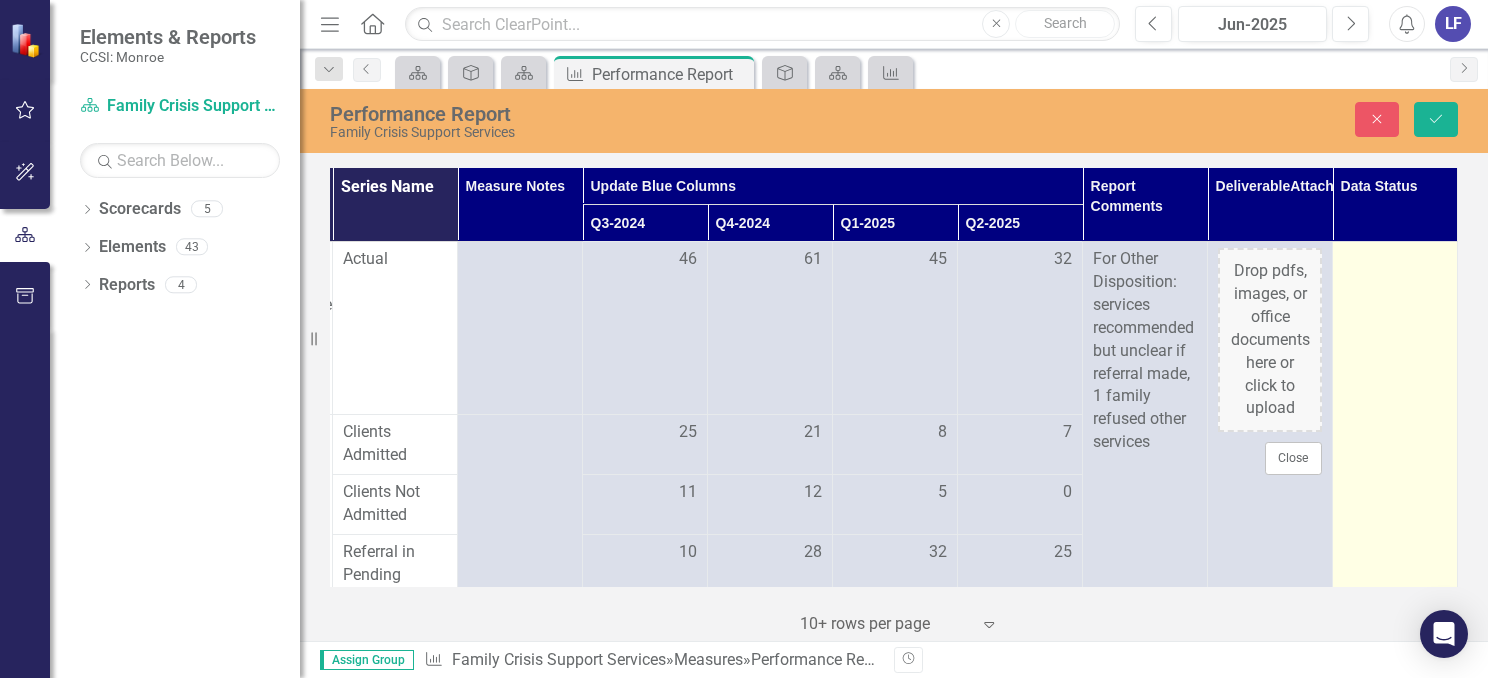 type on "0" 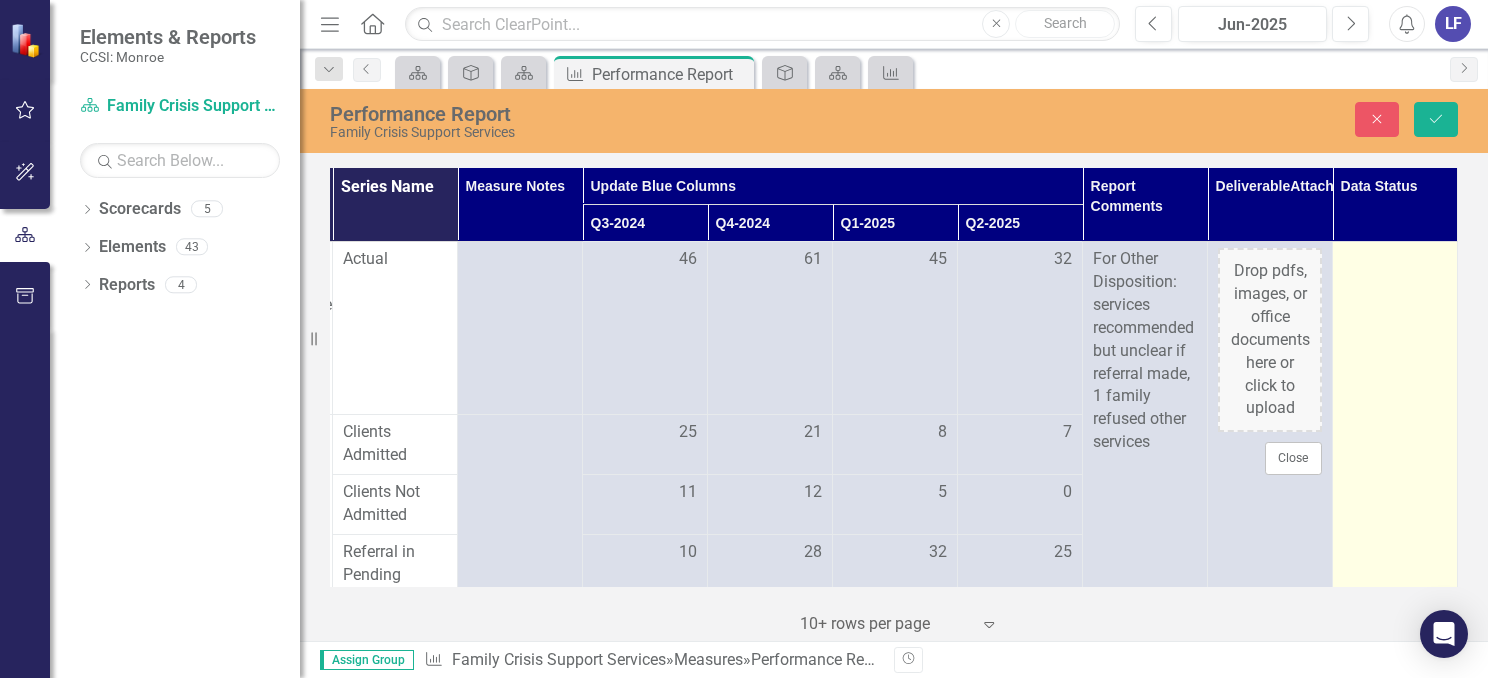 click at bounding box center (1395, 260) 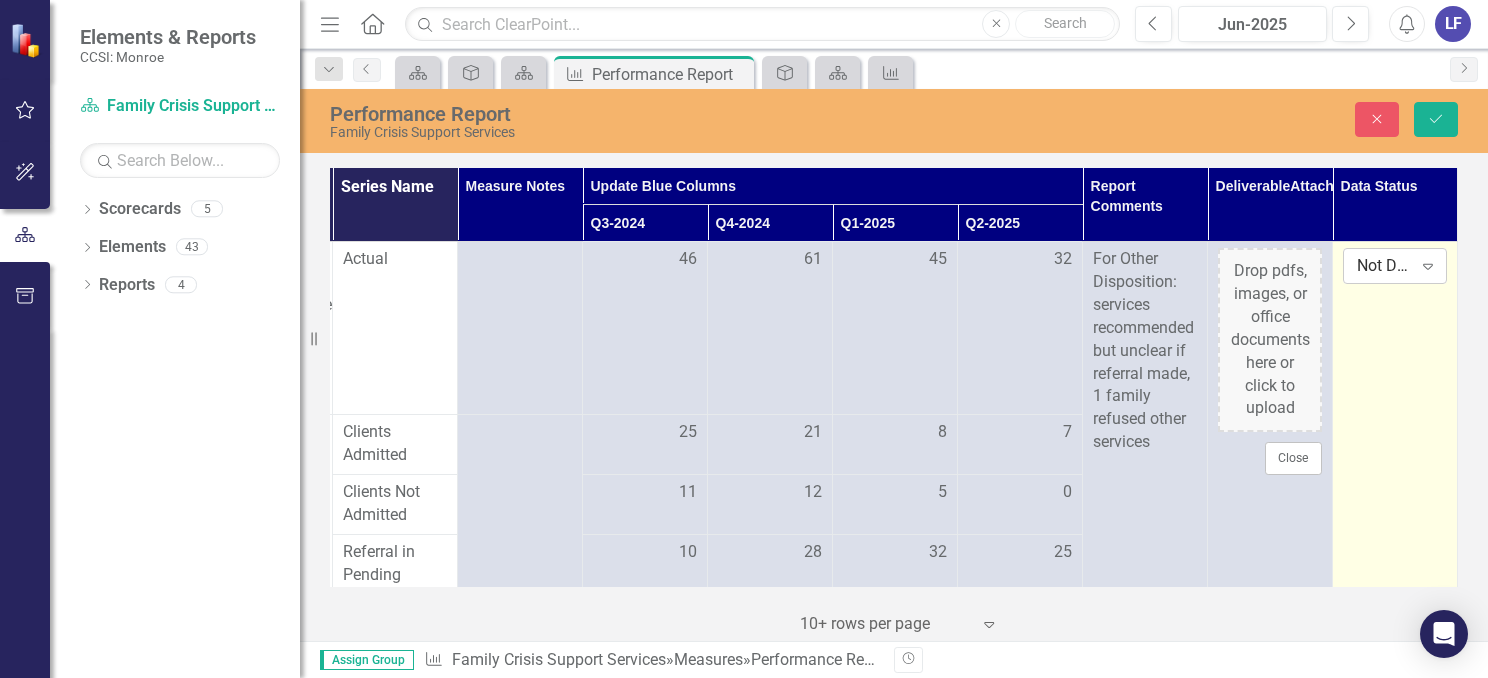 drag, startPoint x: 1398, startPoint y: 260, endPoint x: 1412, endPoint y: 269, distance: 16.643316 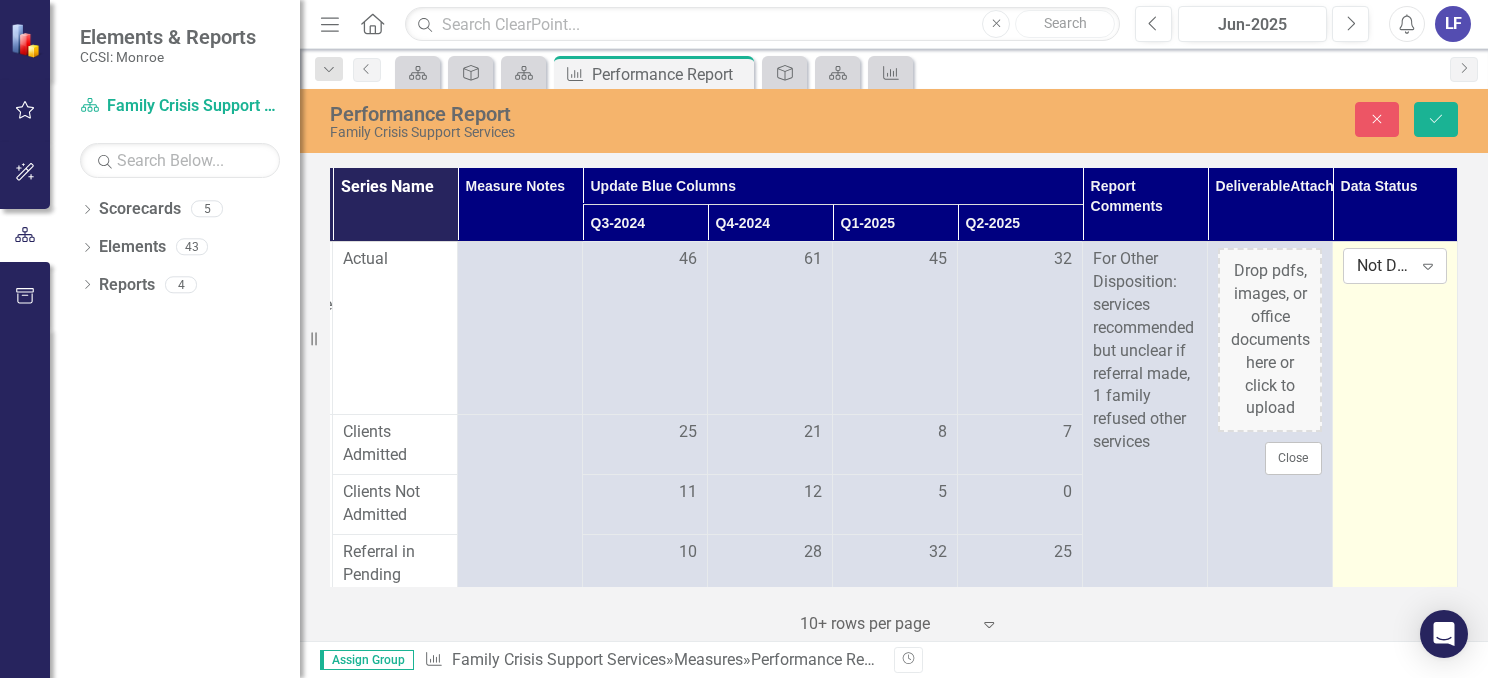 click on "Expand" 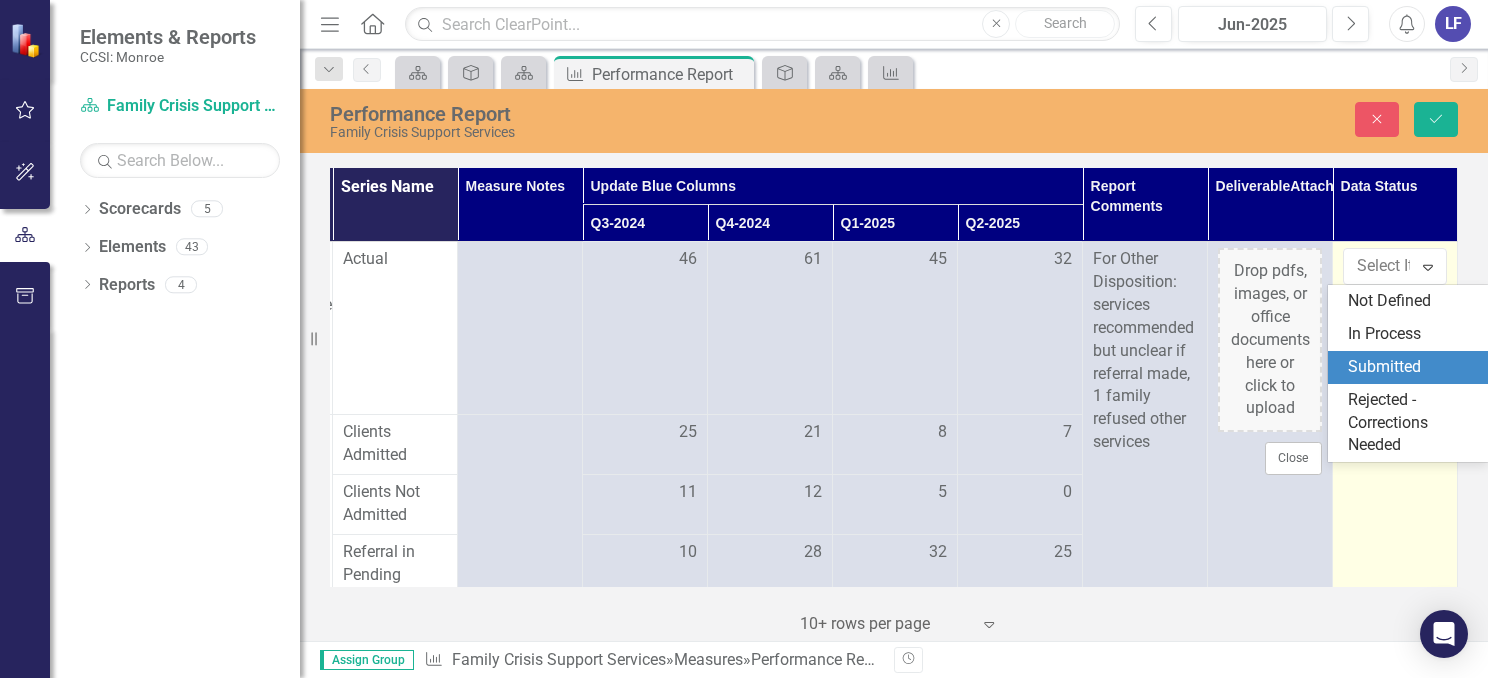 click on "Submitted" at bounding box center [1412, 367] 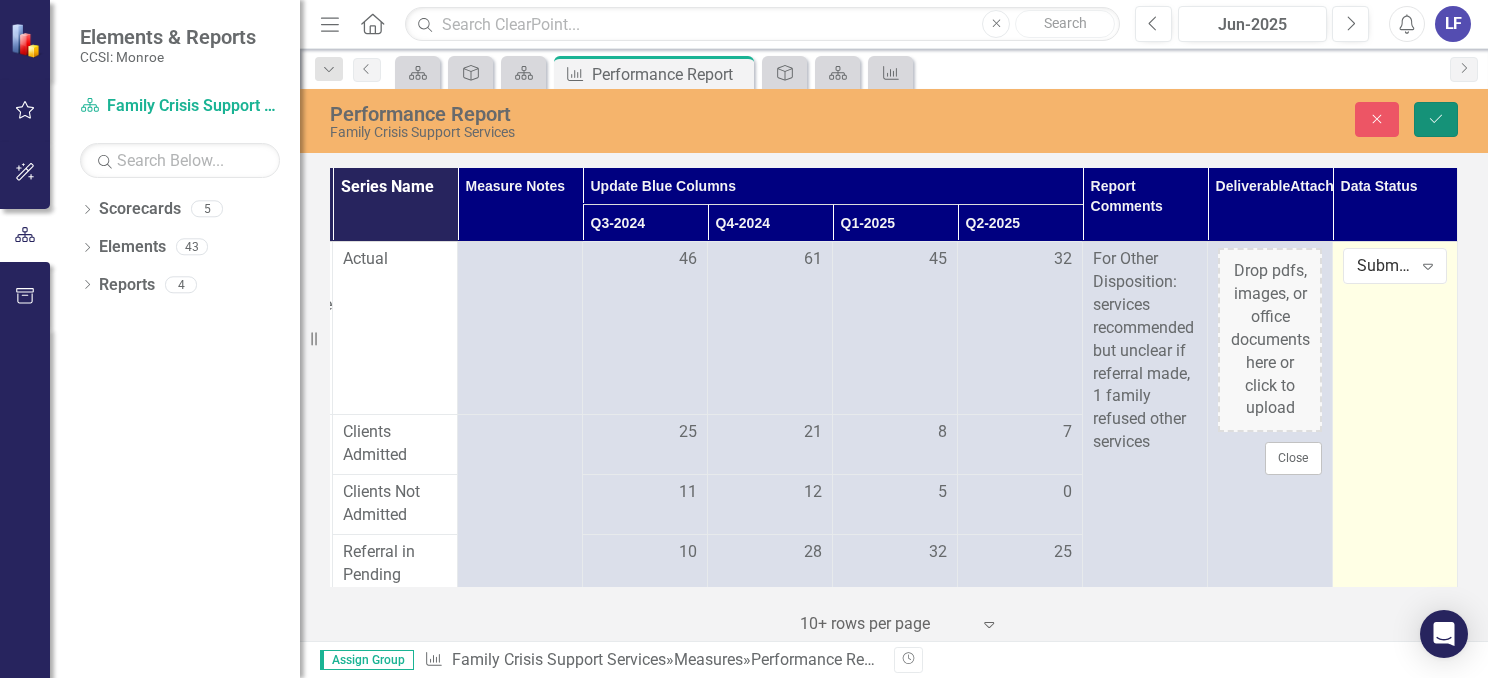 click on "Save" 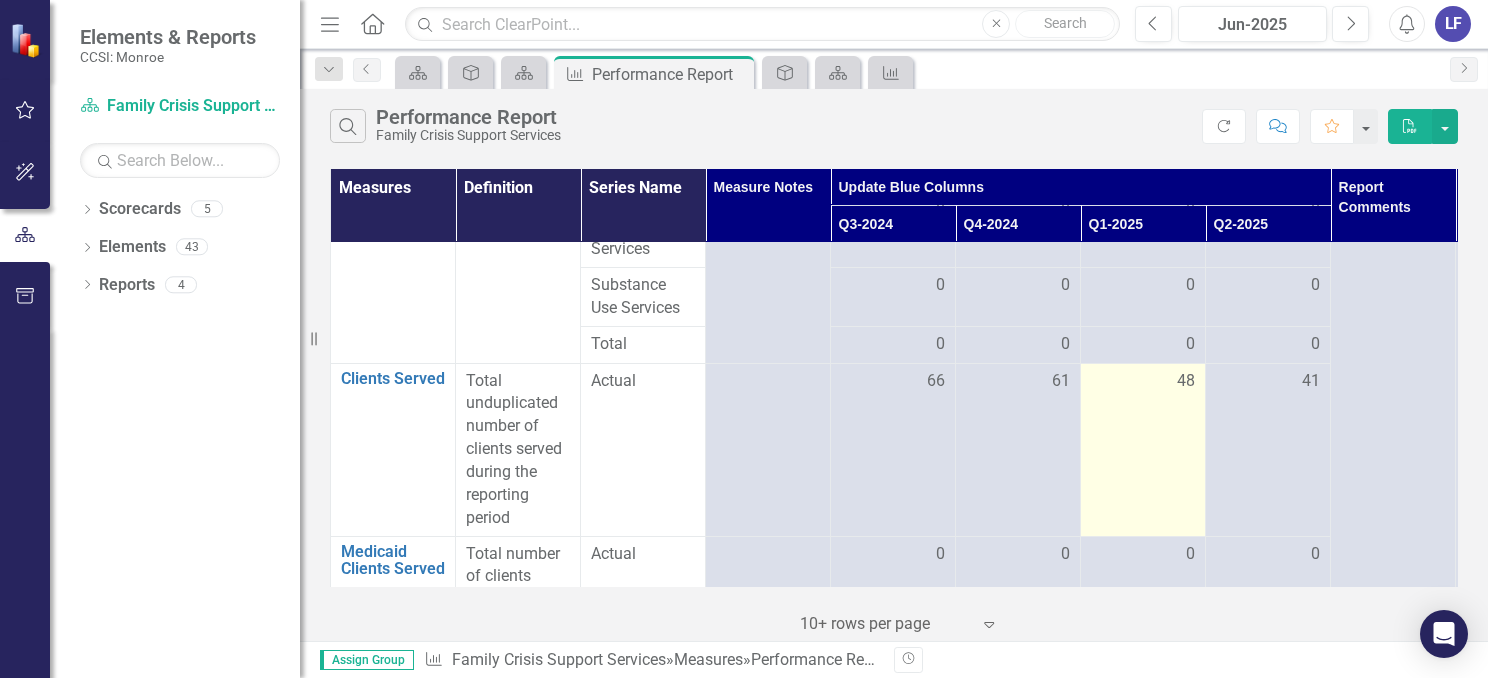 scroll, scrollTop: 2125, scrollLeft: 0, axis: vertical 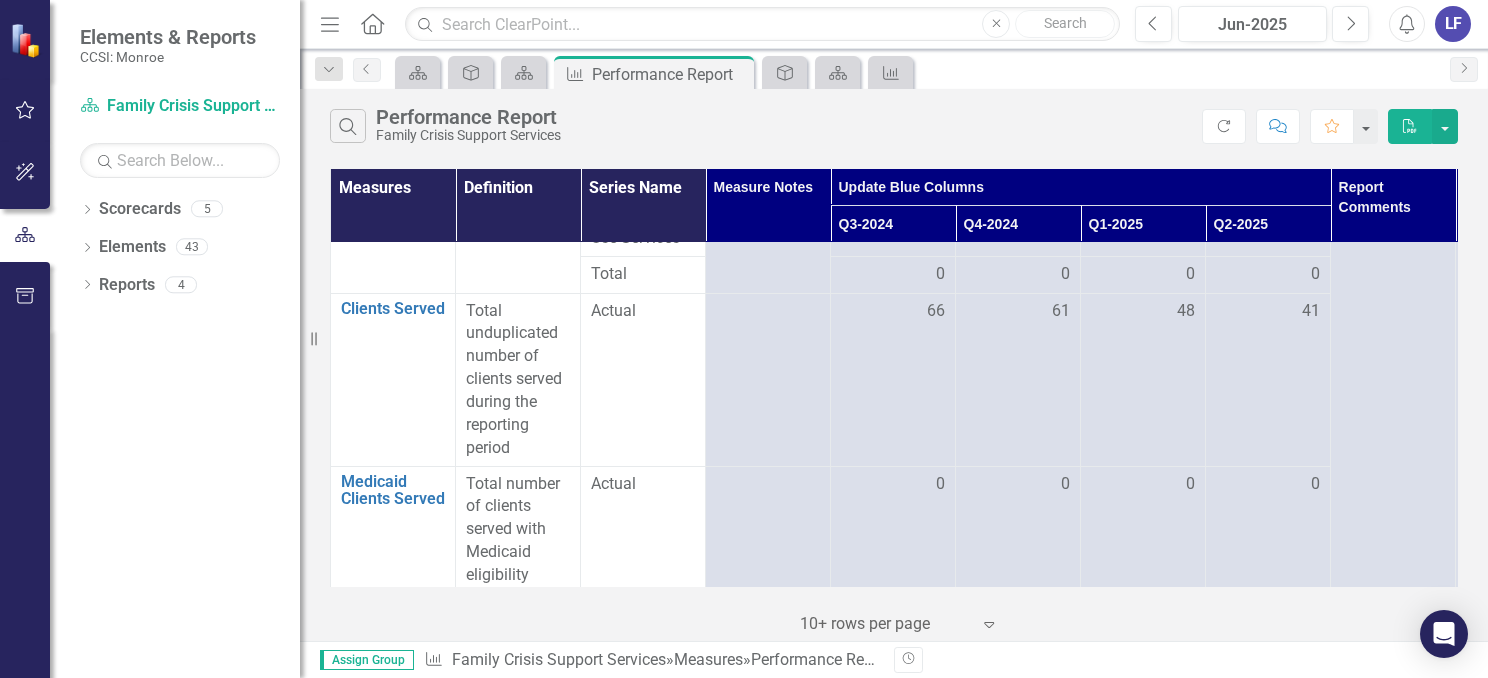 click on "Home" 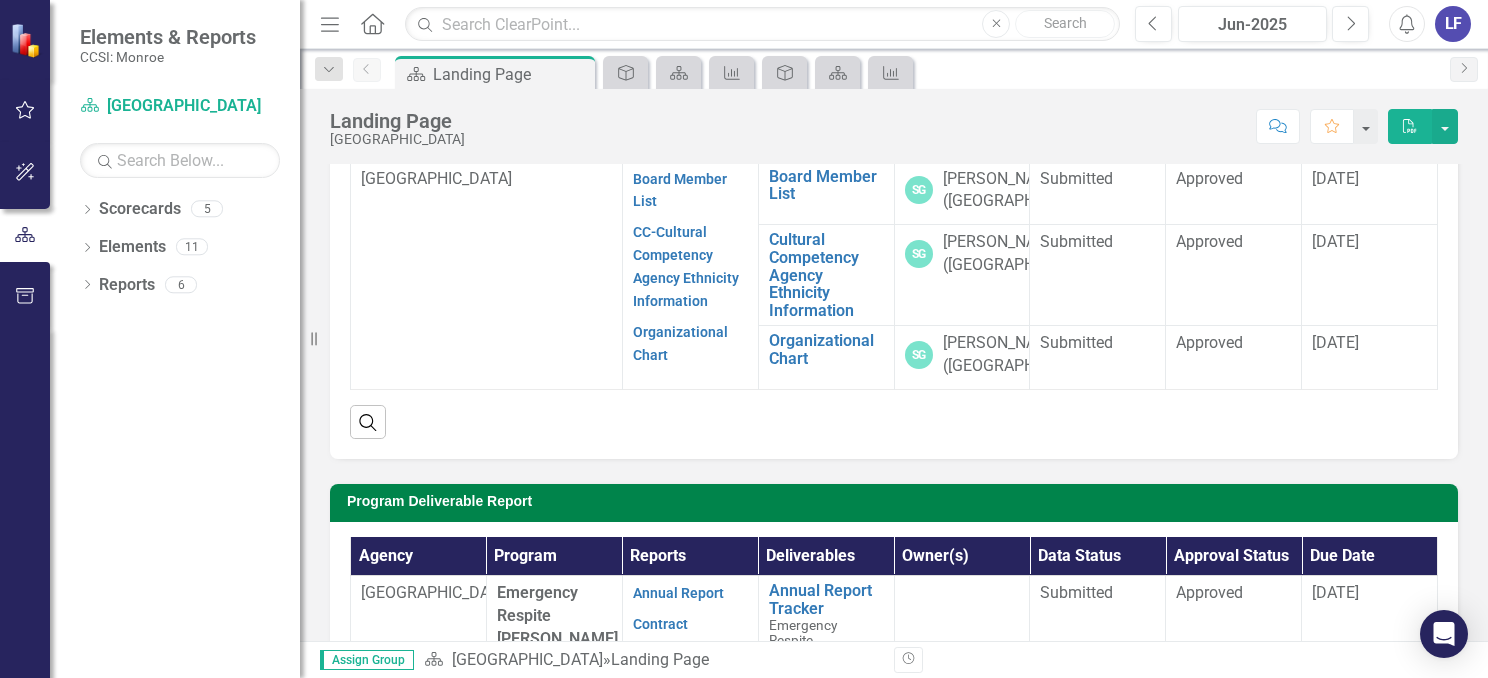 scroll, scrollTop: 358, scrollLeft: 0, axis: vertical 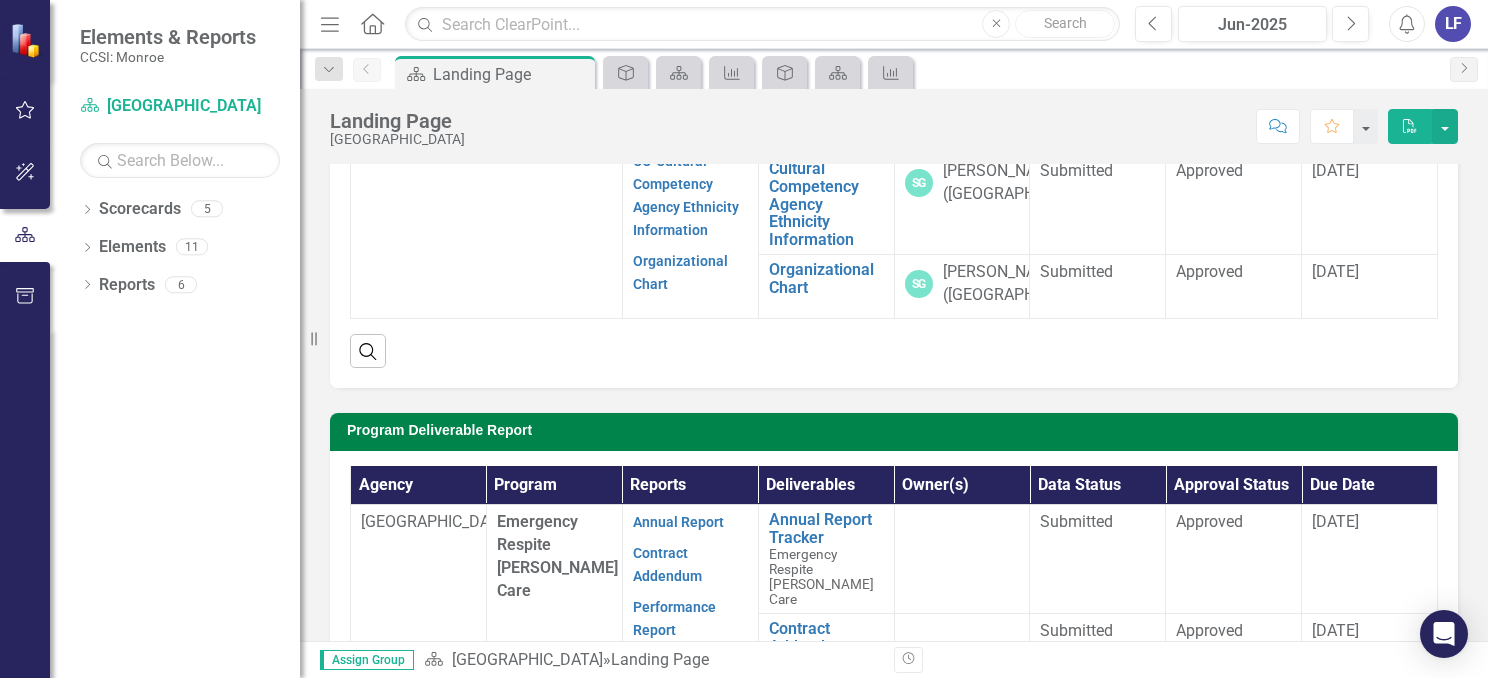 click on "LF" at bounding box center (1453, 24) 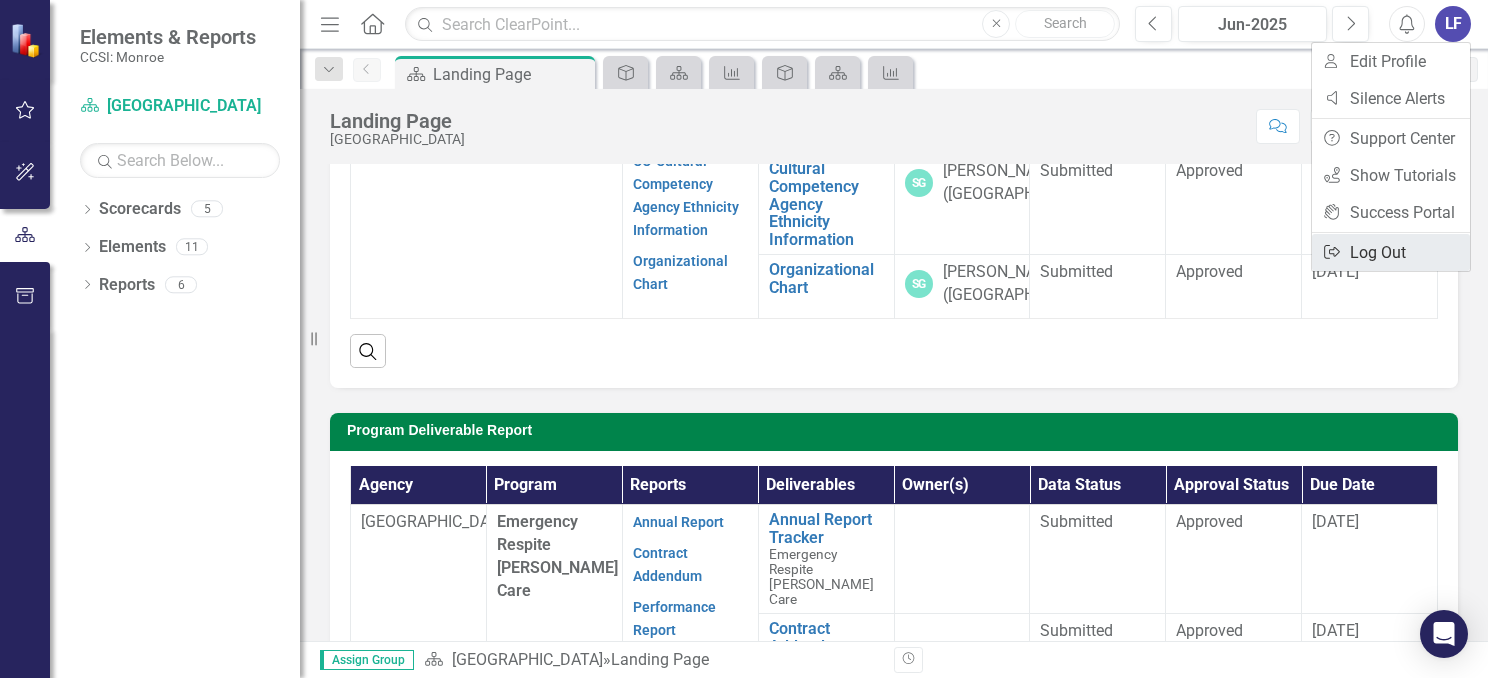 click on "Logout Log Out" at bounding box center [1391, 252] 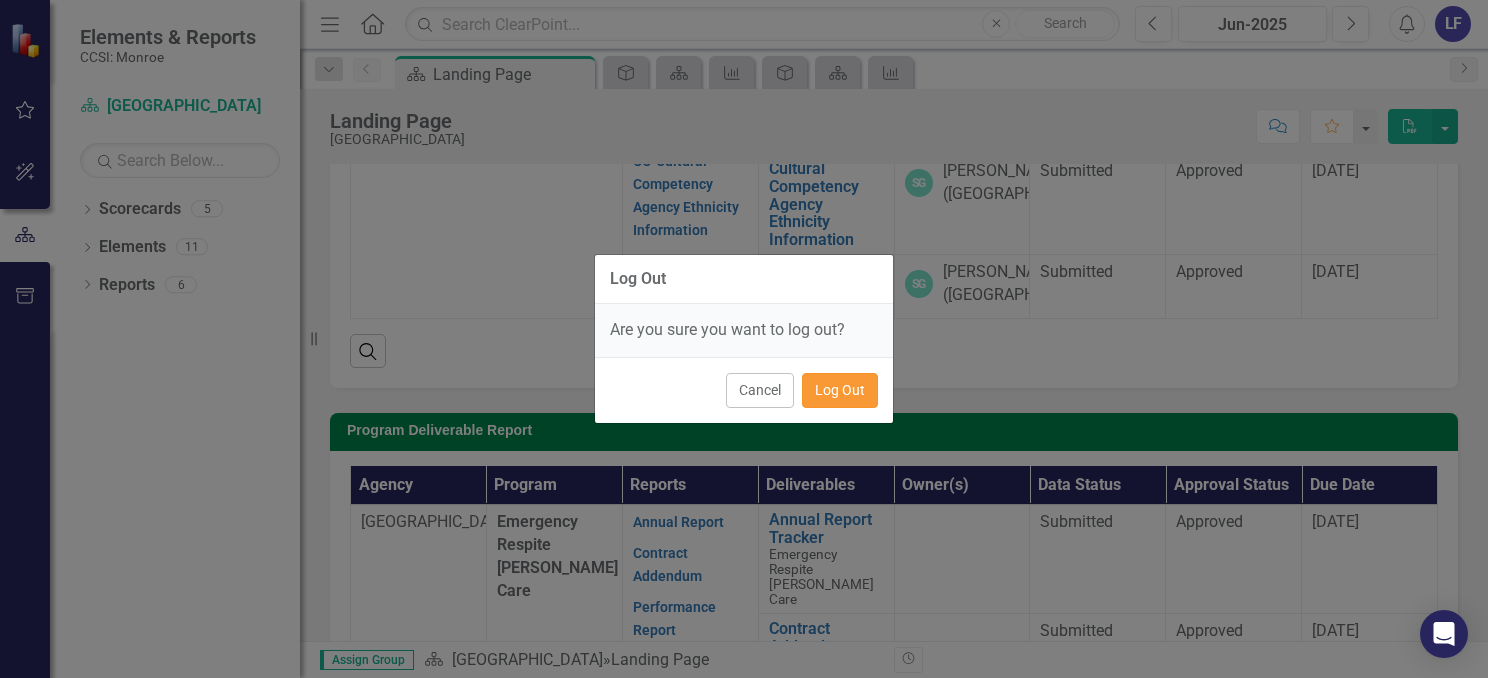 click on "Log Out" at bounding box center (840, 390) 